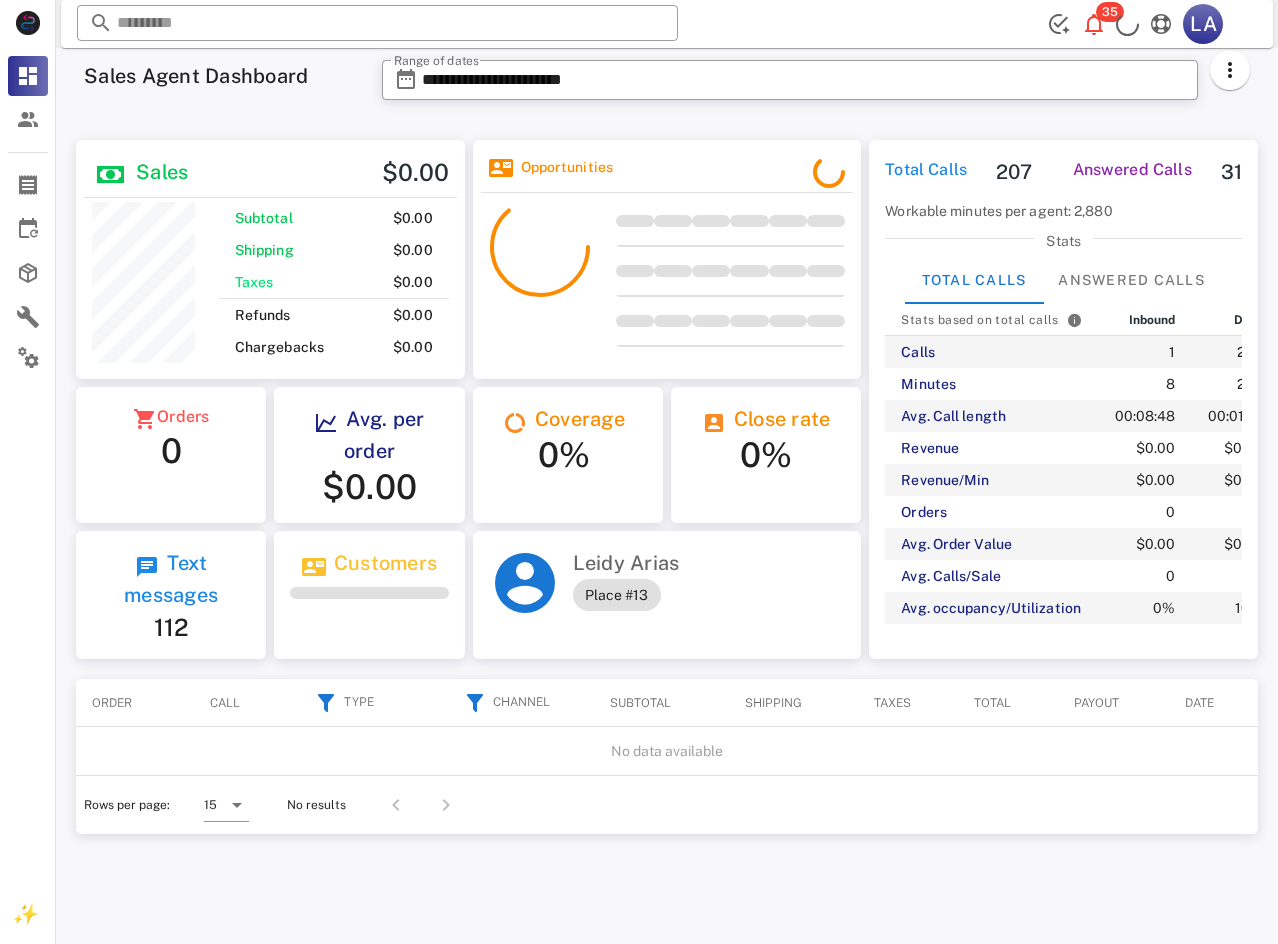 scroll, scrollTop: 0, scrollLeft: 0, axis: both 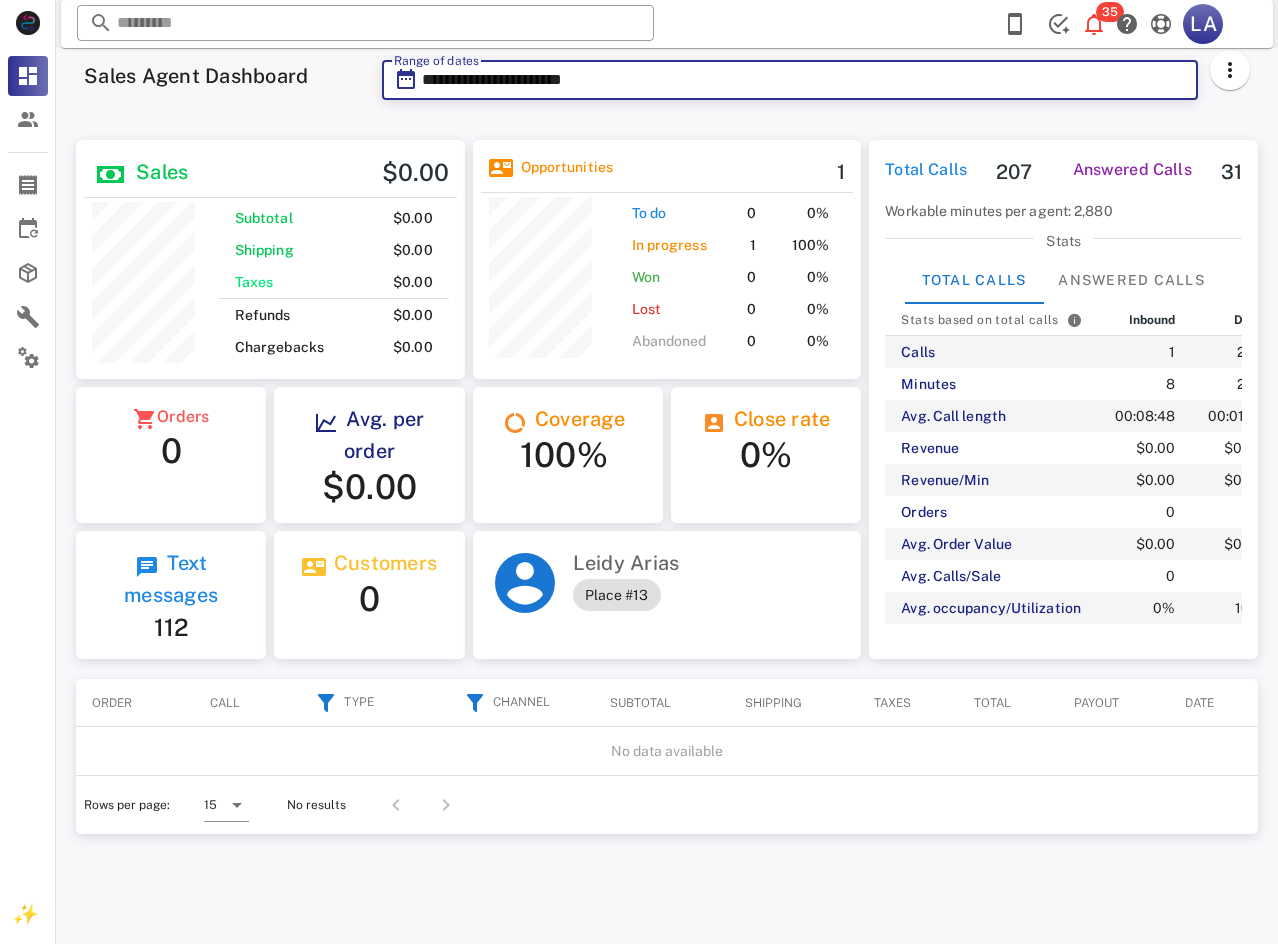 click on "**********" at bounding box center [804, 80] 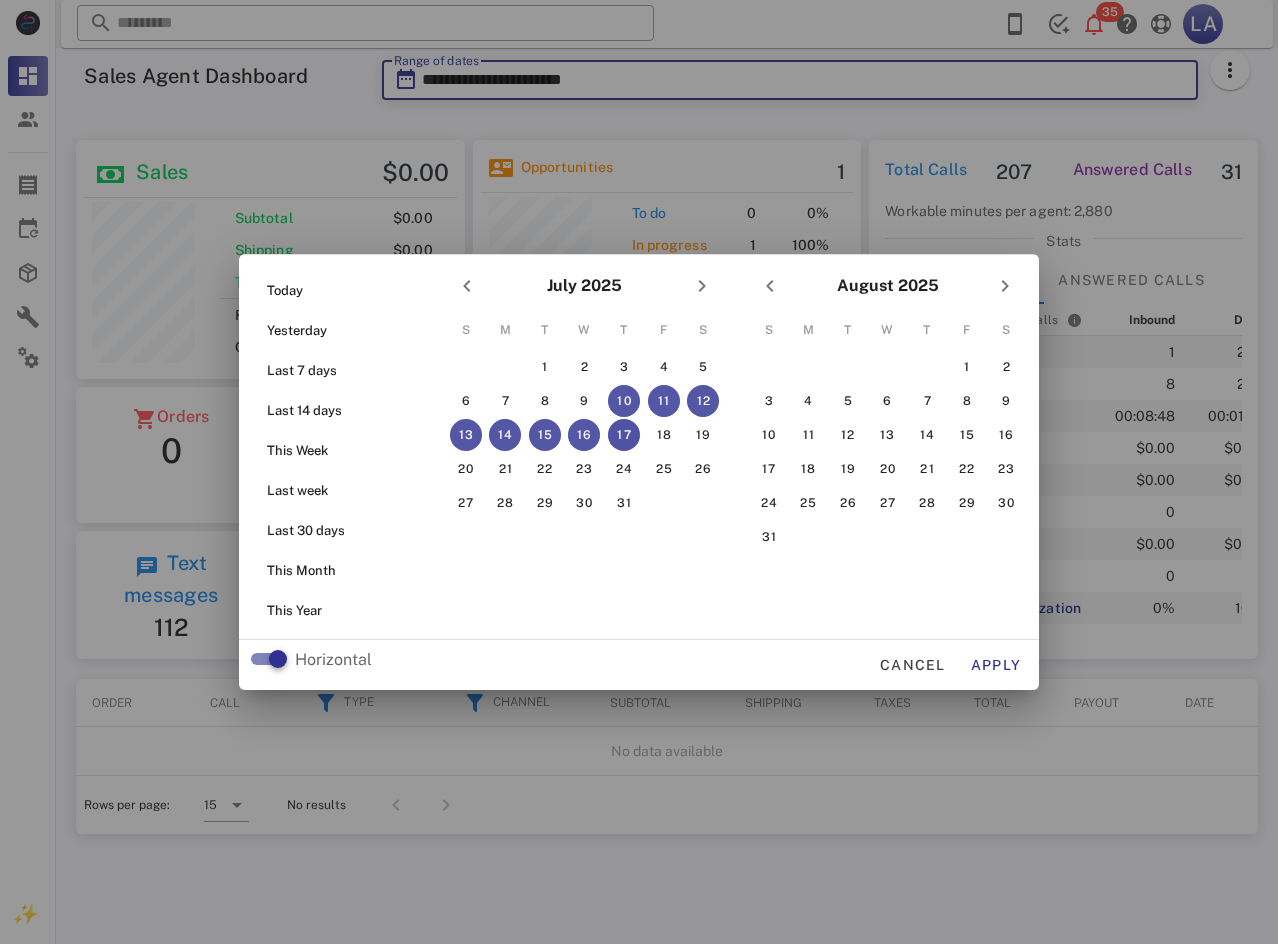 click on "17" at bounding box center (624, 435) 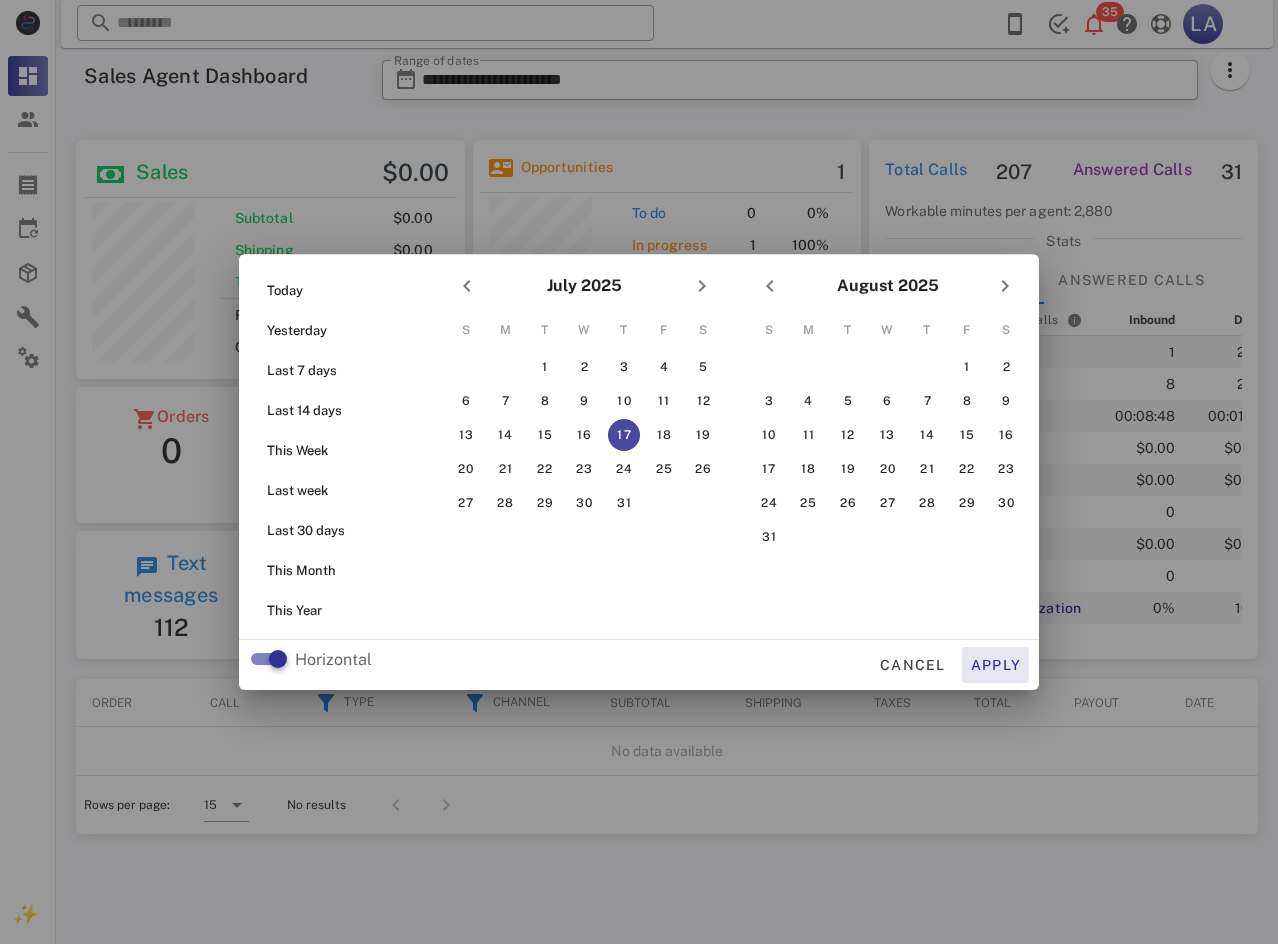 click on "Apply" at bounding box center (996, 665) 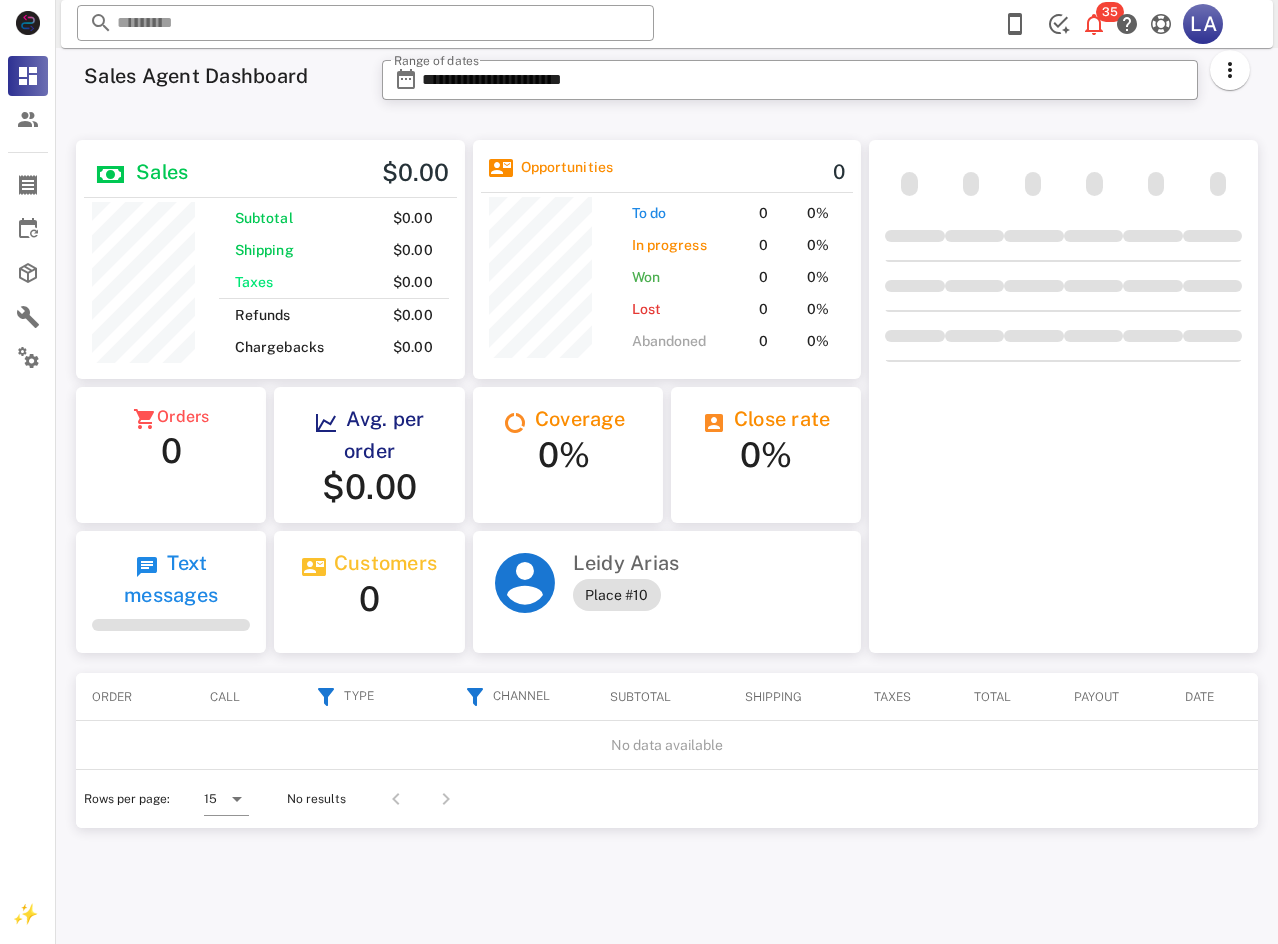 scroll, scrollTop: 999761, scrollLeft: 999611, axis: both 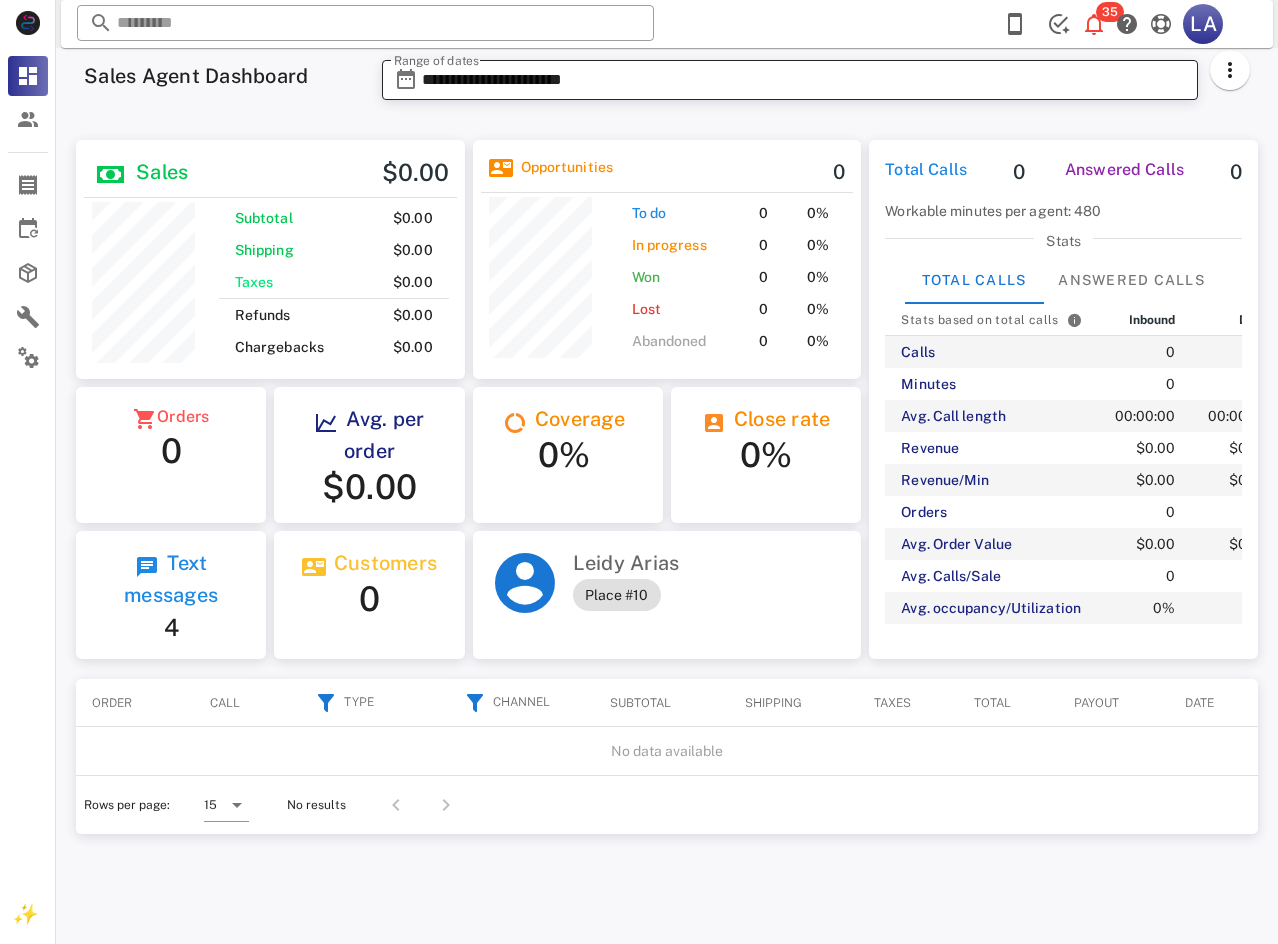 click on "**********" at bounding box center [804, 80] 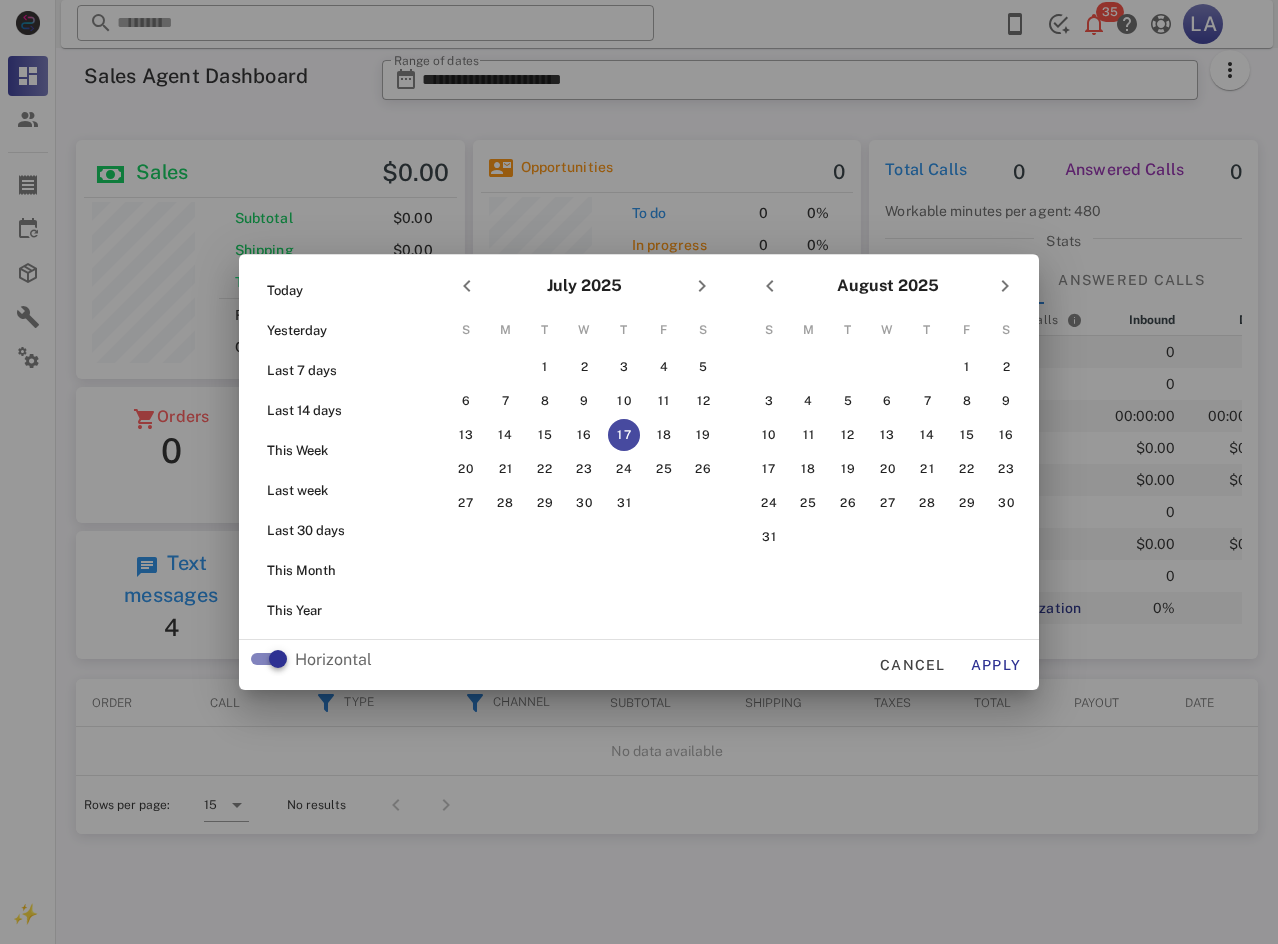 click on "16" at bounding box center (585, 435) 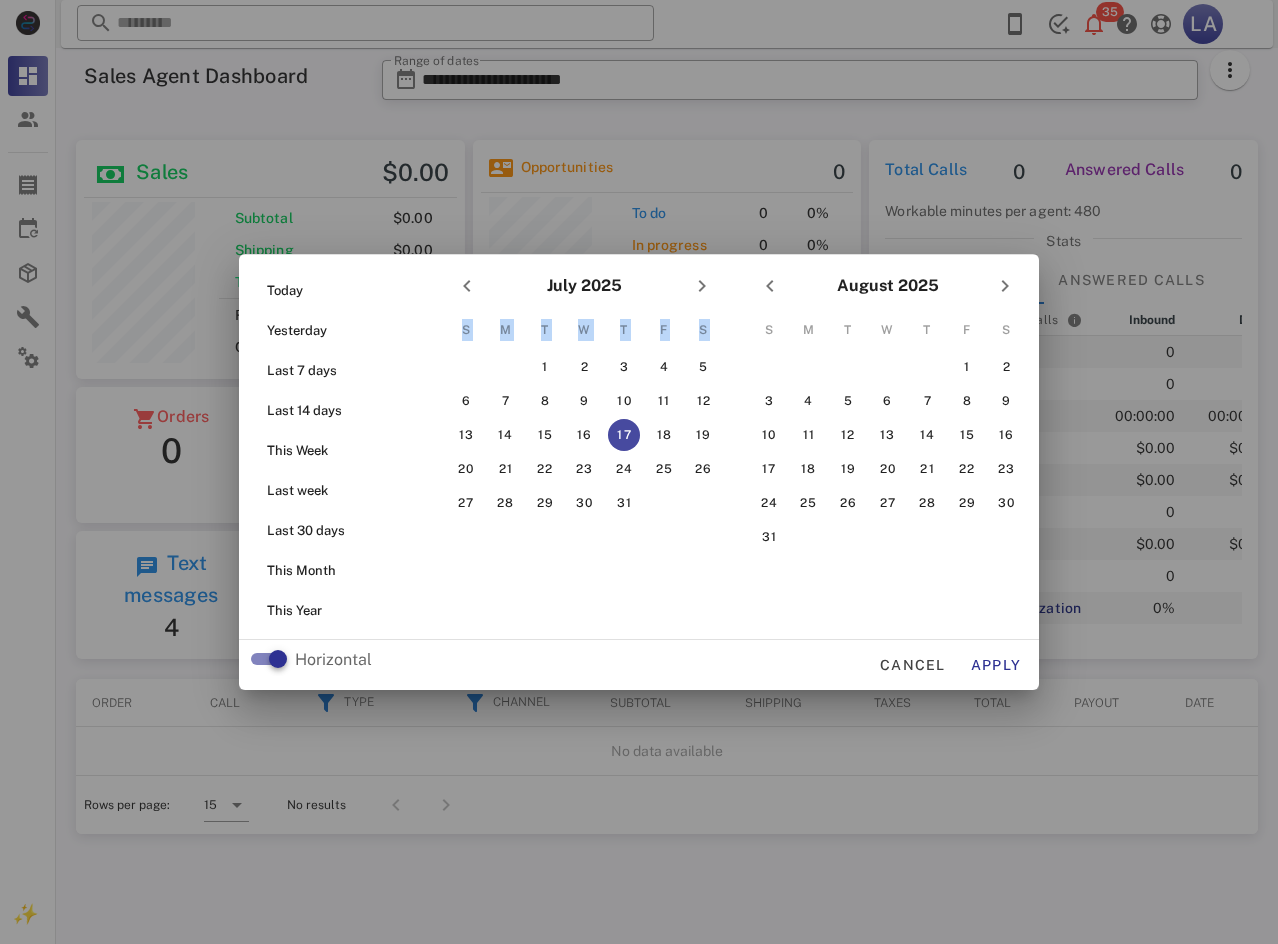 click on "16" at bounding box center [585, 435] 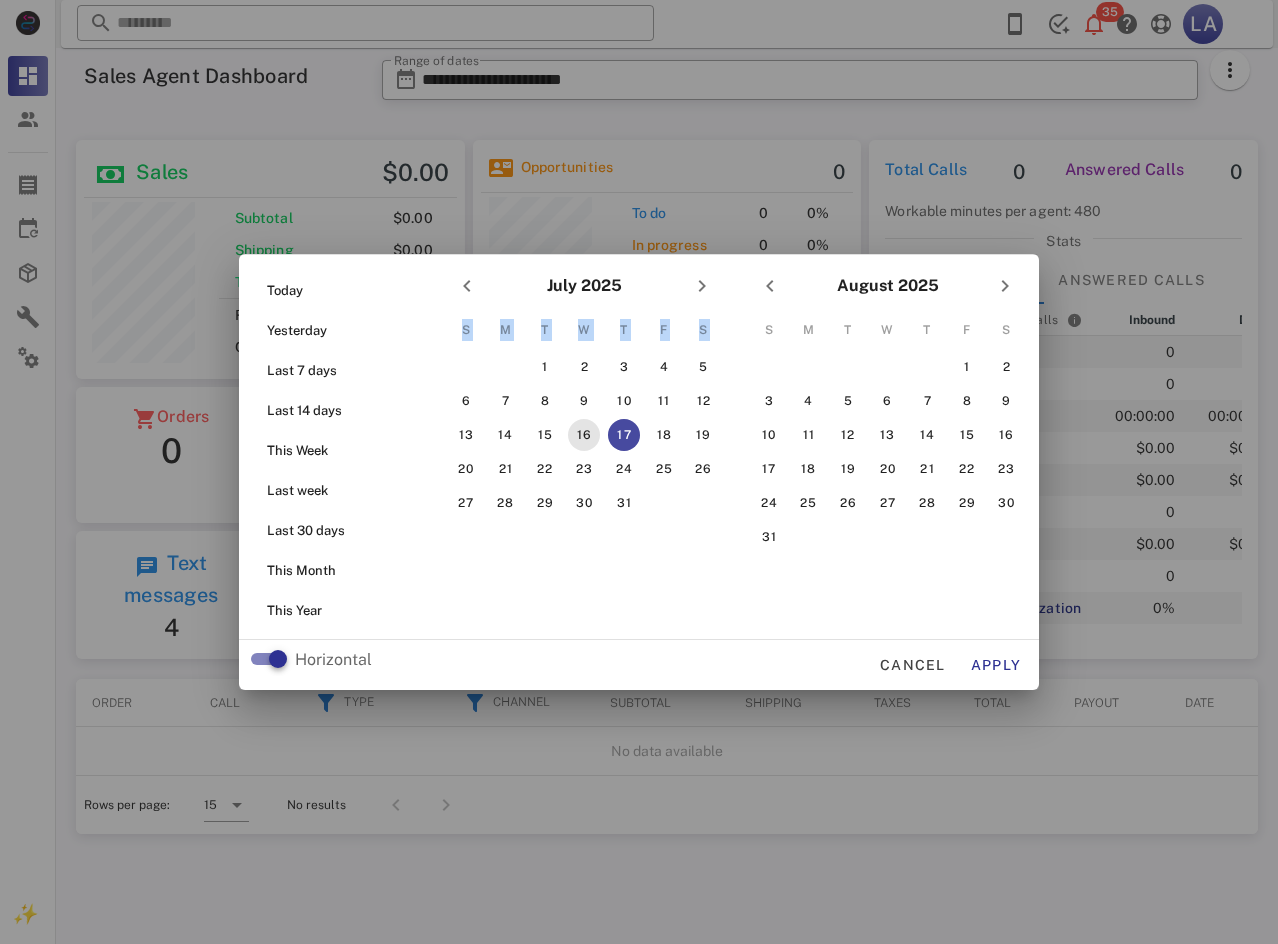 click on "16" at bounding box center (584, 435) 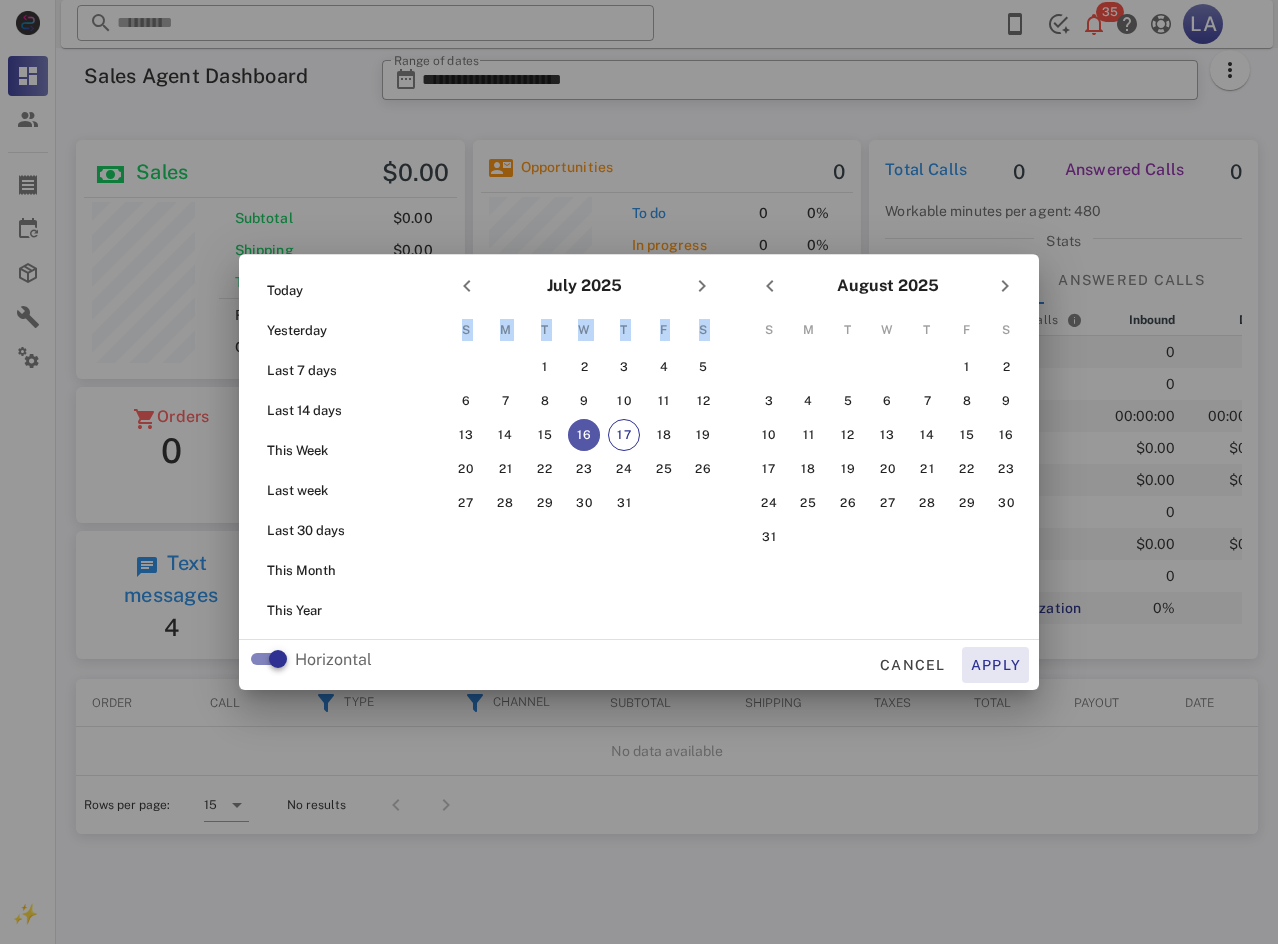 click on "Apply" at bounding box center (996, 665) 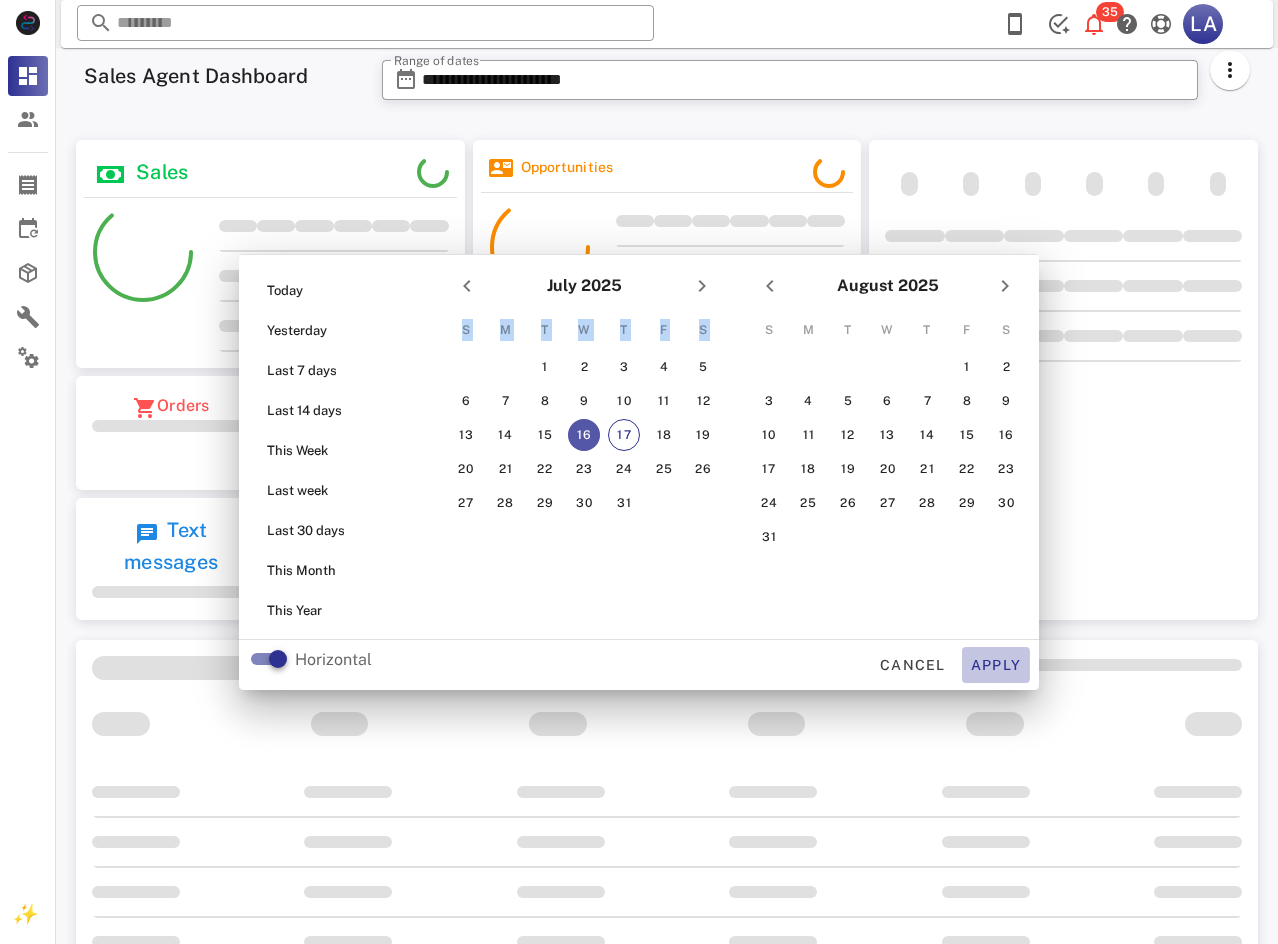type on "**********" 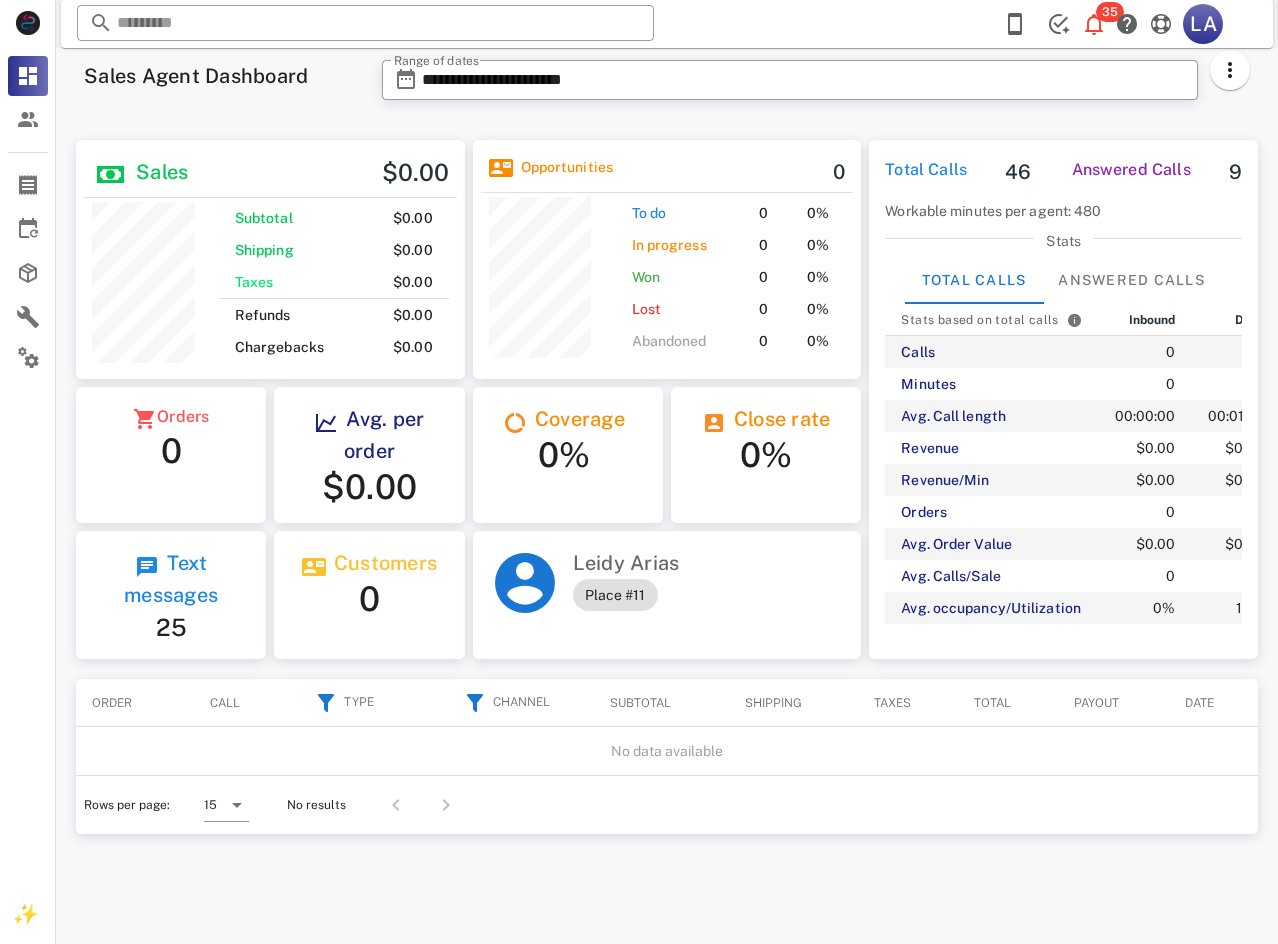 scroll, scrollTop: 999761, scrollLeft: 999611, axis: both 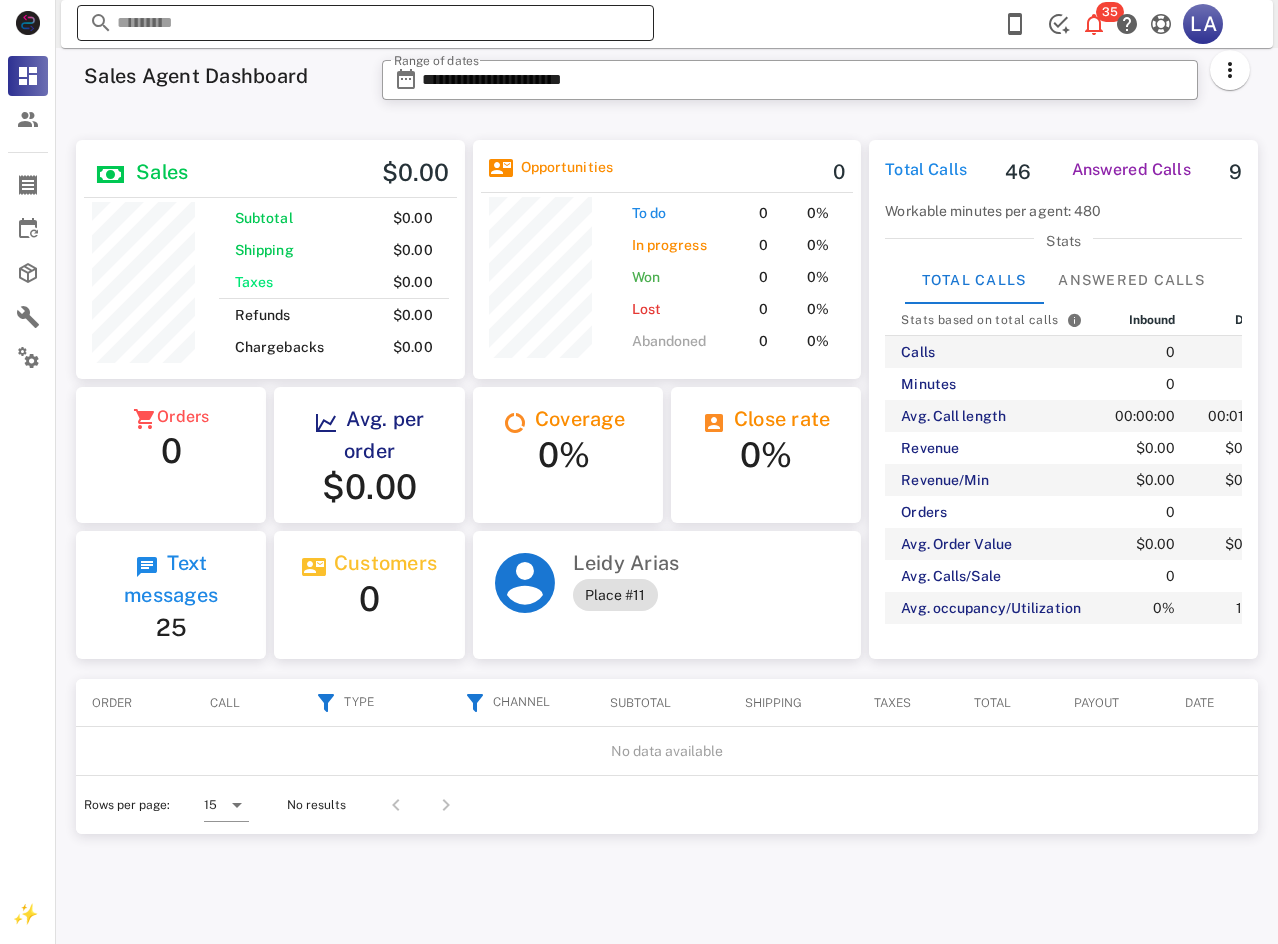click at bounding box center [365, 23] 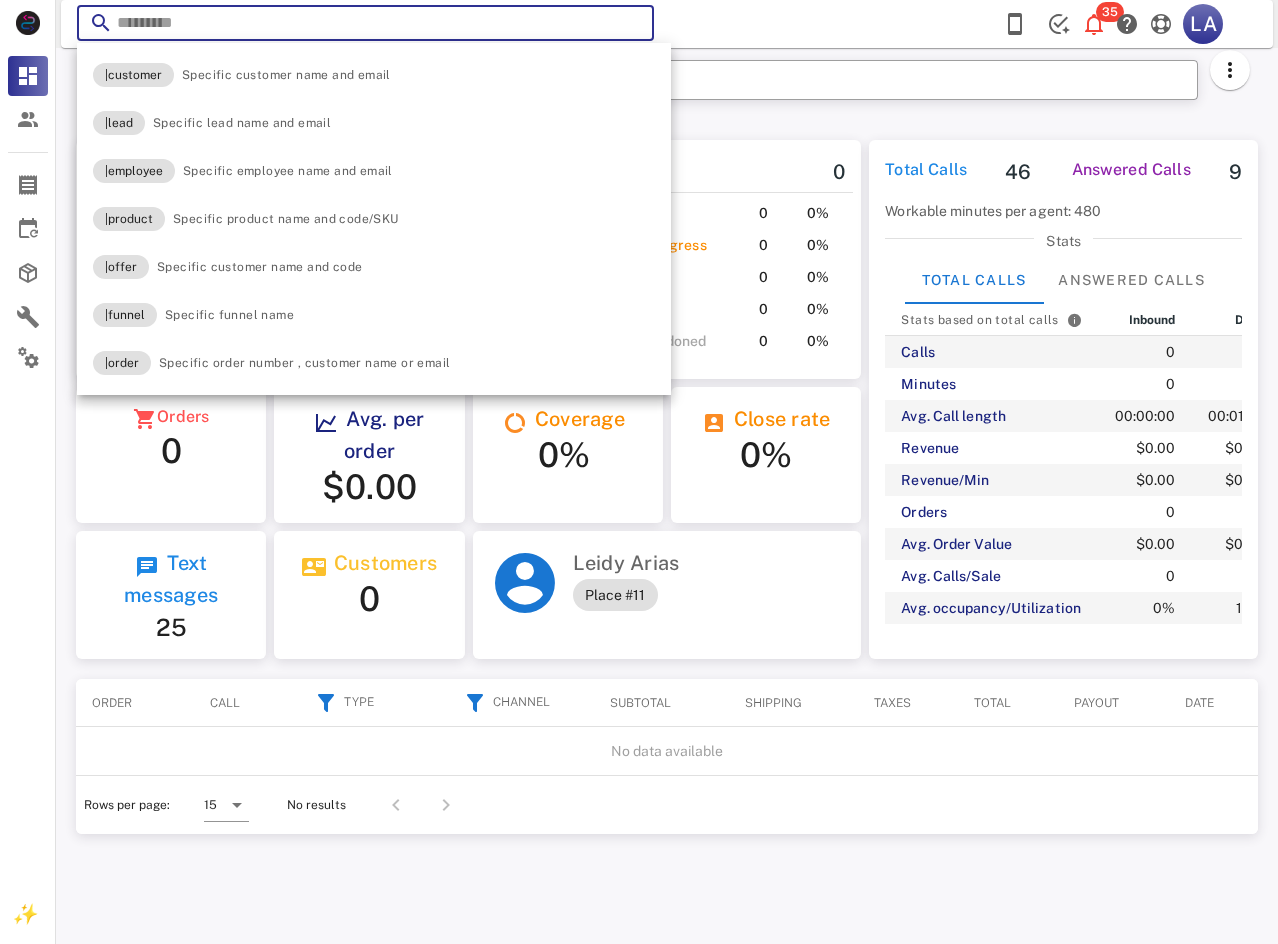 paste on "**********" 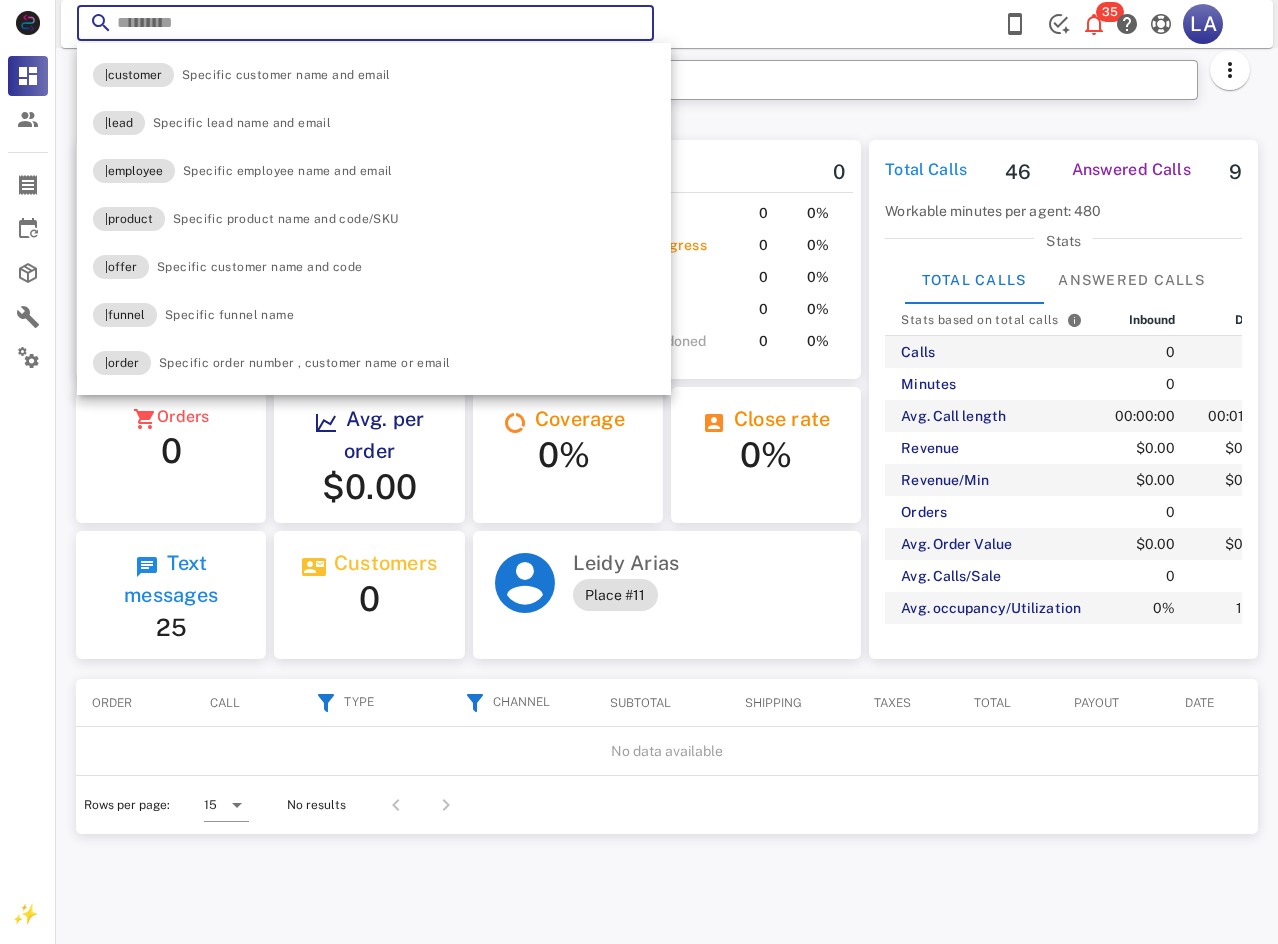 type on "**********" 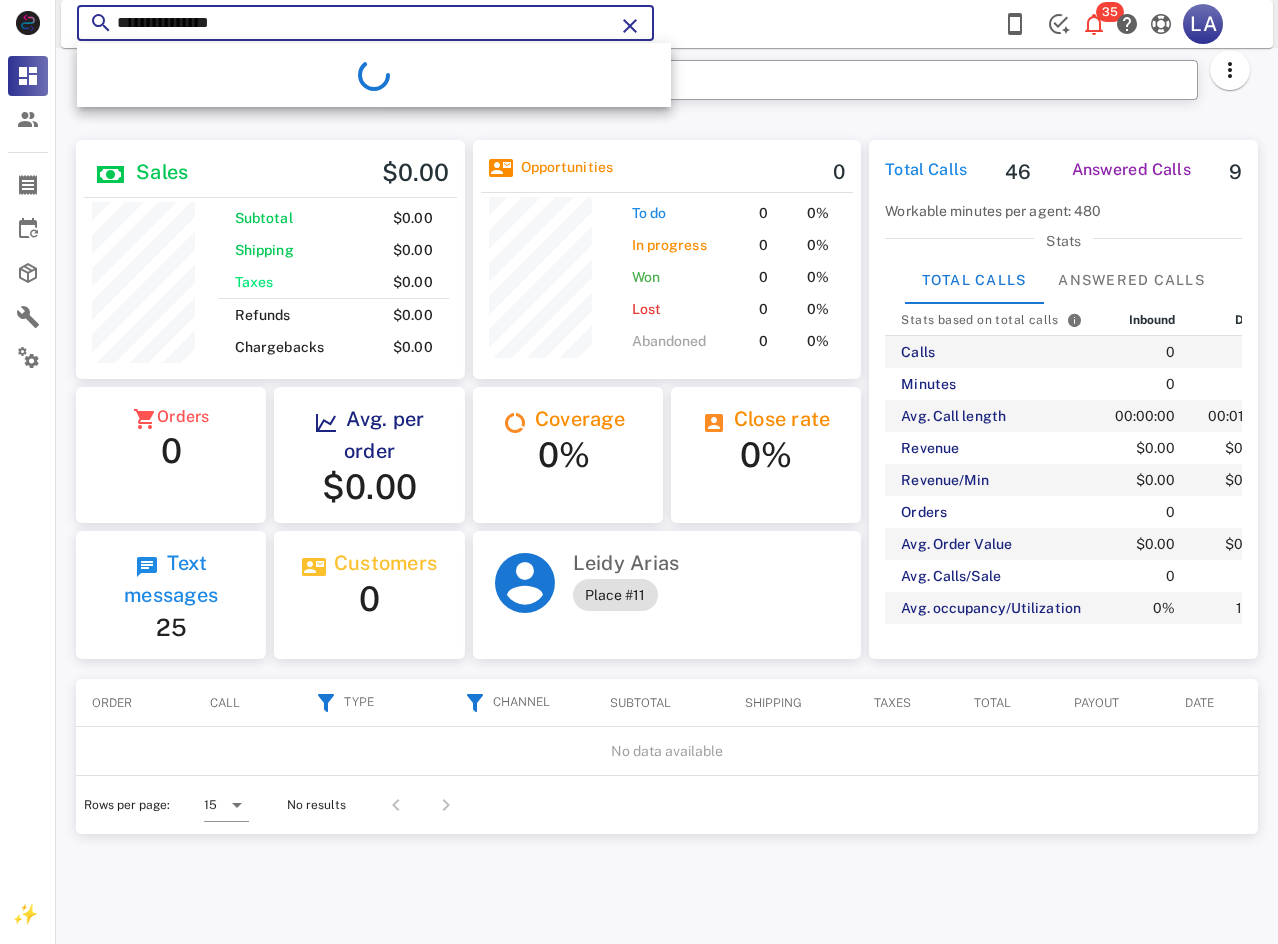 click on "**********" at bounding box center (365, 23) 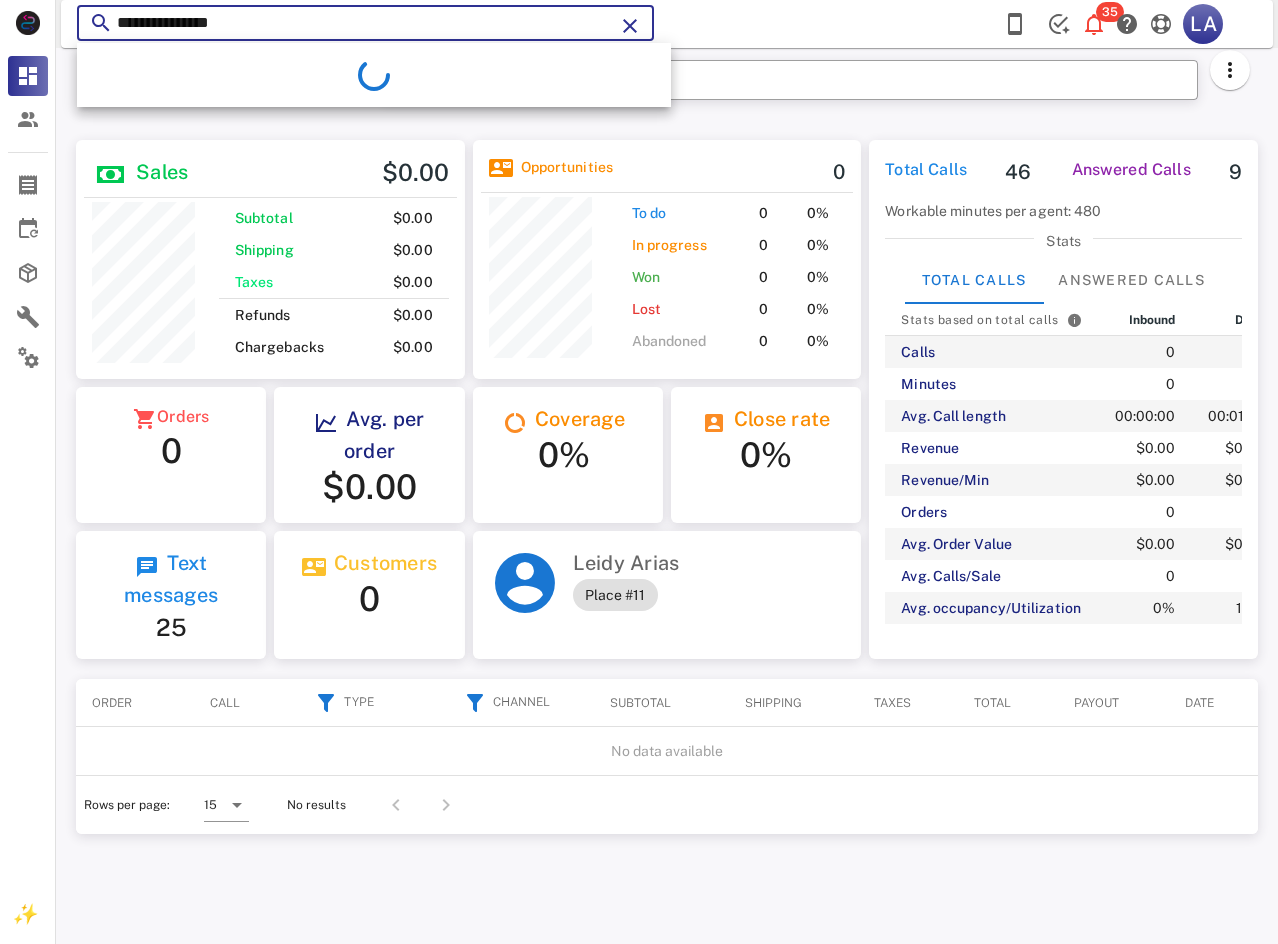 click on "**********" at bounding box center [365, 23] 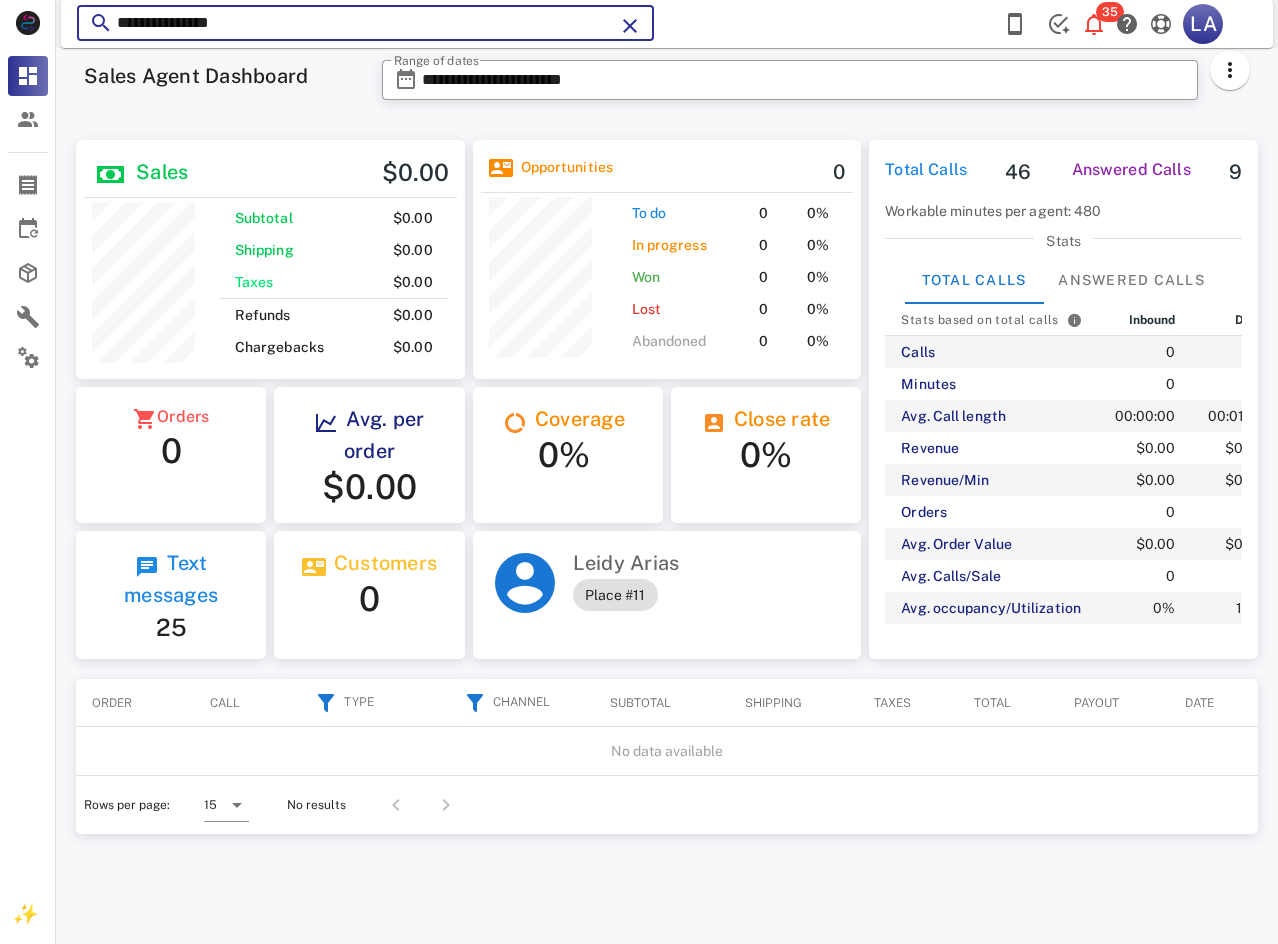 click on "**********" at bounding box center (365, 23) 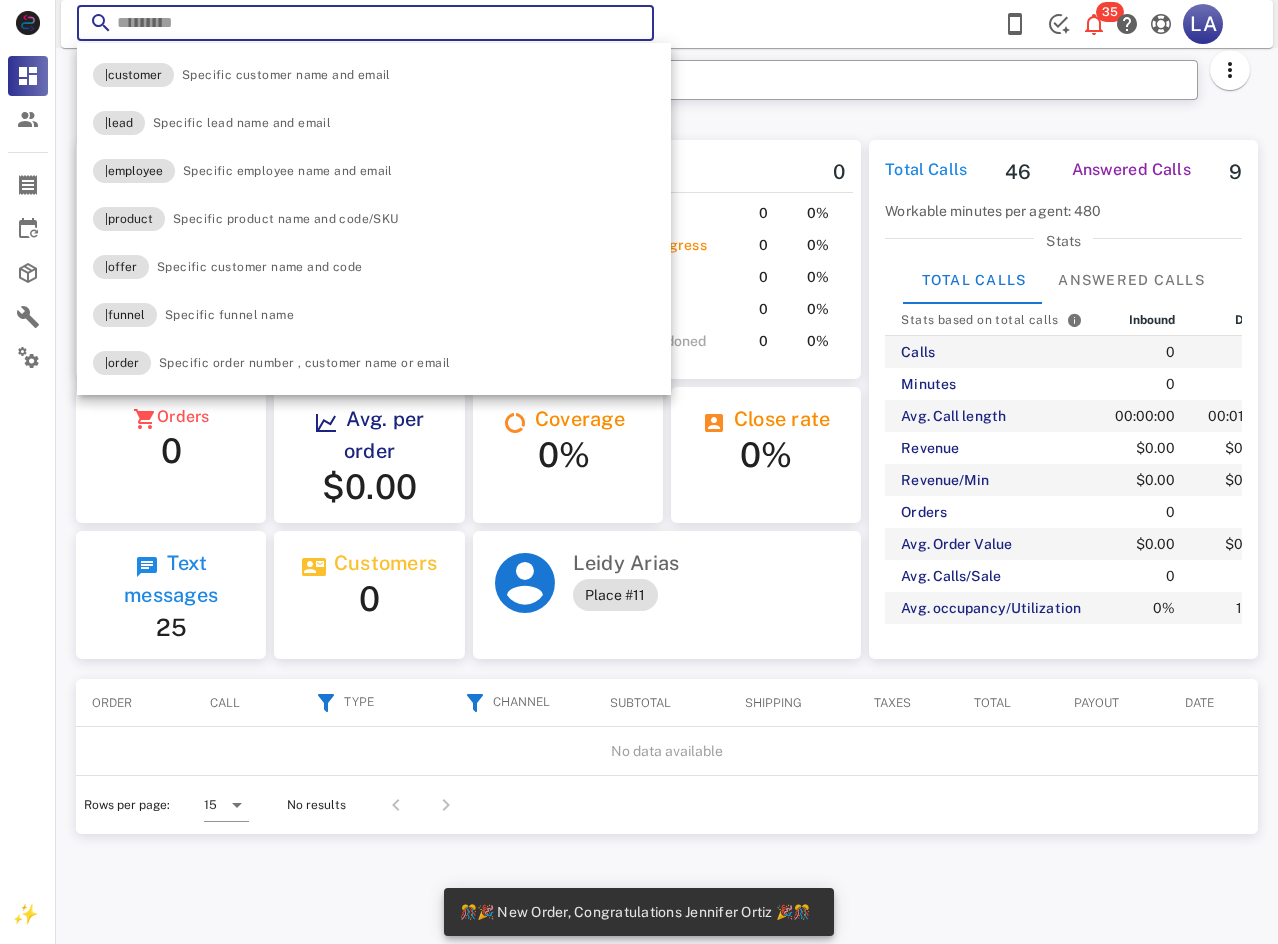 scroll, scrollTop: 999761, scrollLeft: 999611, axis: both 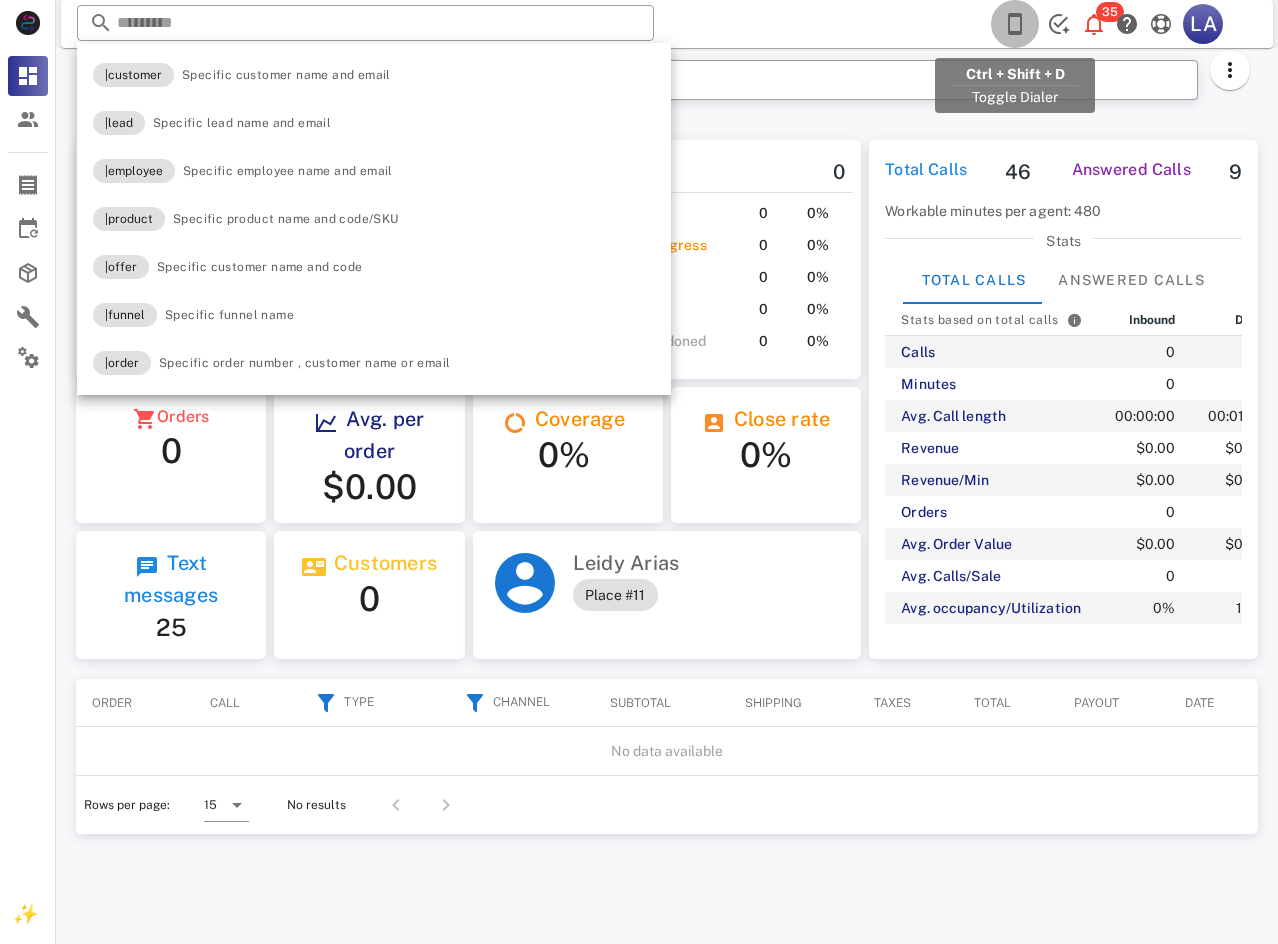 click at bounding box center (1015, 24) 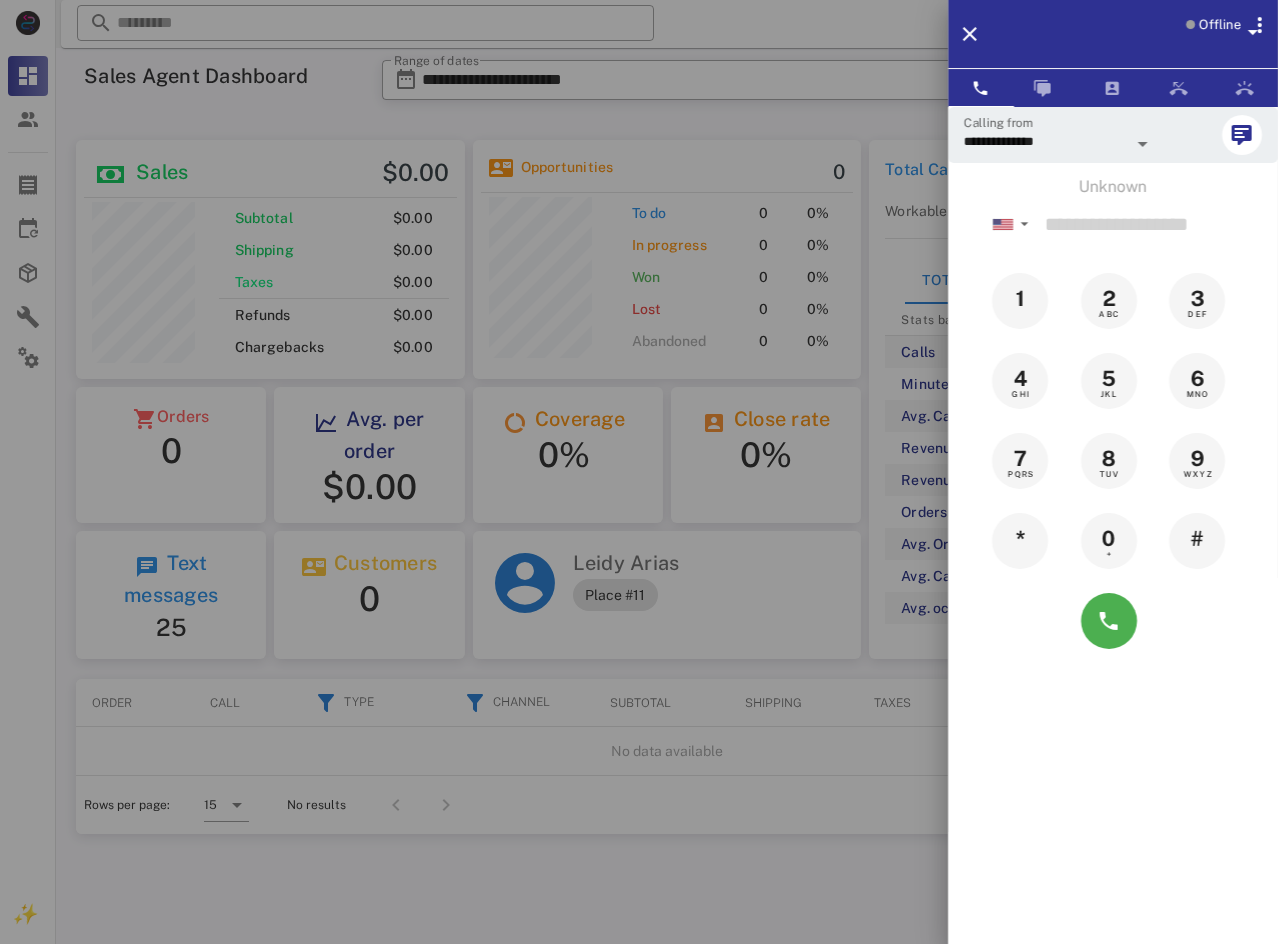 click on "Offline" at bounding box center (1220, 25) 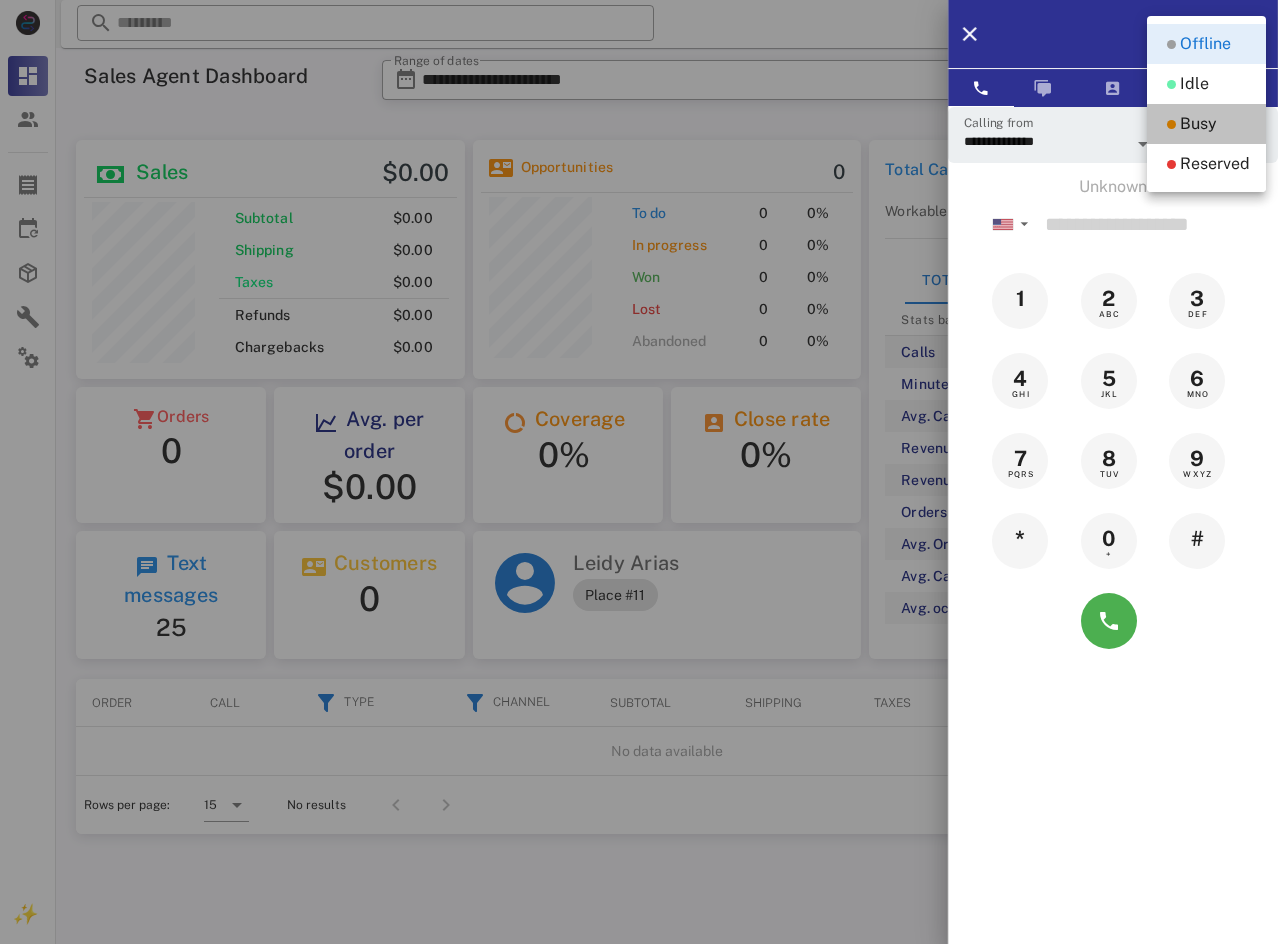 click on "Busy" at bounding box center (1198, 124) 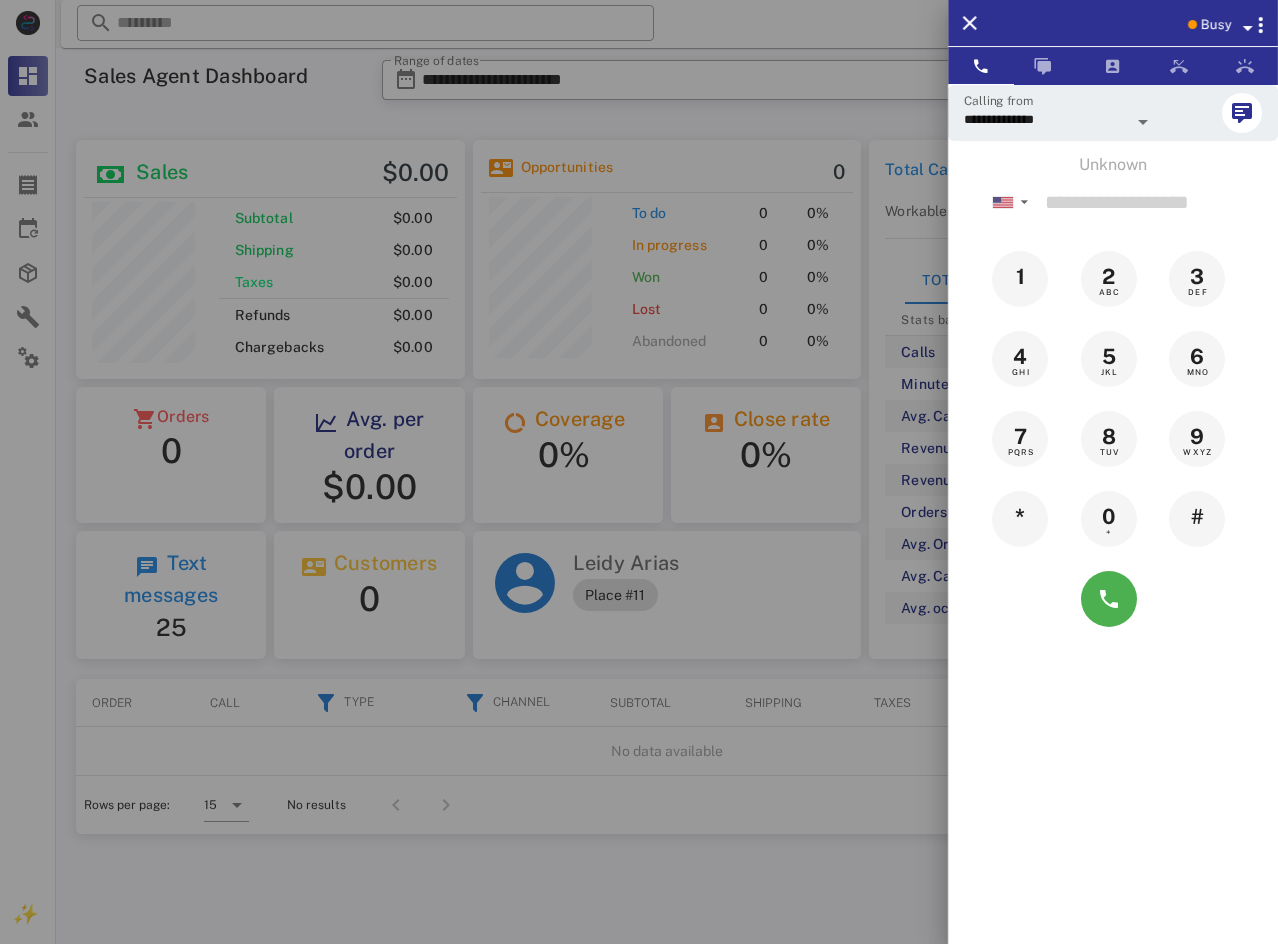click at bounding box center [639, 472] 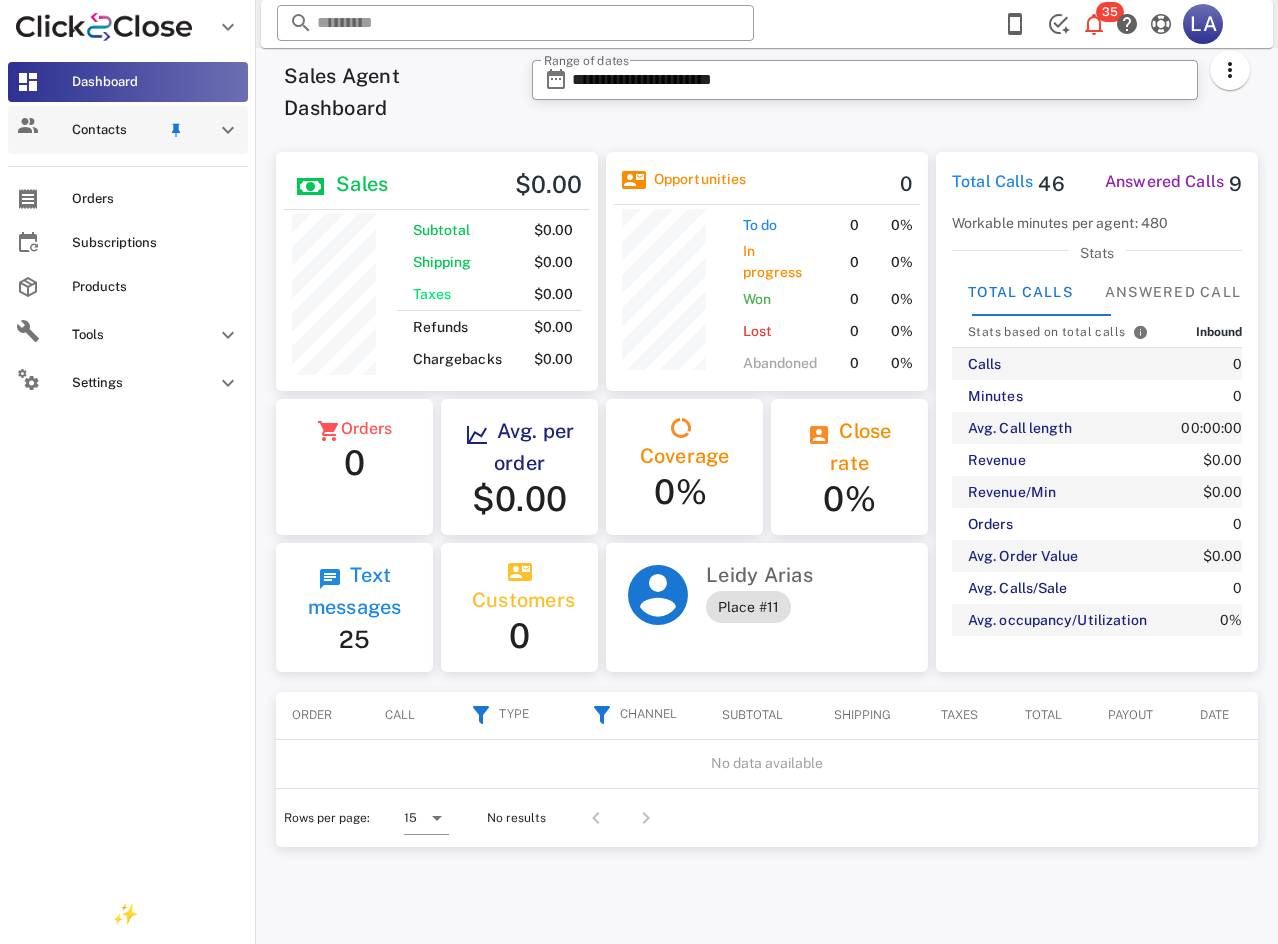 scroll, scrollTop: 250, scrollLeft: 322, axis: both 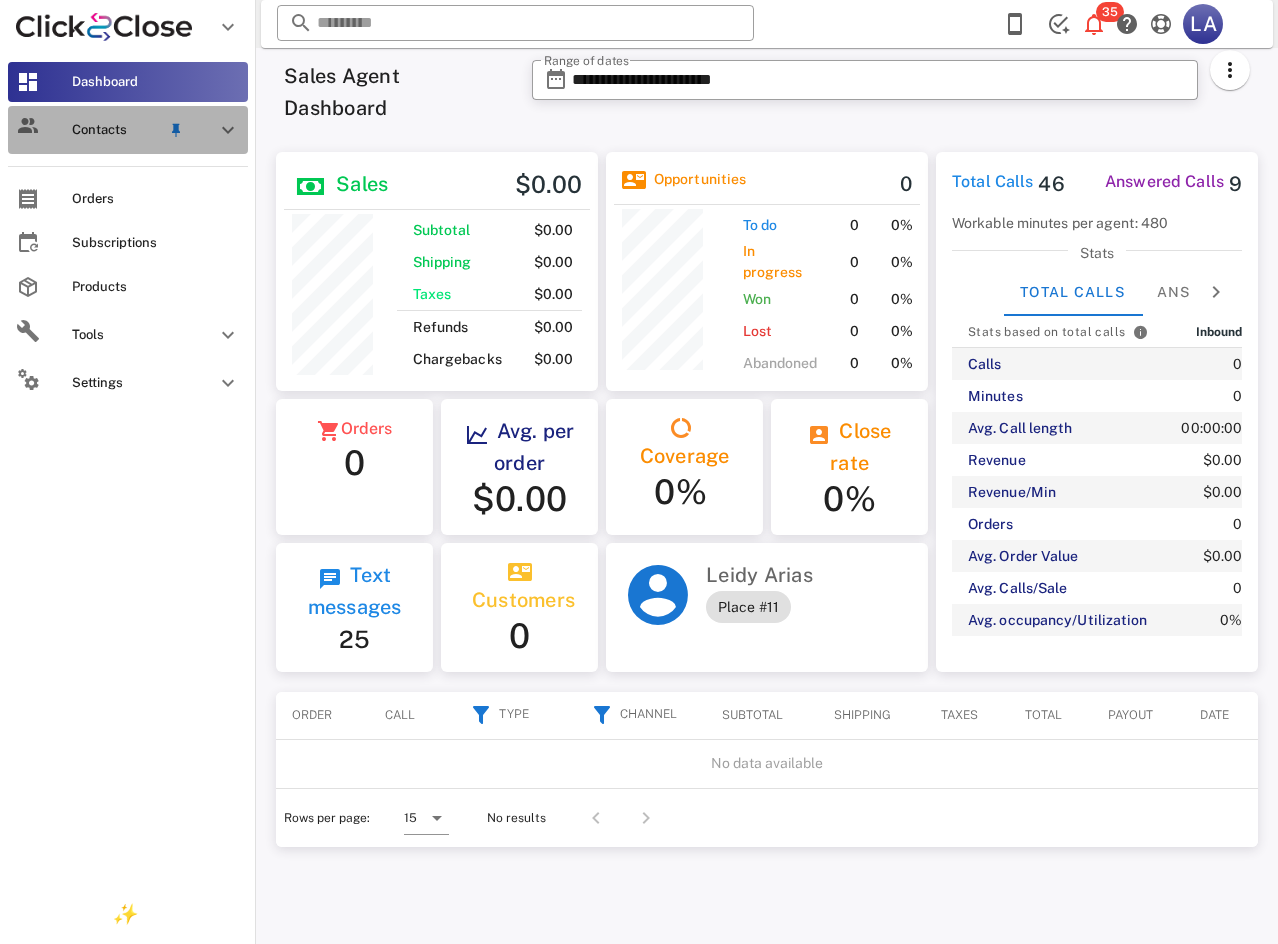 click on "Contacts" at bounding box center [128, 130] 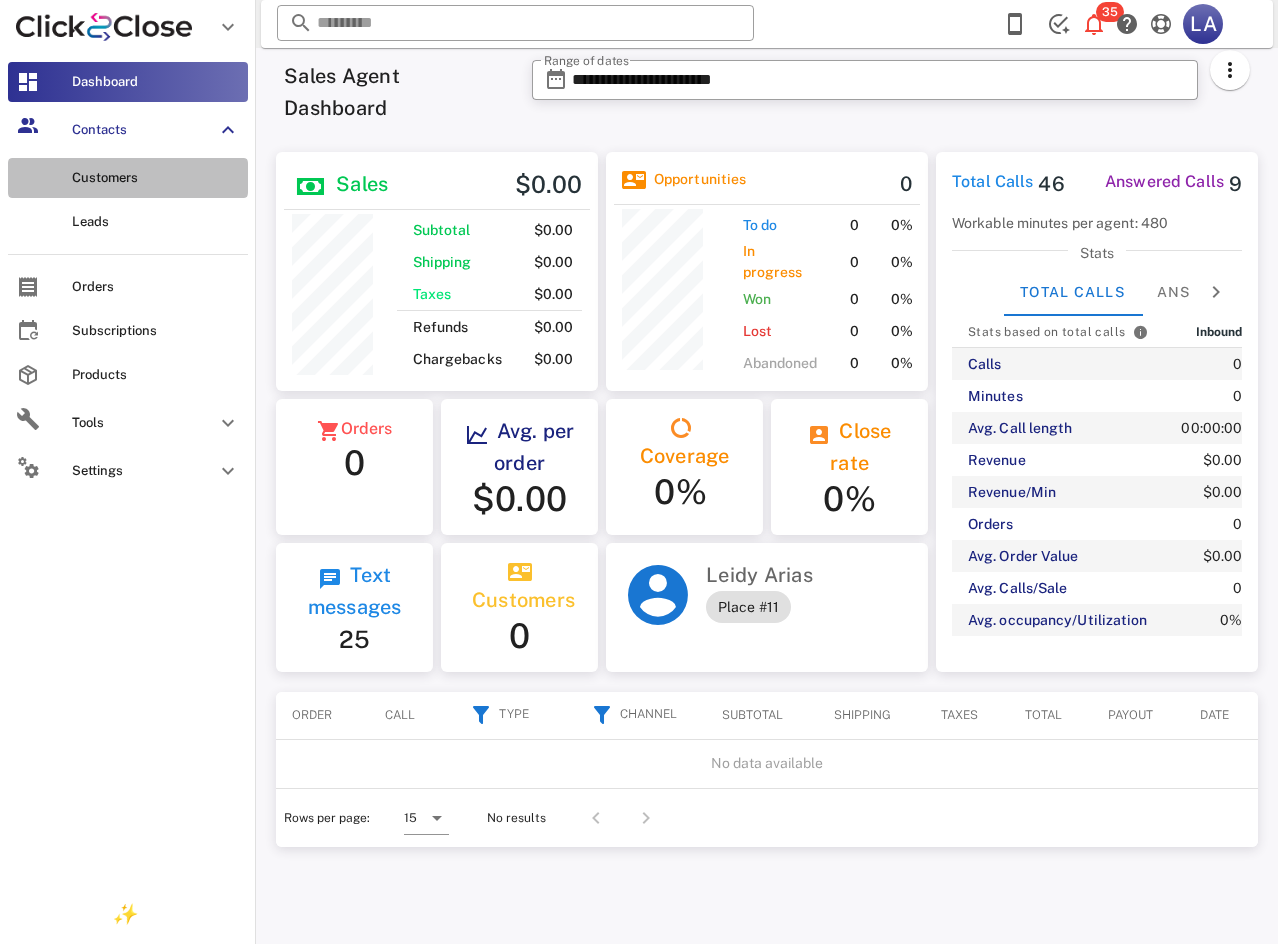click on "Customers" at bounding box center [156, 178] 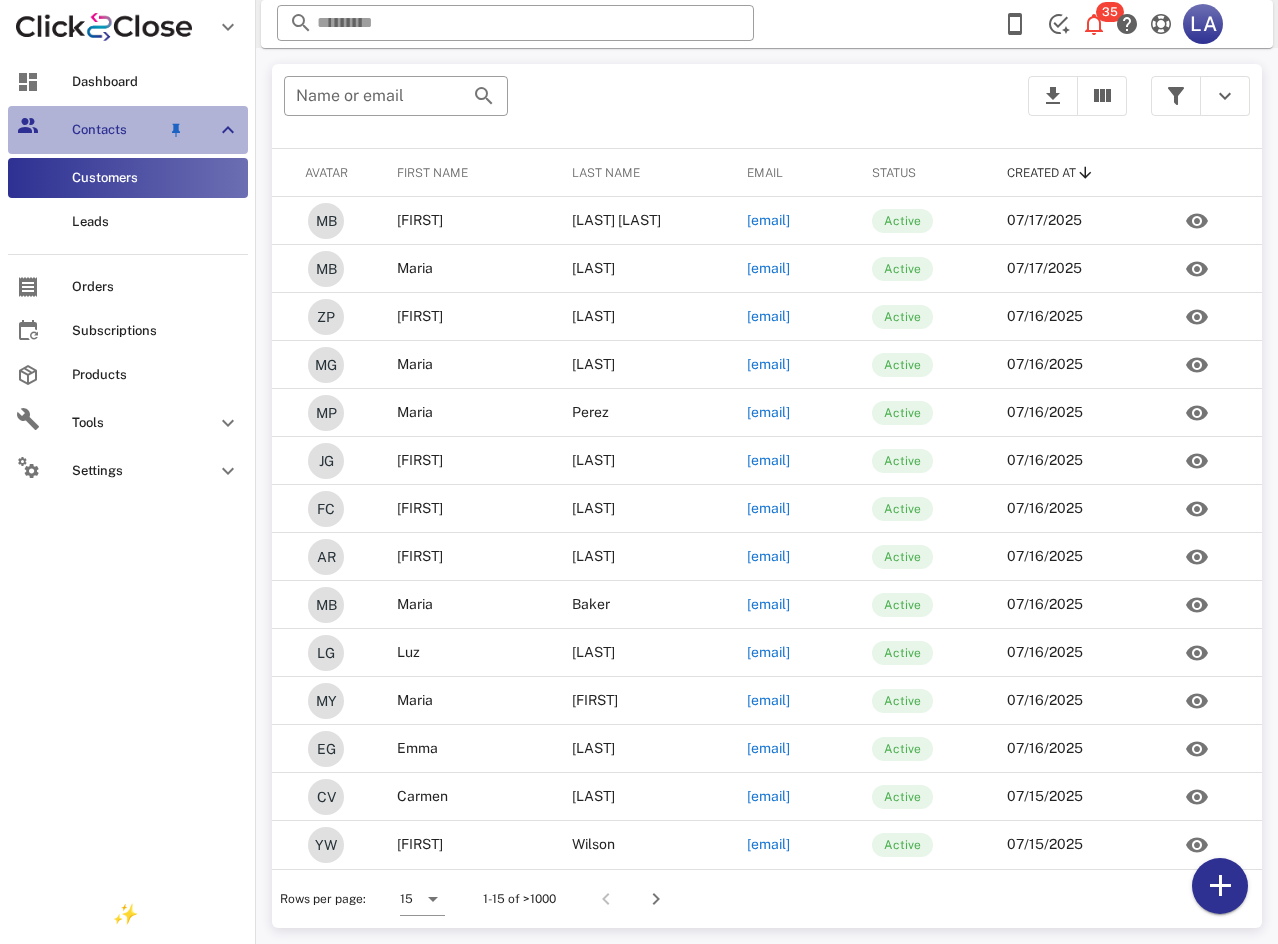 click on "Contacts" at bounding box center [116, 130] 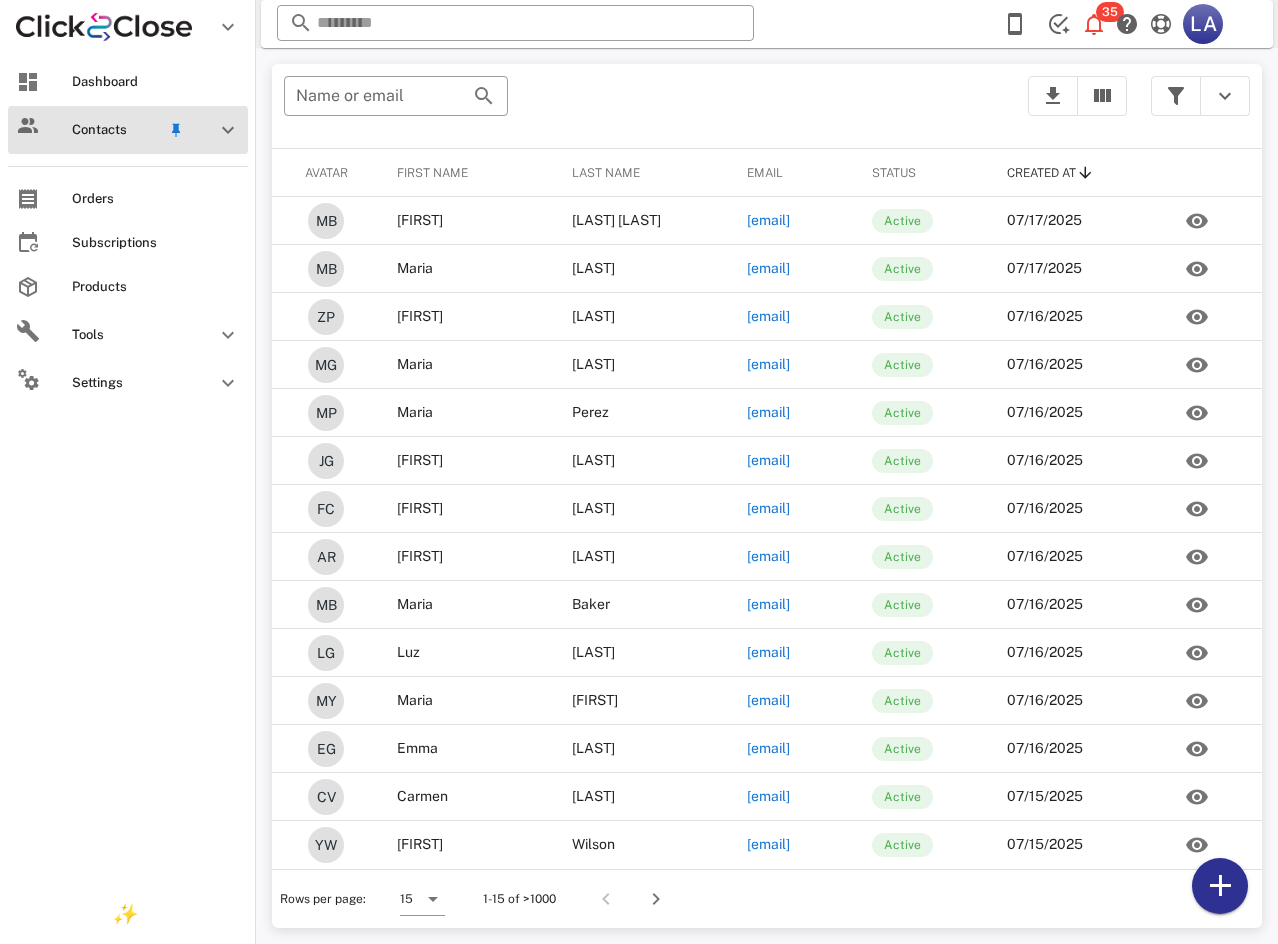 click on "Contacts" at bounding box center (116, 130) 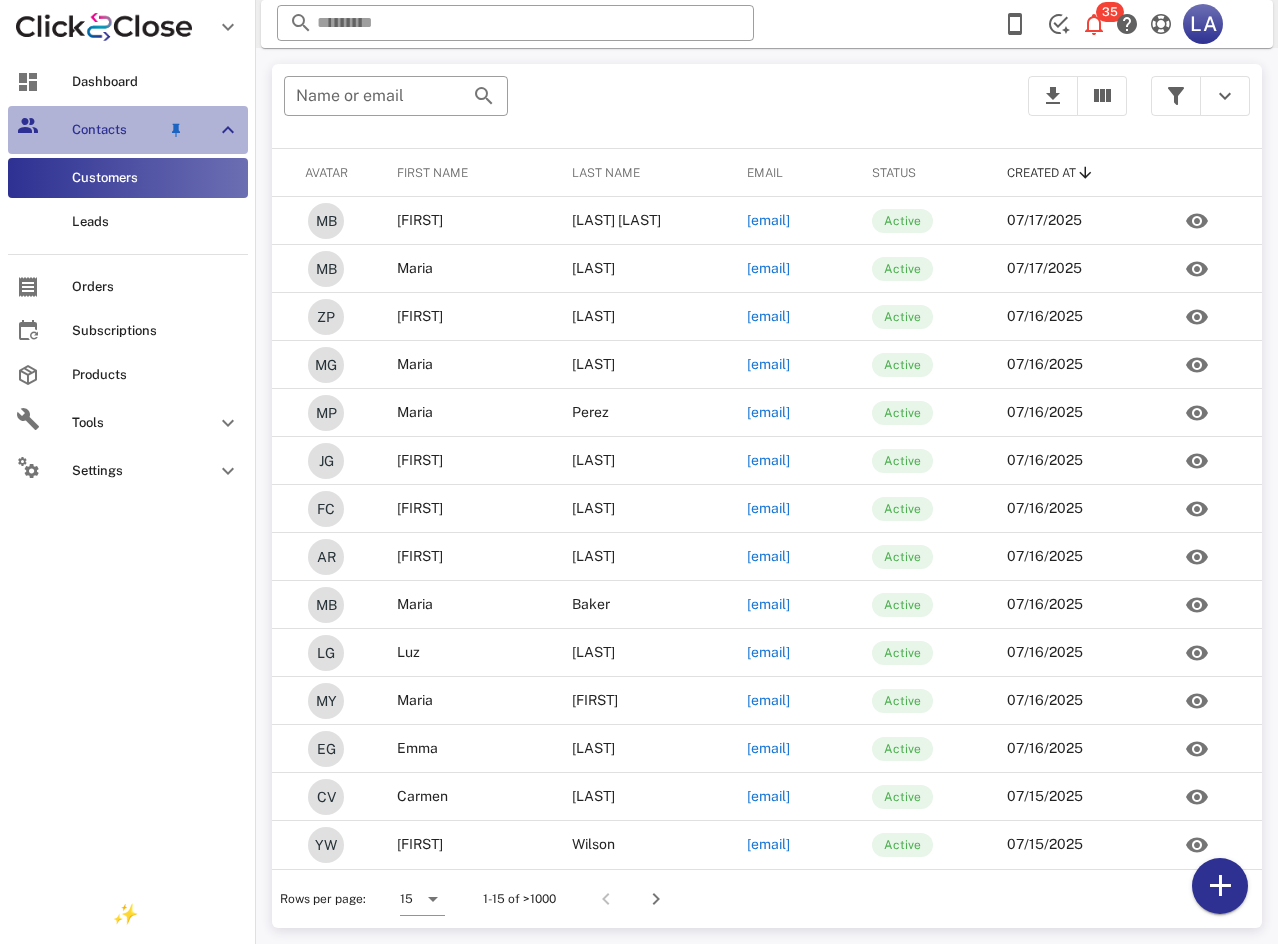 click on "Contacts" at bounding box center (116, 130) 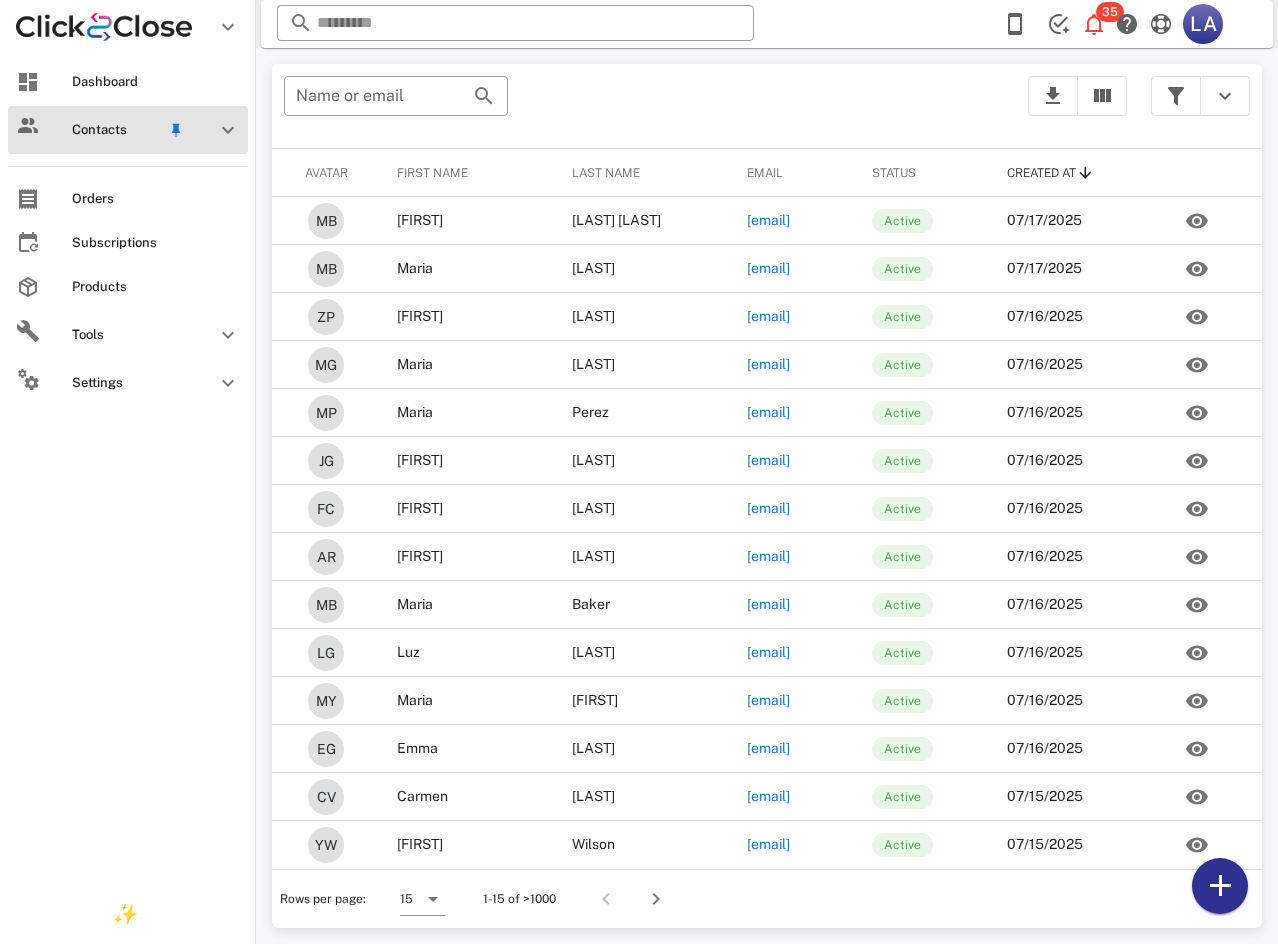 click on "Contacts" at bounding box center [116, 130] 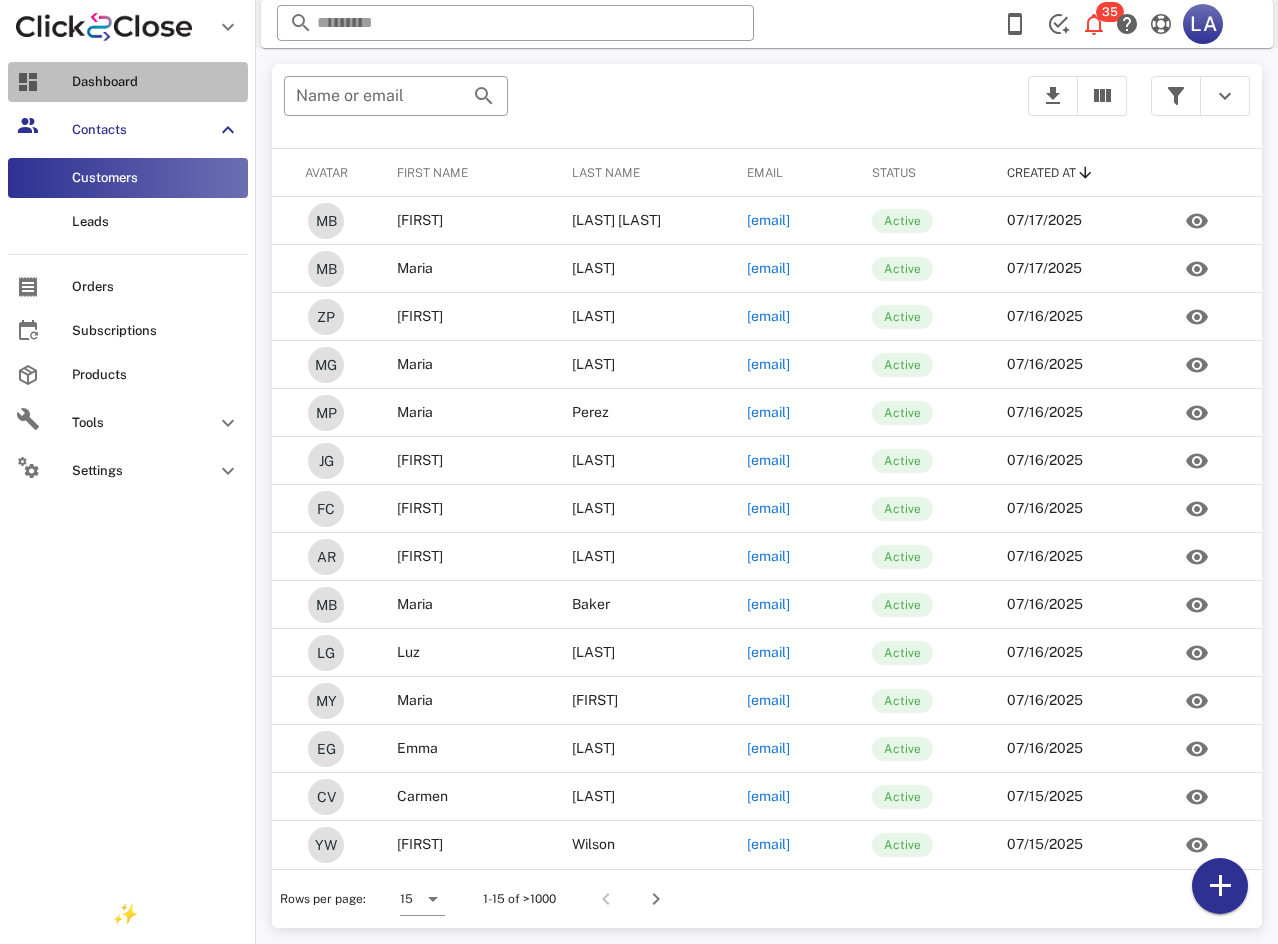 click on "Dashboard" at bounding box center [156, 82] 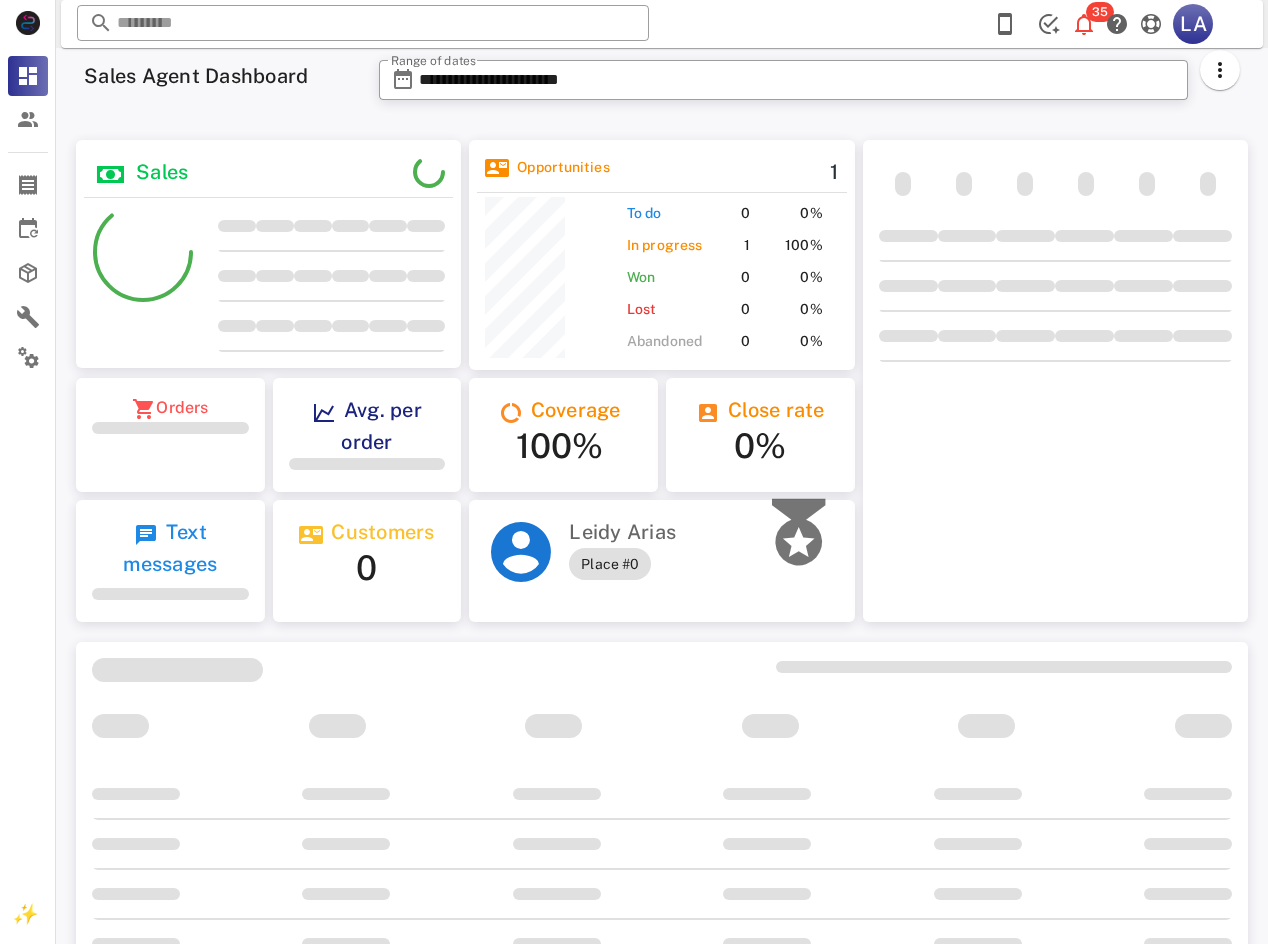 scroll, scrollTop: 999770, scrollLeft: 999615, axis: both 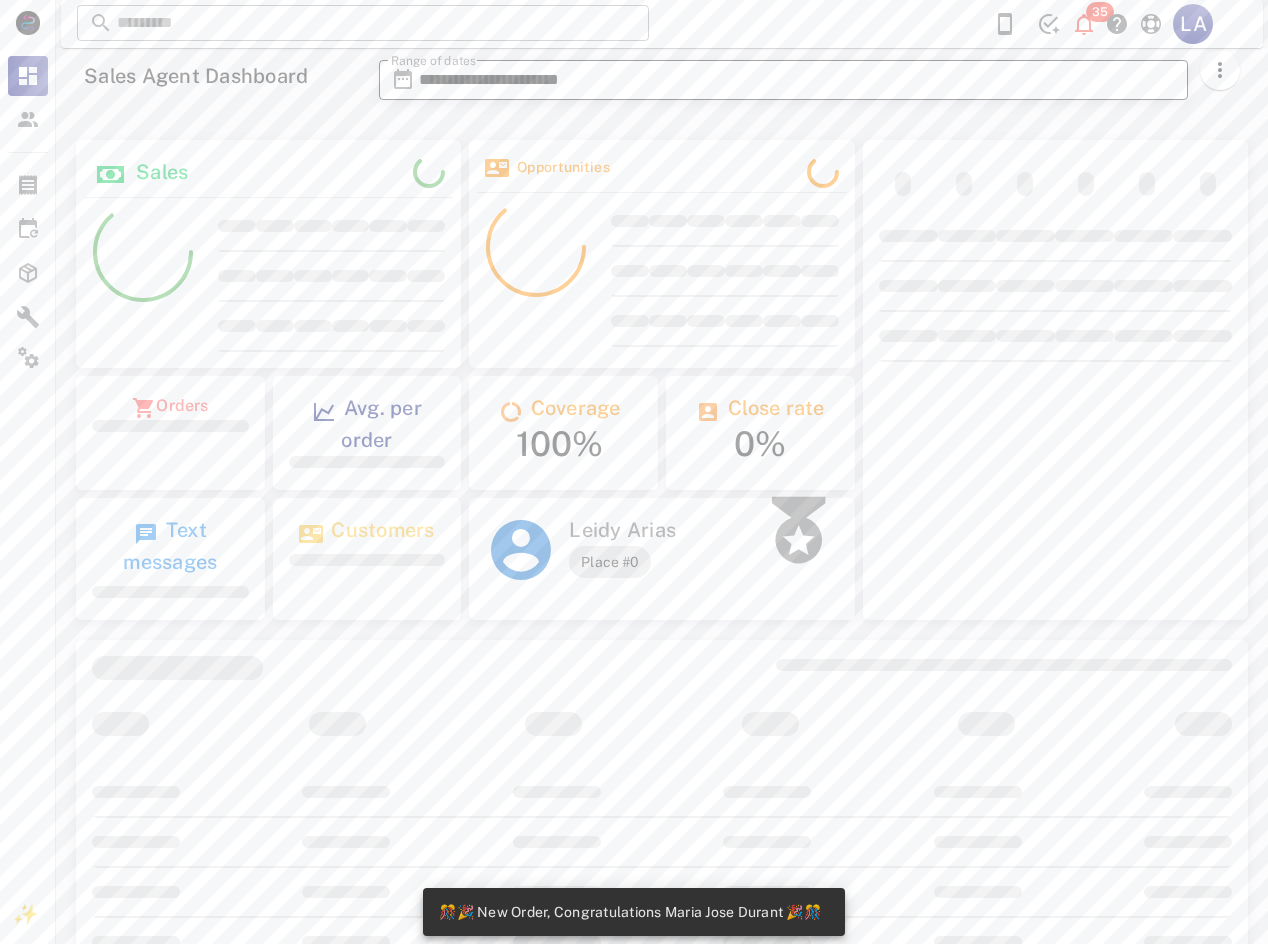 click on "**********" at bounding box center [797, 80] 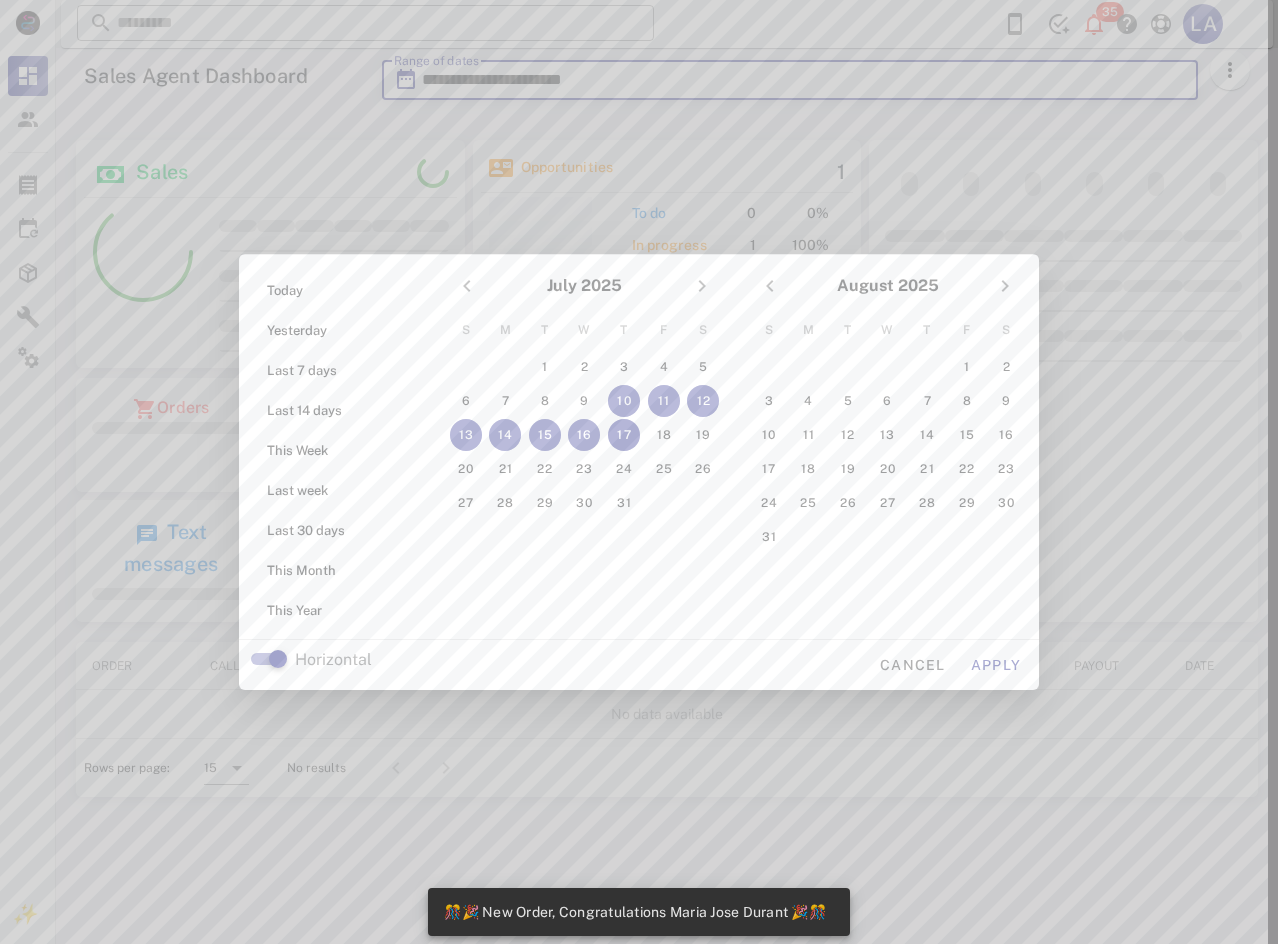 scroll, scrollTop: 999770, scrollLeft: 999611, axis: both 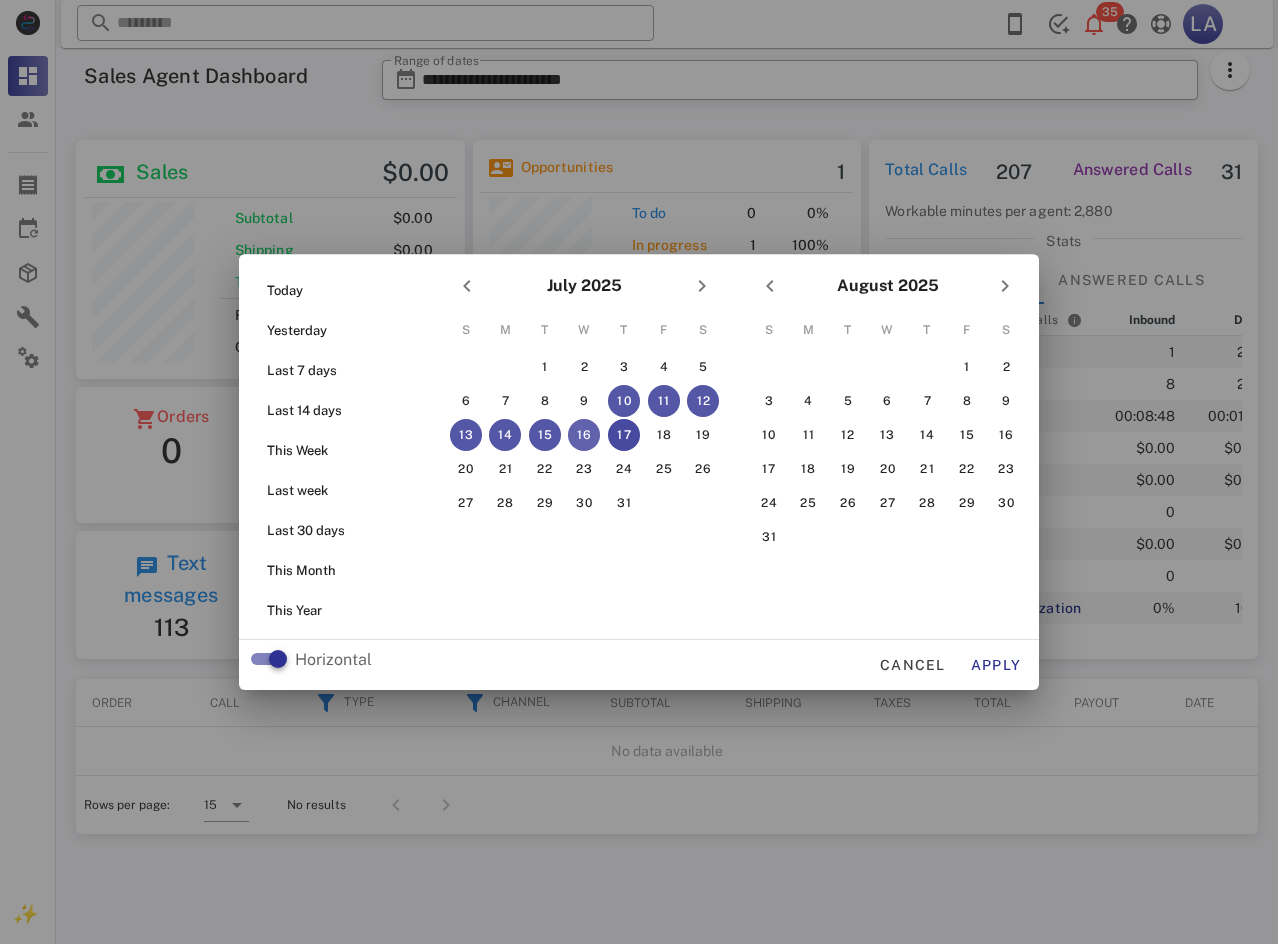 click on "16" at bounding box center [584, 435] 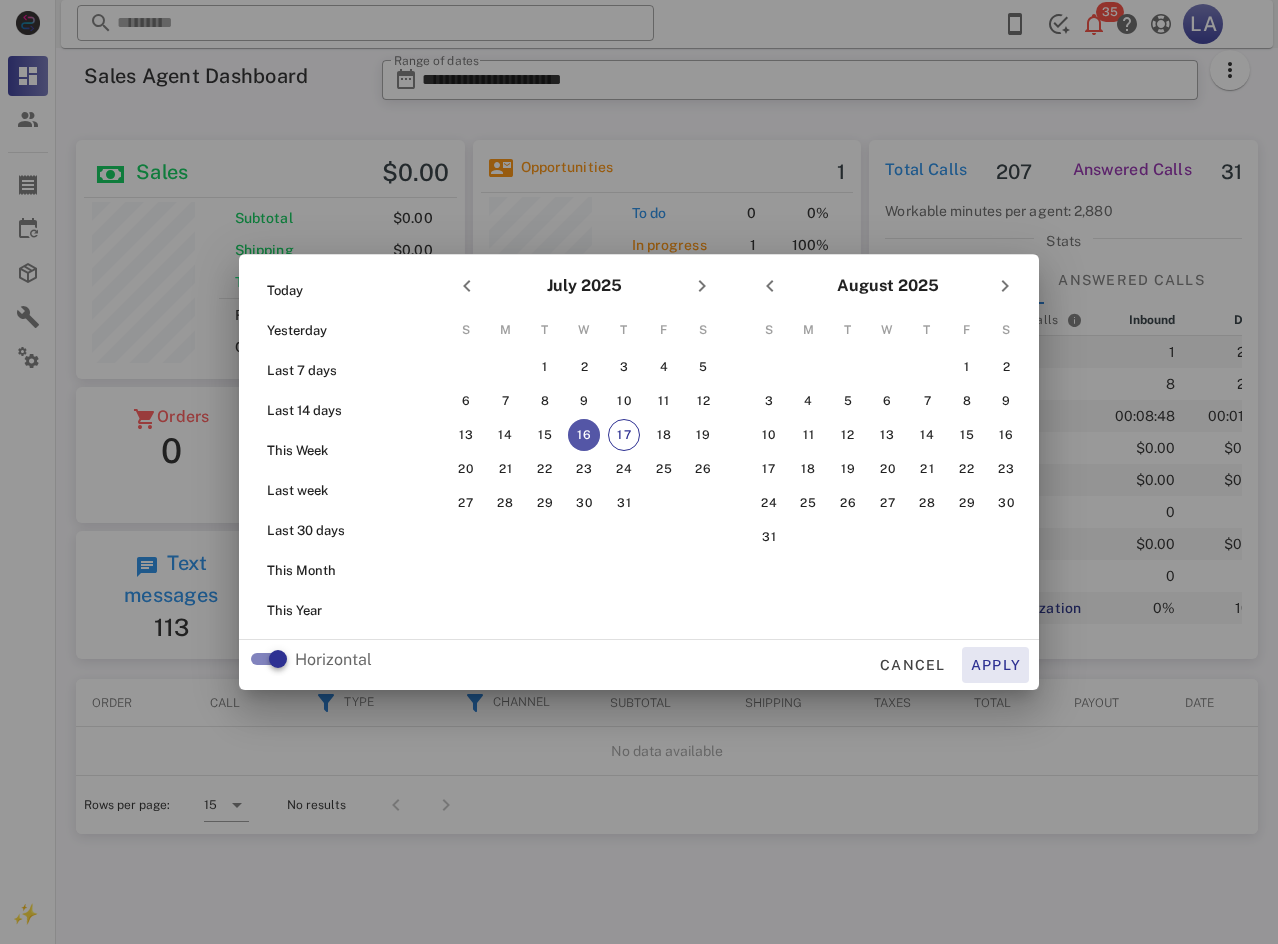 click on "Apply" at bounding box center [996, 665] 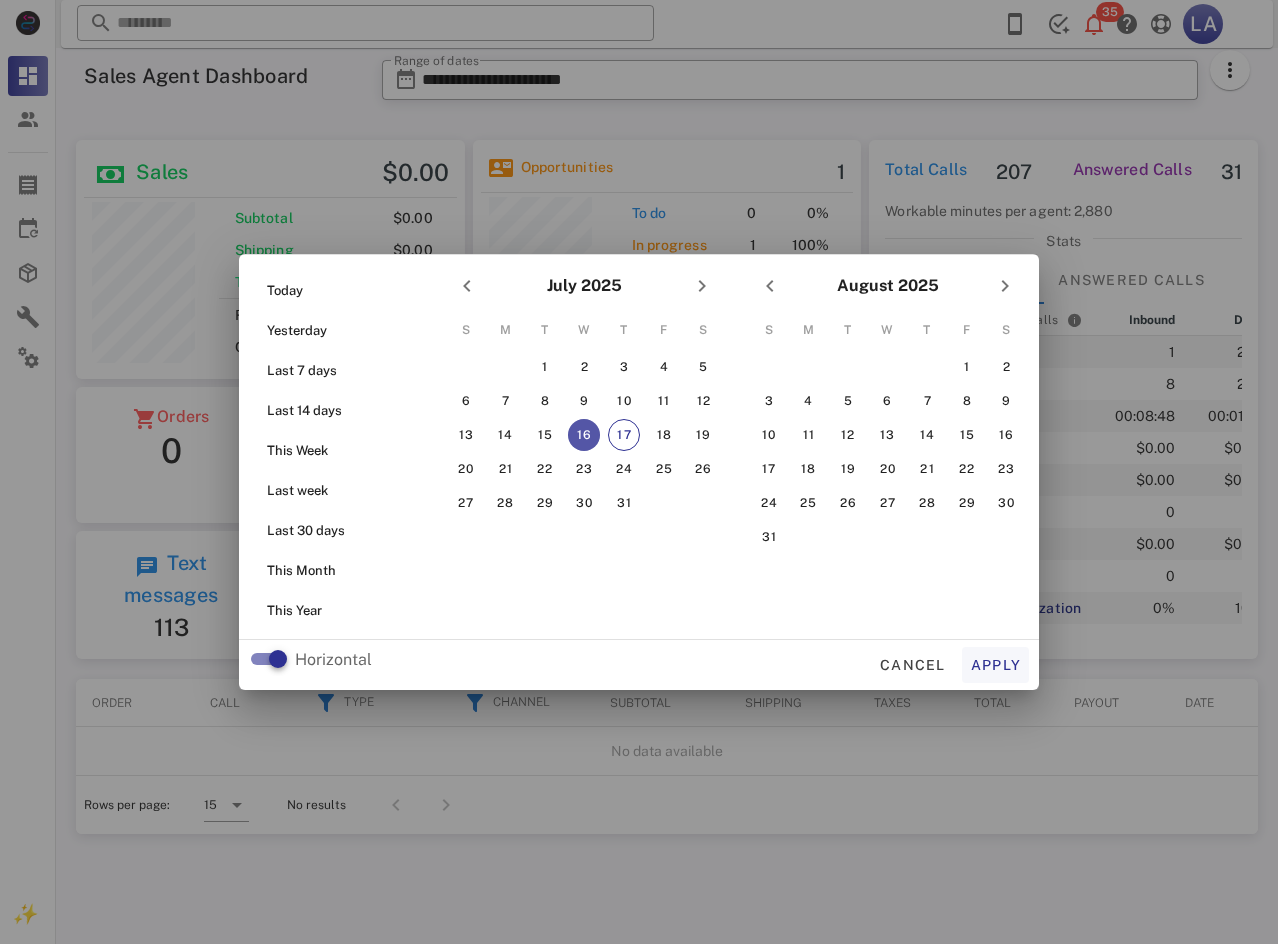 type on "**********" 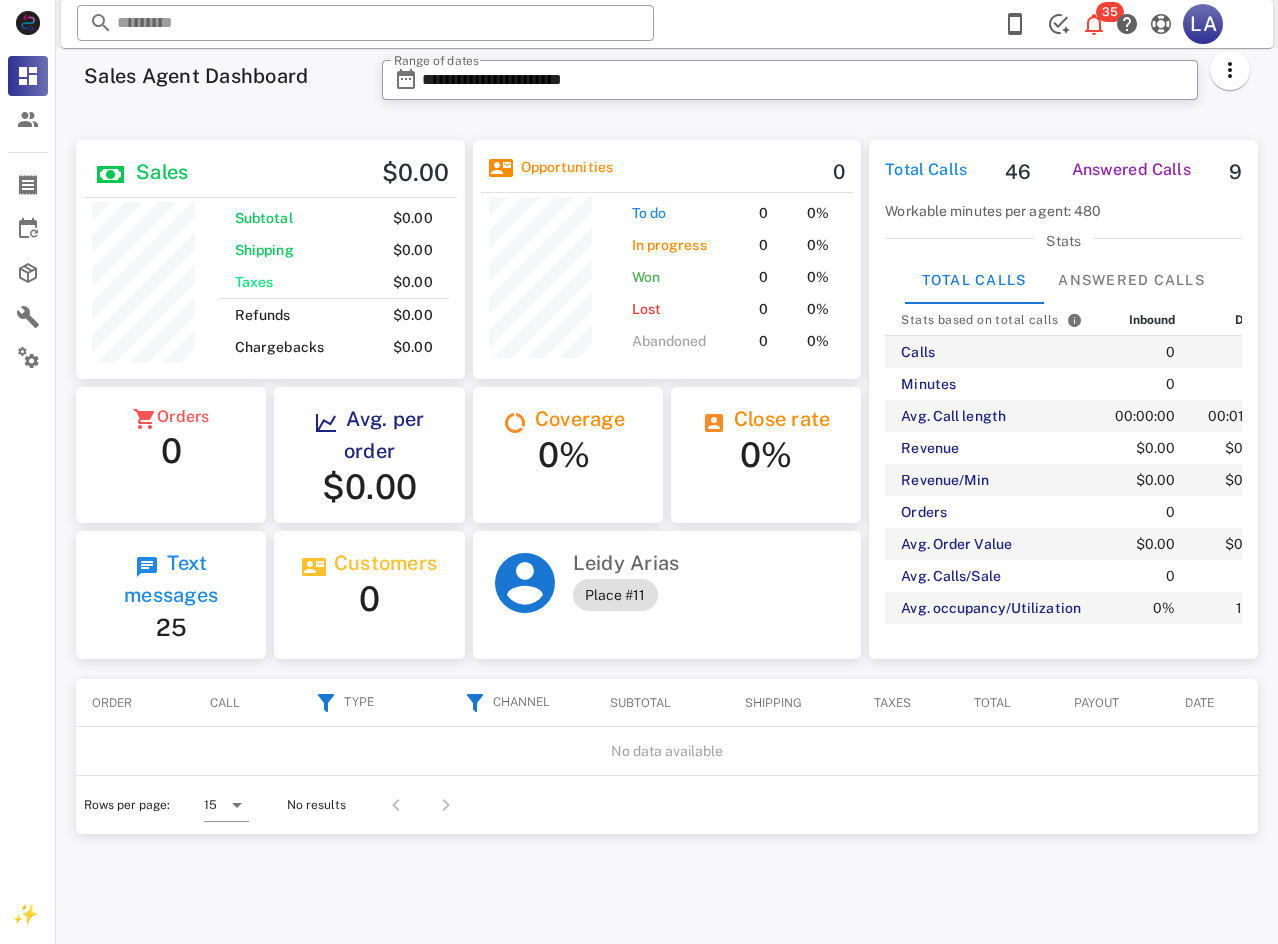 scroll, scrollTop: 999761, scrollLeft: 999611, axis: both 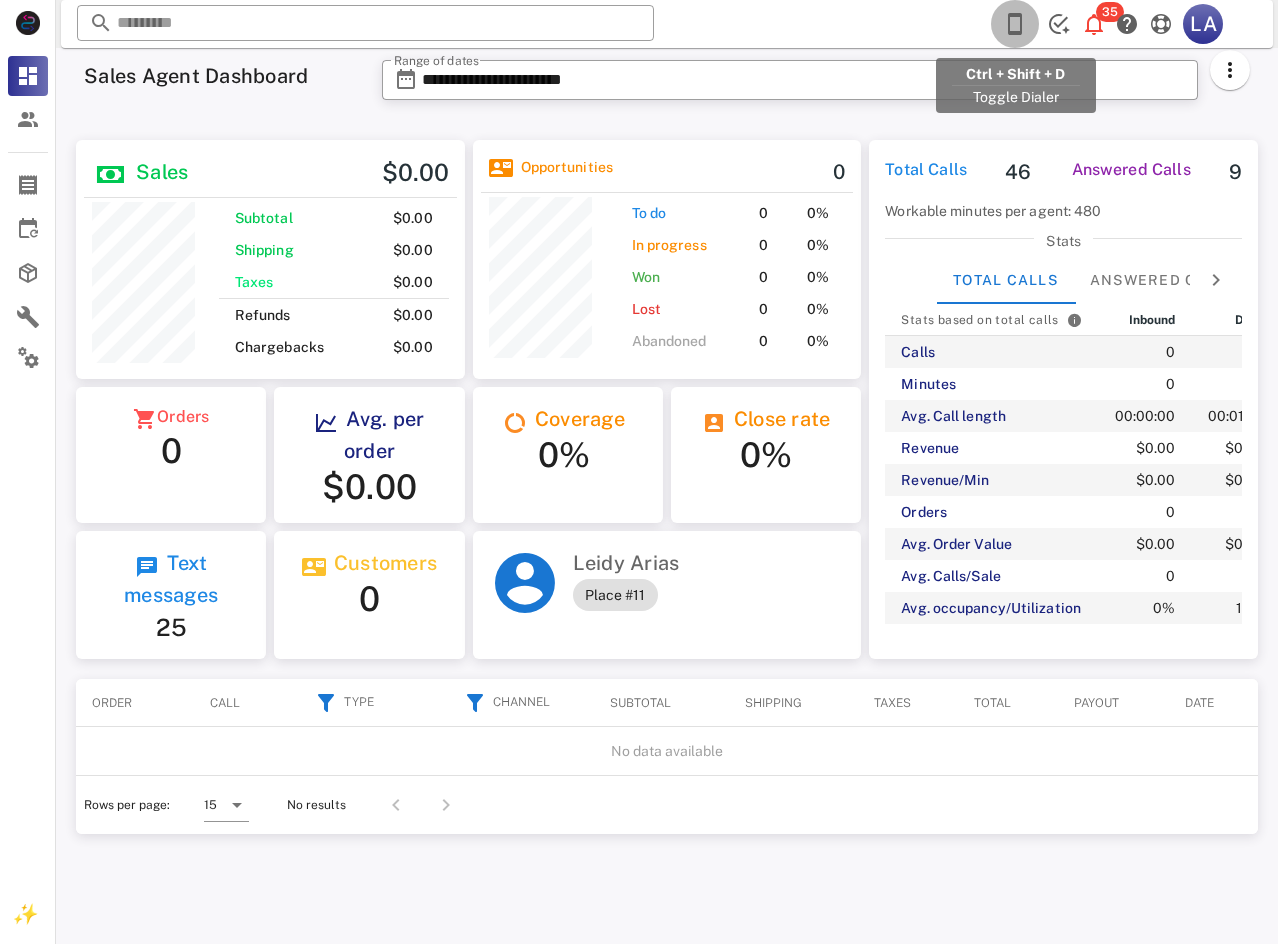 click at bounding box center [1015, 24] 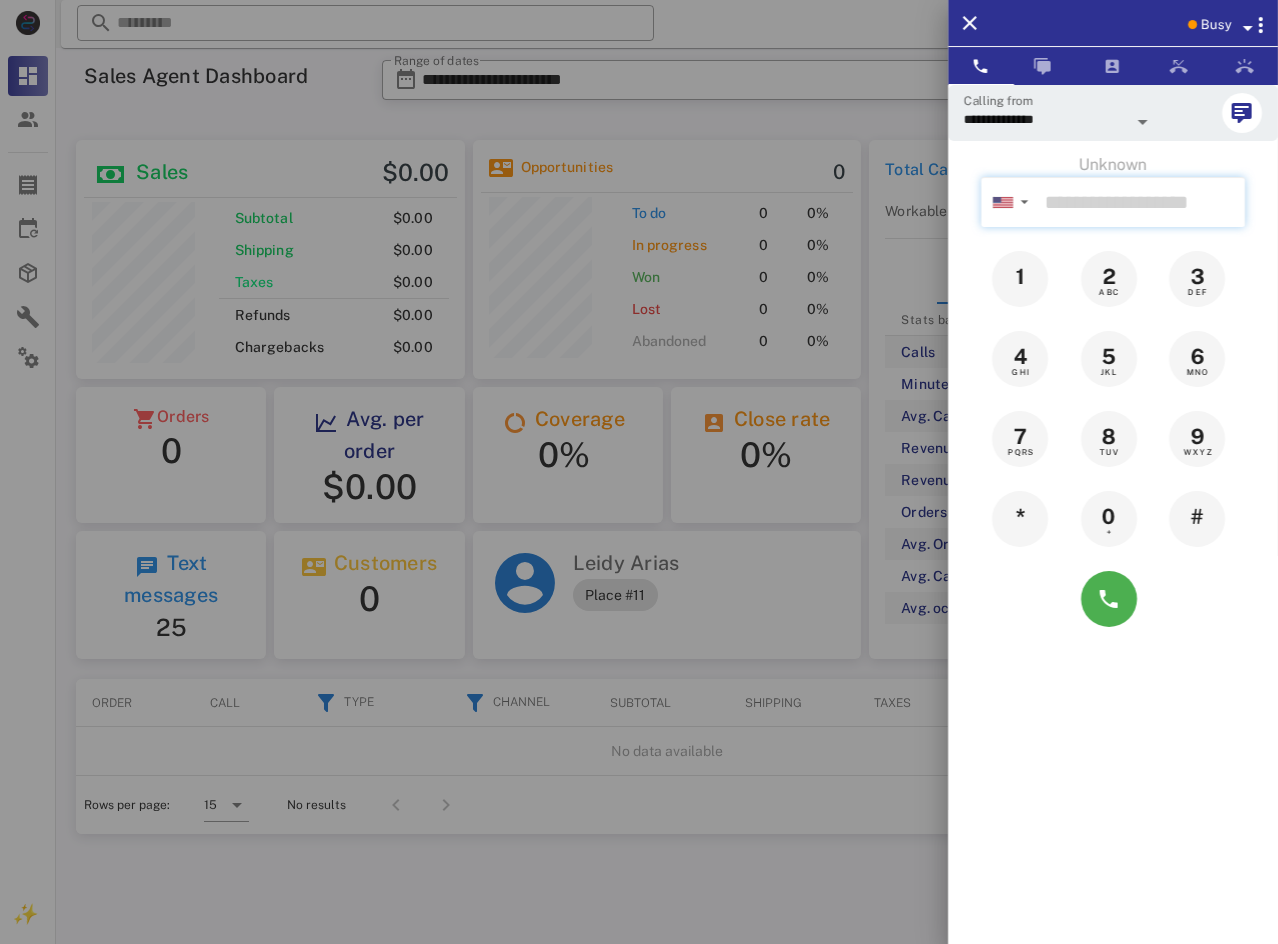 click at bounding box center [1141, 202] 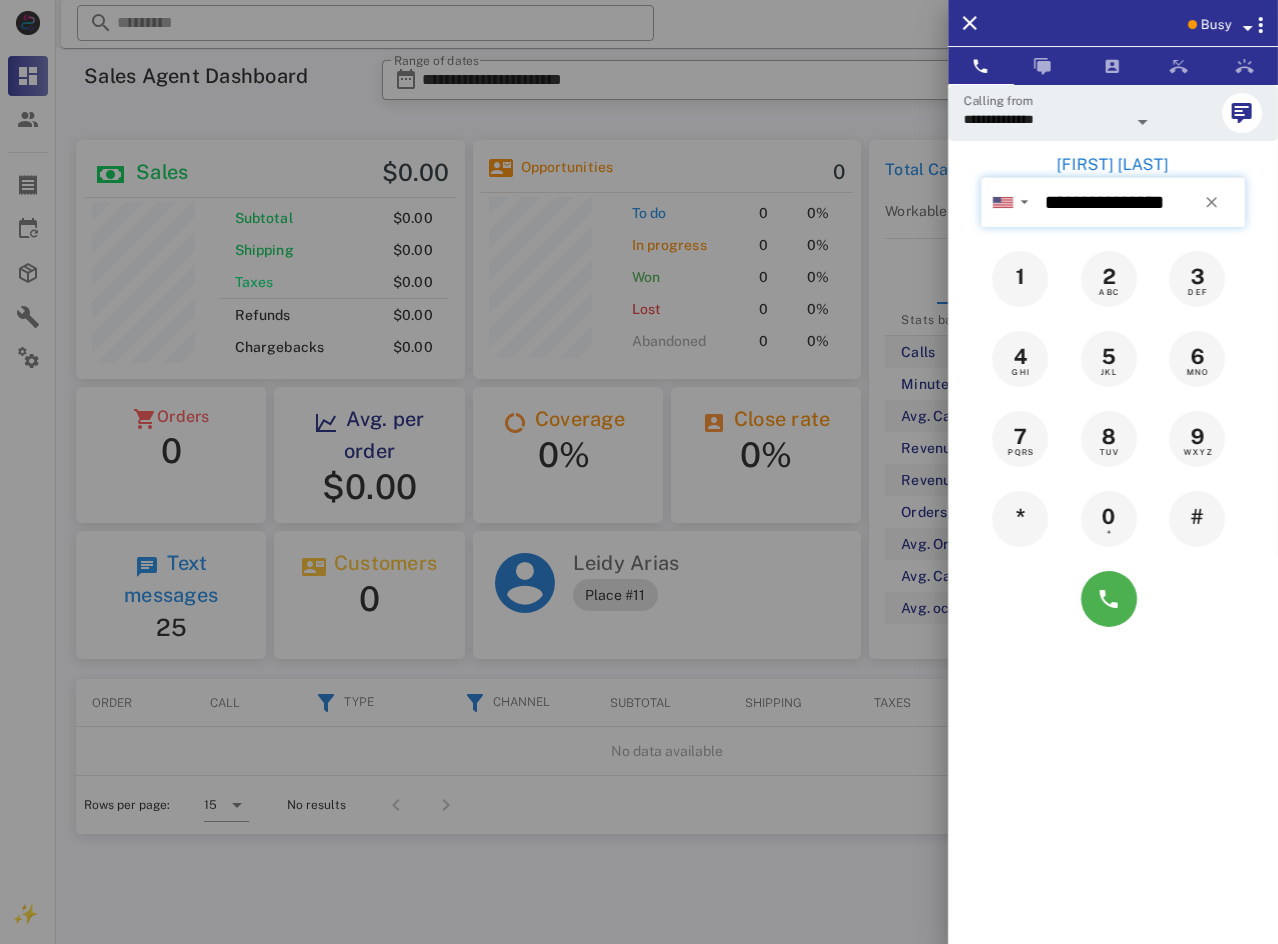 type on "**********" 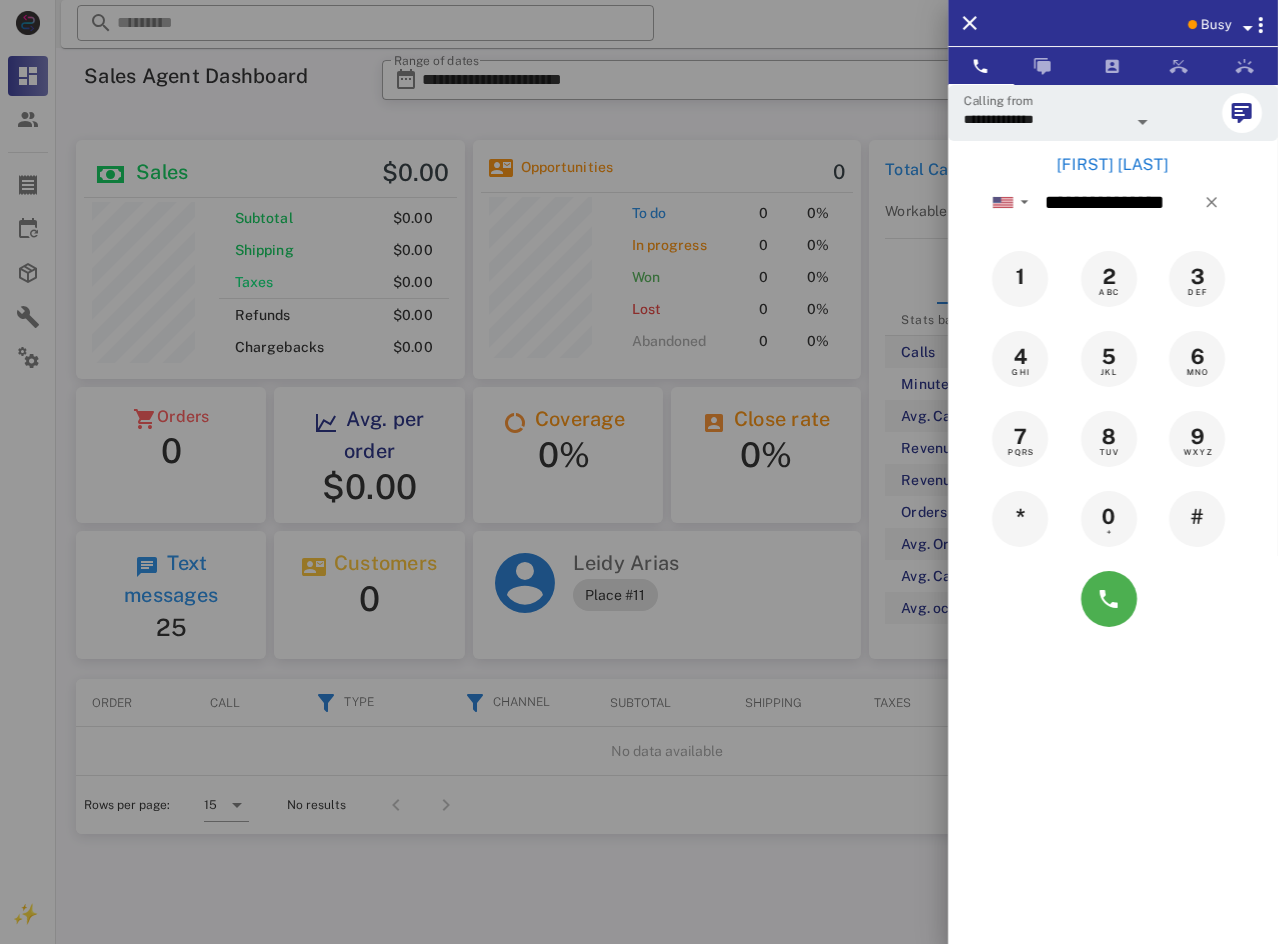 click on "[FIRST] [LAST]" at bounding box center (1113, 165) 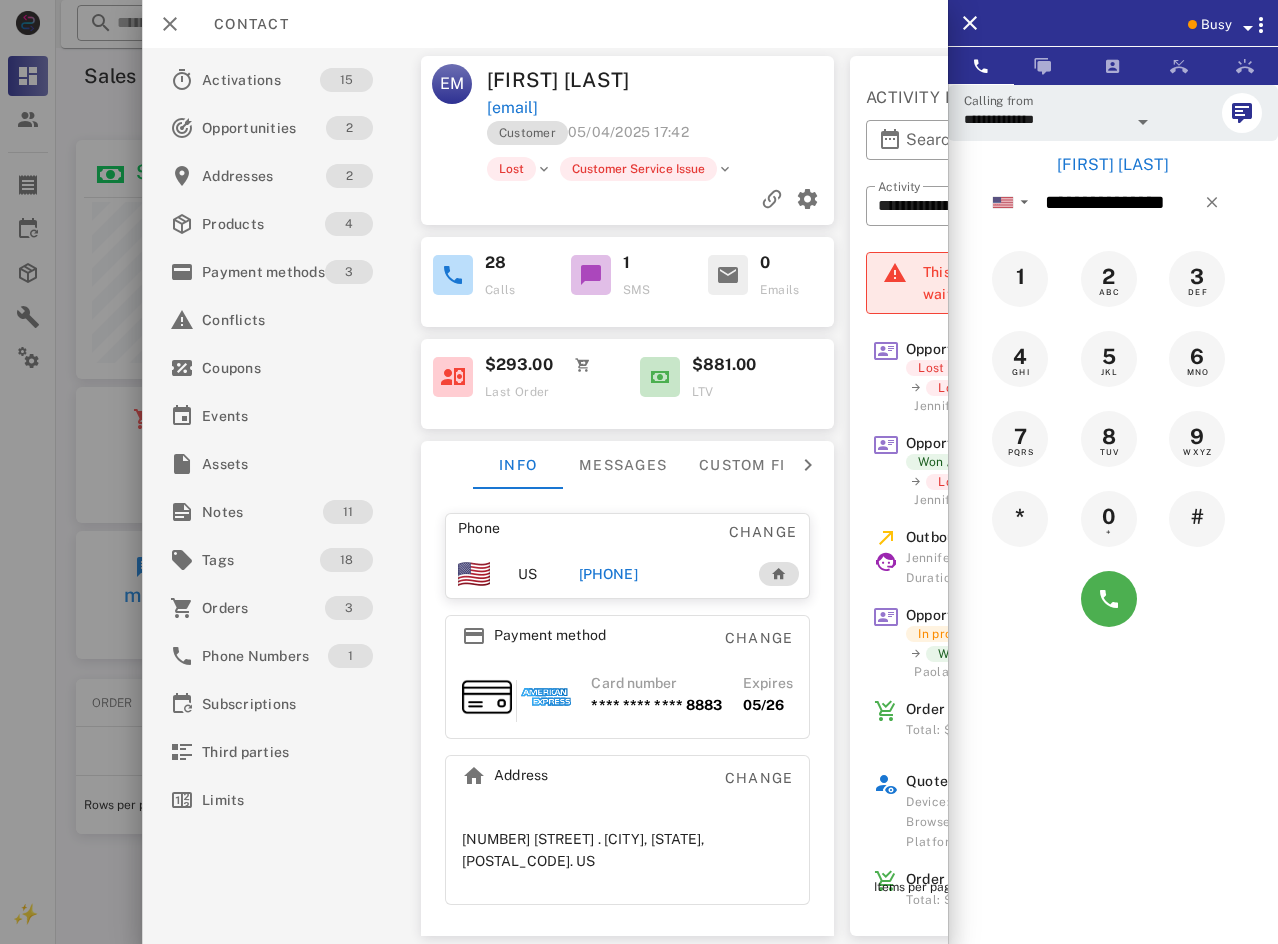 click on "Opportunity updated Lost / Unknown Lost / Customer Service Issue [FIRST] [LAST] [DATE] [TIME] Opportunity updated Won / Sale Lost / Unknown [FIRST] [LAST] [DATE] [TIME] Outbound call [FIRST] [LAST] Duration: 2 min [DATE] [TIME] Opportunity updated In progress / Appointment set Won / Sale [FIRST] [LAST] [DATE] [TIME] Order approved QUOTE Total: $293.00 [FIRST] [LAST] [DATE] [TIME] Quote page viewed Device: iPhone Browser: Safari Platform: iOS [DATE] [TIME] Order updated QUOTE Total: $293.00 [FIRST] [LAST] [DATE] [TIME] Opportunity updated In progress / Inbound call In progress / Appointment set [FIRST] [LAST] [DATE] [TIME] Outbound call [FIRST] [LAST] Duration: 1 min [DATE] [TIME] Outbound call [FIRST] [LAST] Duration: 1 min [DATE] [TIME] Outbound call [FIRST] [LAST] Duration: 10 min [DATE] [TIME] Outbound call [FIRST] [LAST] Duration: 1 min" at bounding box center [1069, 617] 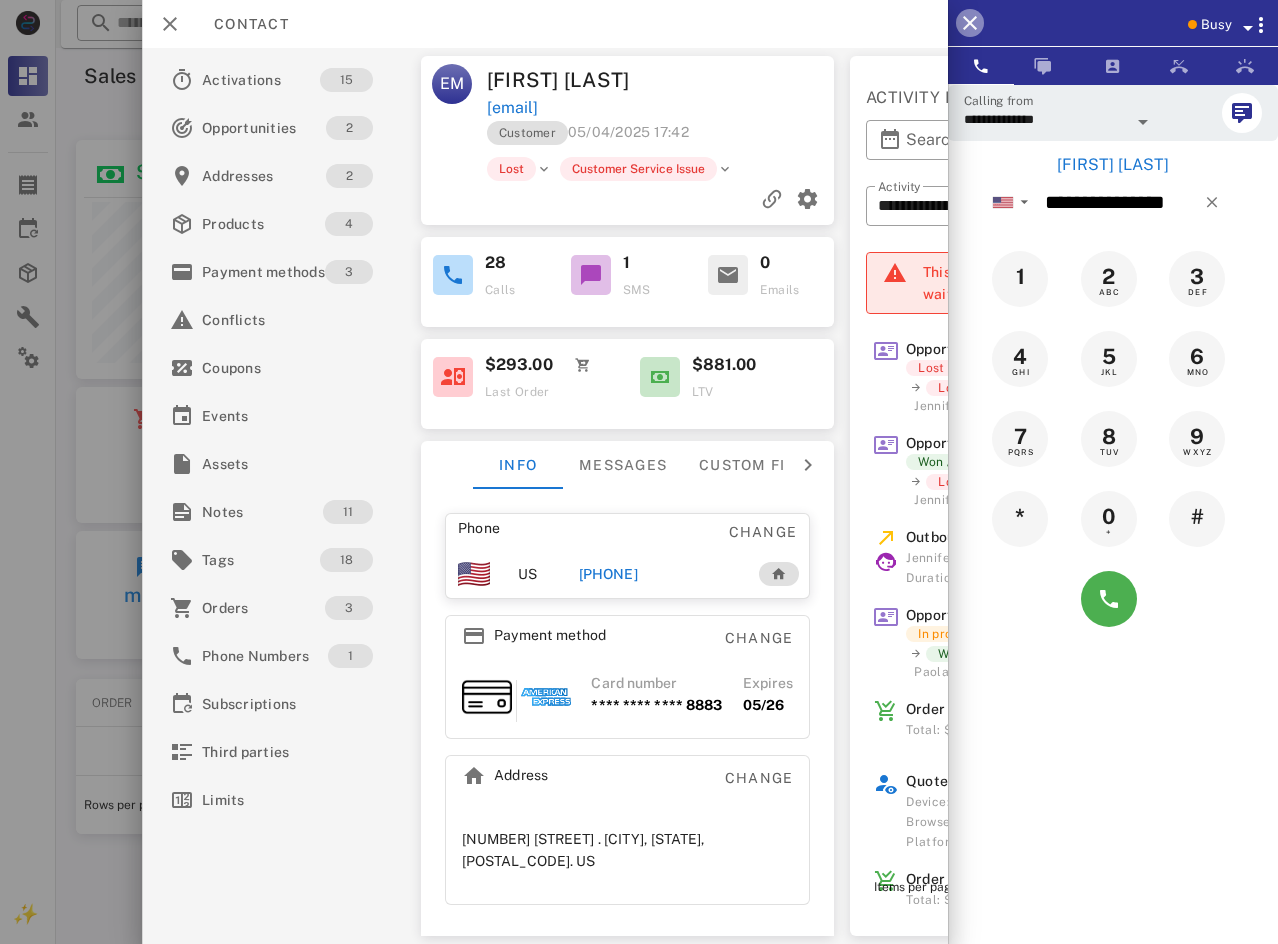 click at bounding box center [970, 23] 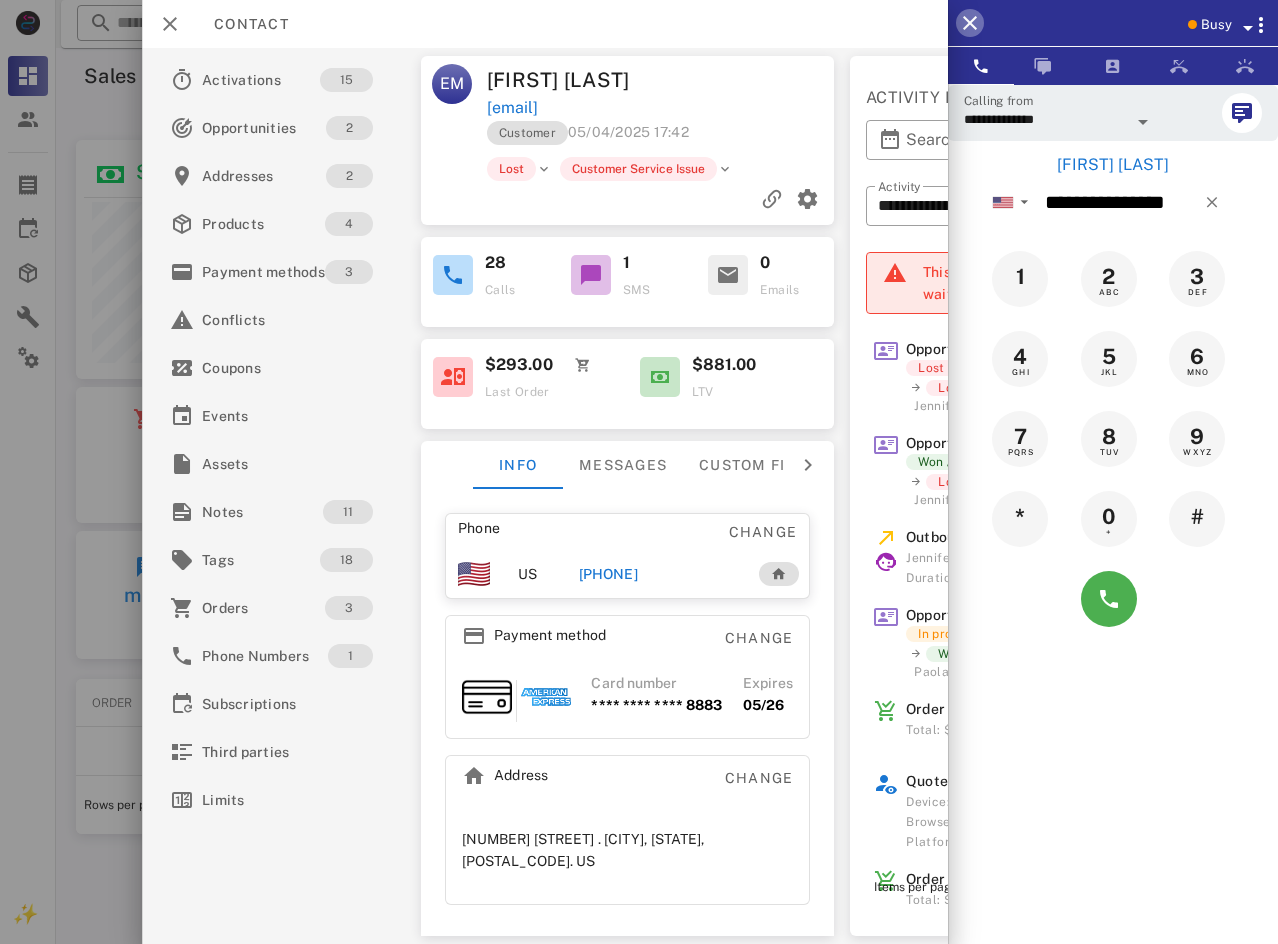 type 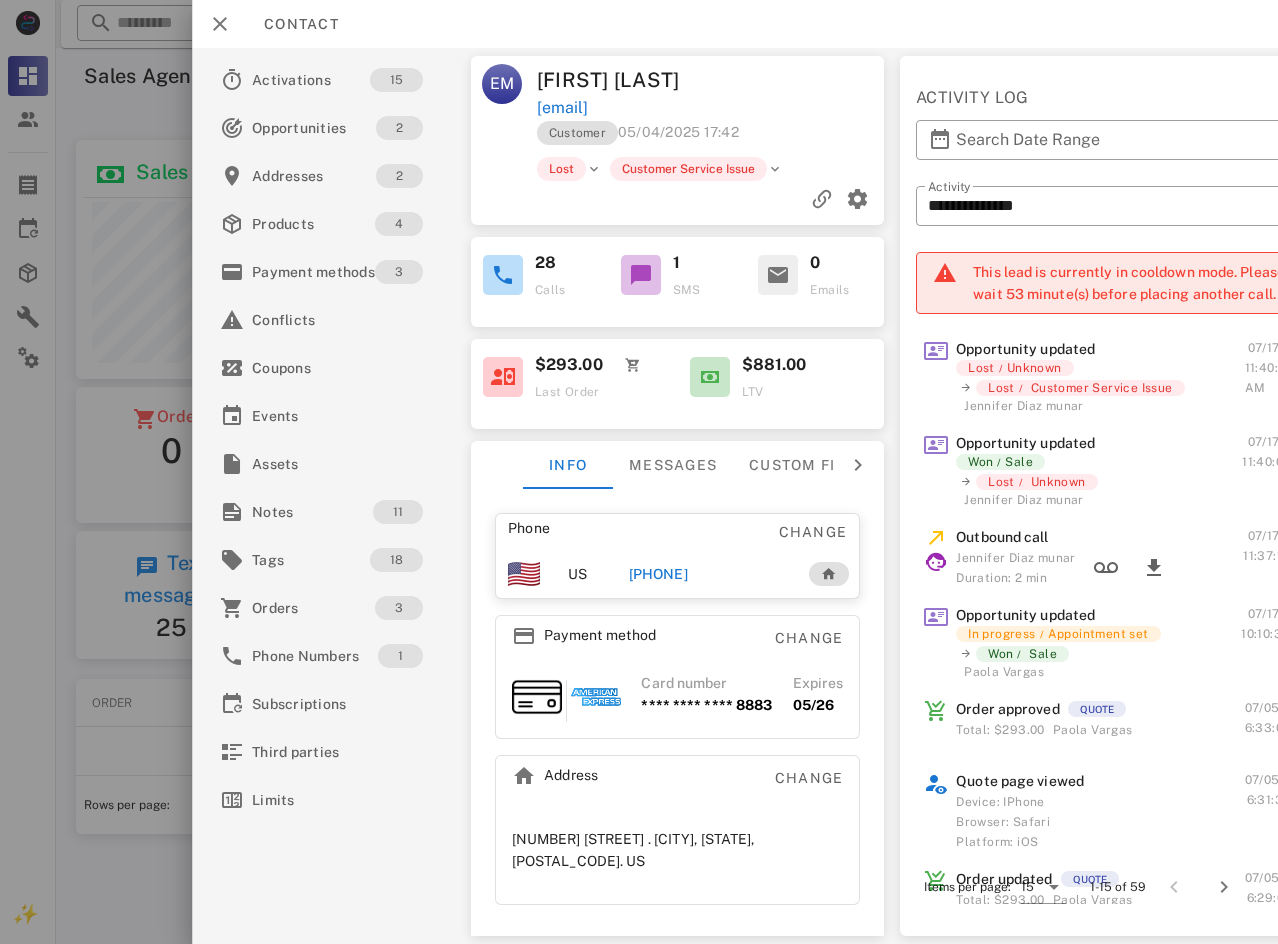 click on "Outbound call" at bounding box center (1002, 537) 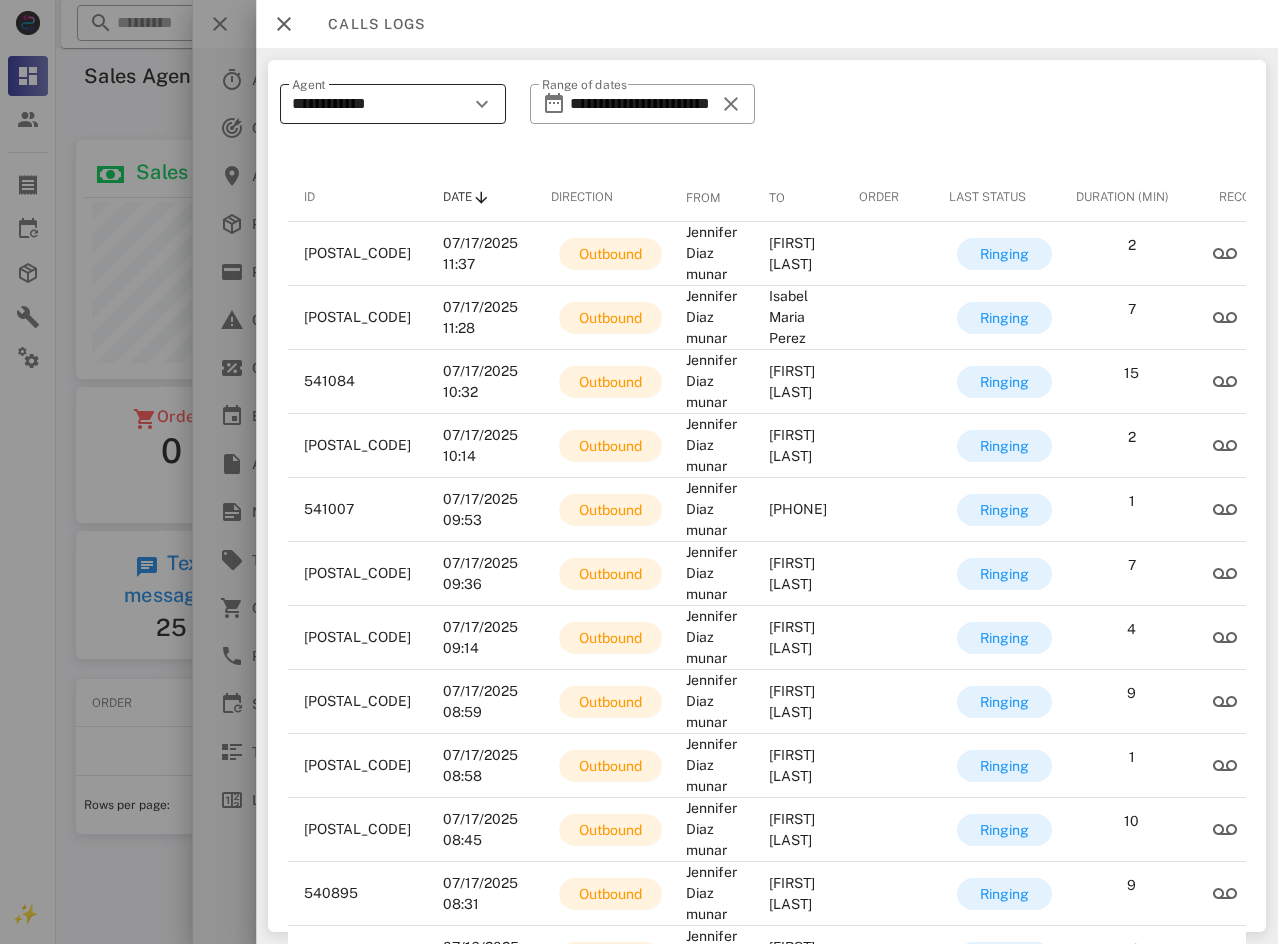 click on "**********" at bounding box center [379, 104] 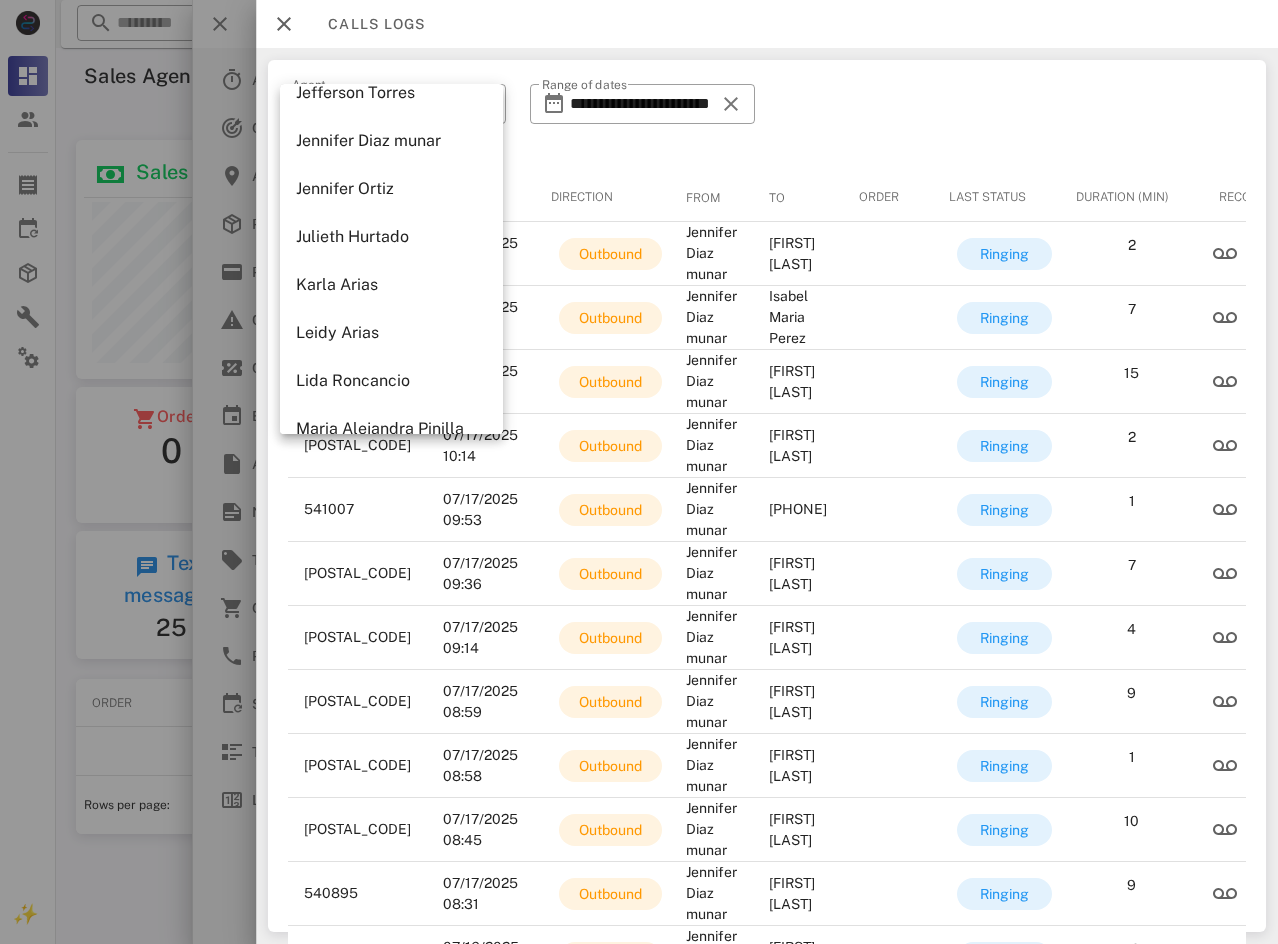 click on "Leidy Arias" at bounding box center [391, 333] 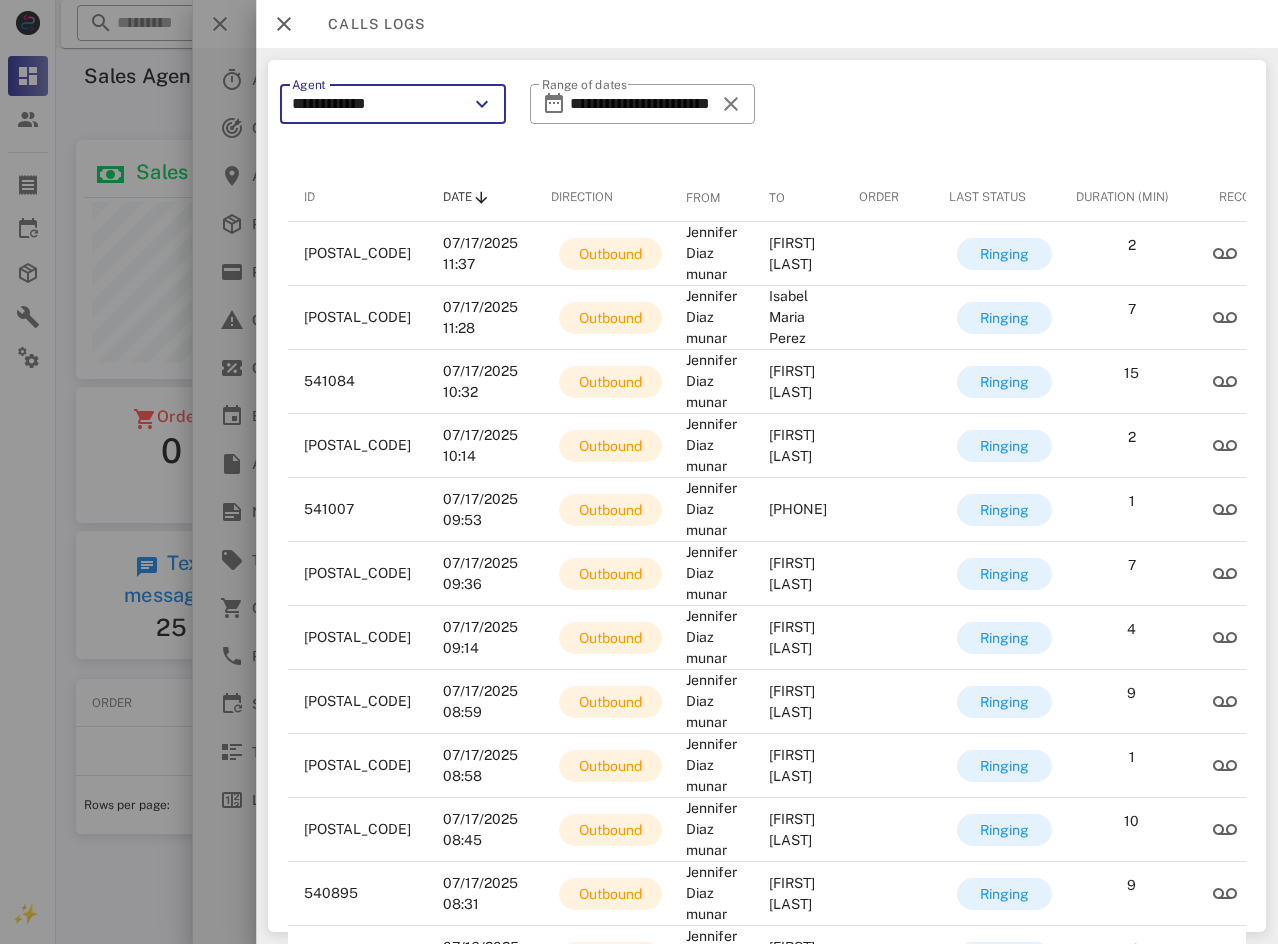 click on "**********" at bounding box center (379, 104) 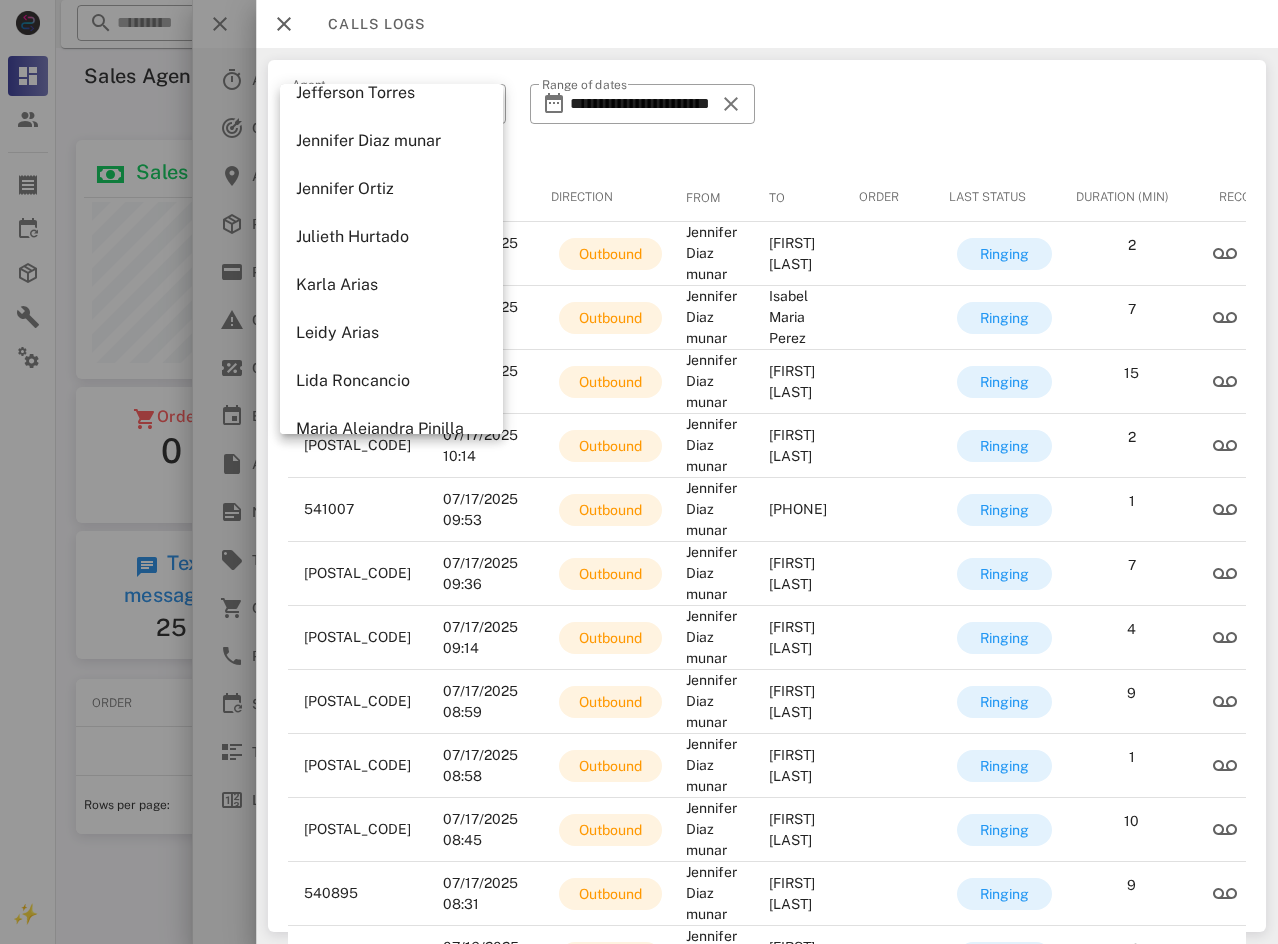 click on "Leidy Arias" at bounding box center [391, 332] 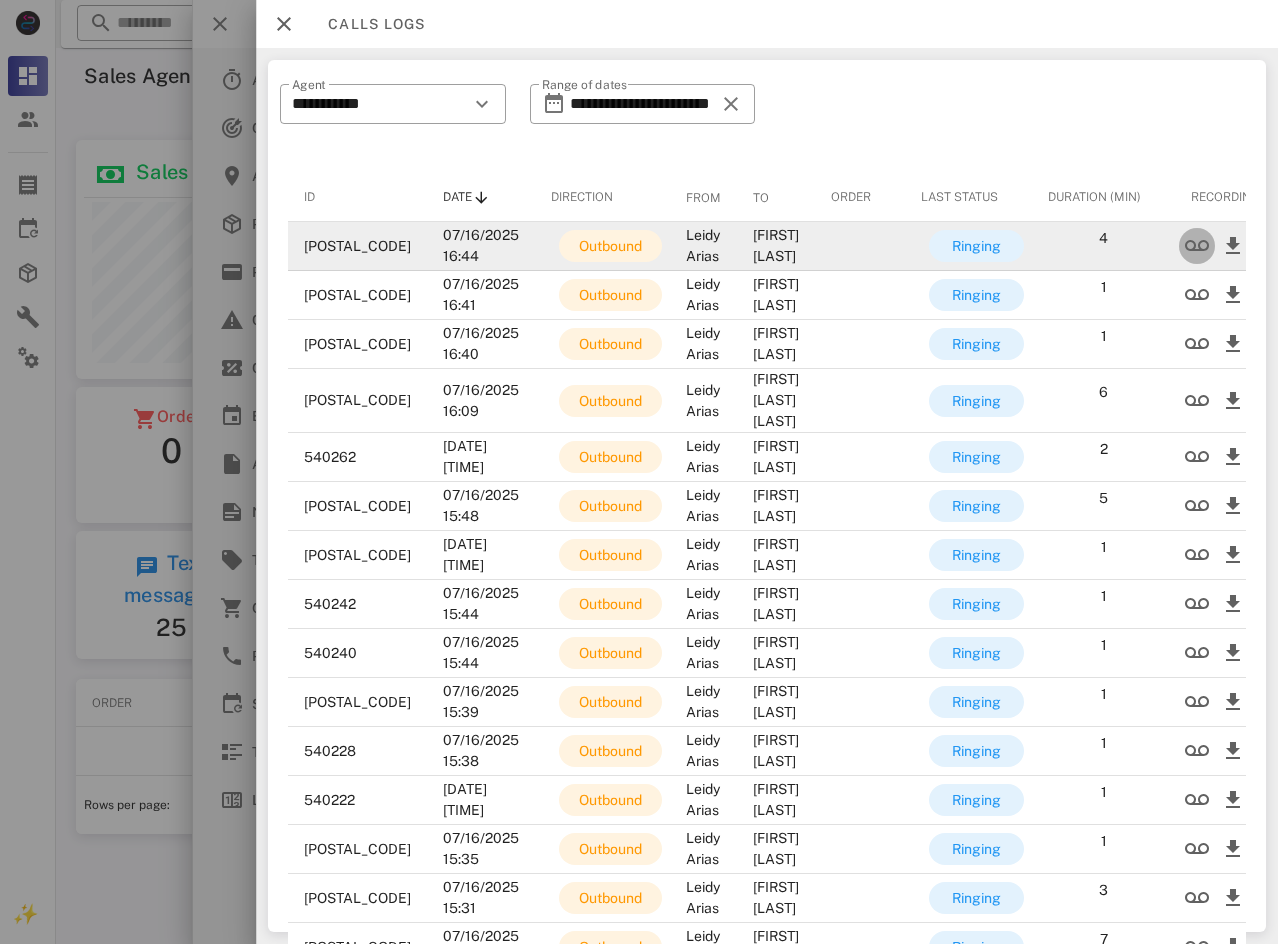 click at bounding box center (1197, 246) 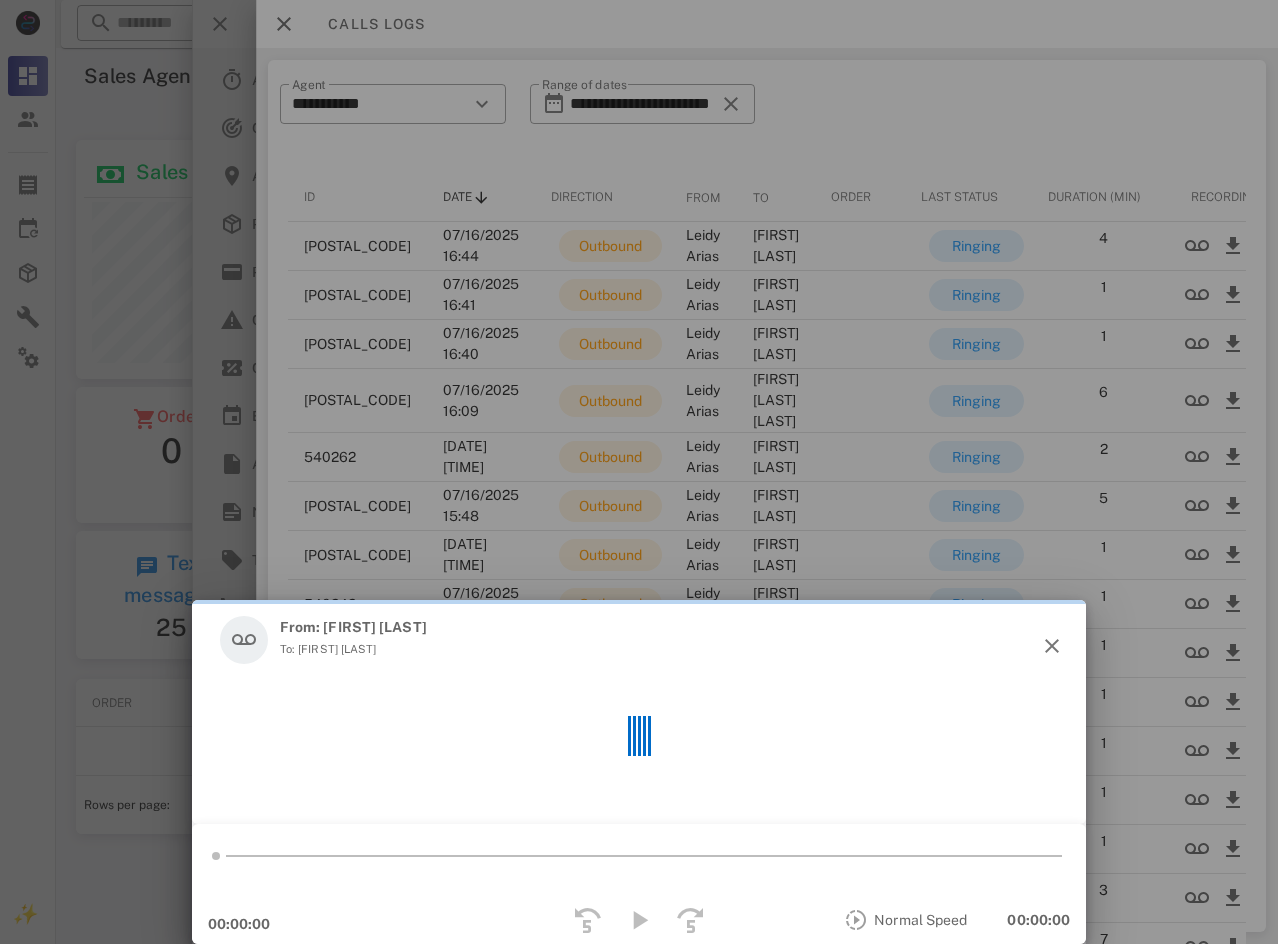 click at bounding box center [639, 472] 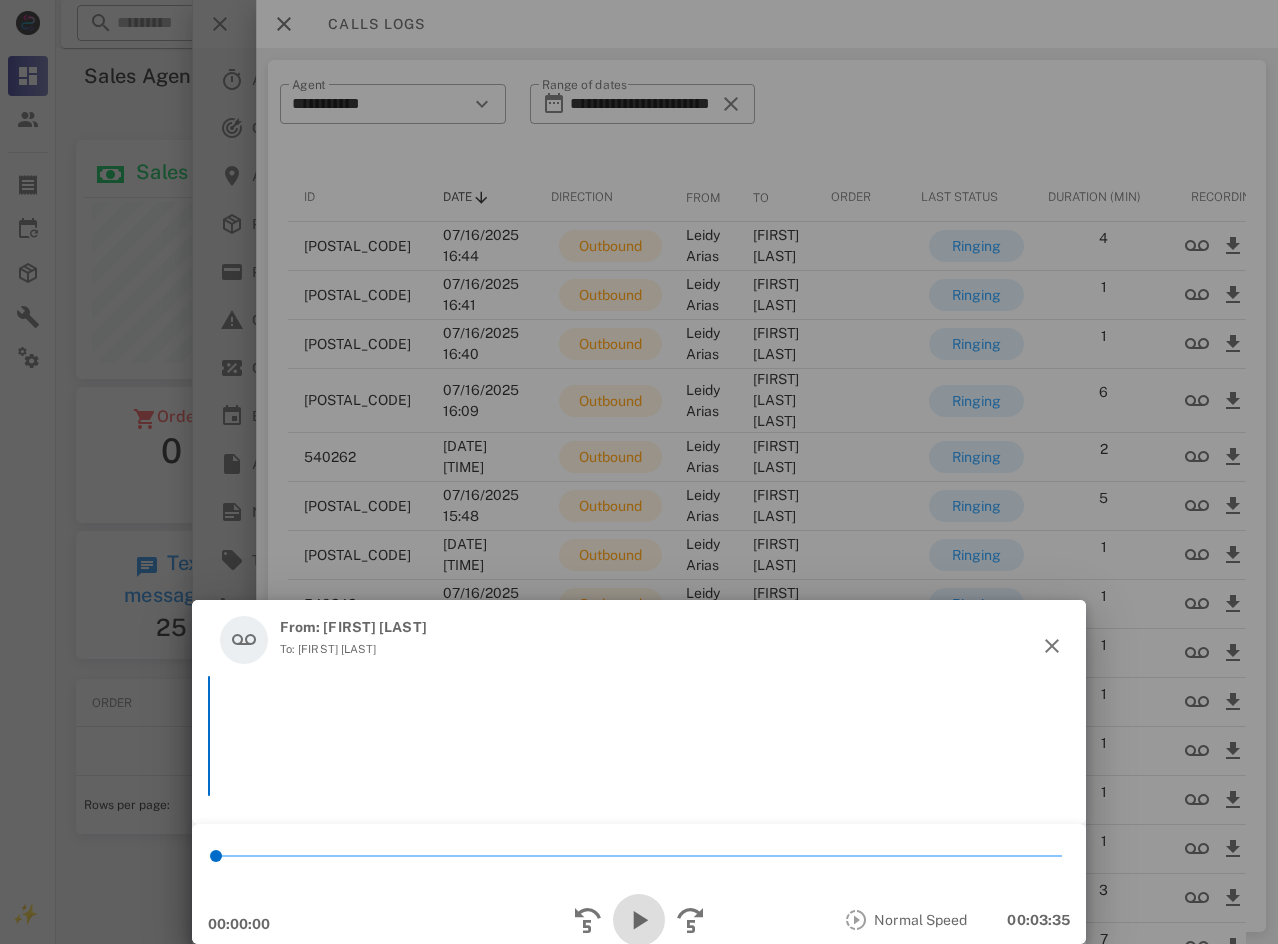 click at bounding box center (639, 920) 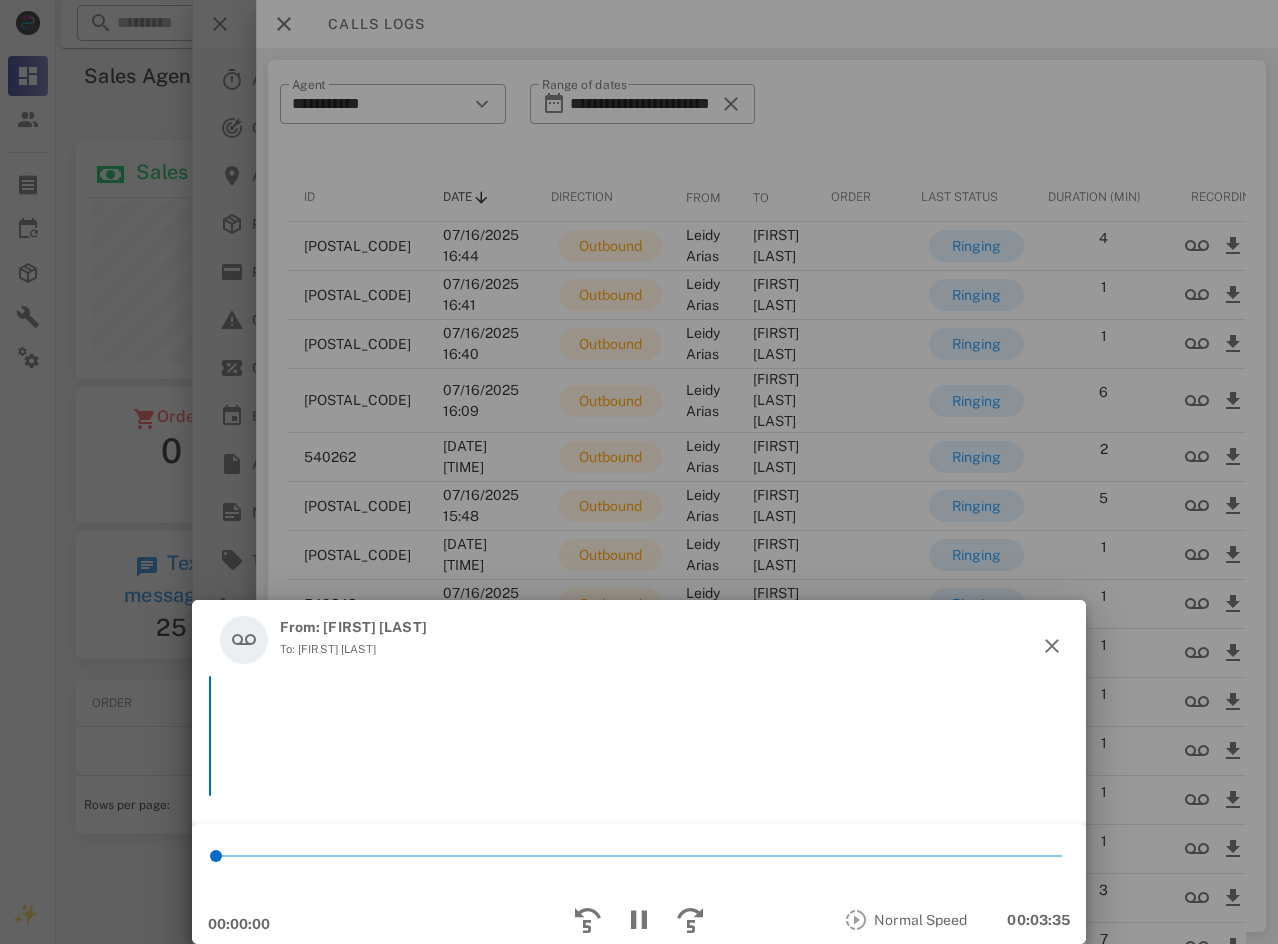 click on "*" at bounding box center (639, 856) 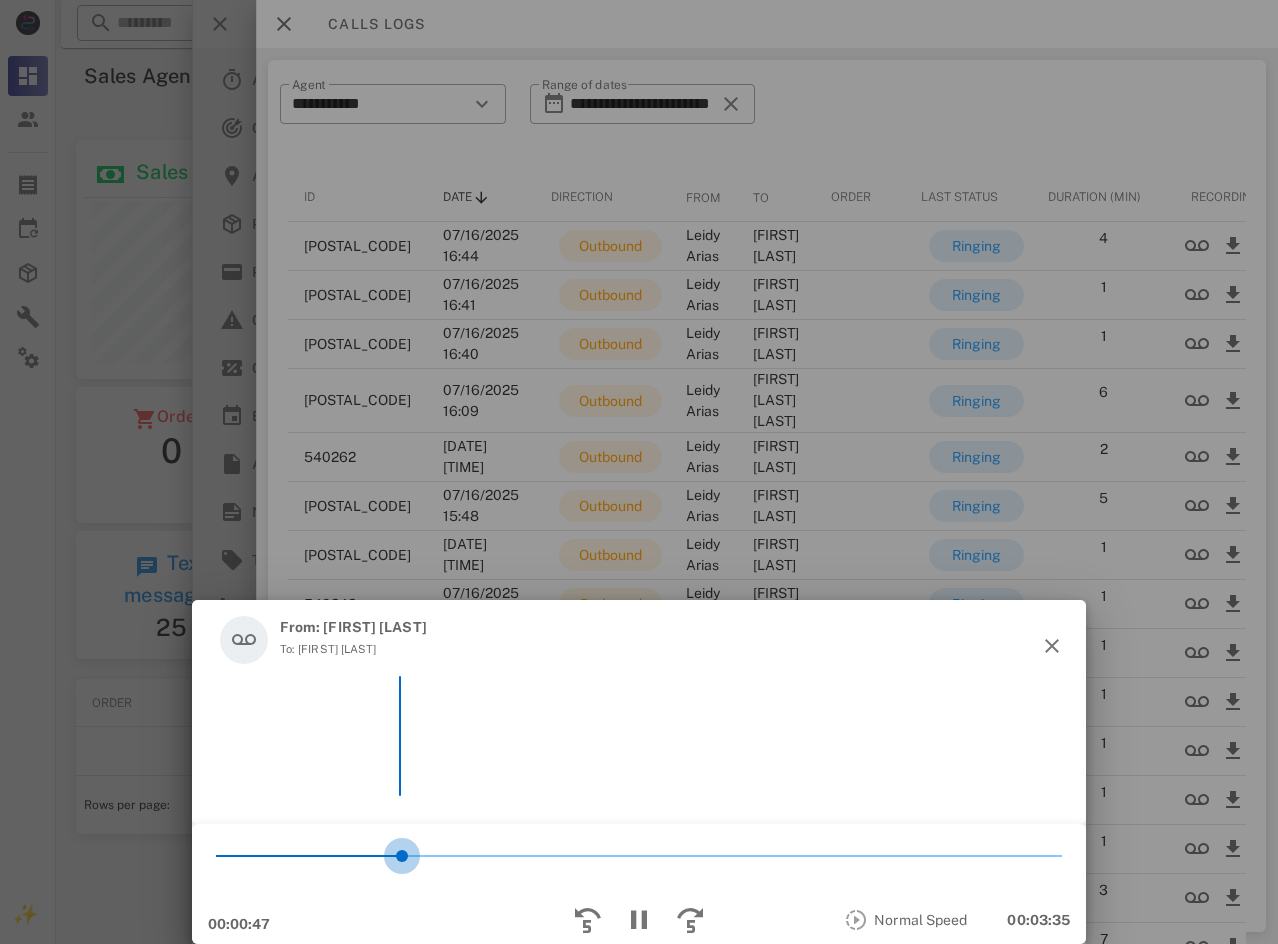 click on "*" at bounding box center [639, 856] 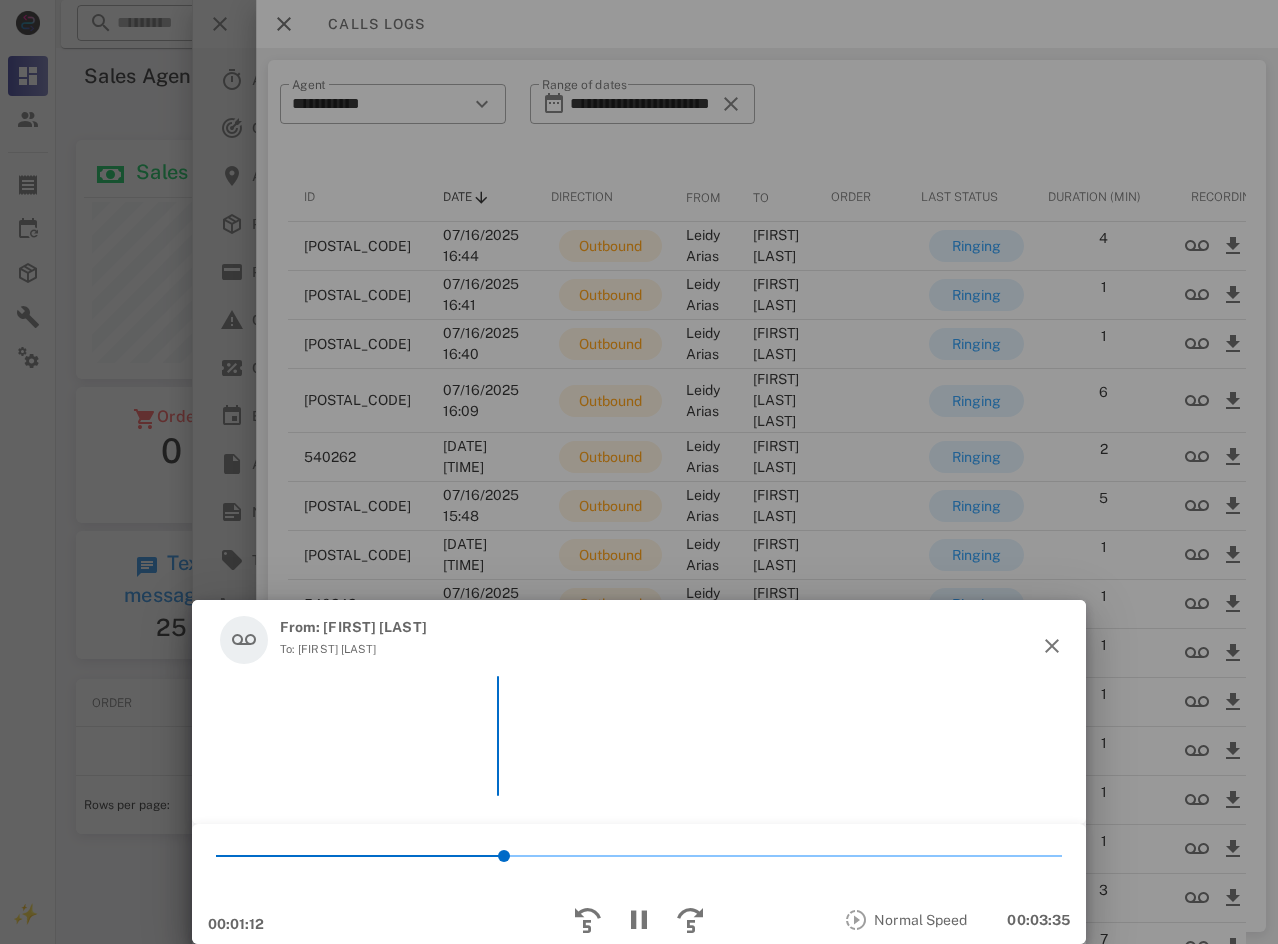 click on "* 00:01:12 Normal Speed 00:03:35 This audio is not yet transcribed  TRANSCRIBE CALL   Text copied to clipboard!   Close   Transcription Call Analysis AI is disabled" at bounding box center [639, 1152] 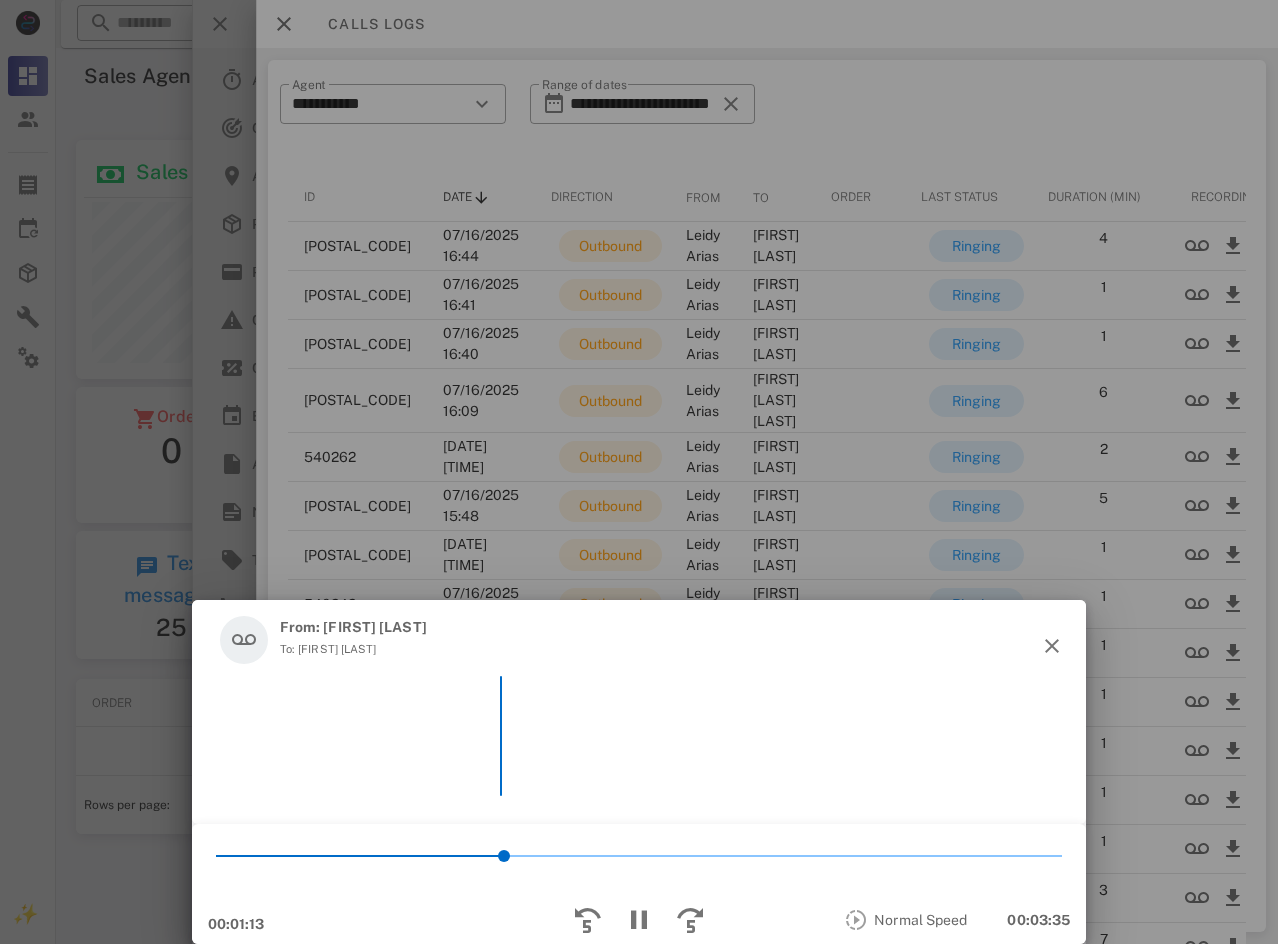 click on "*" at bounding box center [639, 856] 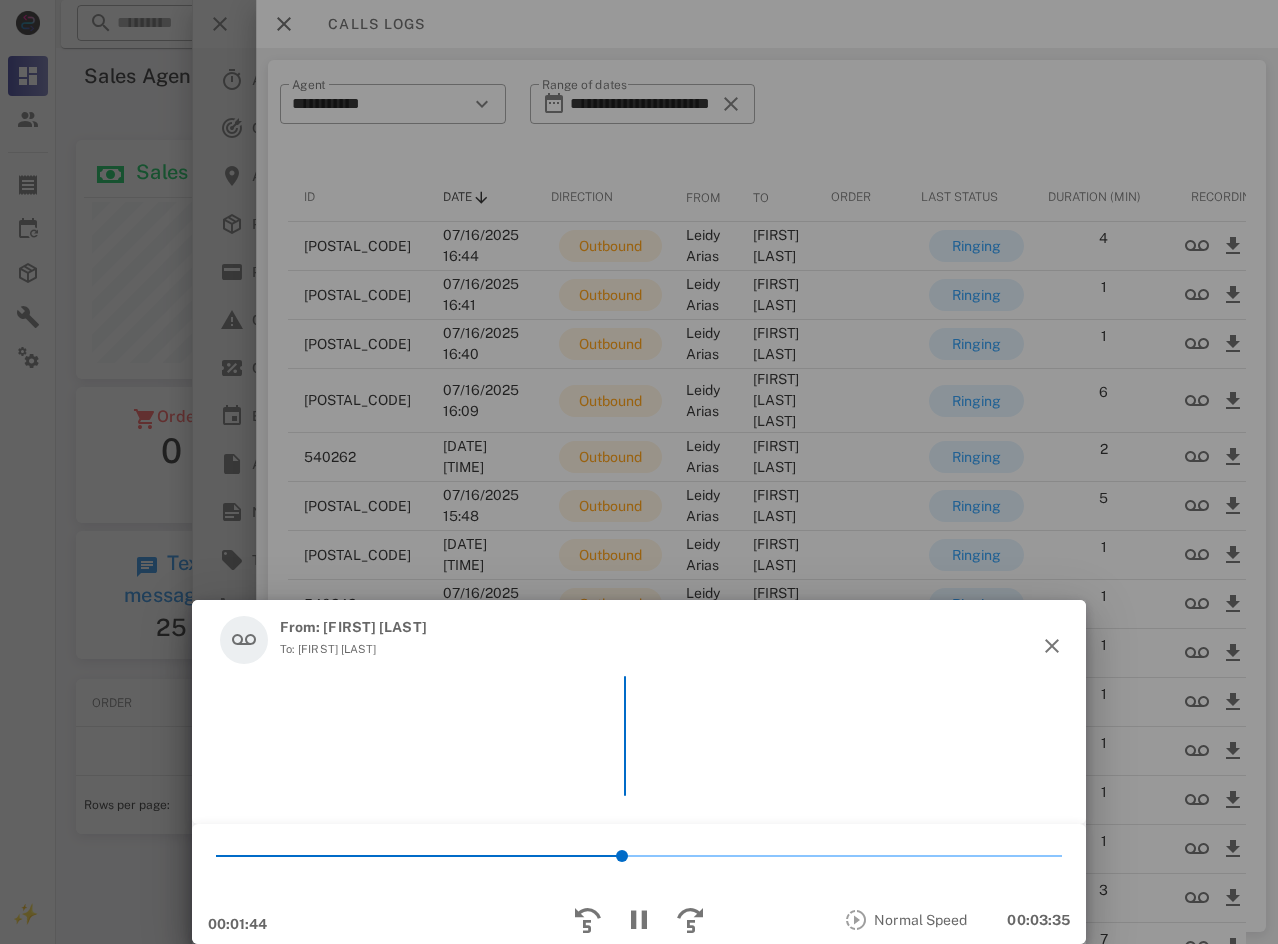 click on "*" at bounding box center (639, 856) 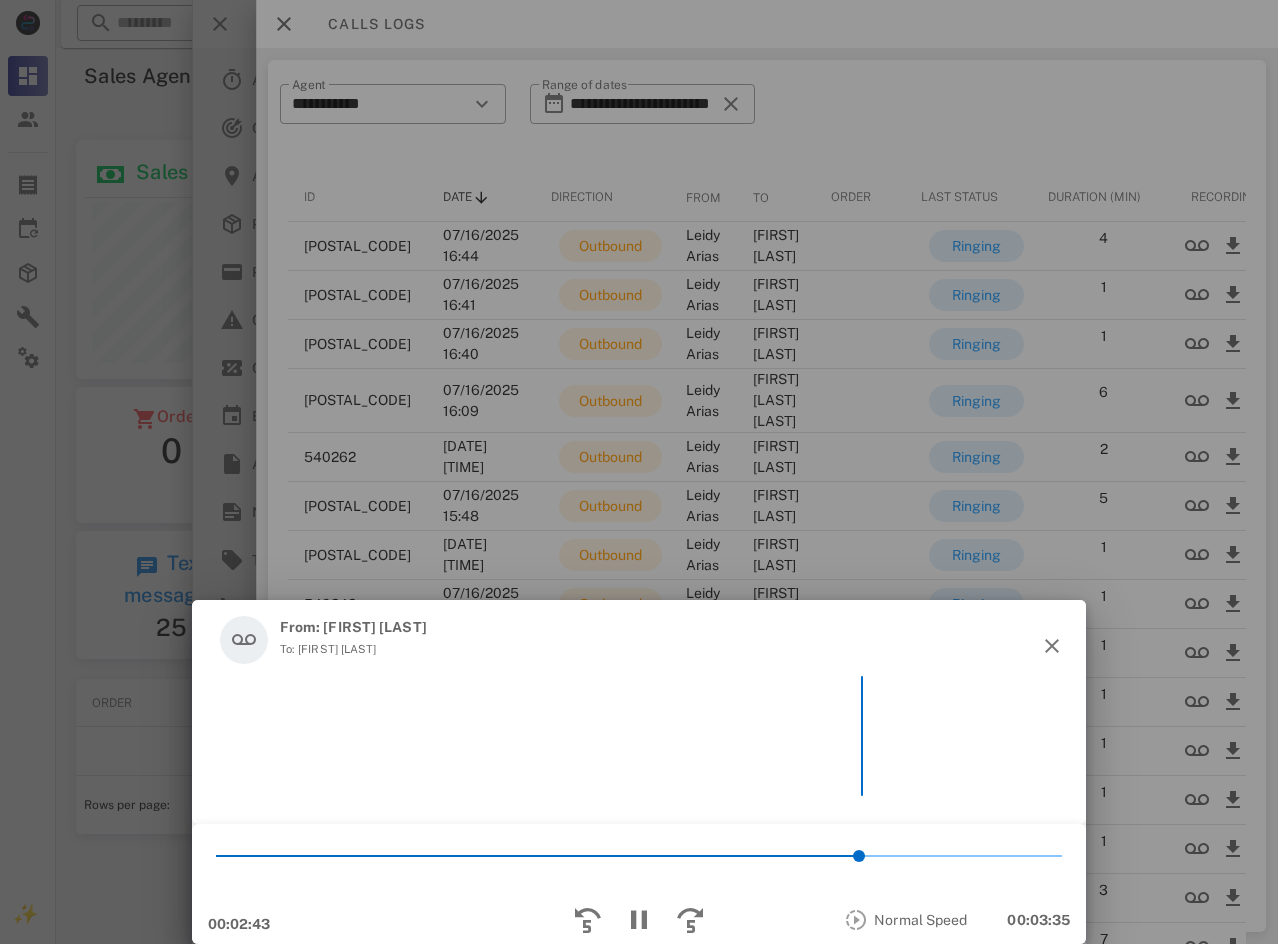 click on "*" at bounding box center (639, 856) 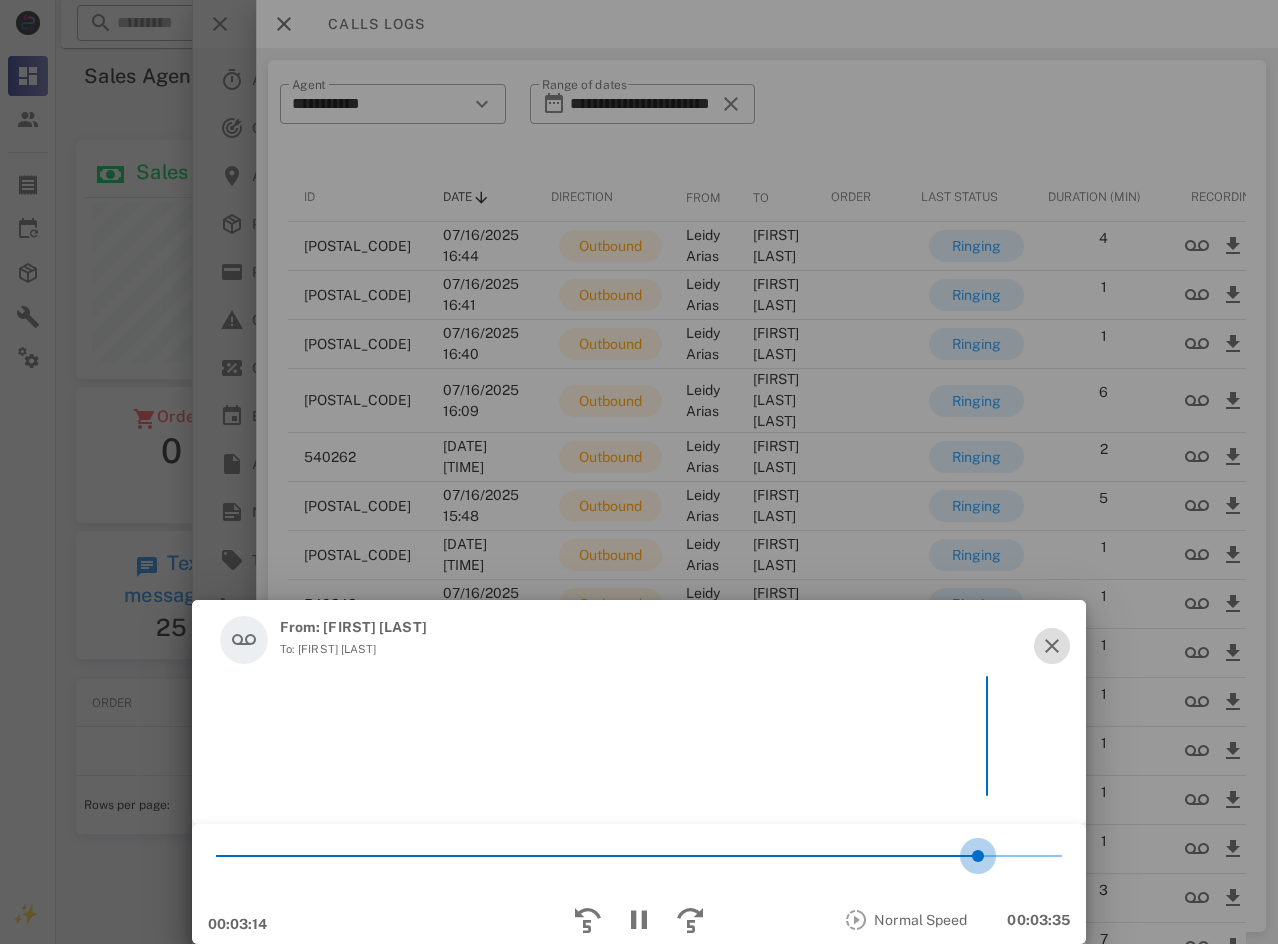 click at bounding box center [1052, 646] 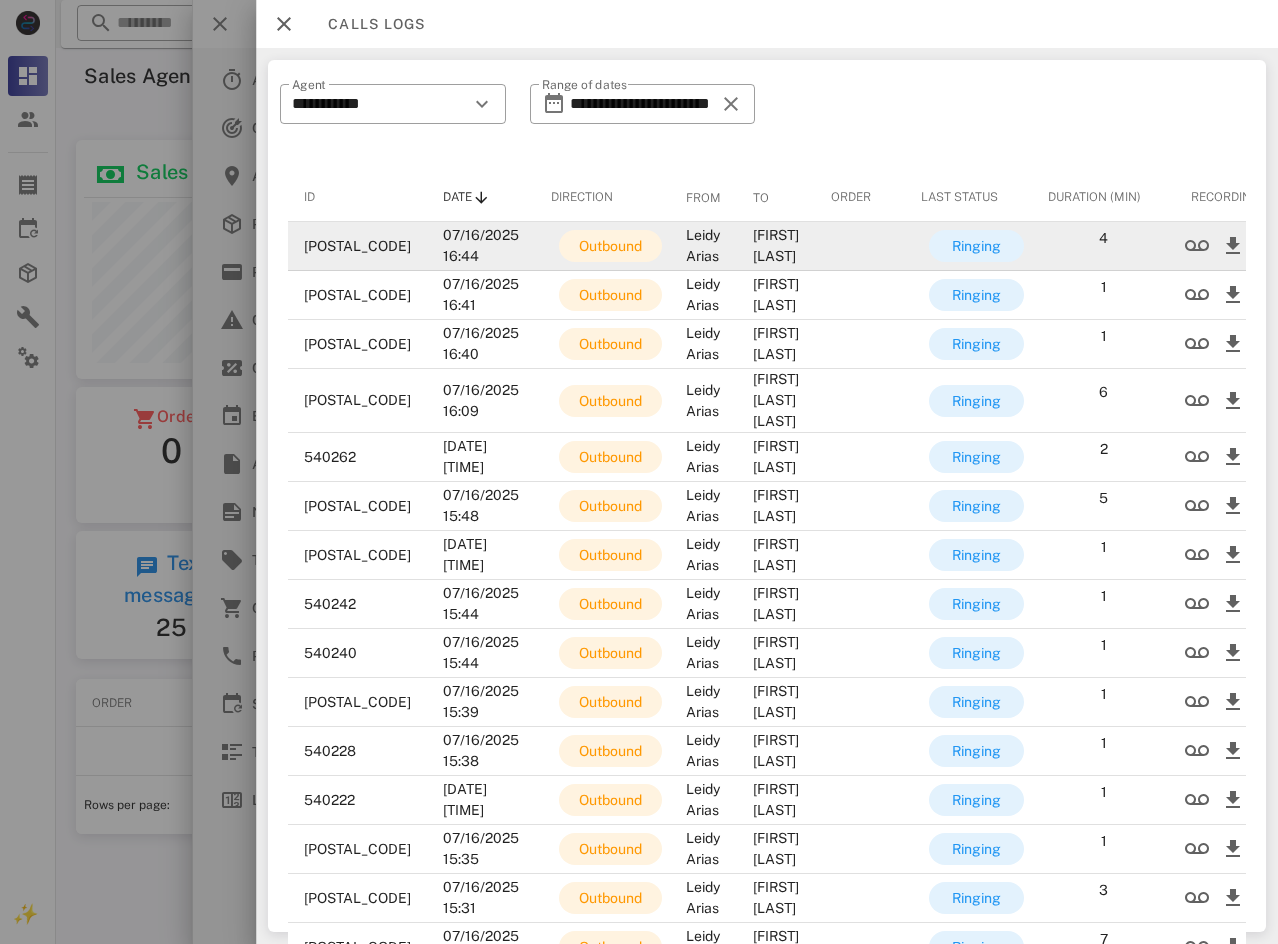click on "[FIRST] [LAST]" at bounding box center (776, 246) 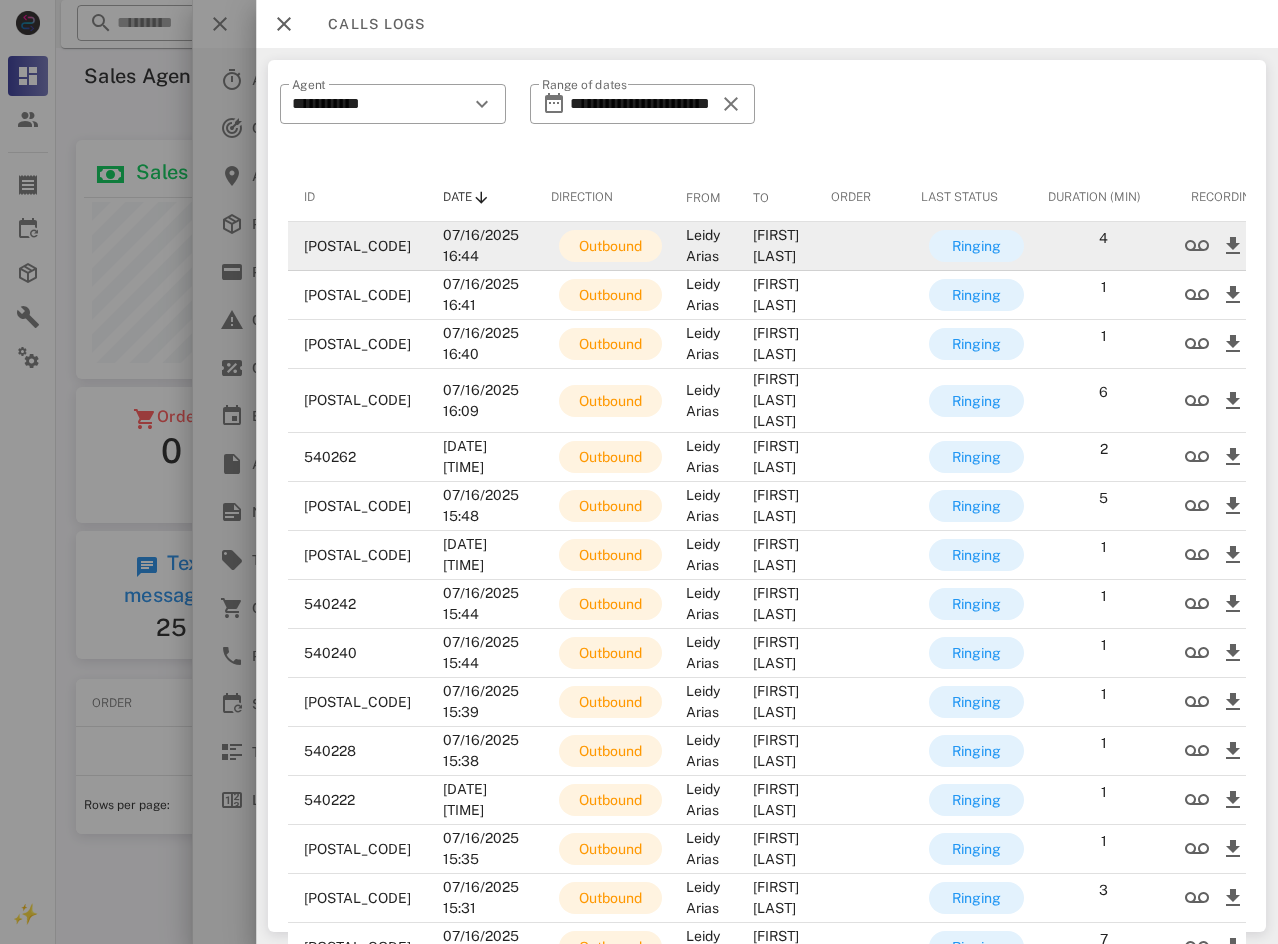 click on "[FIRST] [LAST]" at bounding box center [776, 246] 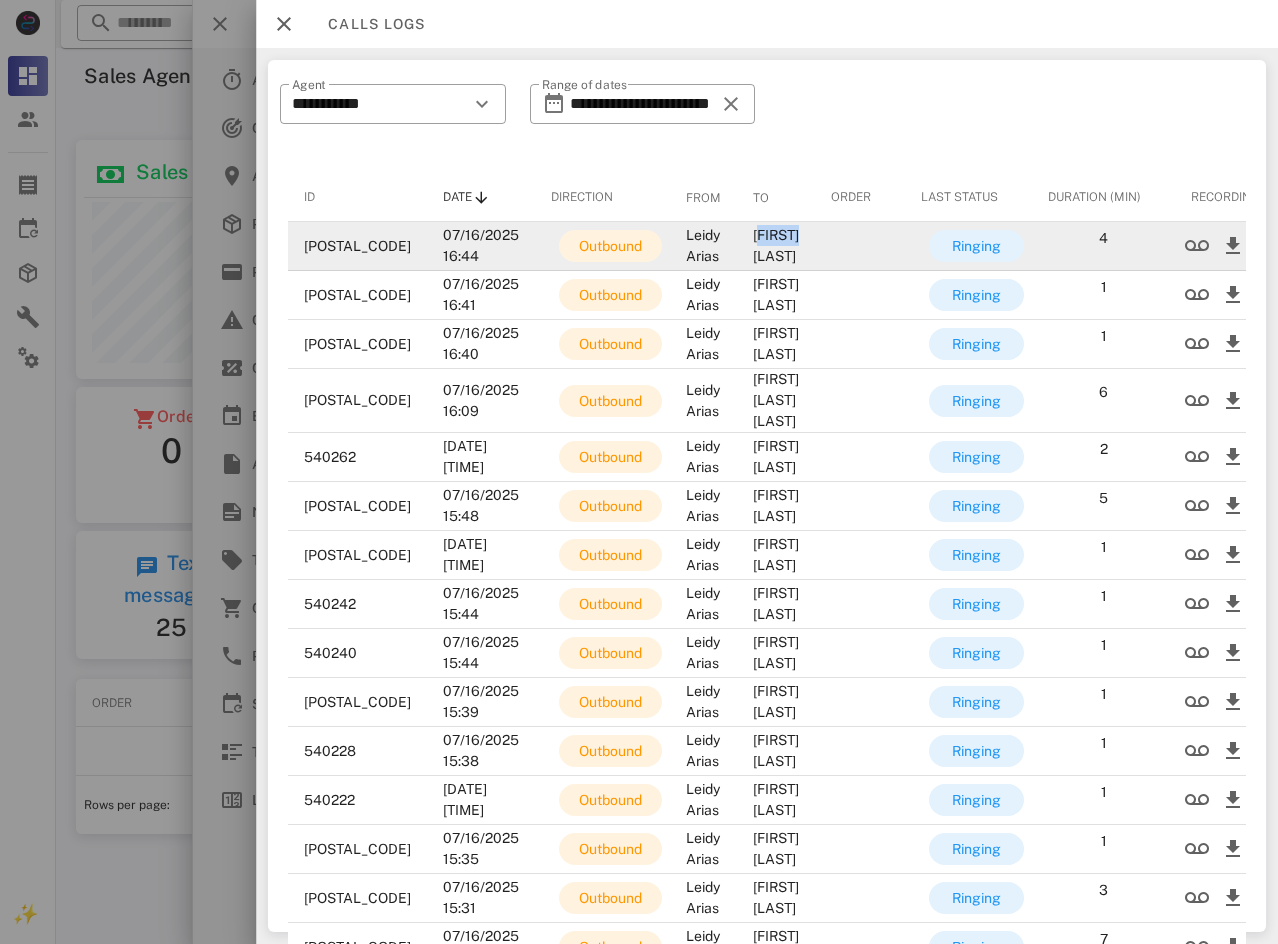 click on "[FIRST] [LAST]" at bounding box center [776, 246] 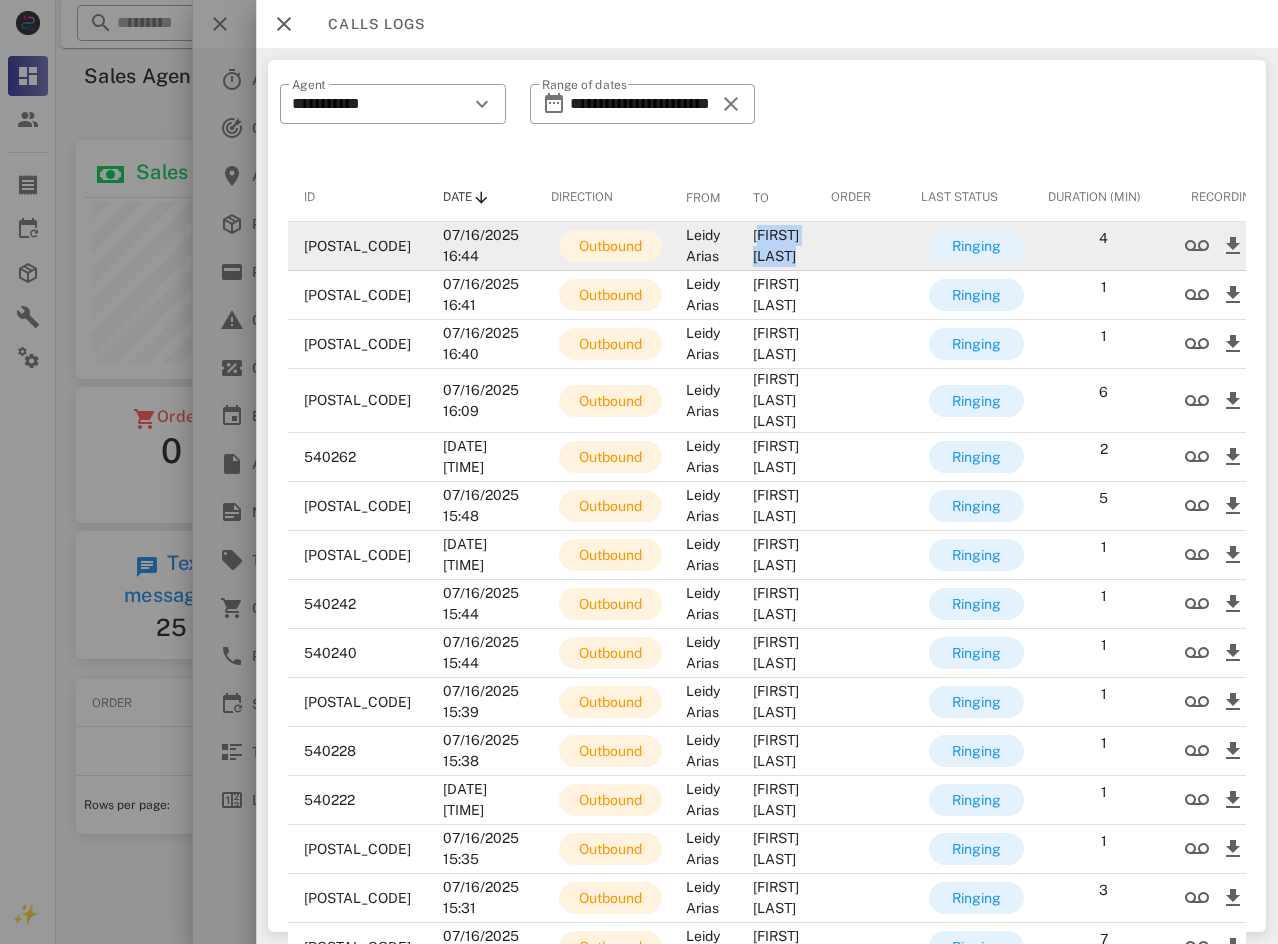 click on "[FIRST] [LAST]" at bounding box center [776, 246] 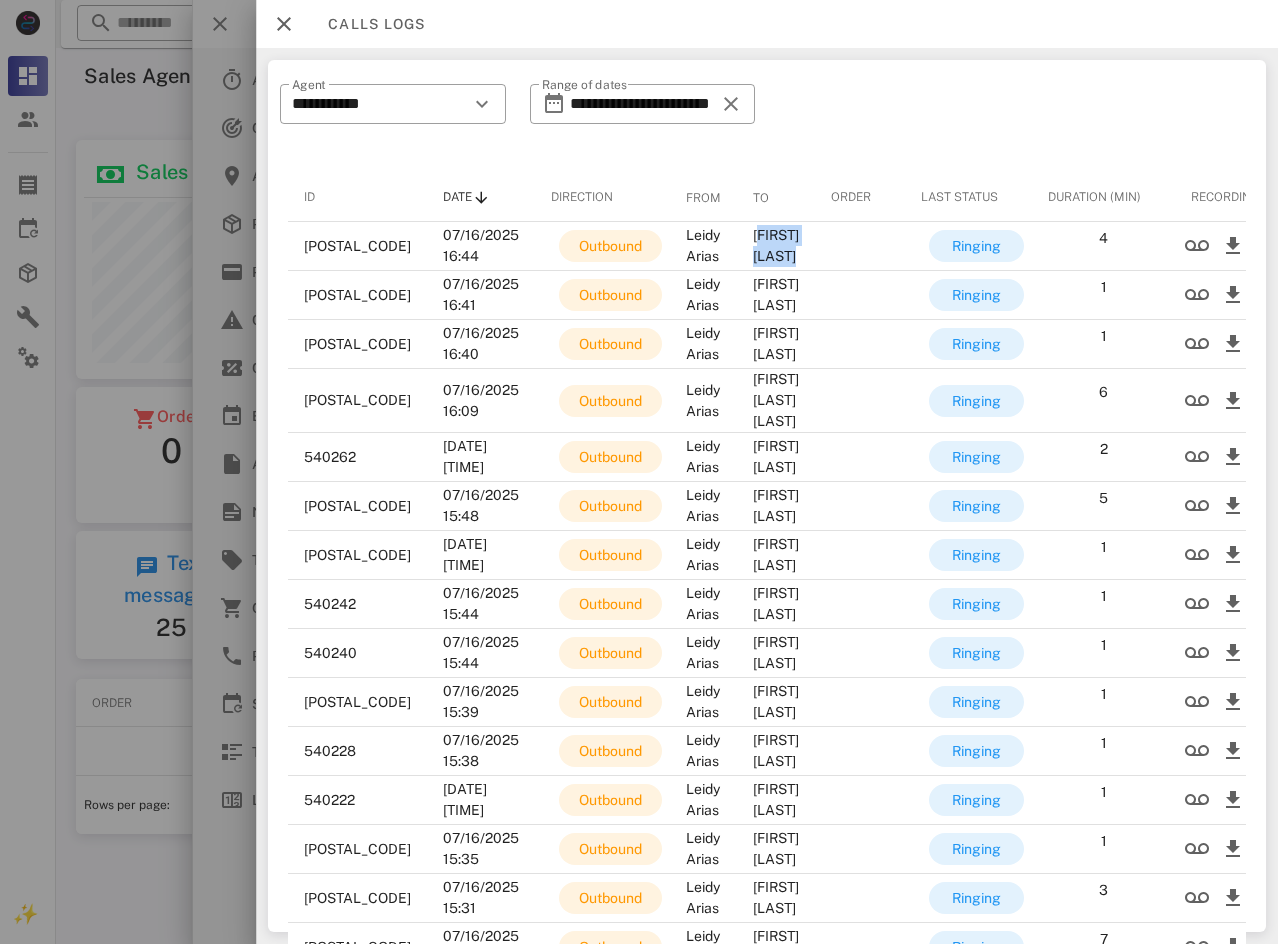 drag, startPoint x: 285, startPoint y: 29, endPoint x: 252, endPoint y: 37, distance: 33.955853 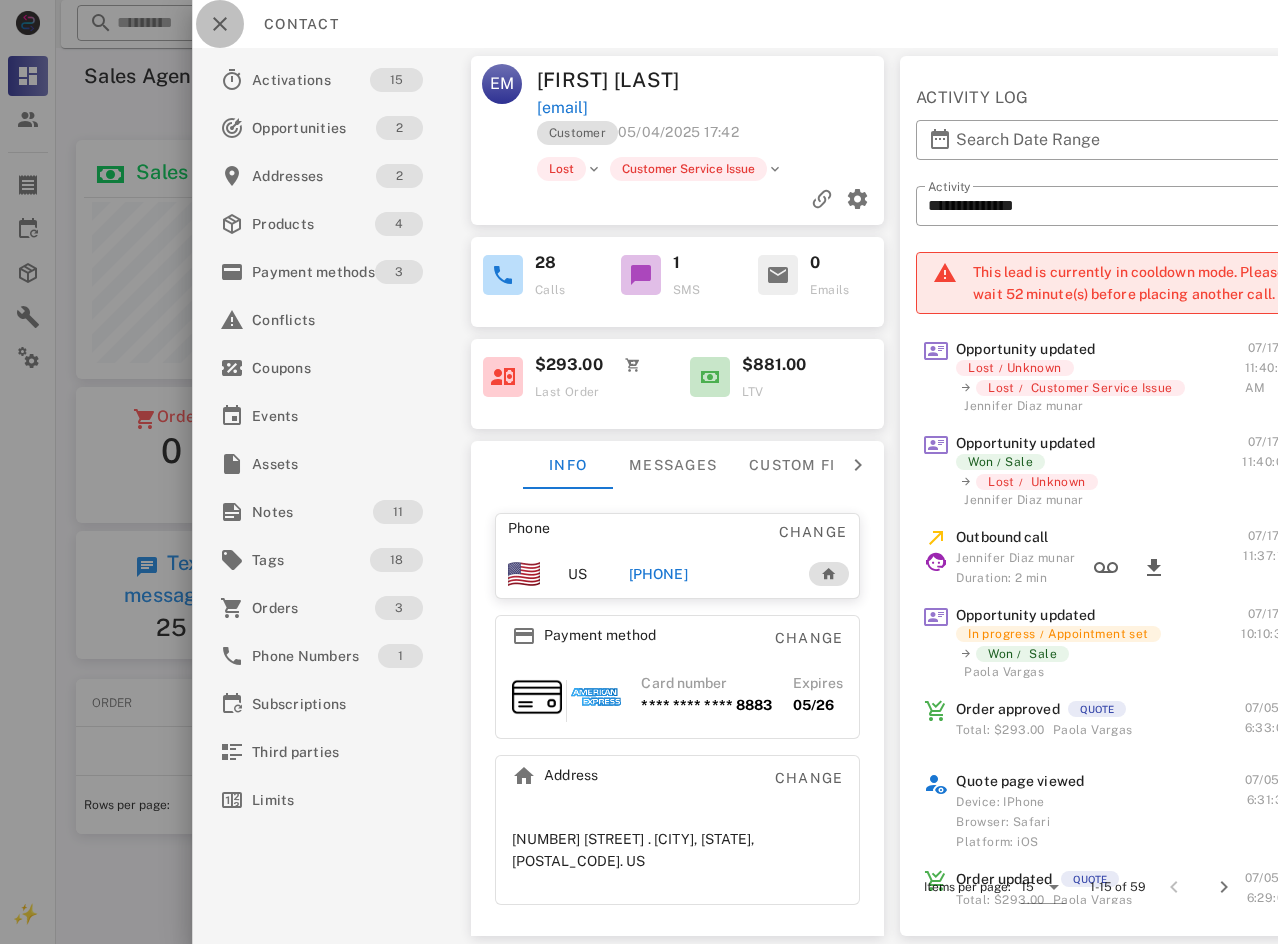 click at bounding box center (220, 24) 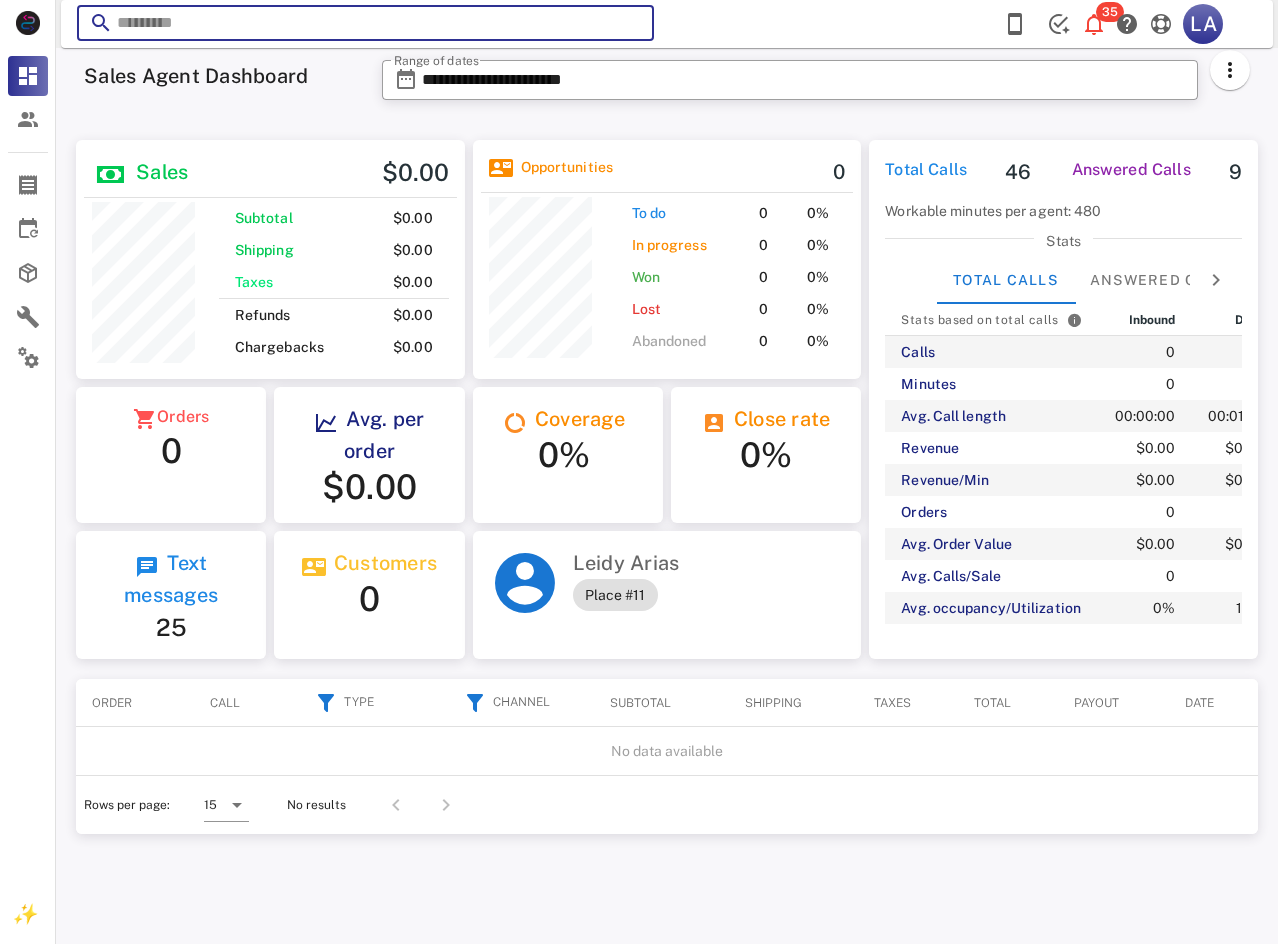click at bounding box center [365, 23] 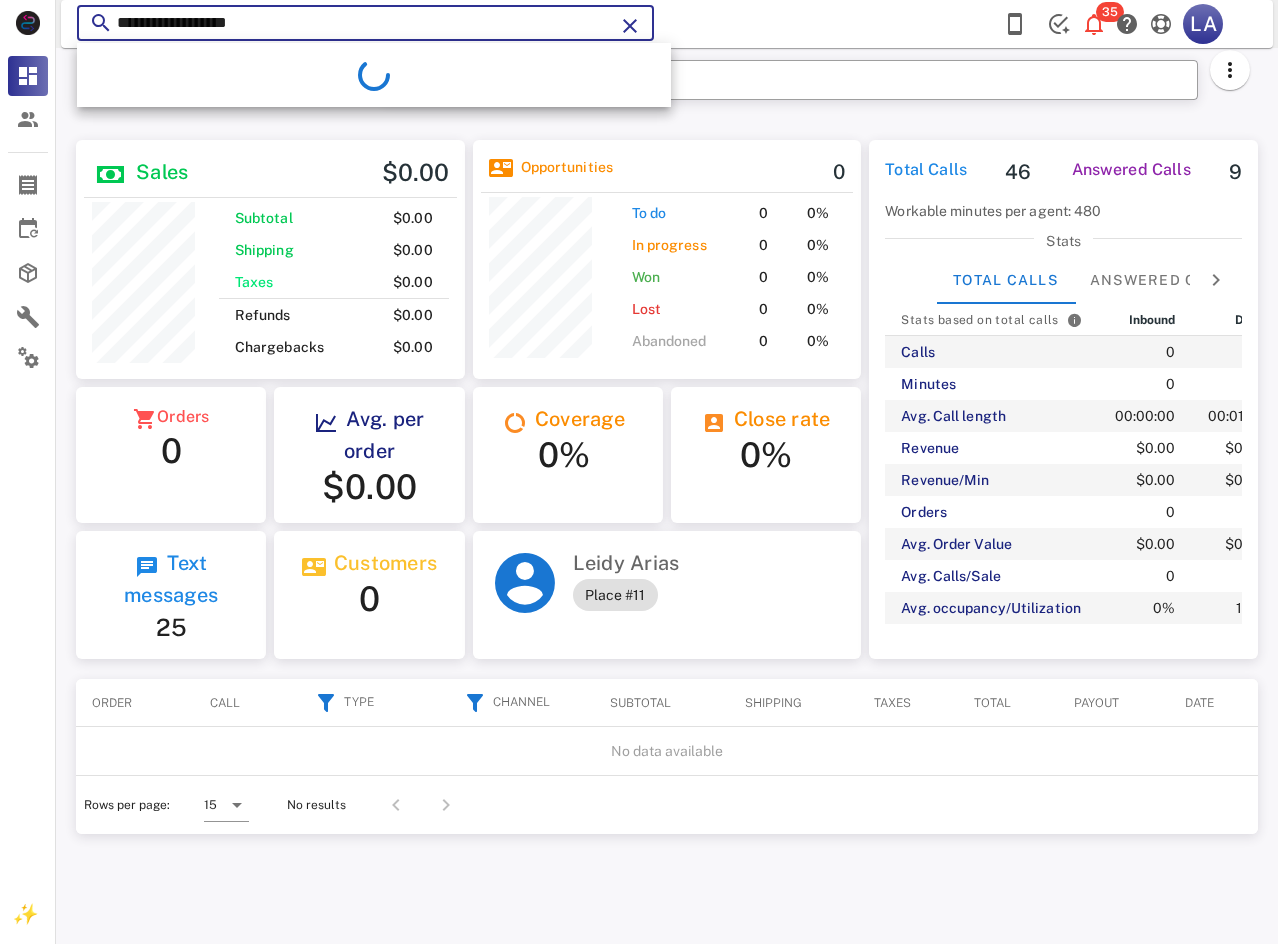 click at bounding box center [630, 26] 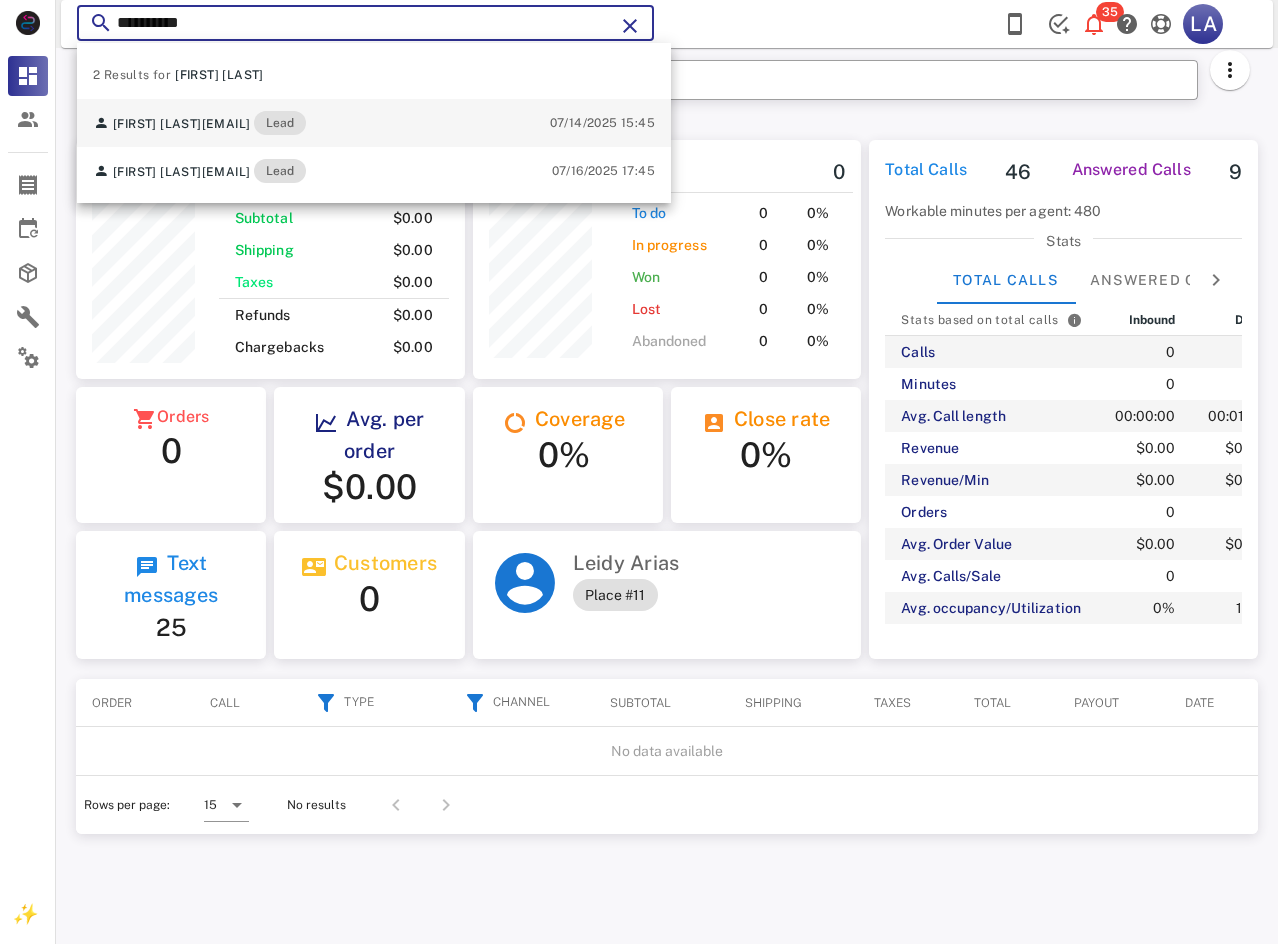 type on "**********" 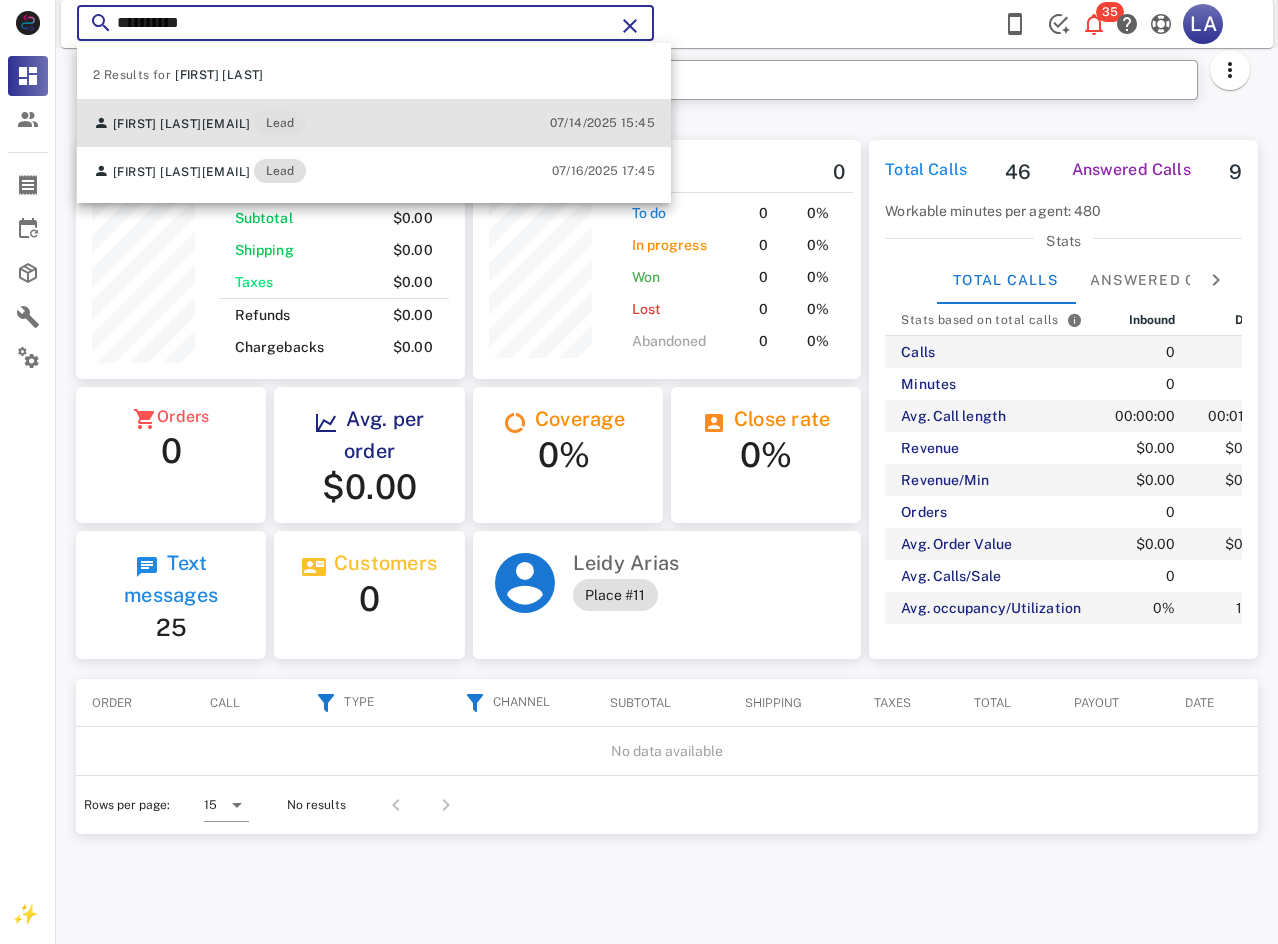 click on "07/14/2025 15:45" at bounding box center (602, 123) 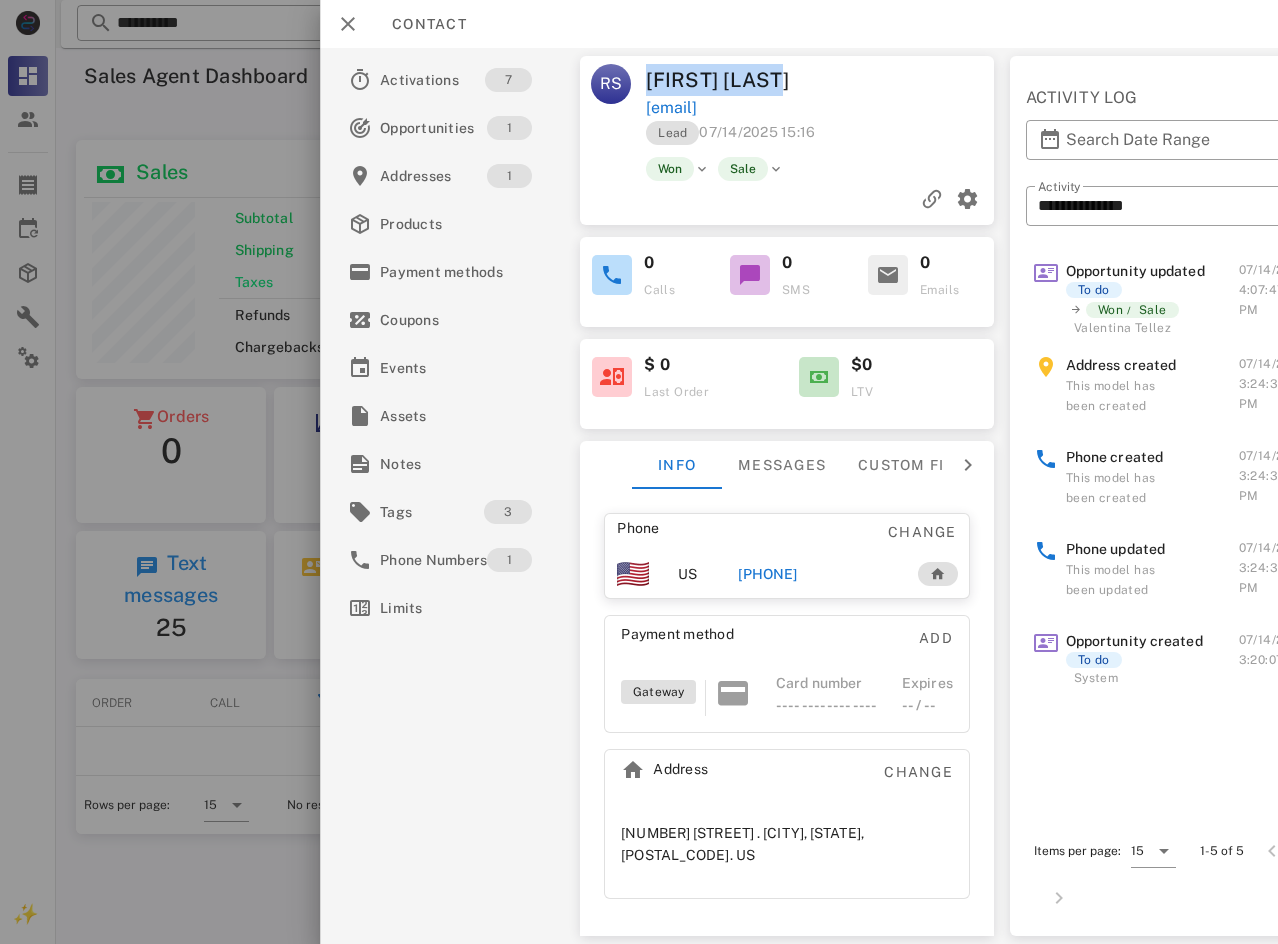 drag, startPoint x: 804, startPoint y: 72, endPoint x: 645, endPoint y: 65, distance: 159.154 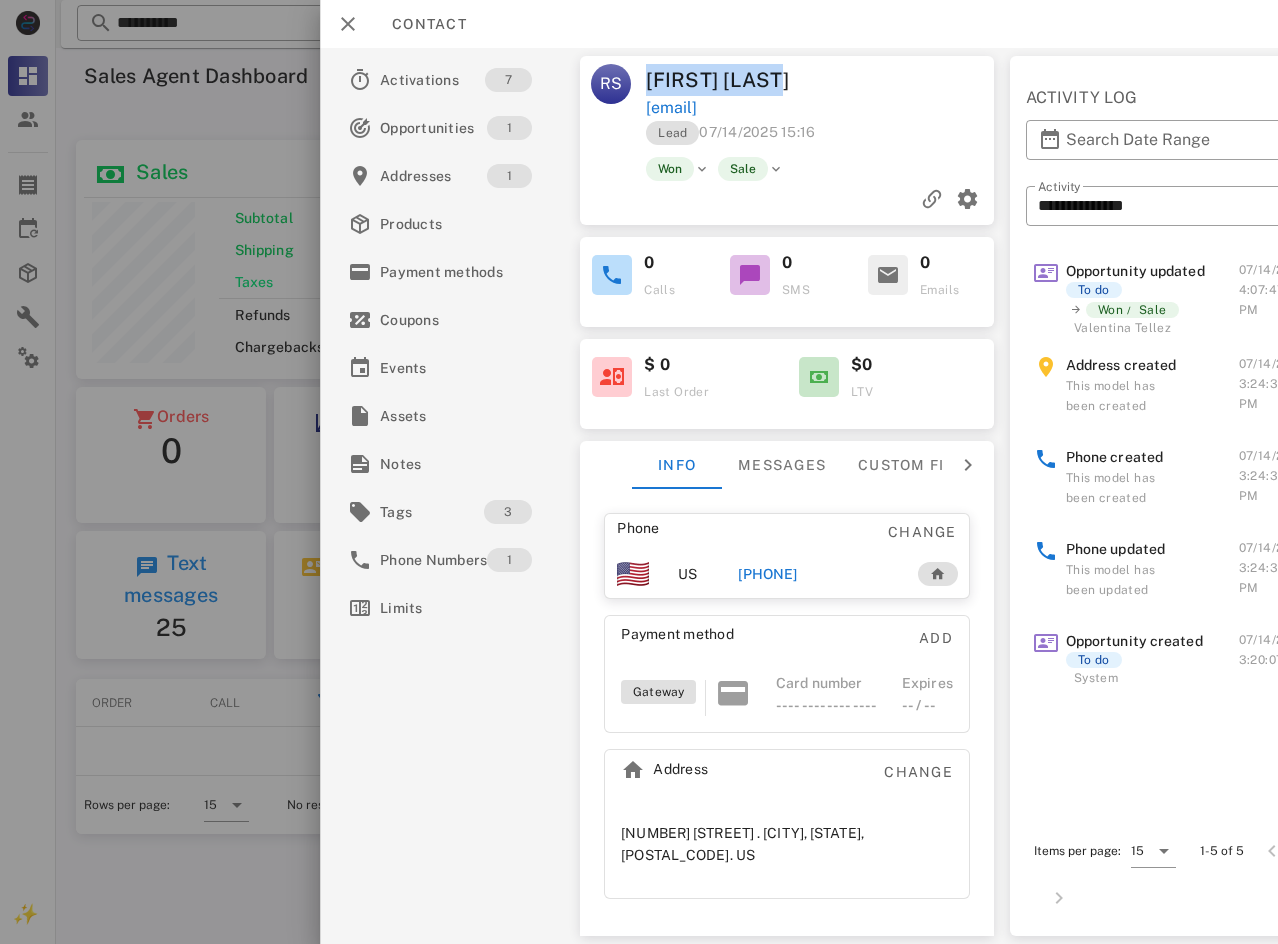 click on "[INITIALS] [FIRST] [LAST] [EMAIL]" at bounding box center (787, 92) 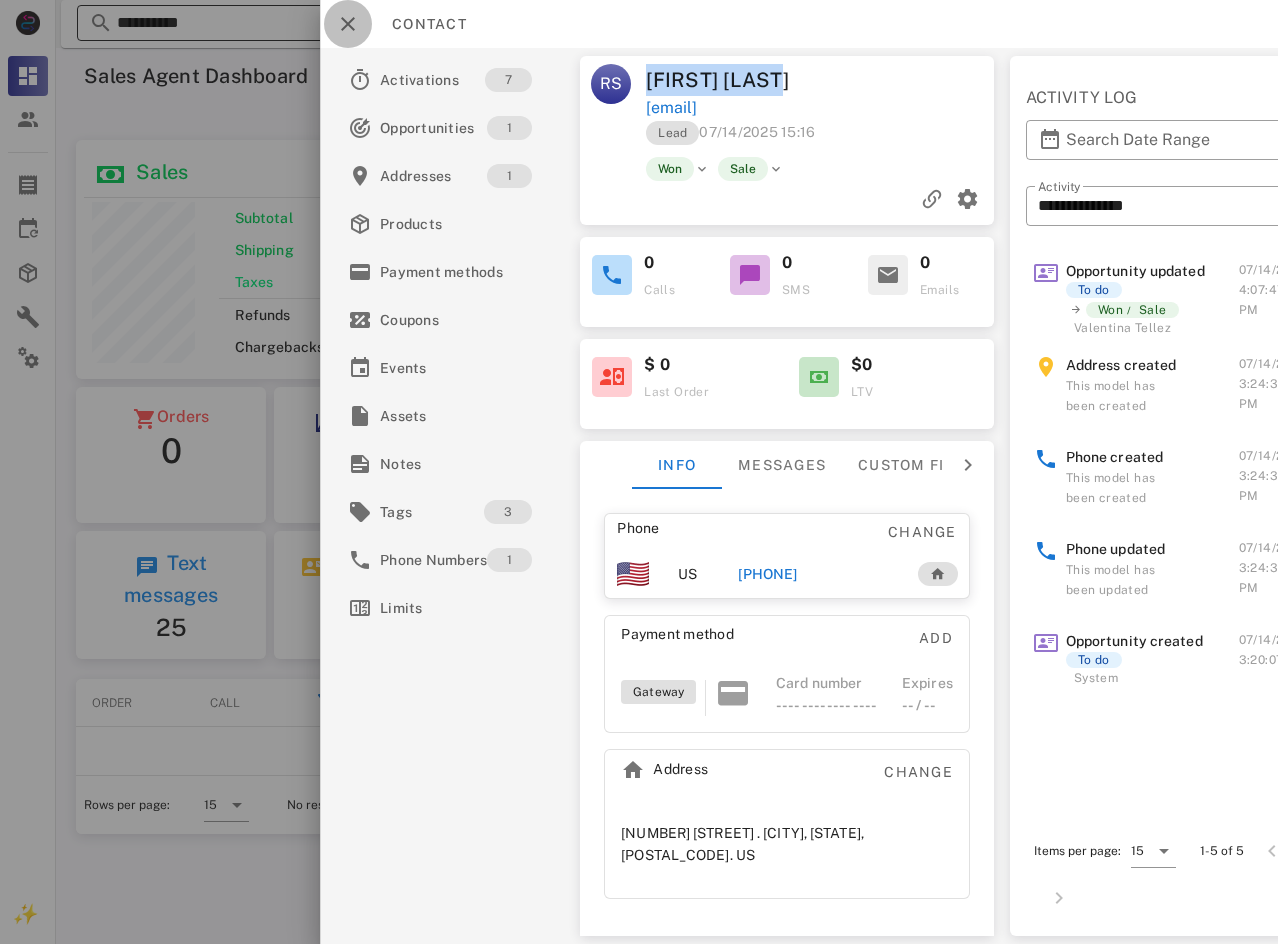 drag, startPoint x: 353, startPoint y: 17, endPoint x: 269, endPoint y: 28, distance: 84.71718 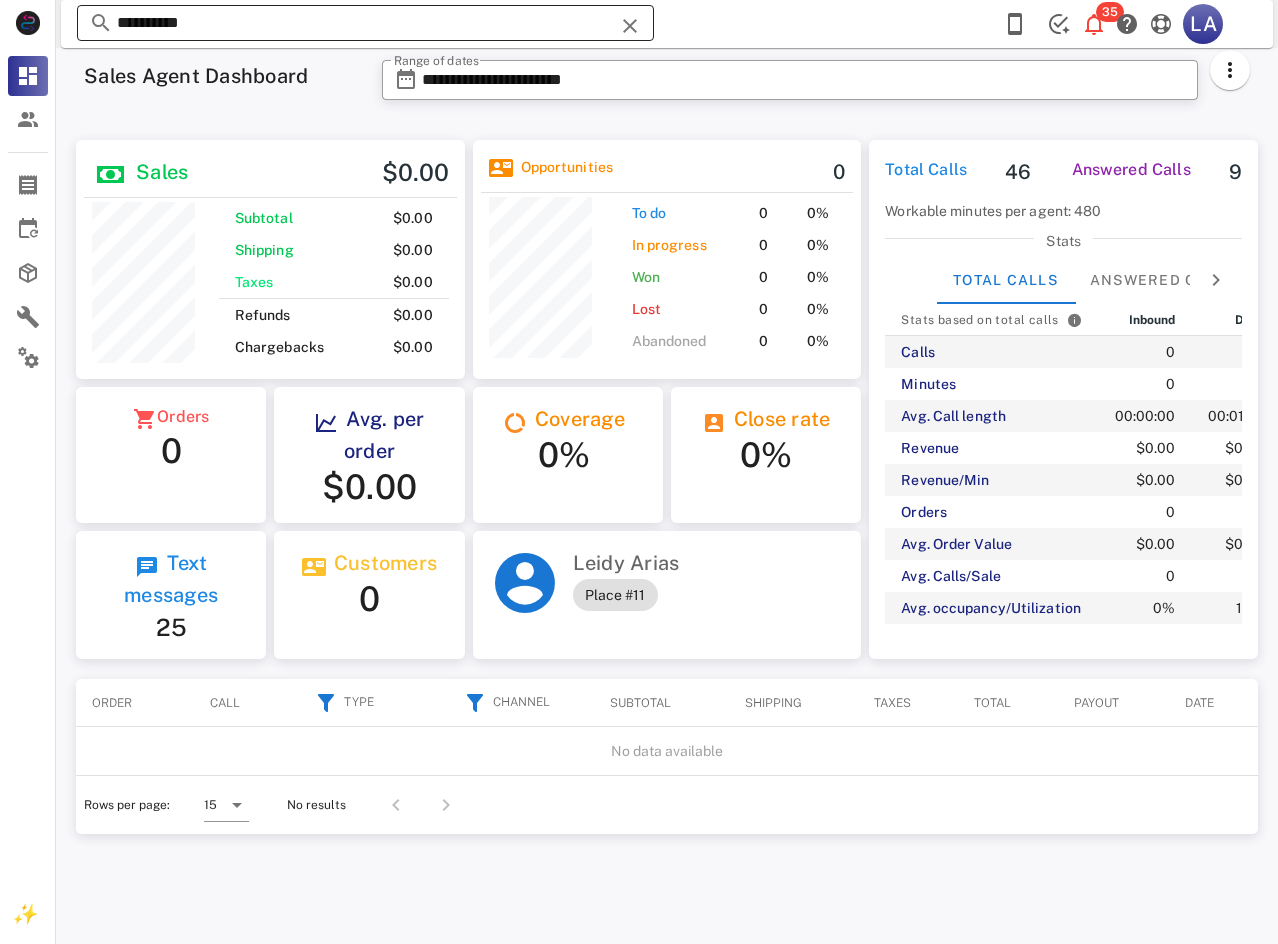 click on "**********" at bounding box center (365, 23) 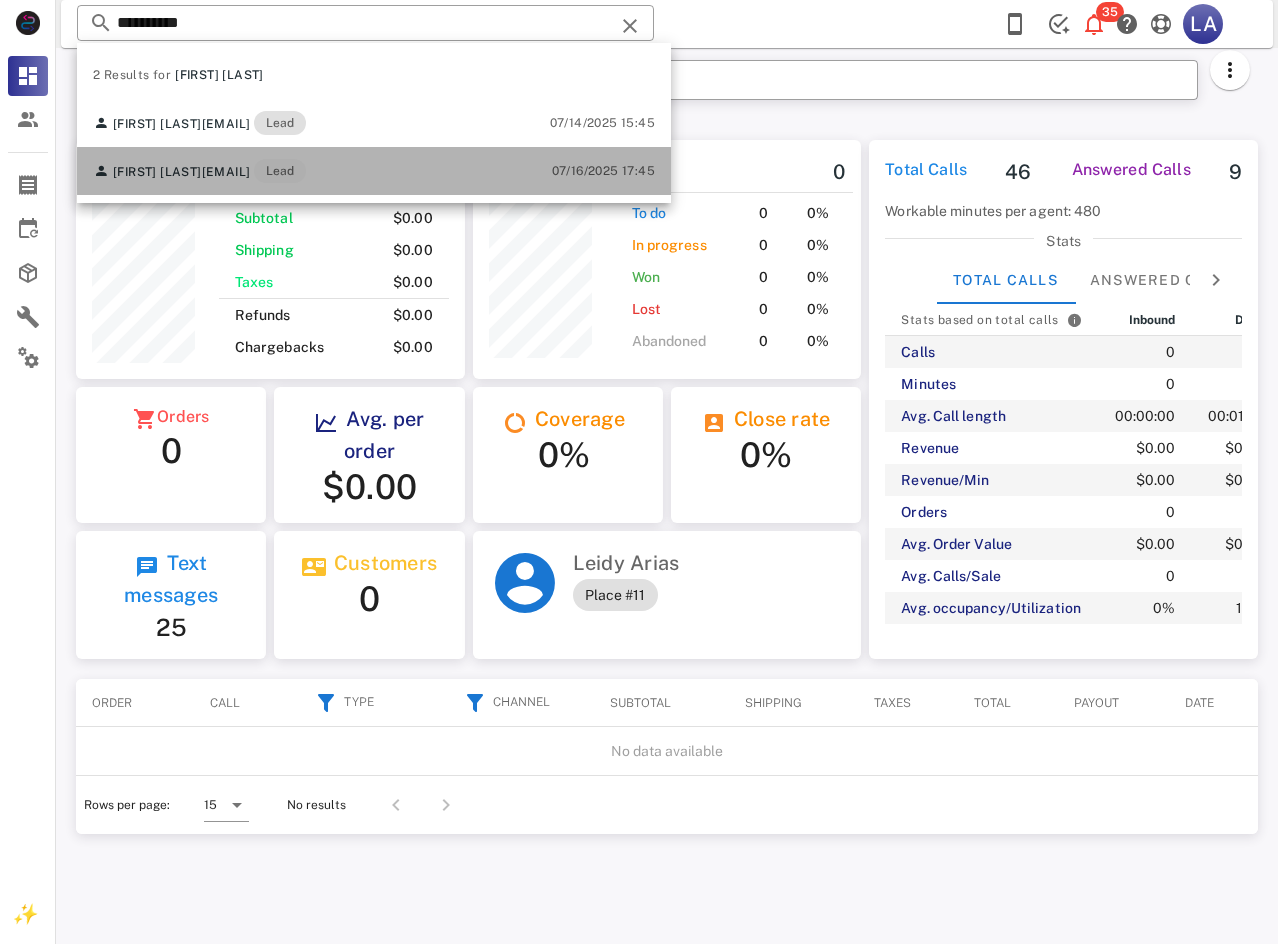 click on "[FIRST] [LAST] [EMAIL] Lead [DATE] [TIME]" at bounding box center [374, 171] 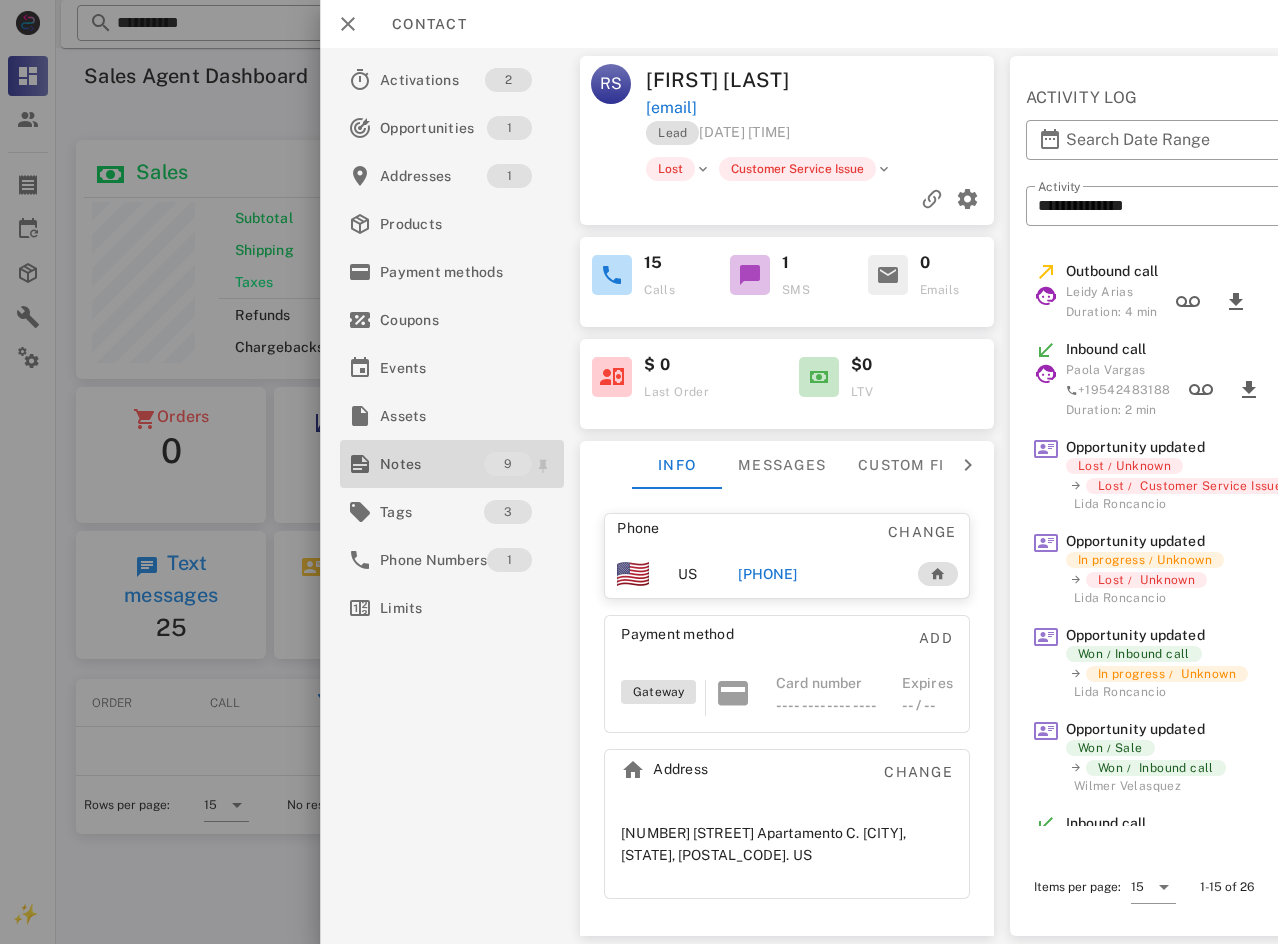 click on "Notes  9" at bounding box center (452, 464) 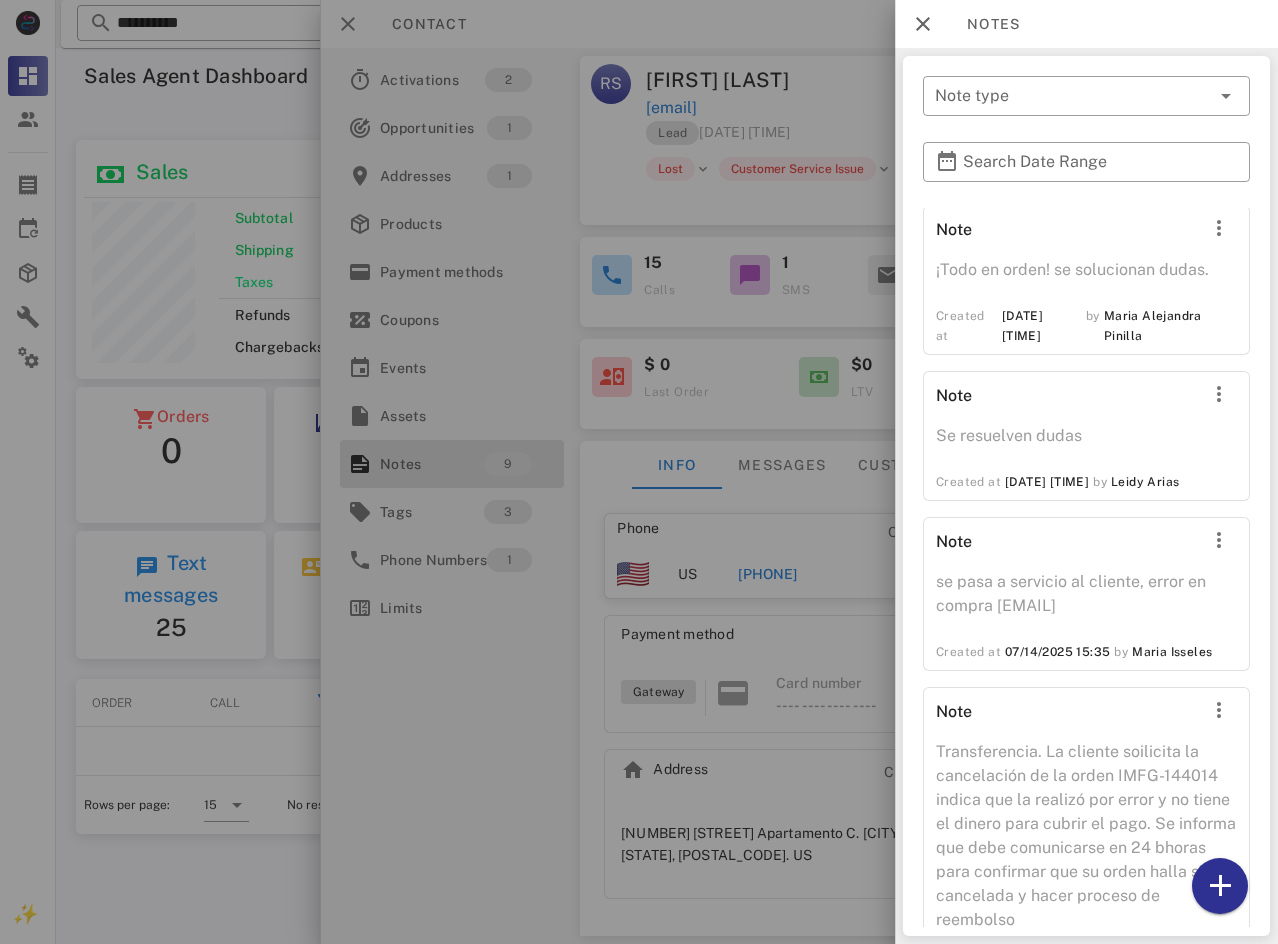 scroll, scrollTop: 1170, scrollLeft: 0, axis: vertical 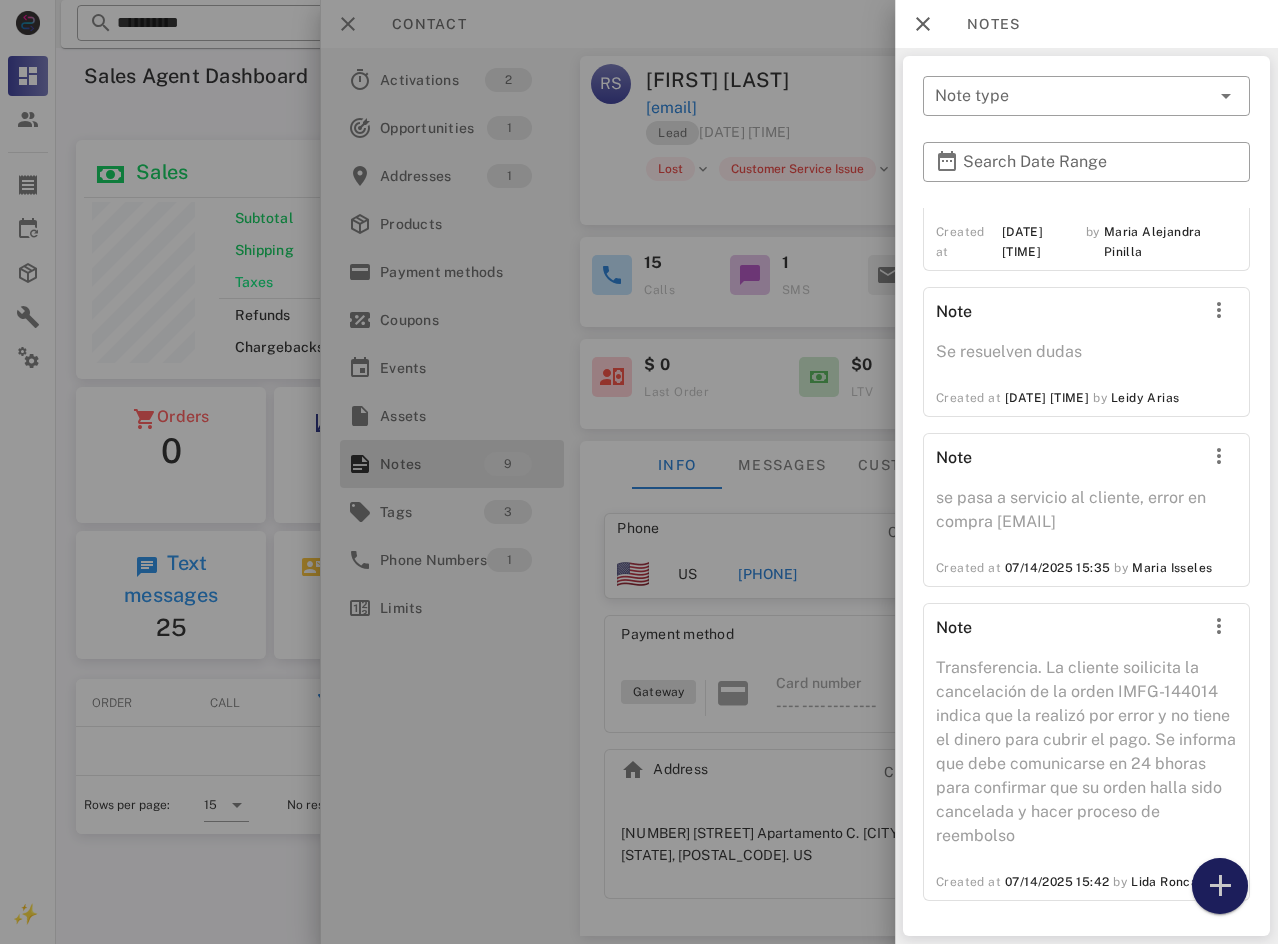 click at bounding box center [1220, 886] 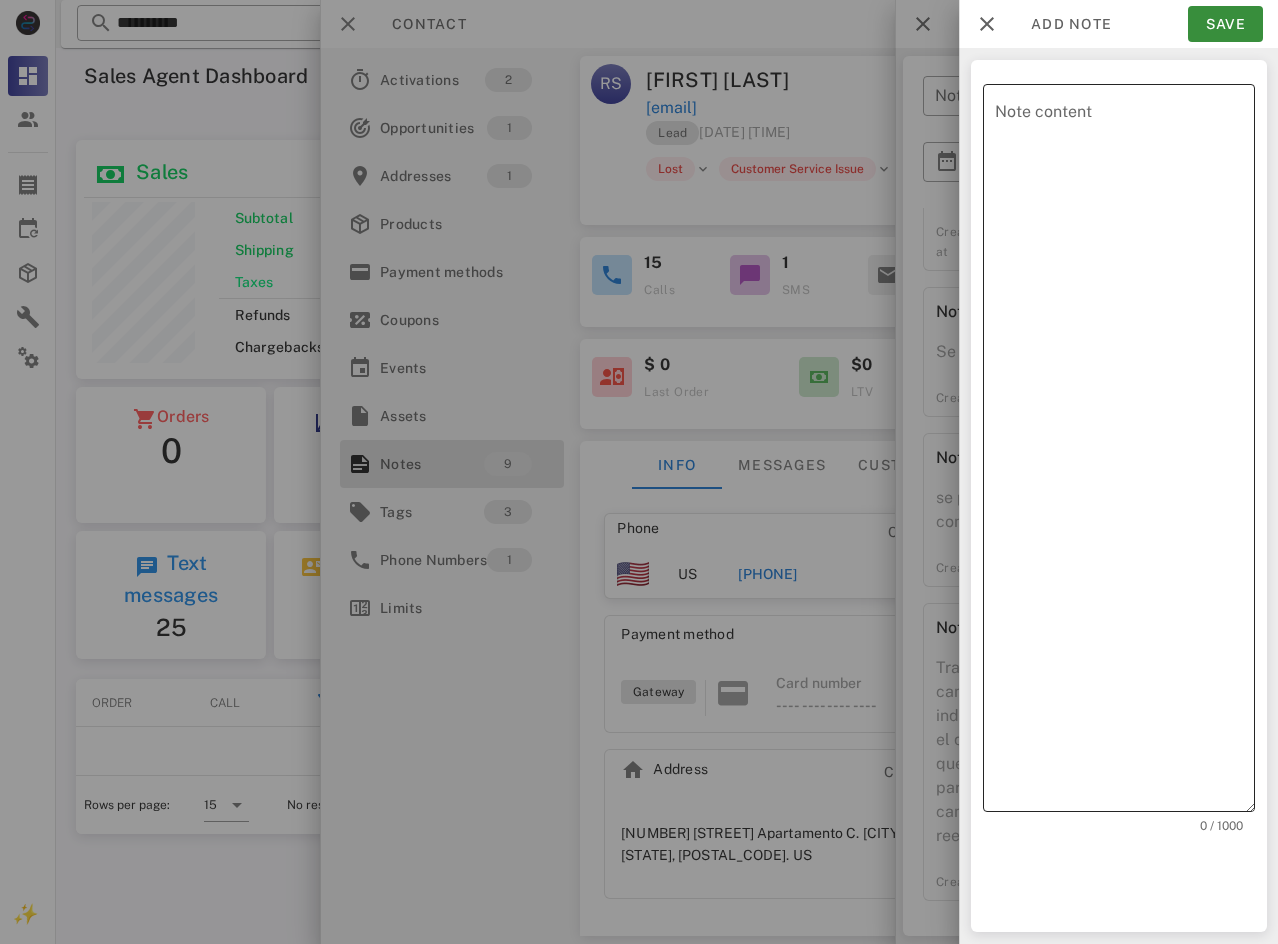 click on "Note content" at bounding box center [1125, 453] 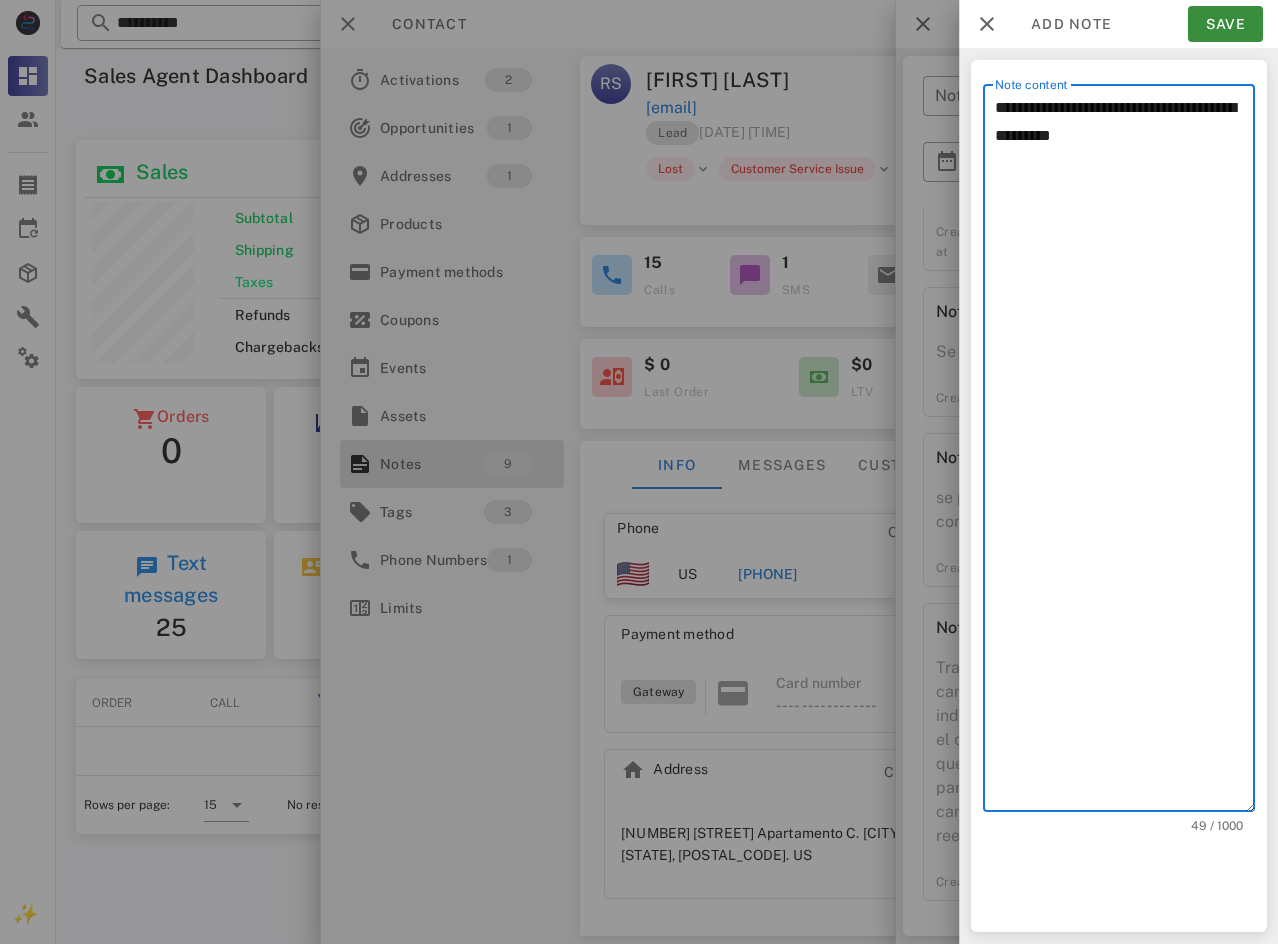 drag, startPoint x: 1135, startPoint y: 131, endPoint x: 1145, endPoint y: 110, distance: 23.259407 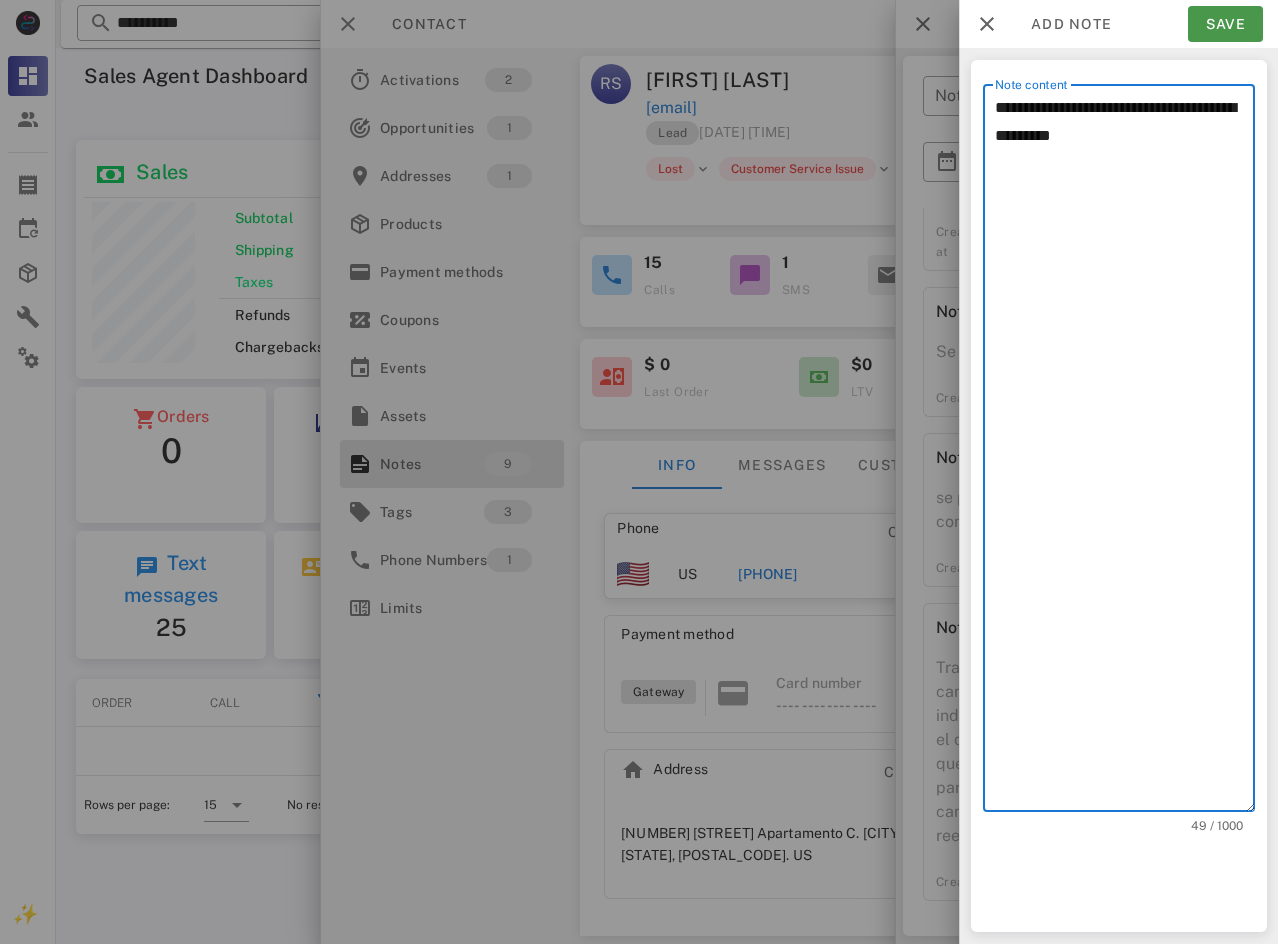 type on "**********" 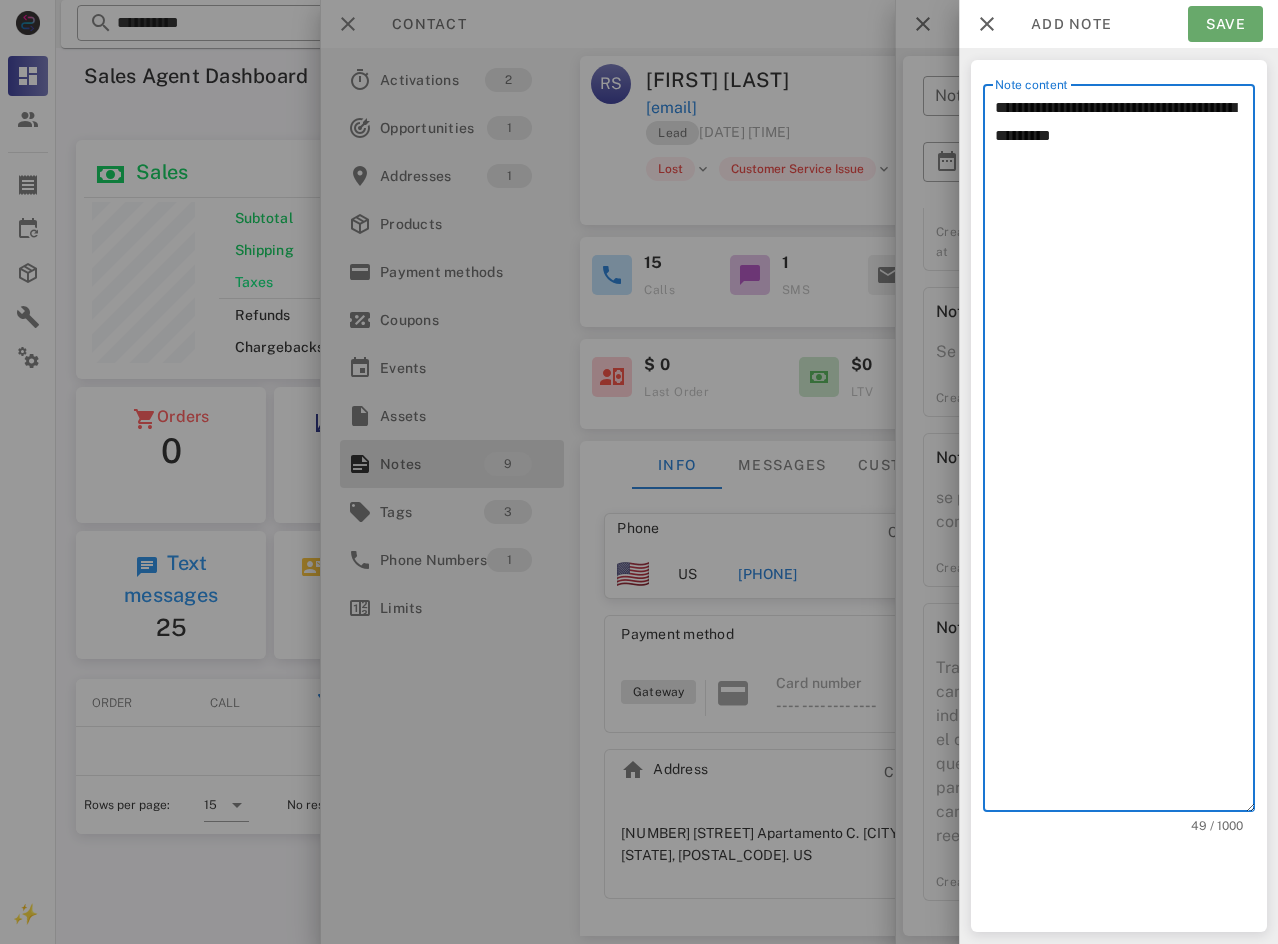 click on "Save" at bounding box center (1225, 24) 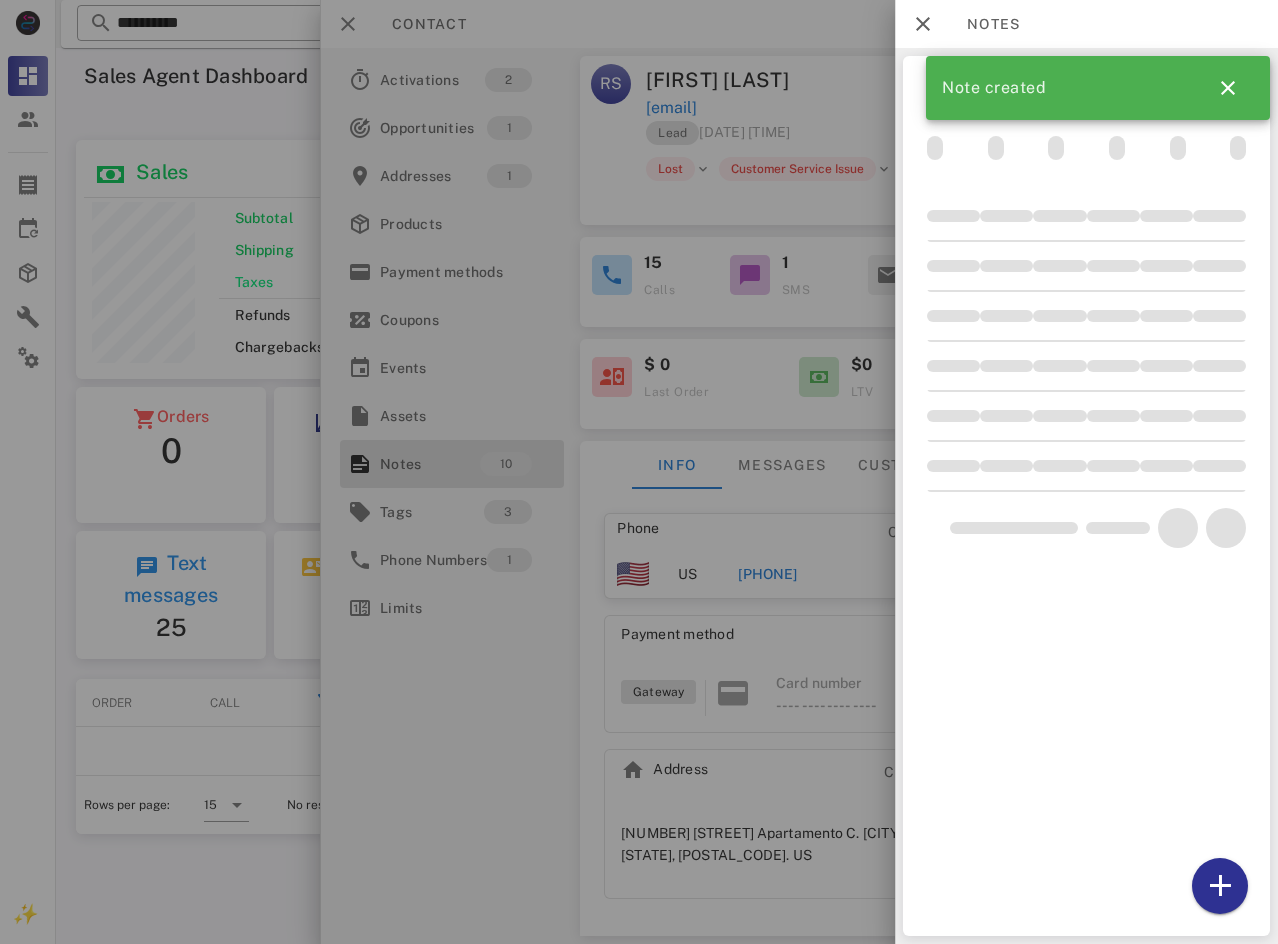 click at bounding box center (639, 472) 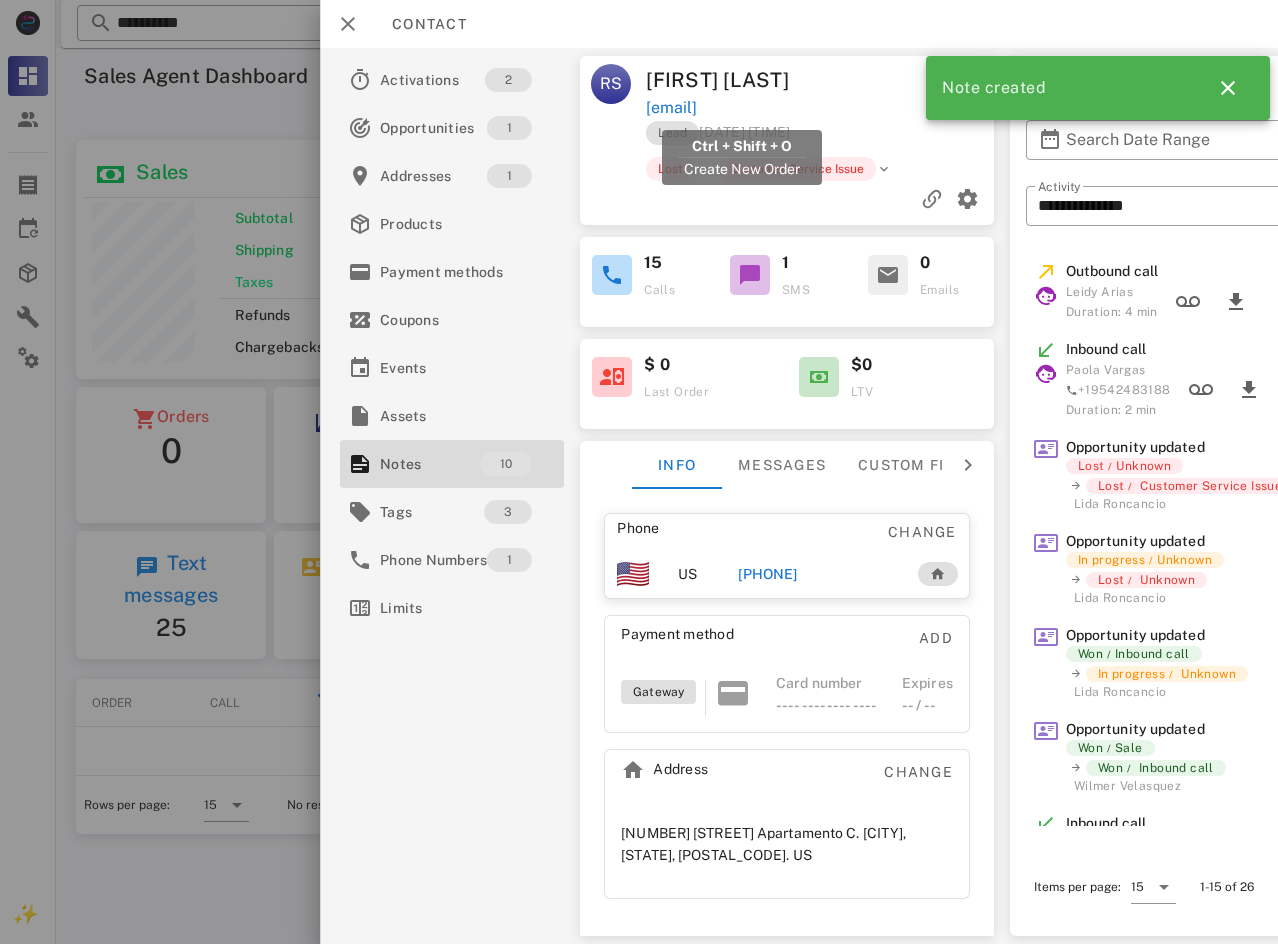 drag, startPoint x: 862, startPoint y: 104, endPoint x: 647, endPoint y: 107, distance: 215.02094 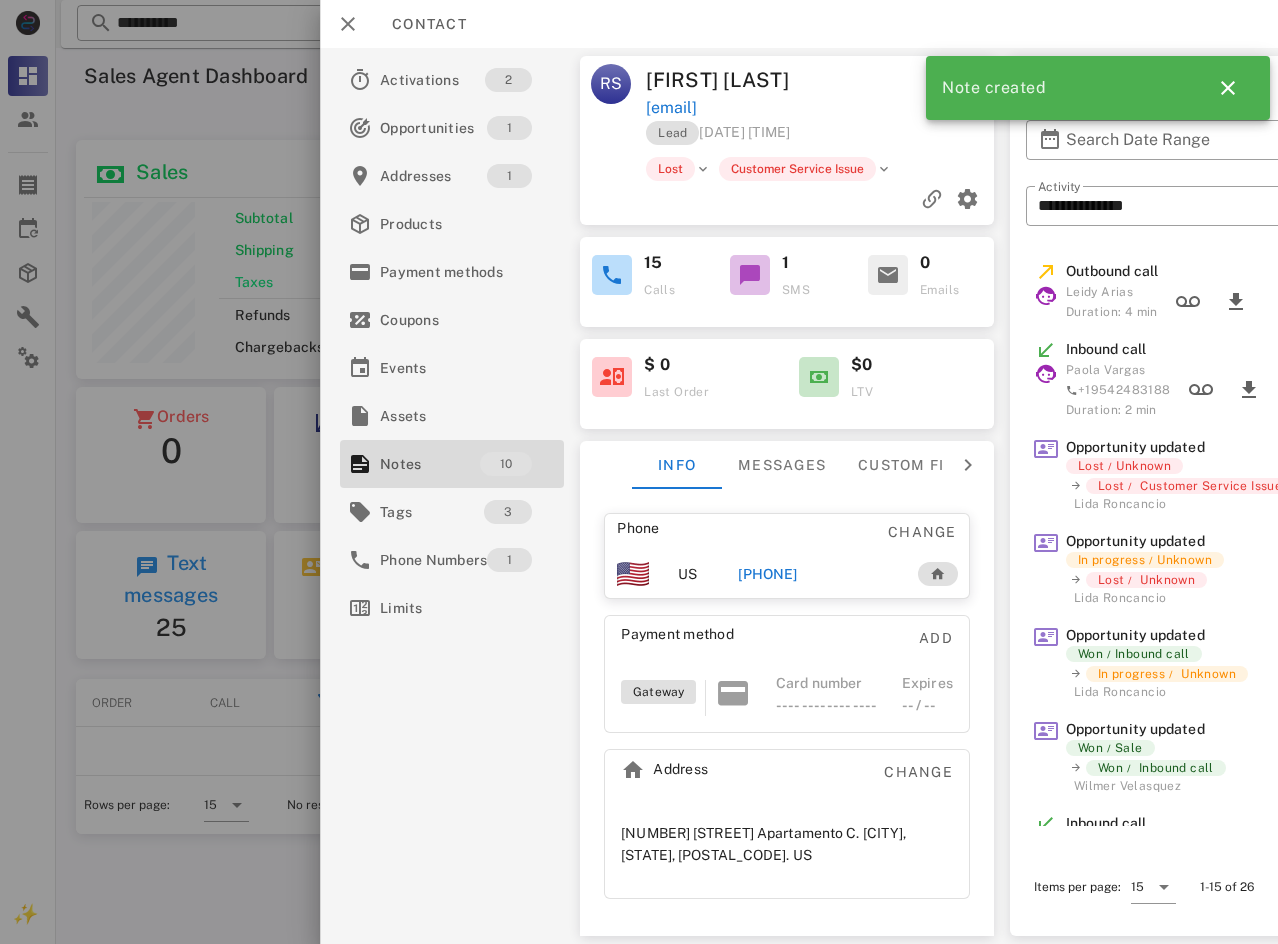 copy on "[EMAIL]" 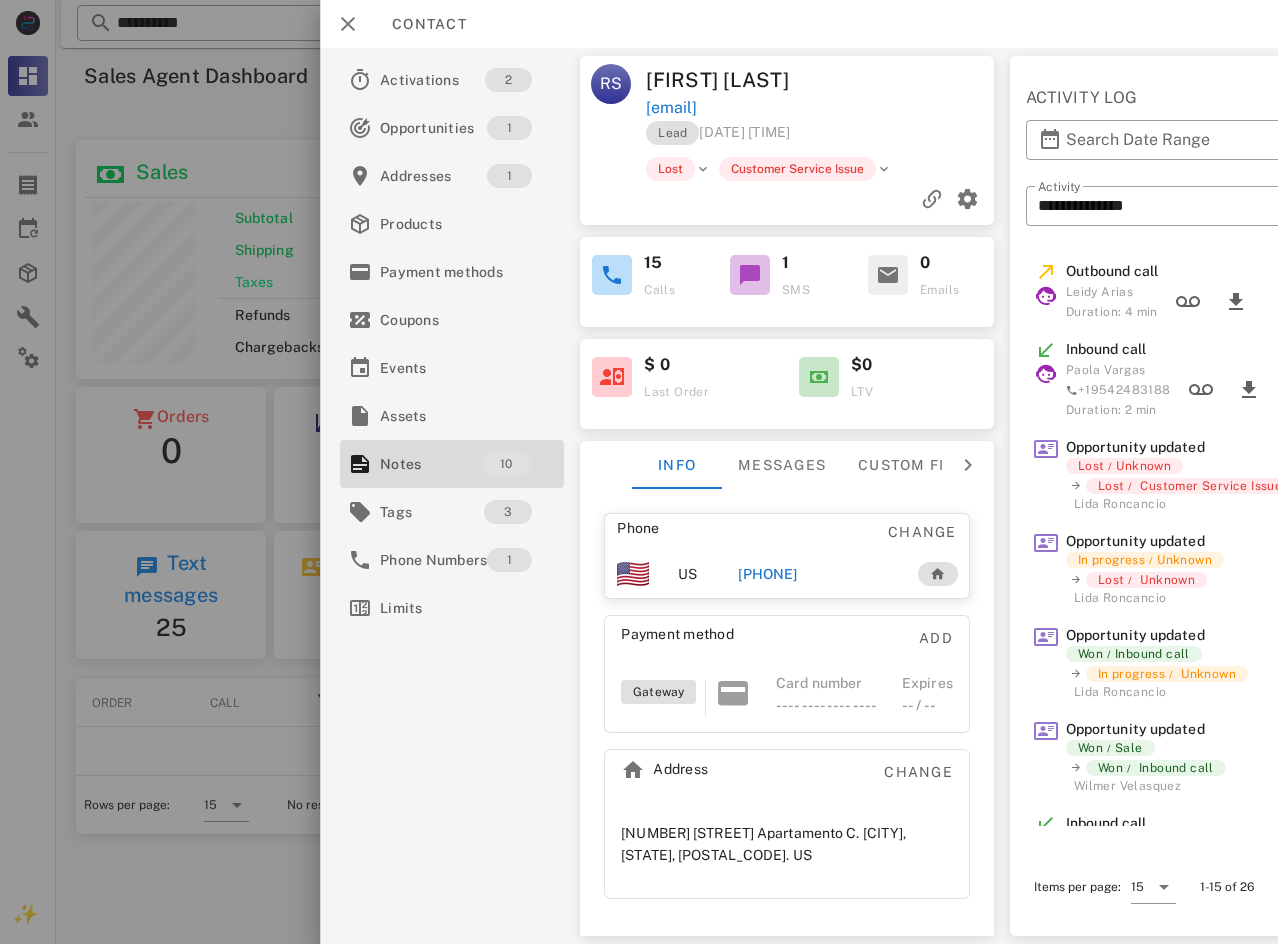 scroll, scrollTop: 999756, scrollLeft: 999611, axis: both 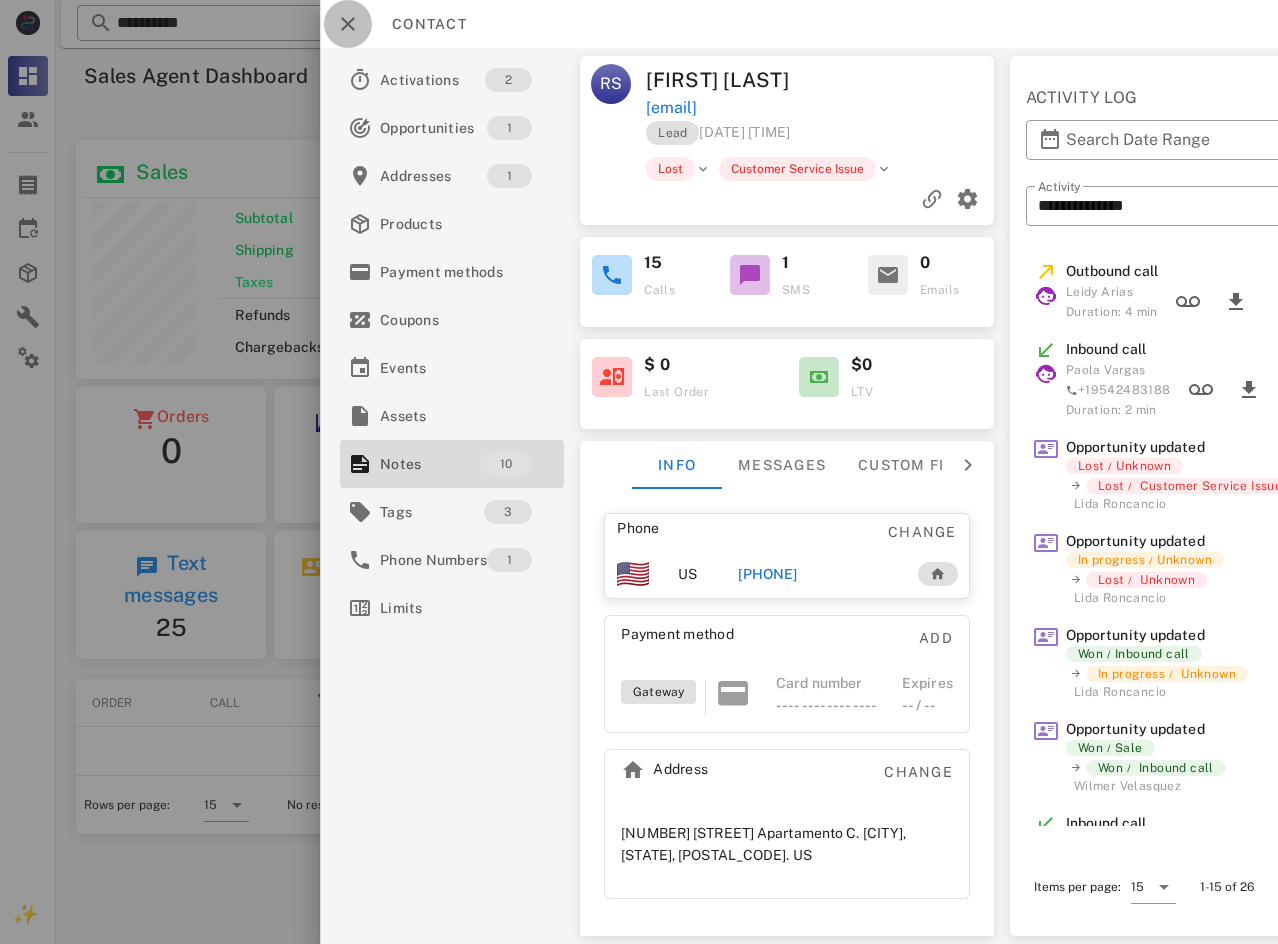 click at bounding box center [348, 24] 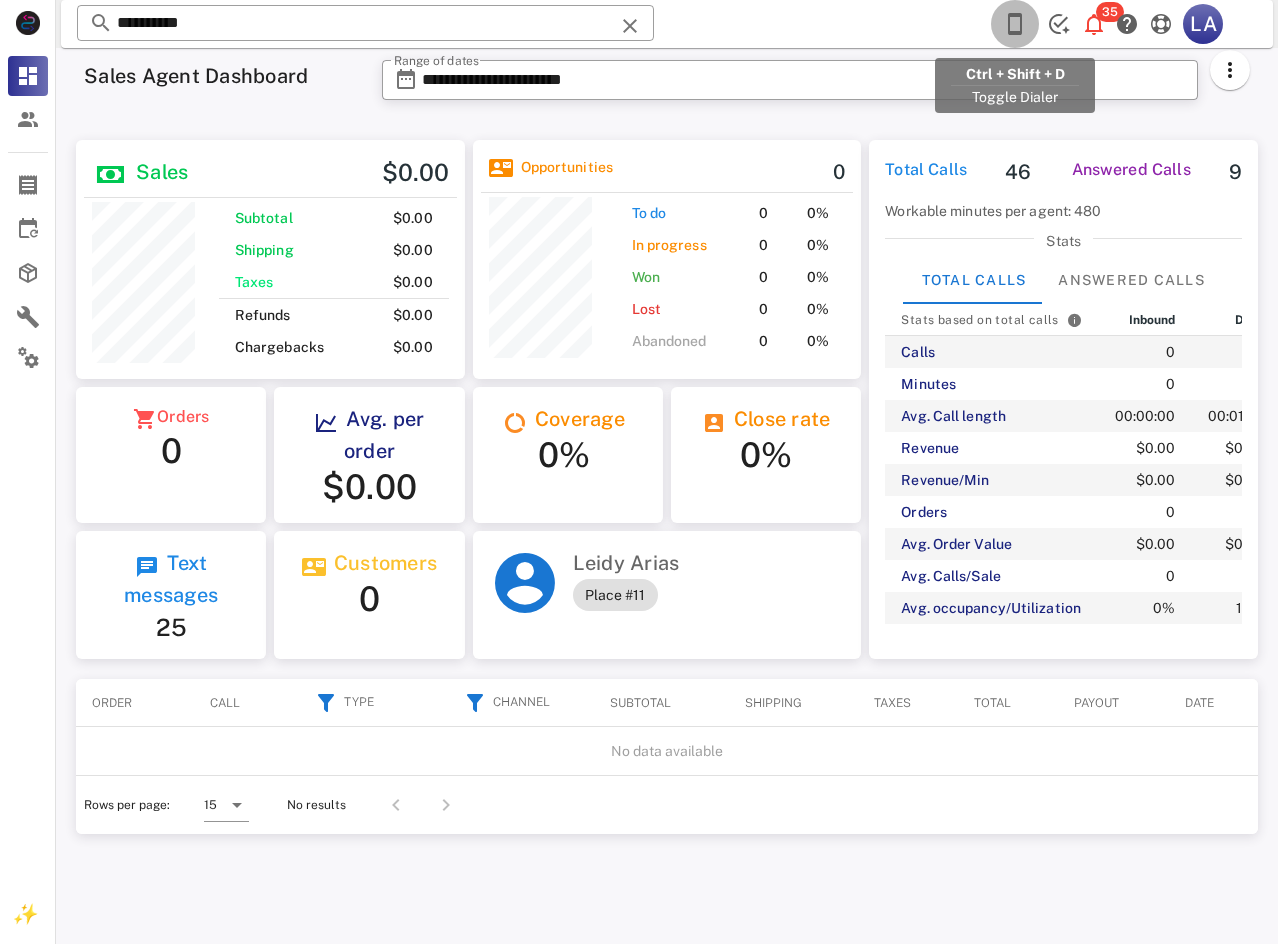 click at bounding box center (1015, 24) 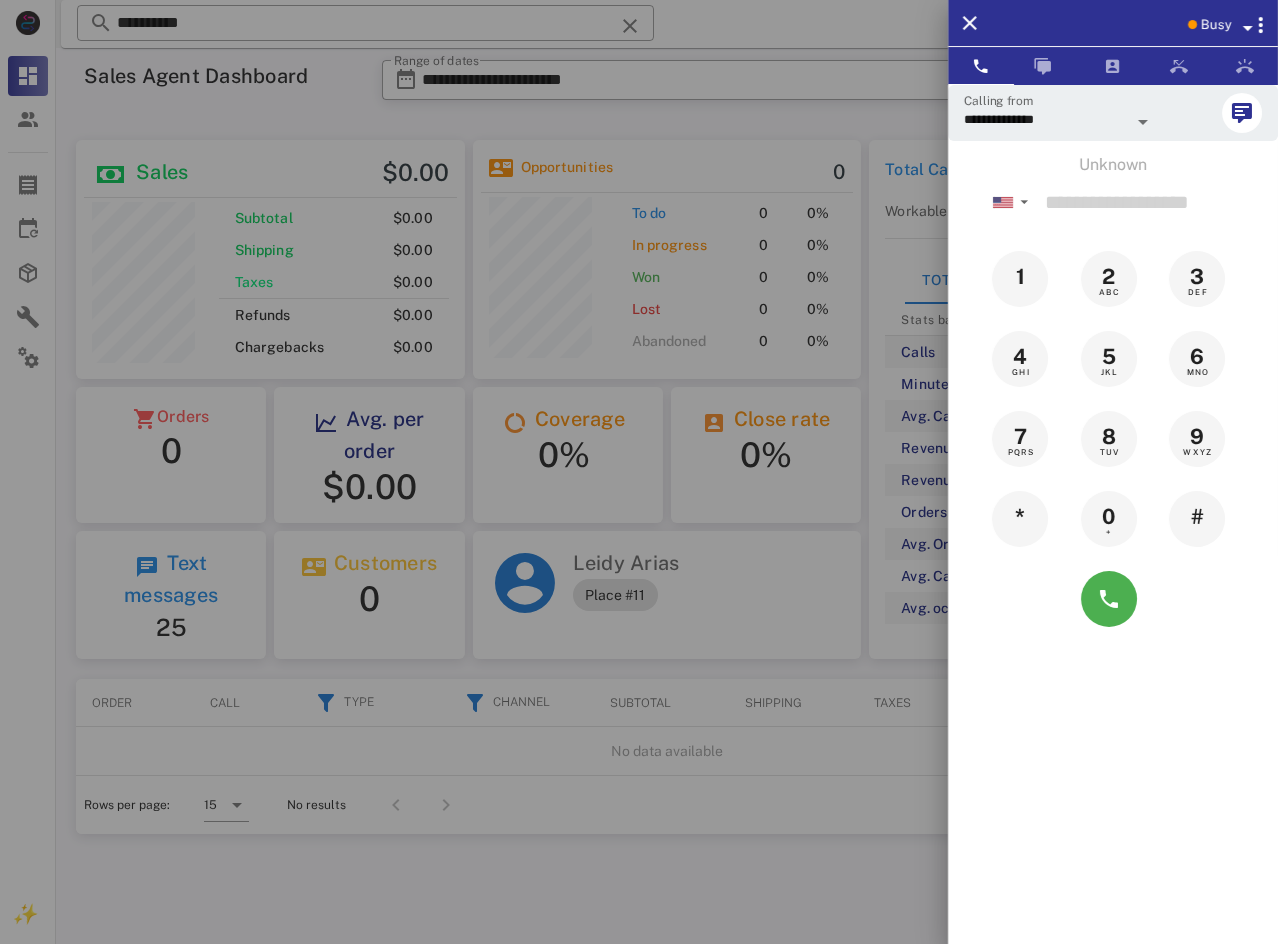 click on "Busy" at bounding box center (1216, 25) 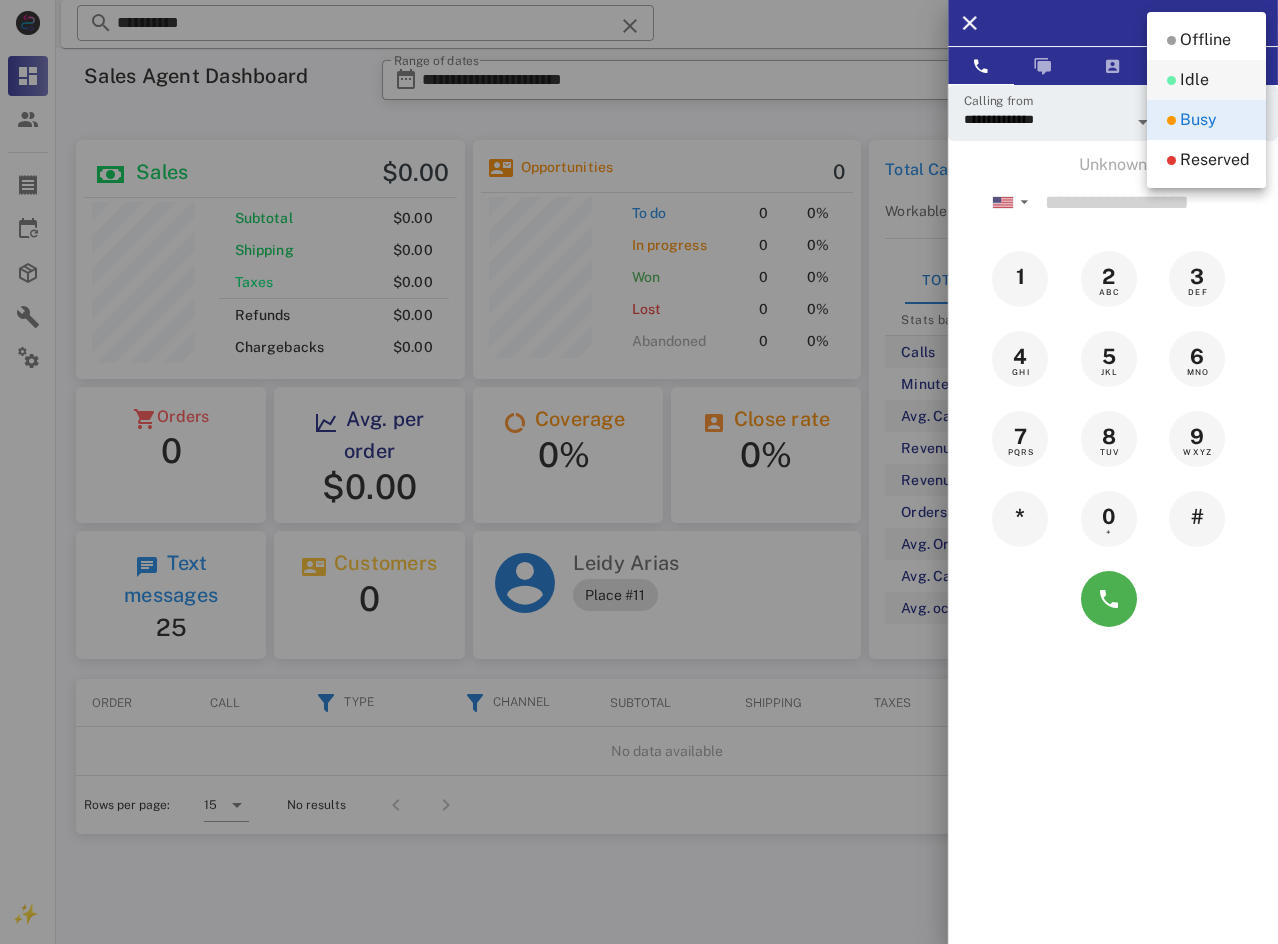 click on "Idle" at bounding box center [1206, 80] 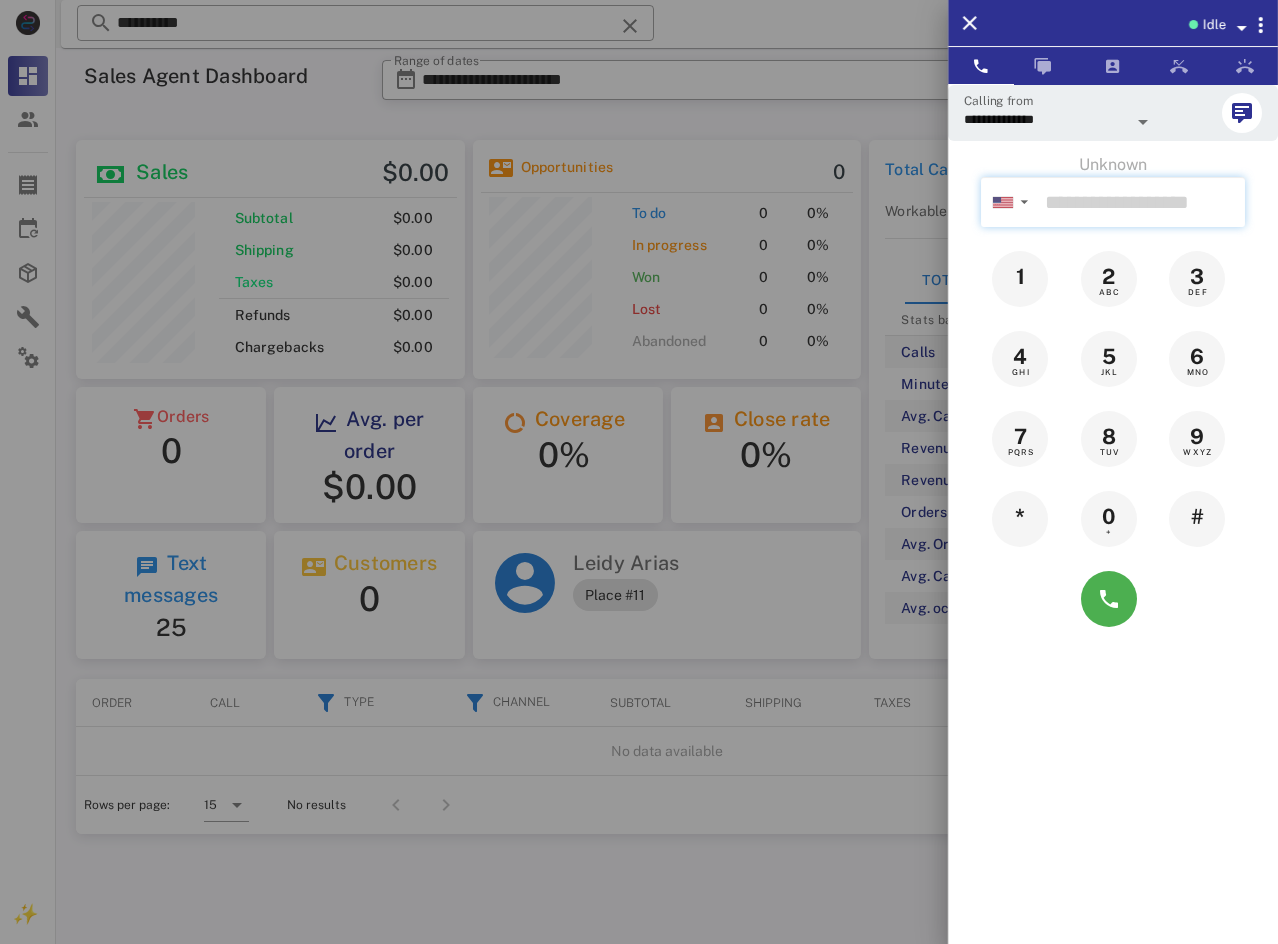 click at bounding box center [1141, 202] 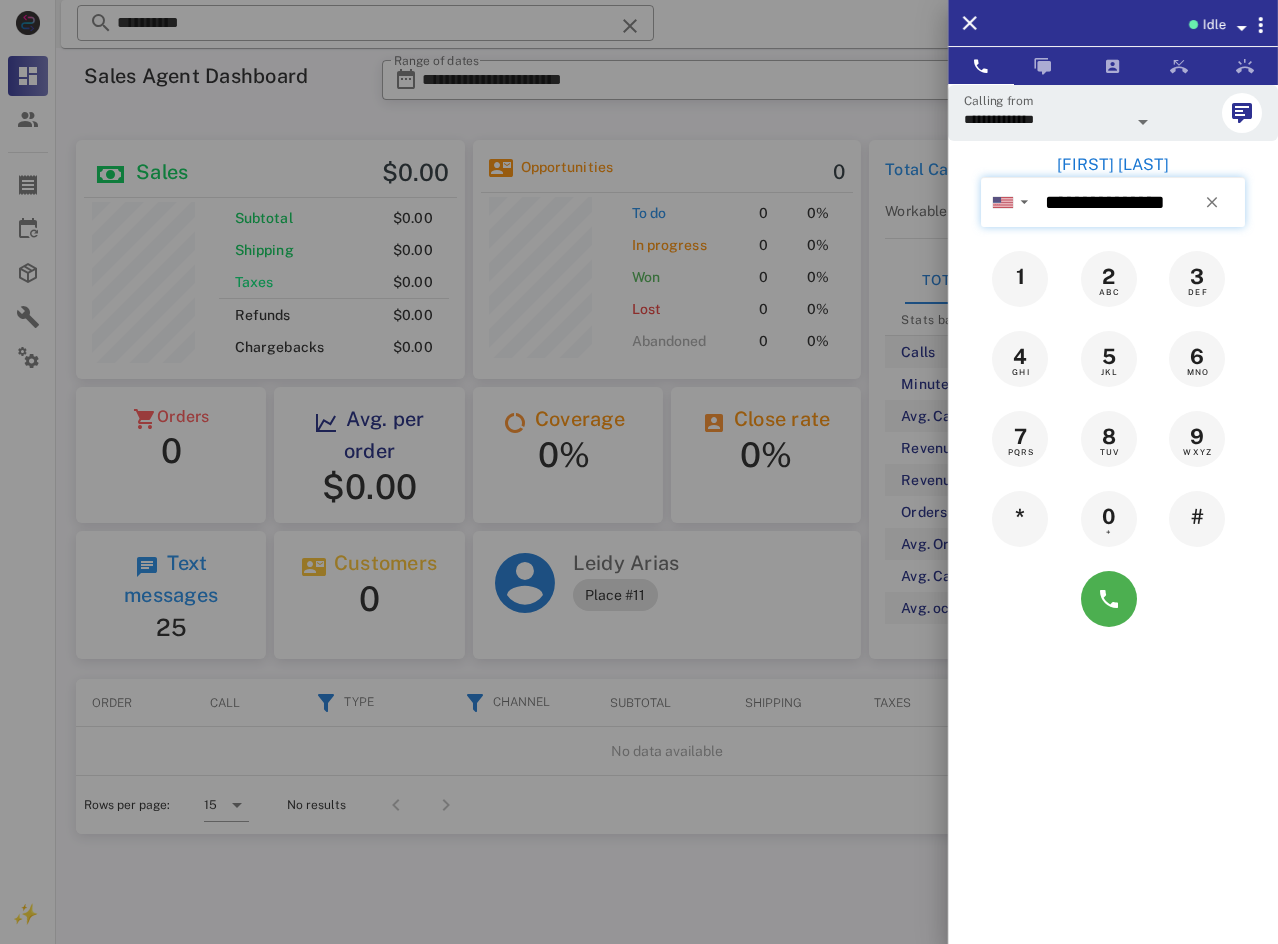 type on "**********" 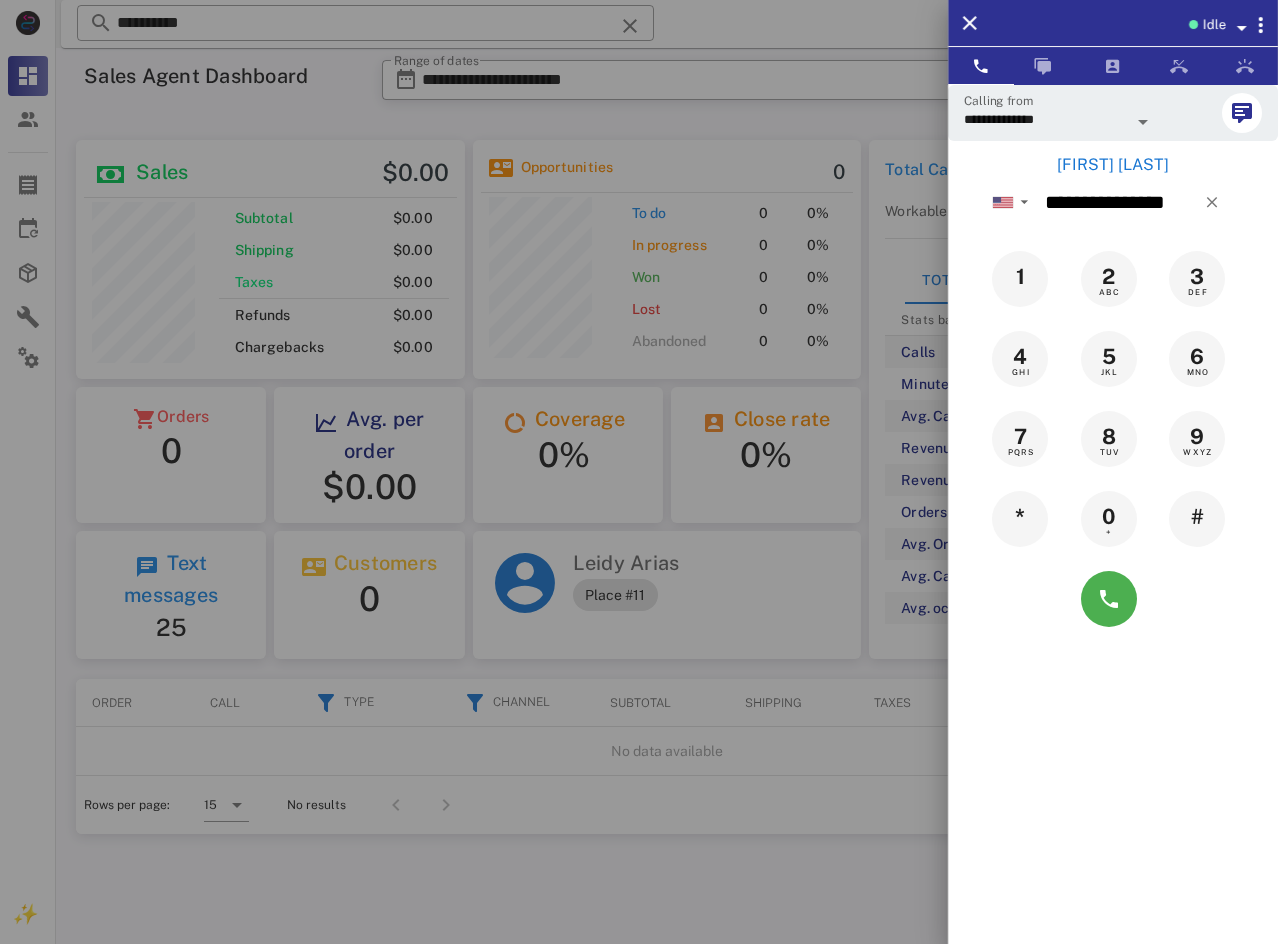 click on "[FIRST] [LAST]" at bounding box center [1113, 165] 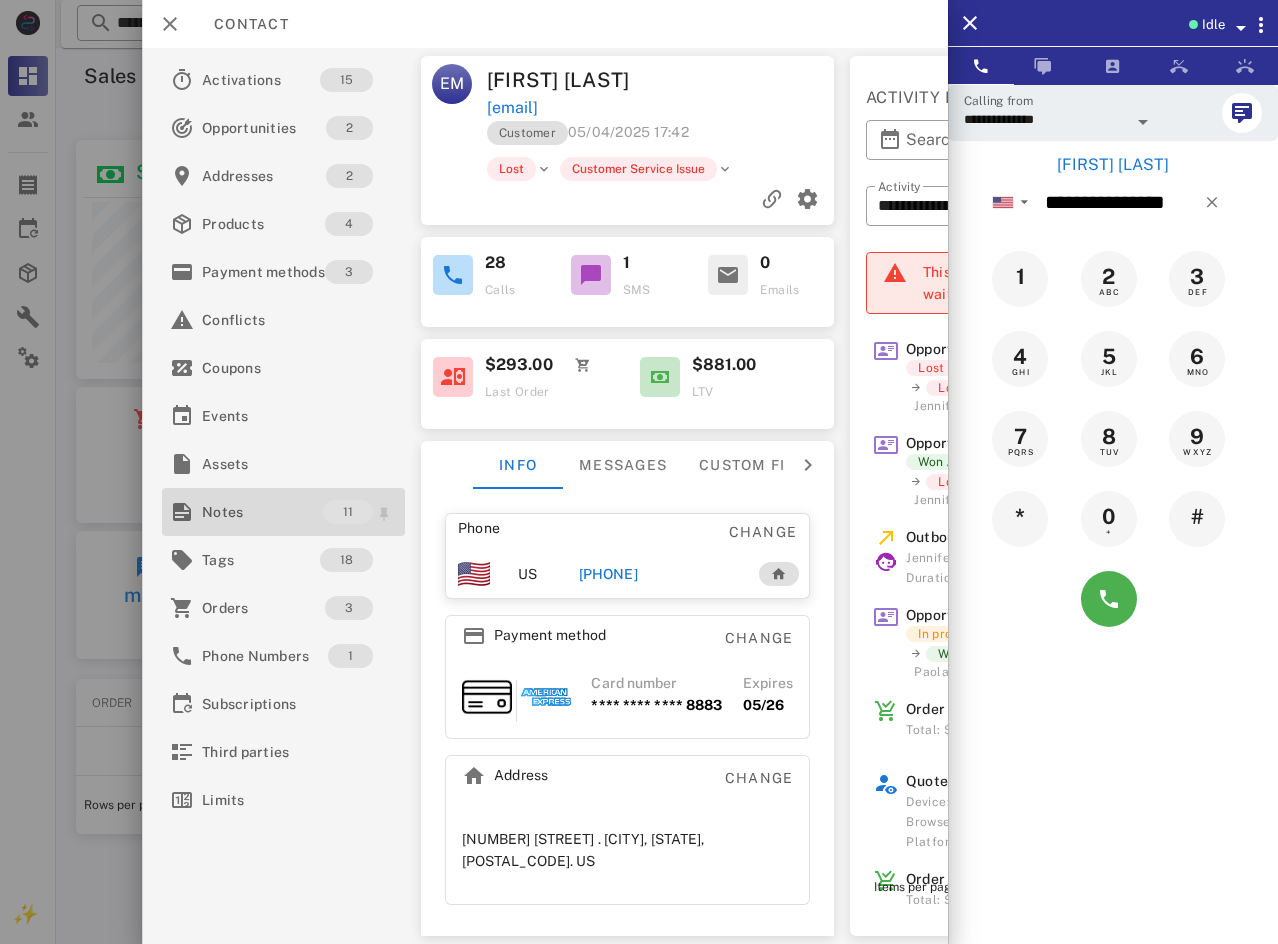 click on "Notes" at bounding box center [262, 512] 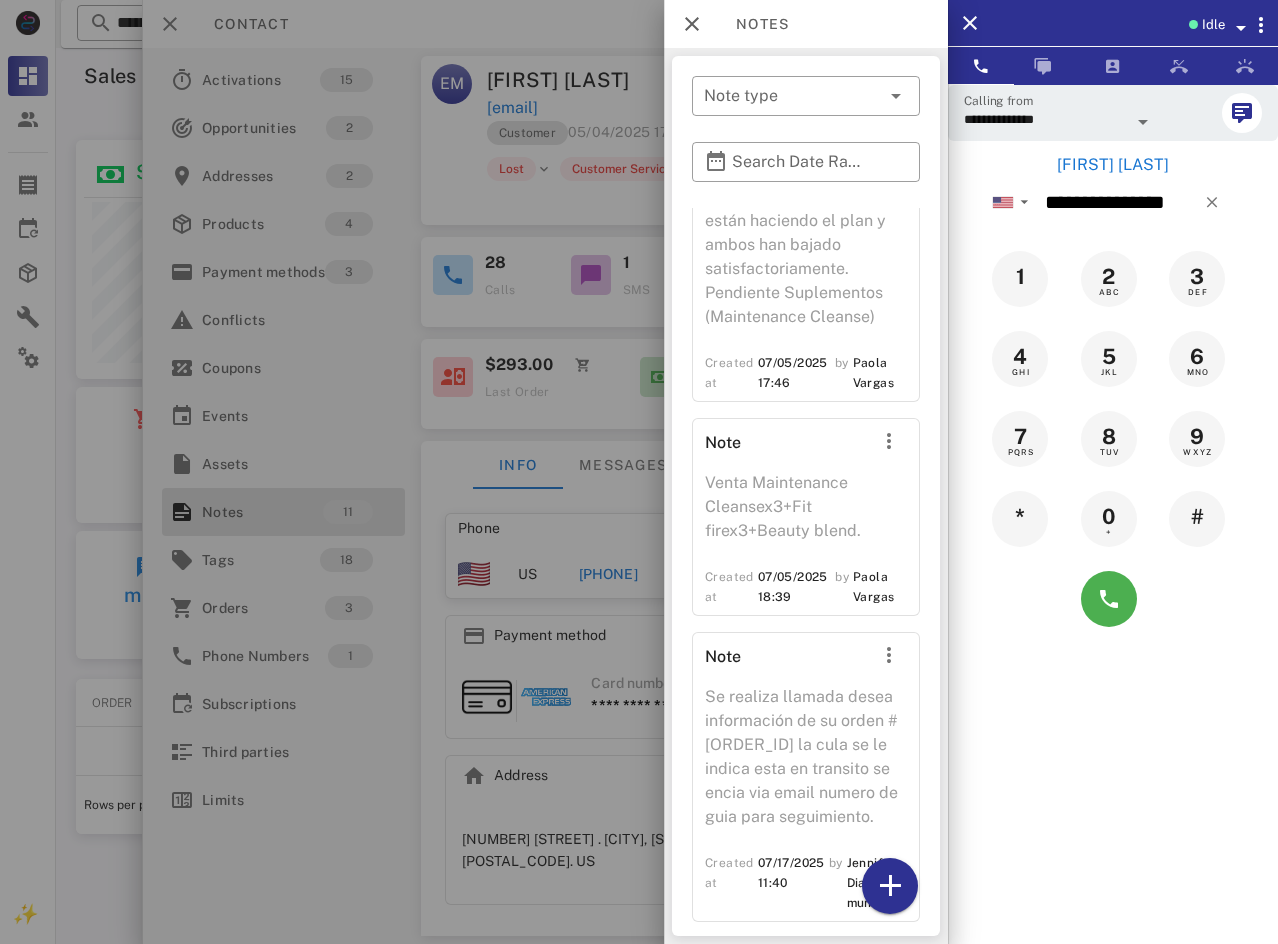 scroll, scrollTop: 2541, scrollLeft: 0, axis: vertical 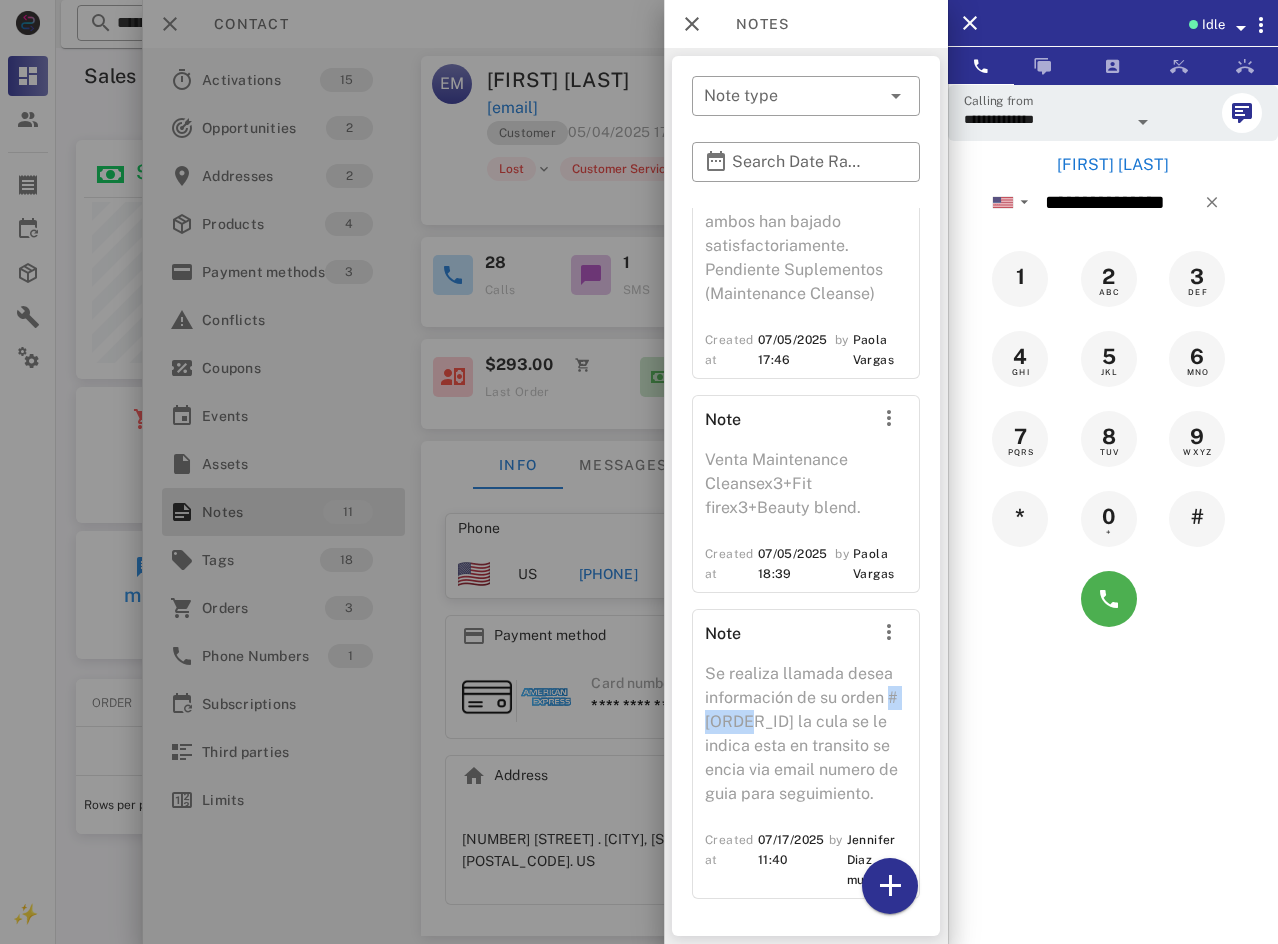 drag, startPoint x: 764, startPoint y: 719, endPoint x: 674, endPoint y: 719, distance: 90 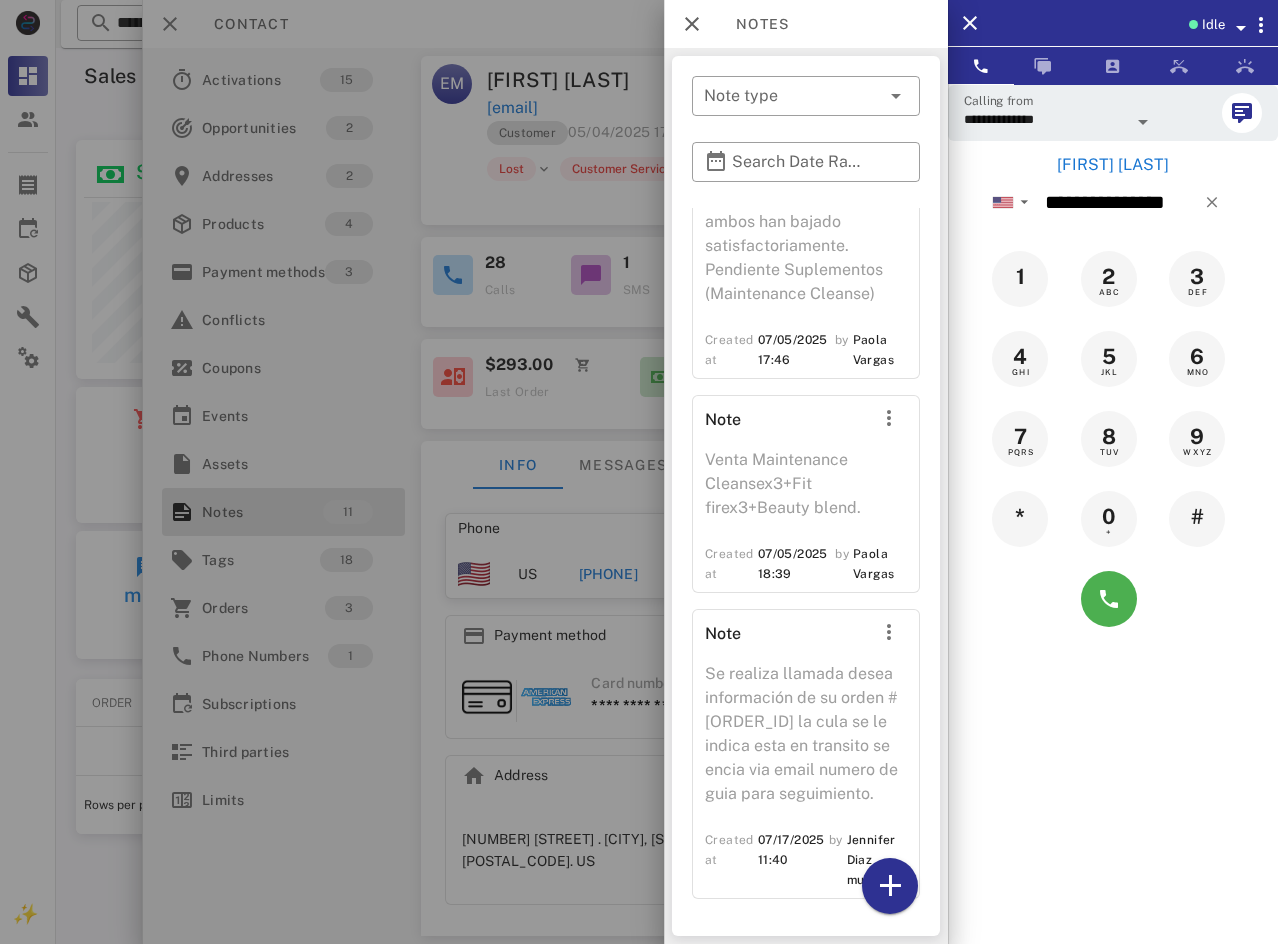 click at bounding box center (639, 472) 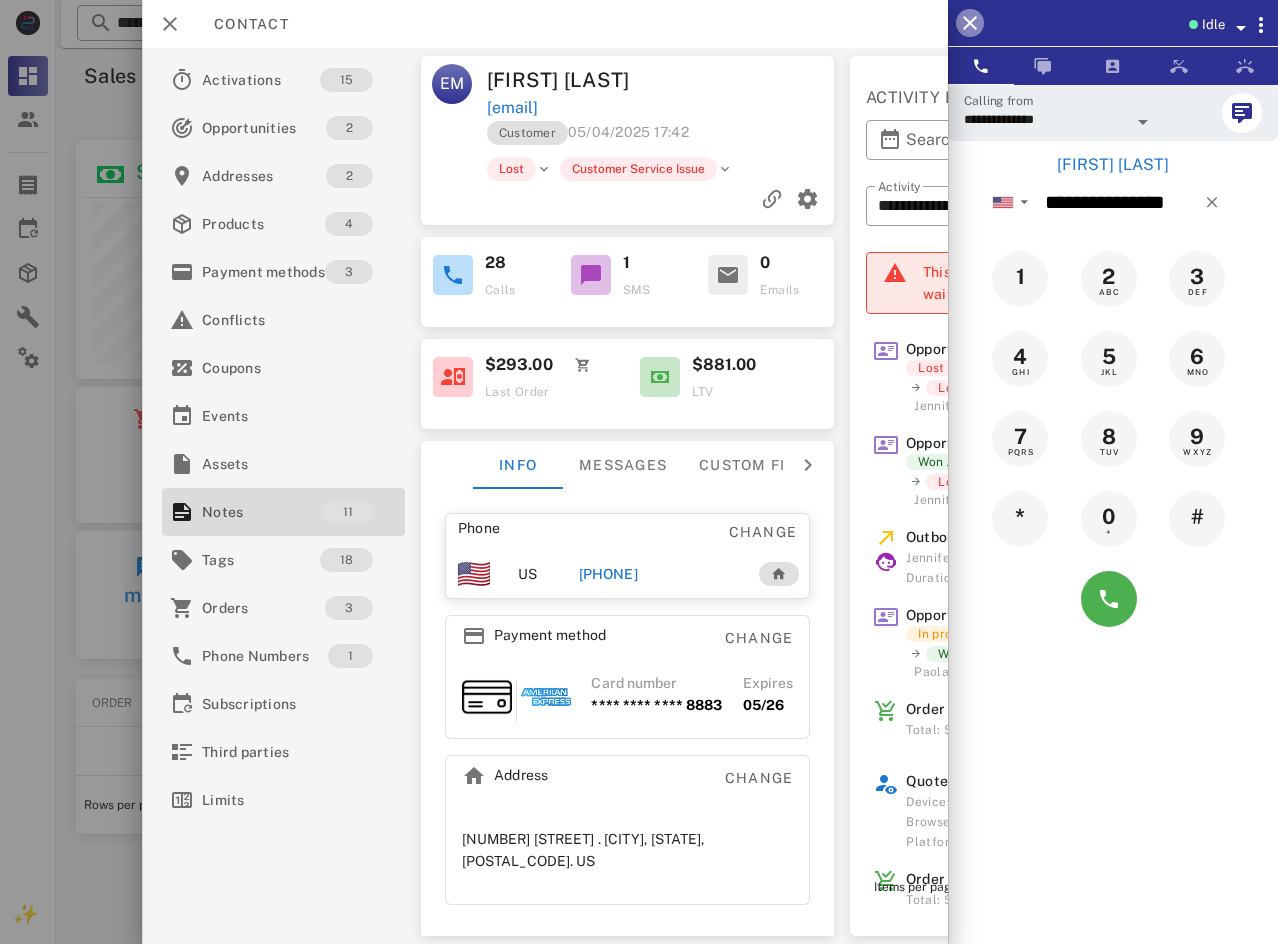click at bounding box center (970, 23) 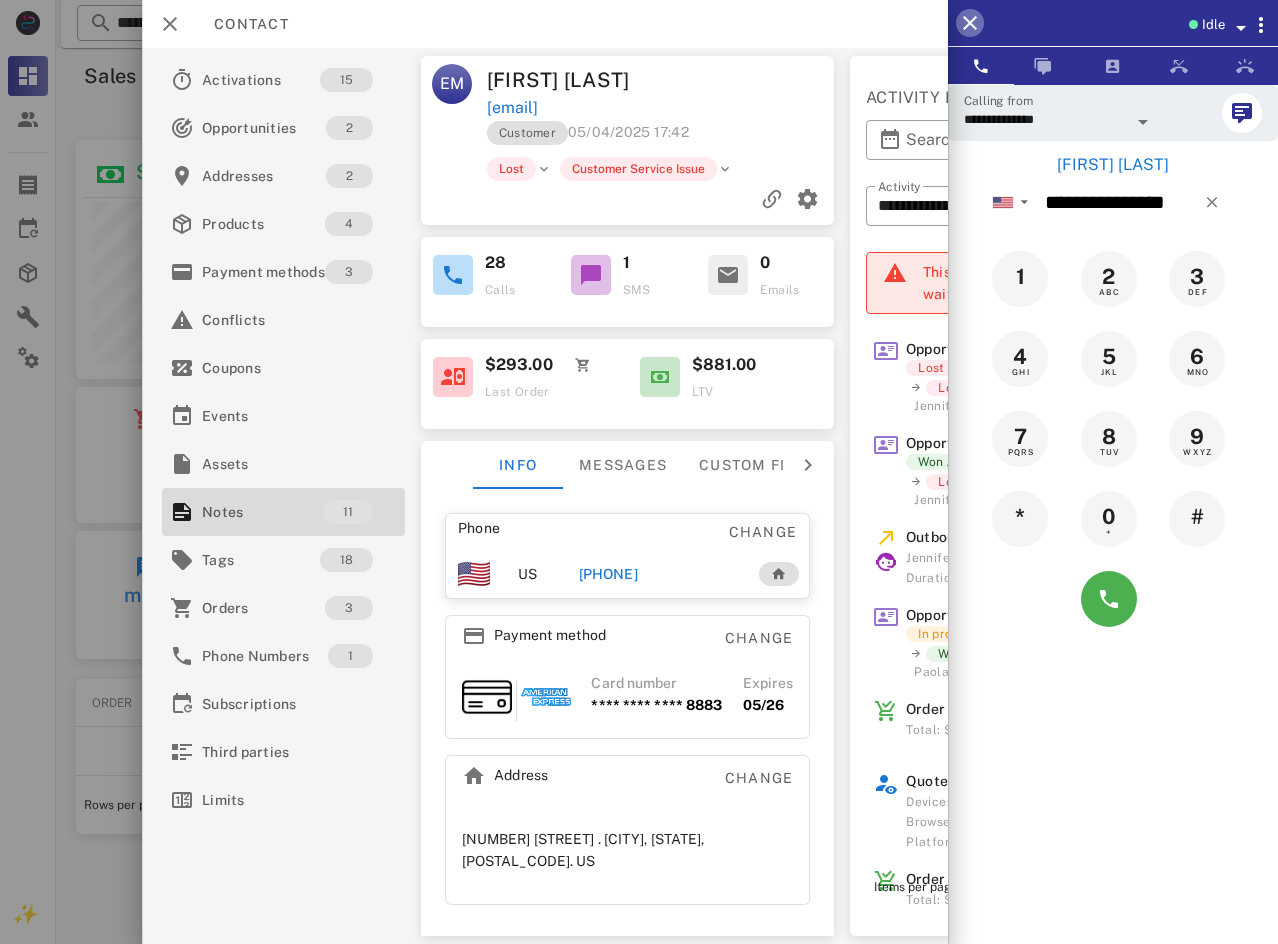type 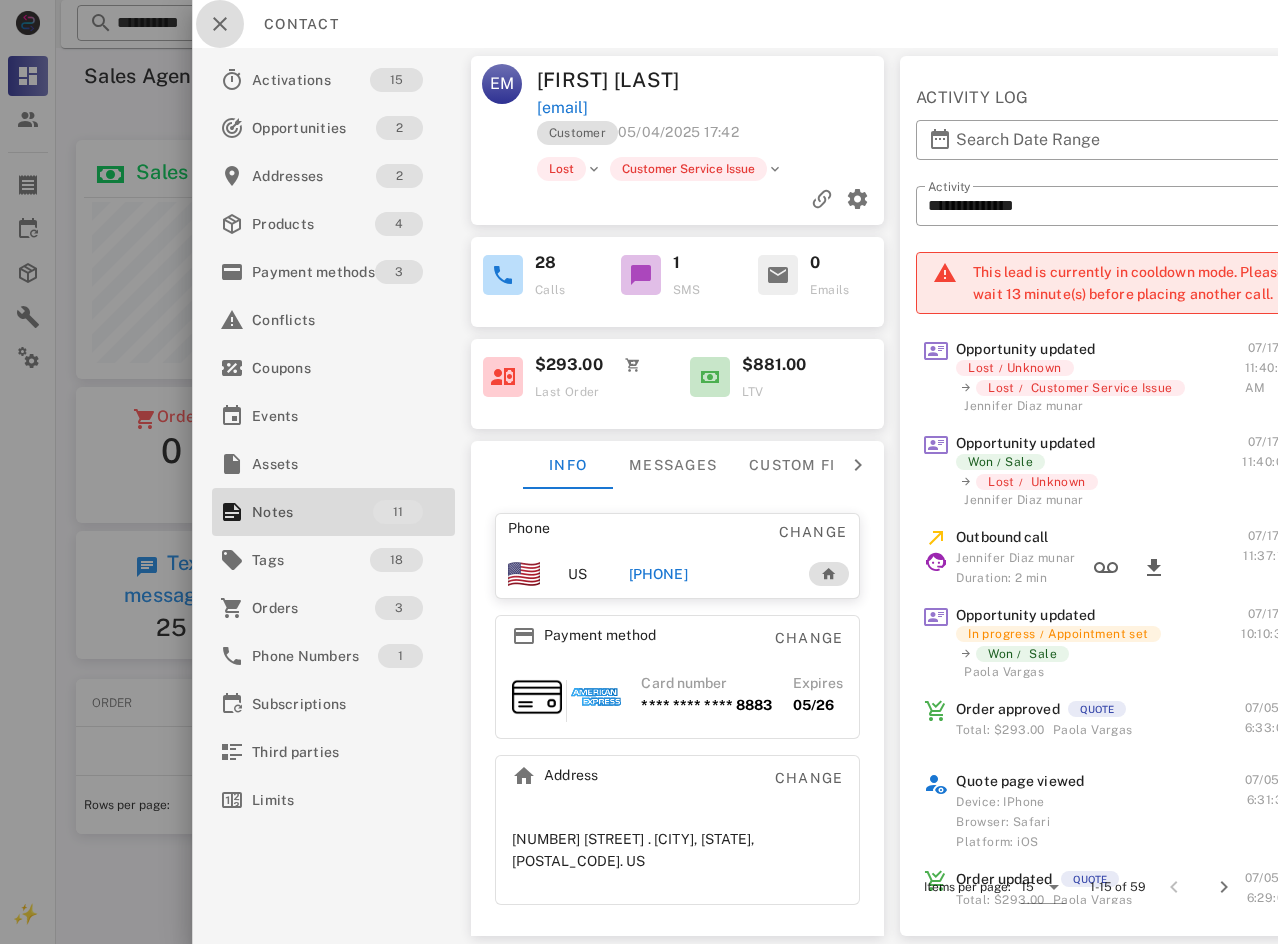 drag, startPoint x: 229, startPoint y: 41, endPoint x: 908, endPoint y: 49, distance: 679.0471 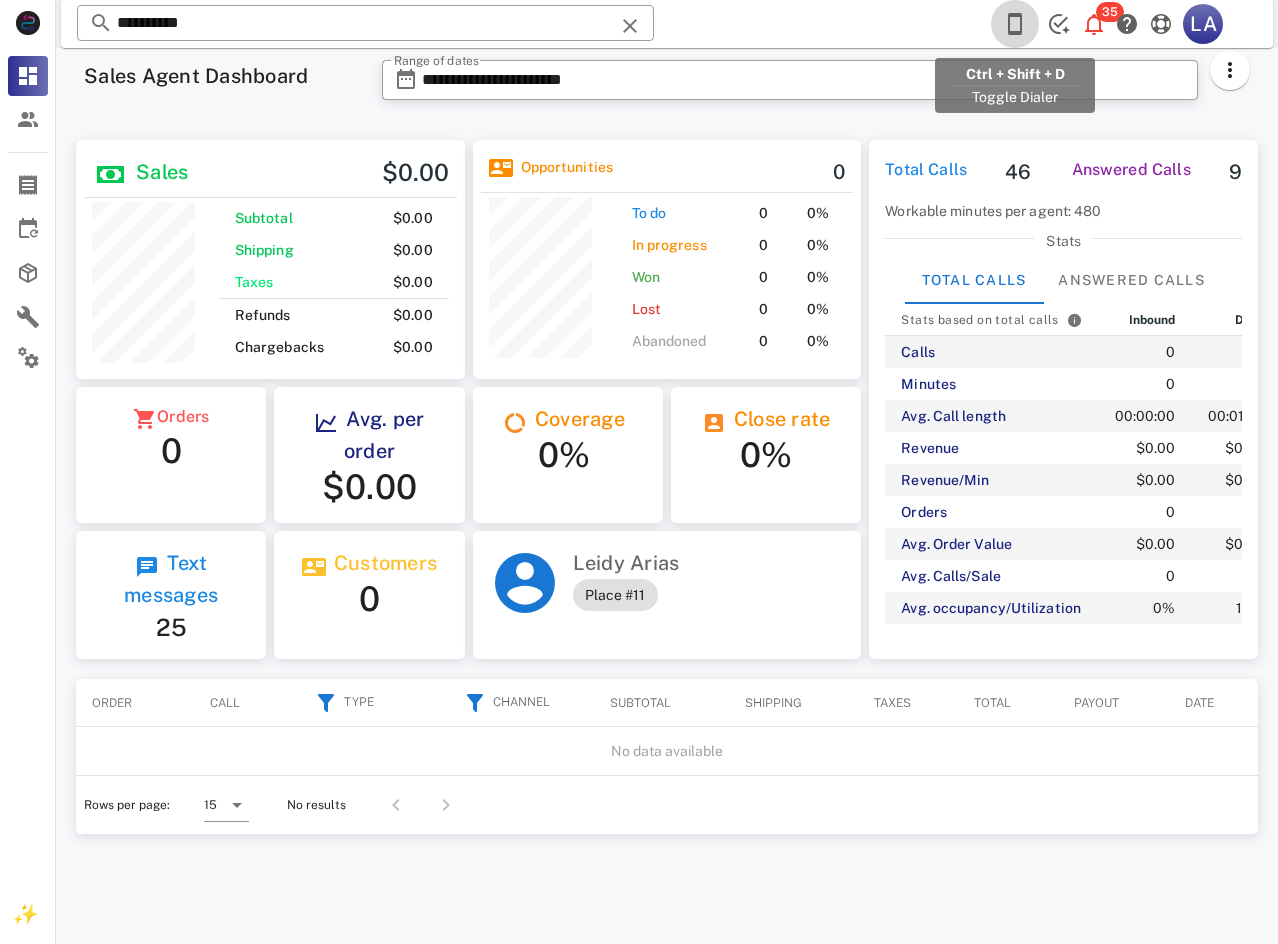 click at bounding box center (1015, 24) 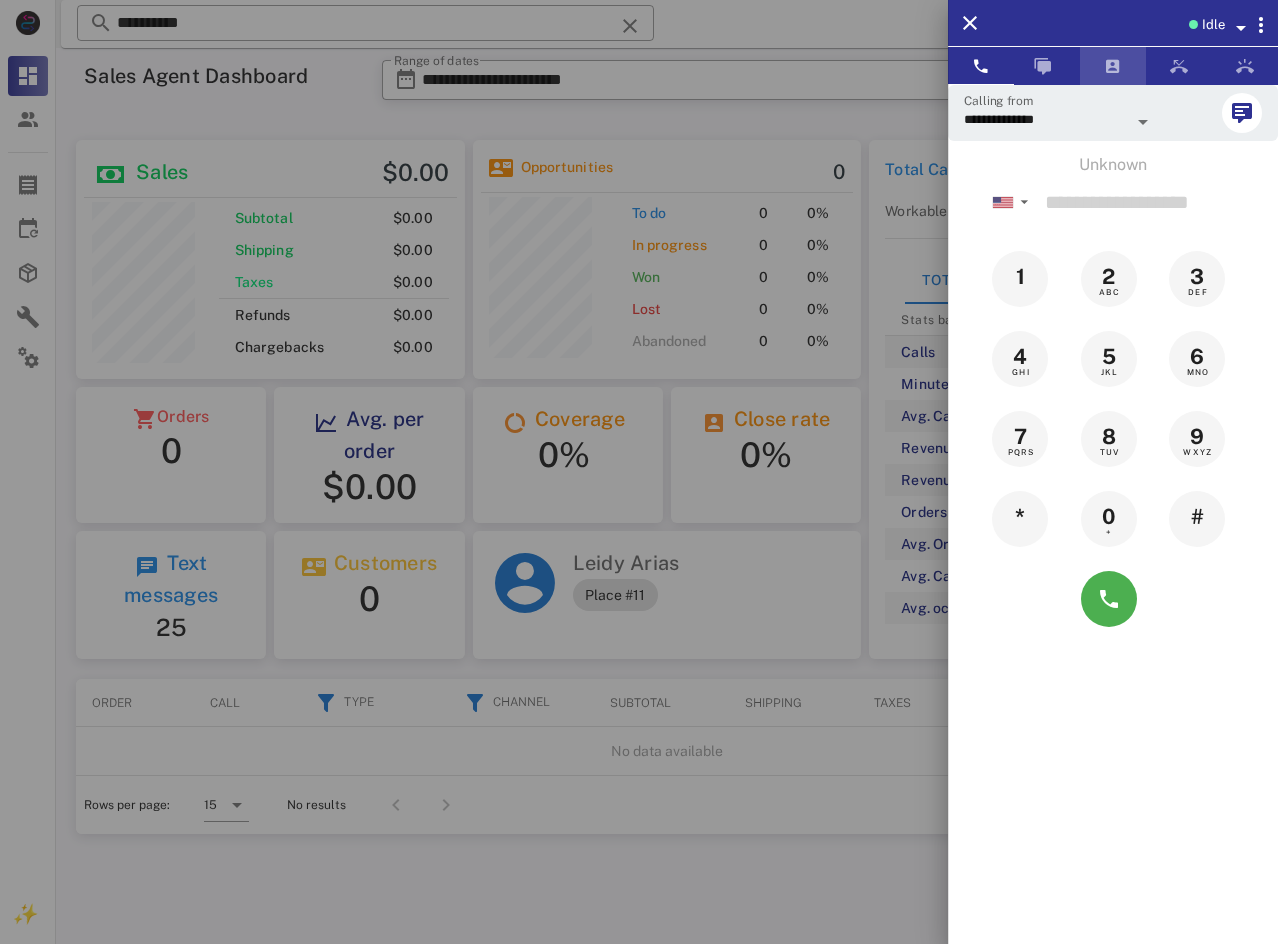 click at bounding box center (1113, 66) 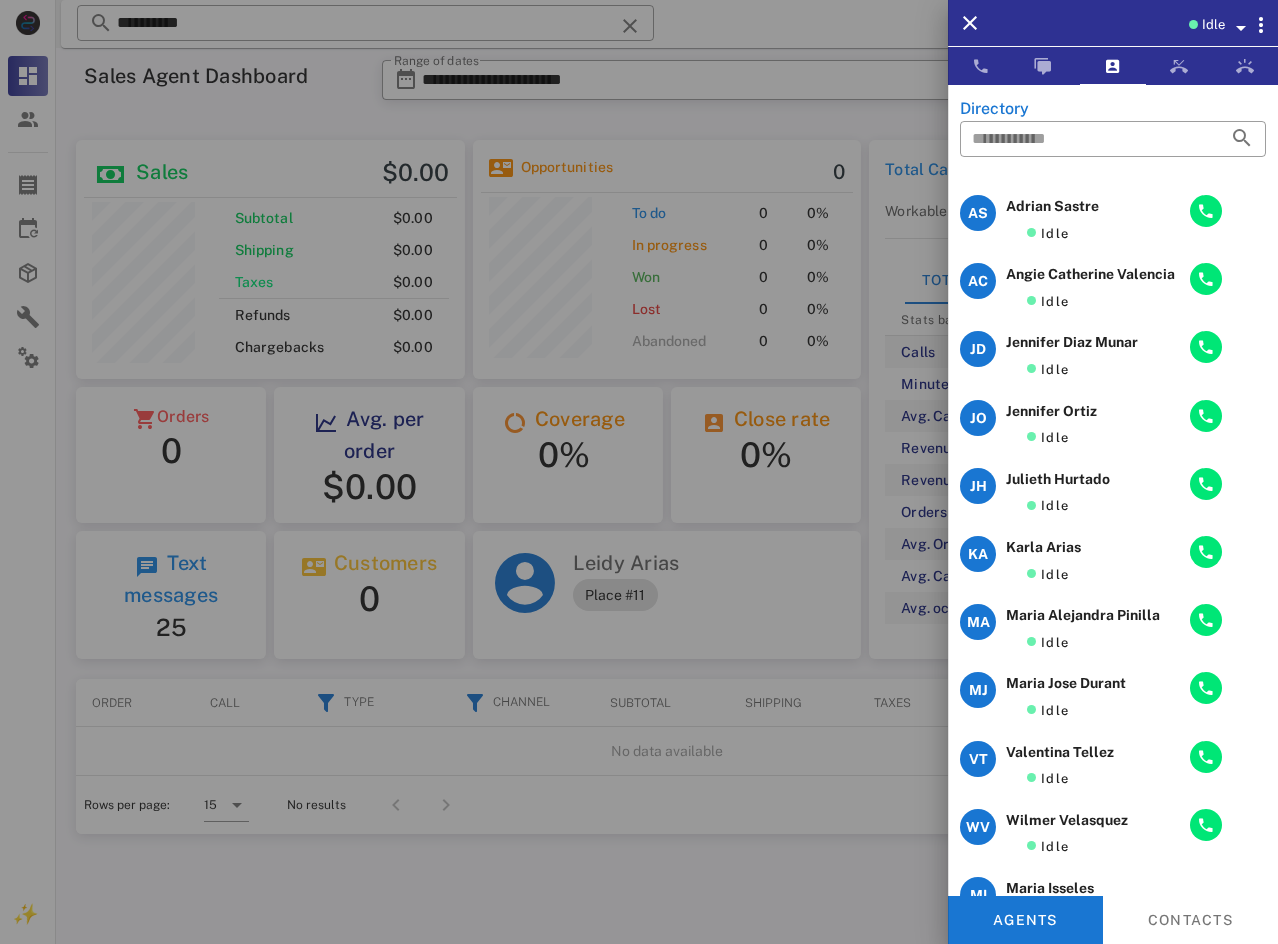 click at bounding box center [639, 472] 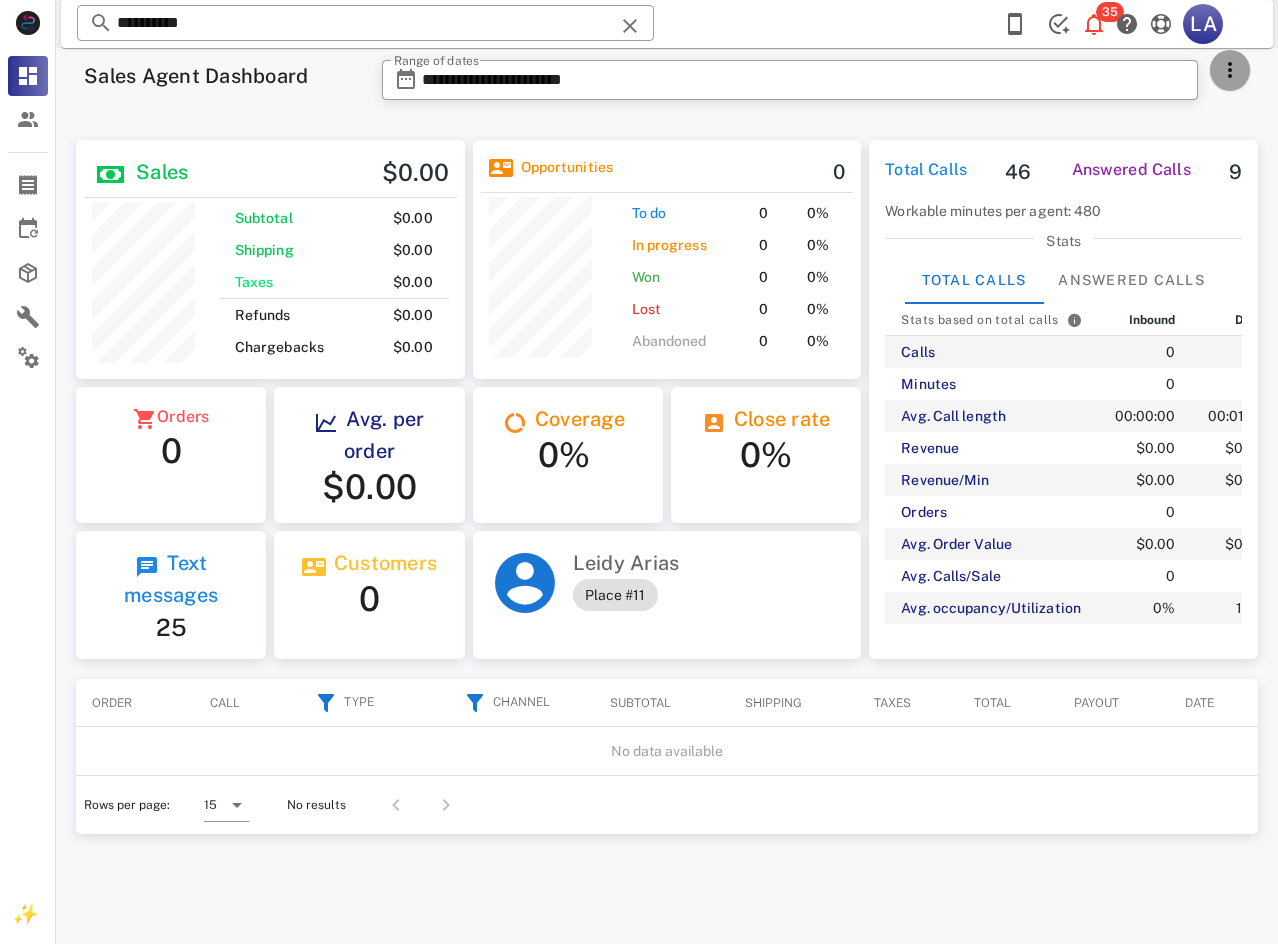 click at bounding box center [1230, 70] 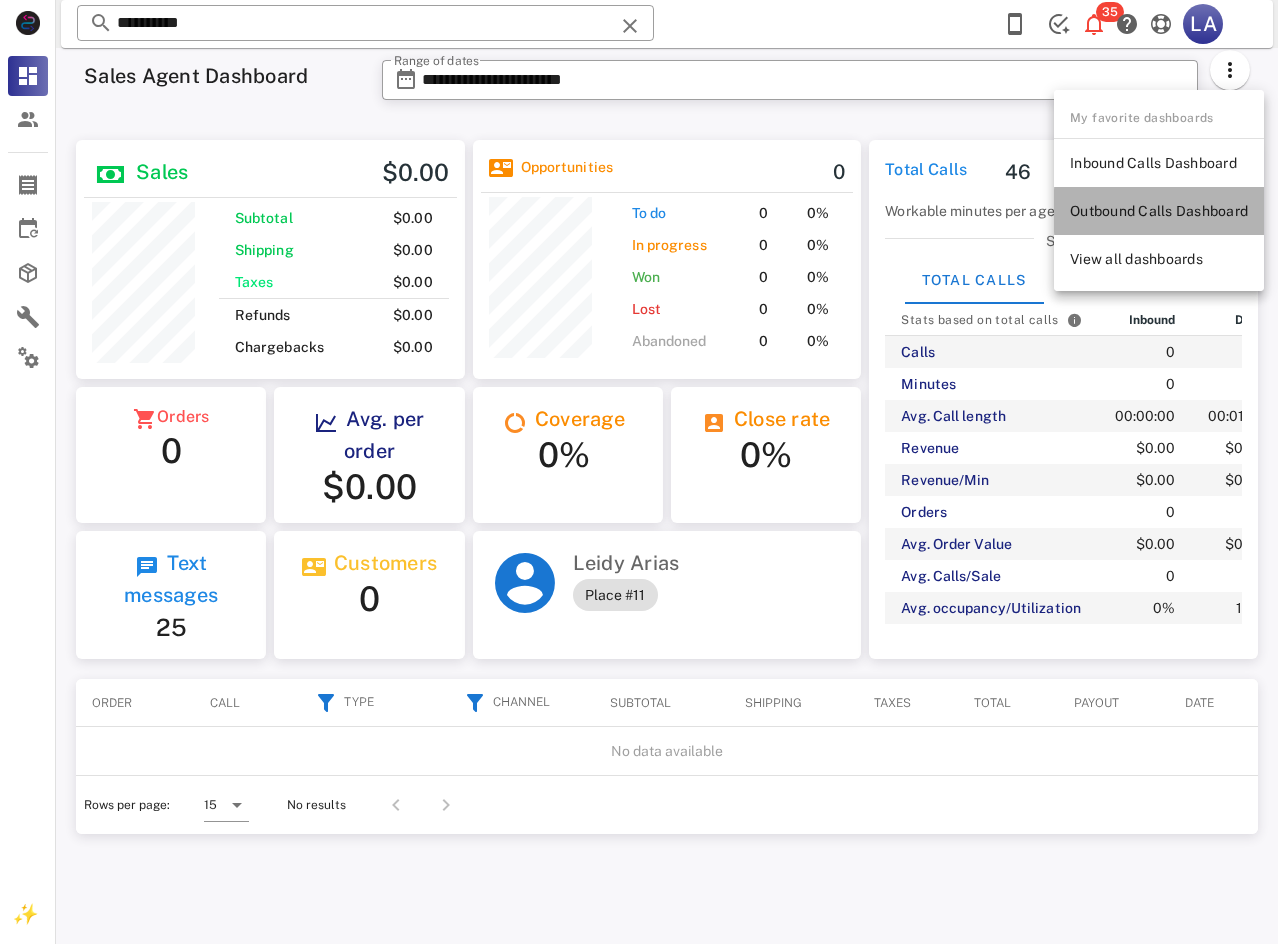 click on "Outbound Calls Dashboard" at bounding box center (1159, 211) 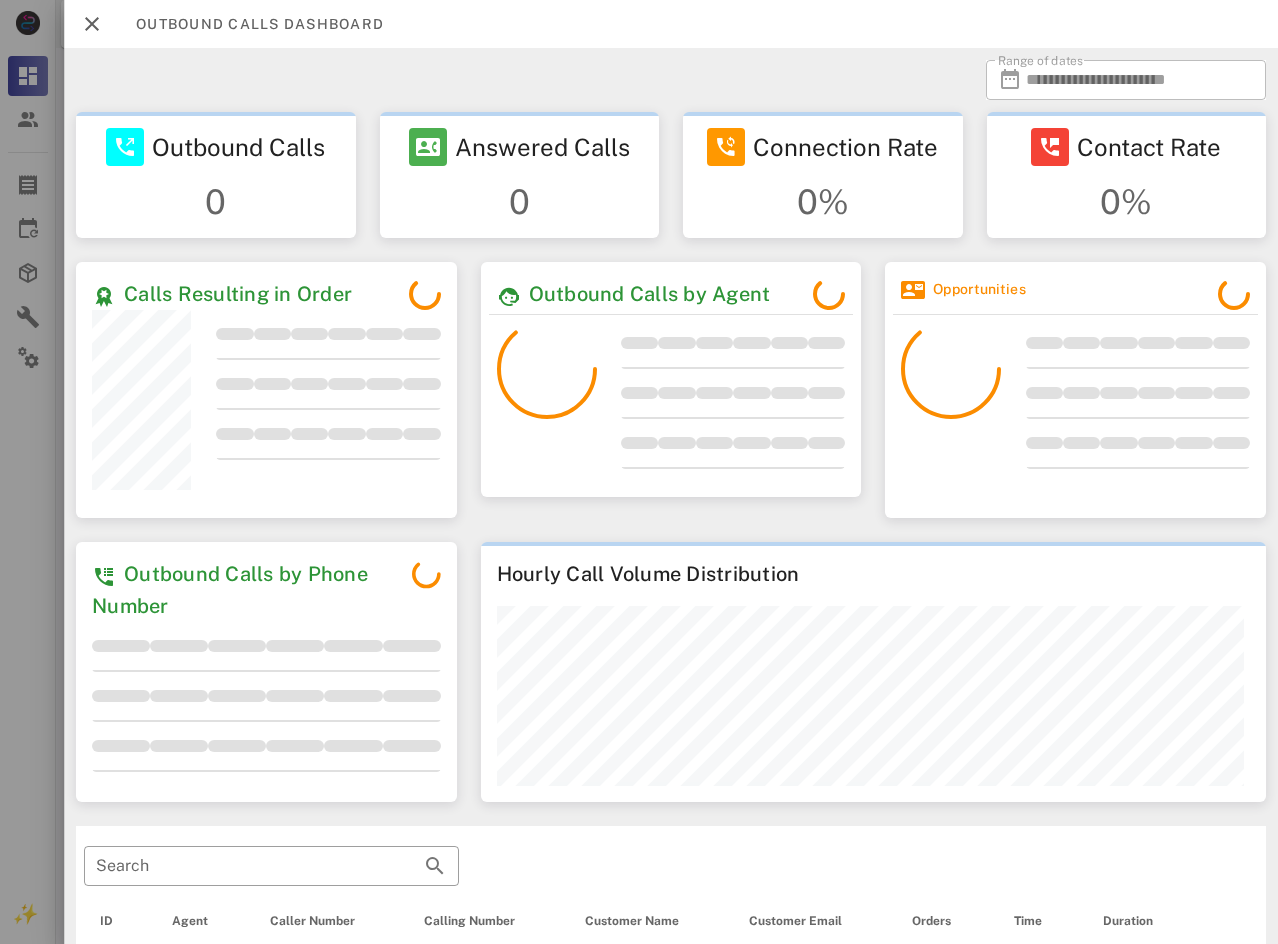 scroll, scrollTop: 999744, scrollLeft: 999623, axis: both 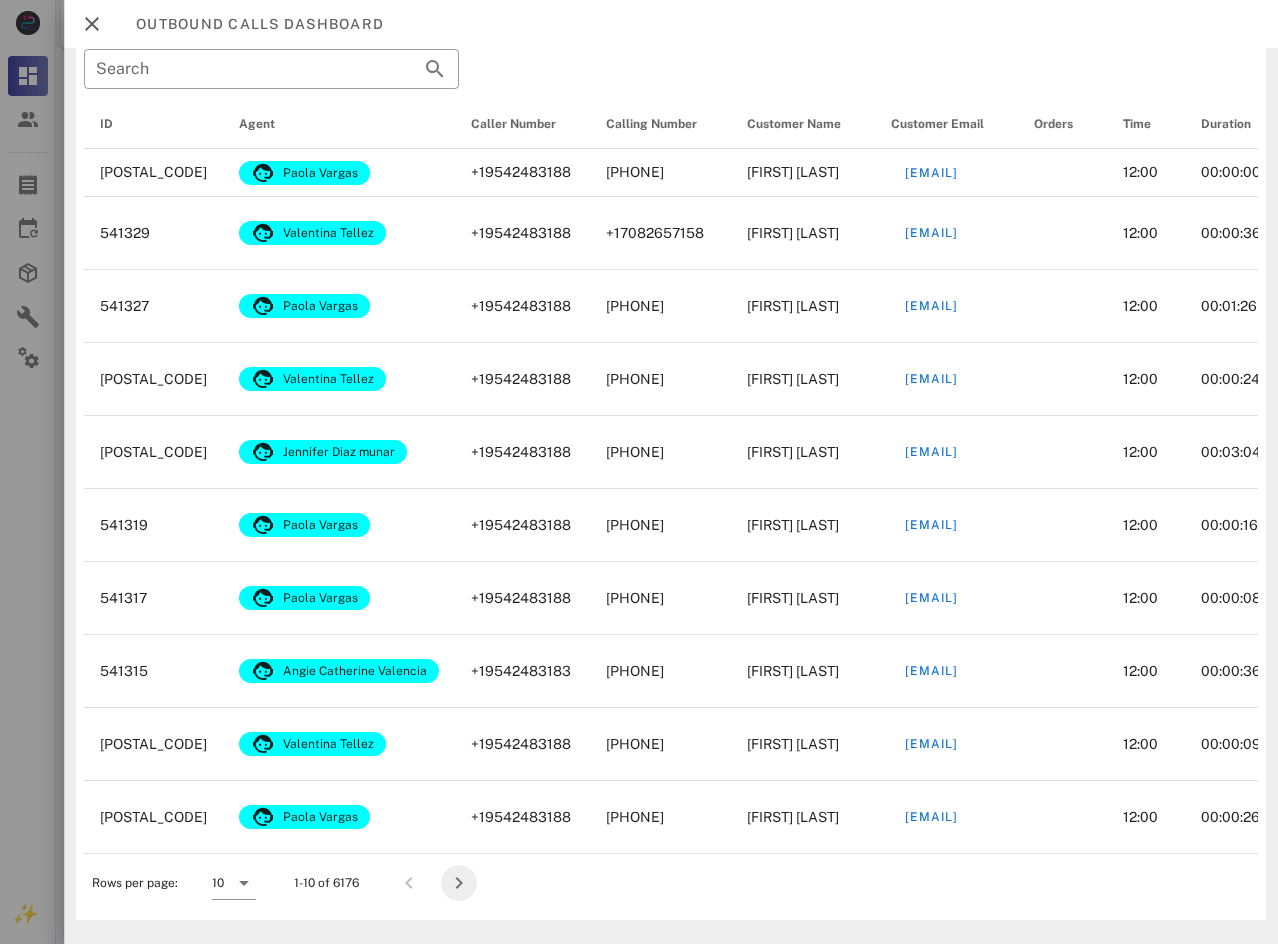 click at bounding box center (459, 883) 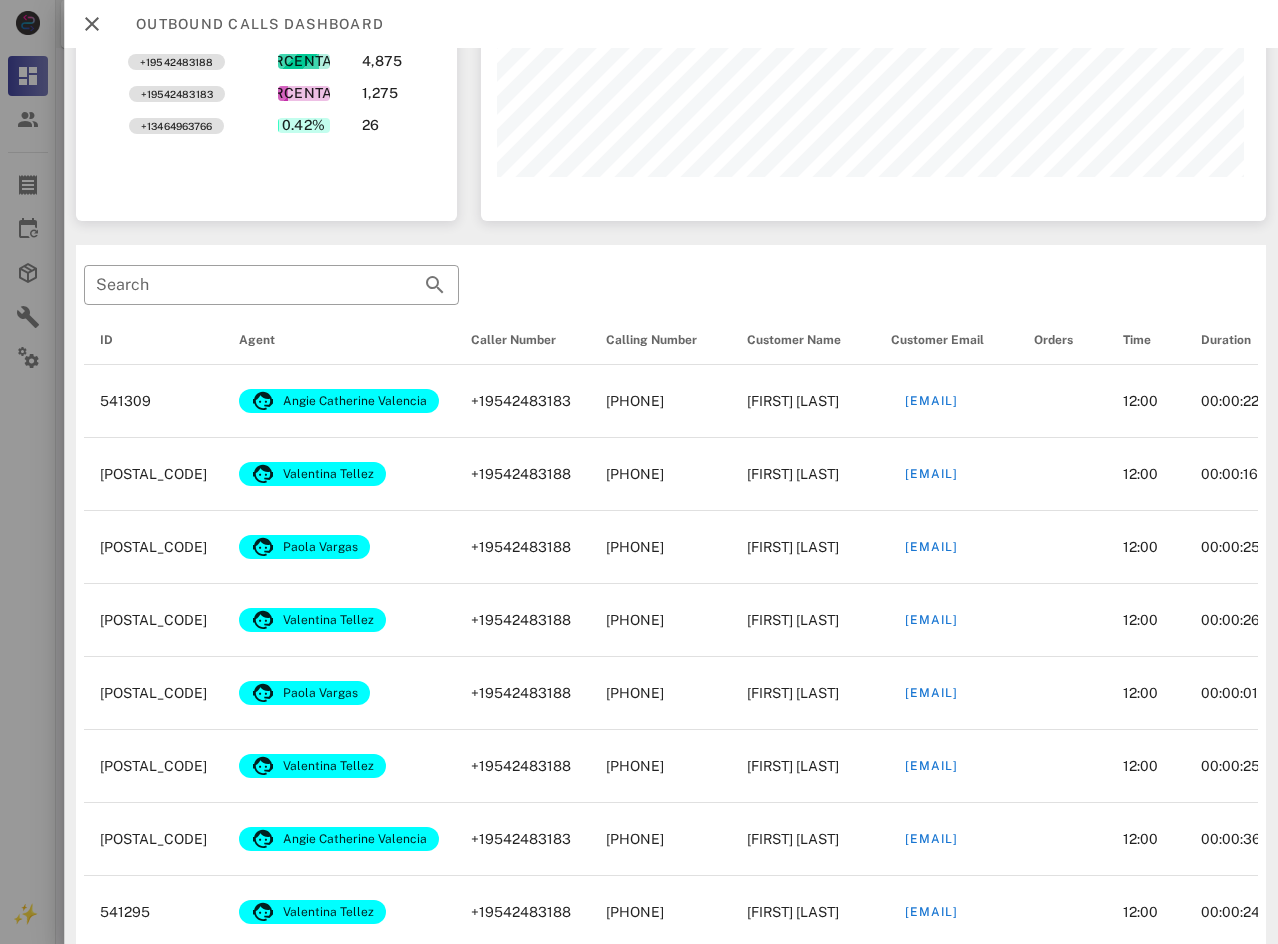 scroll, scrollTop: 591, scrollLeft: 0, axis: vertical 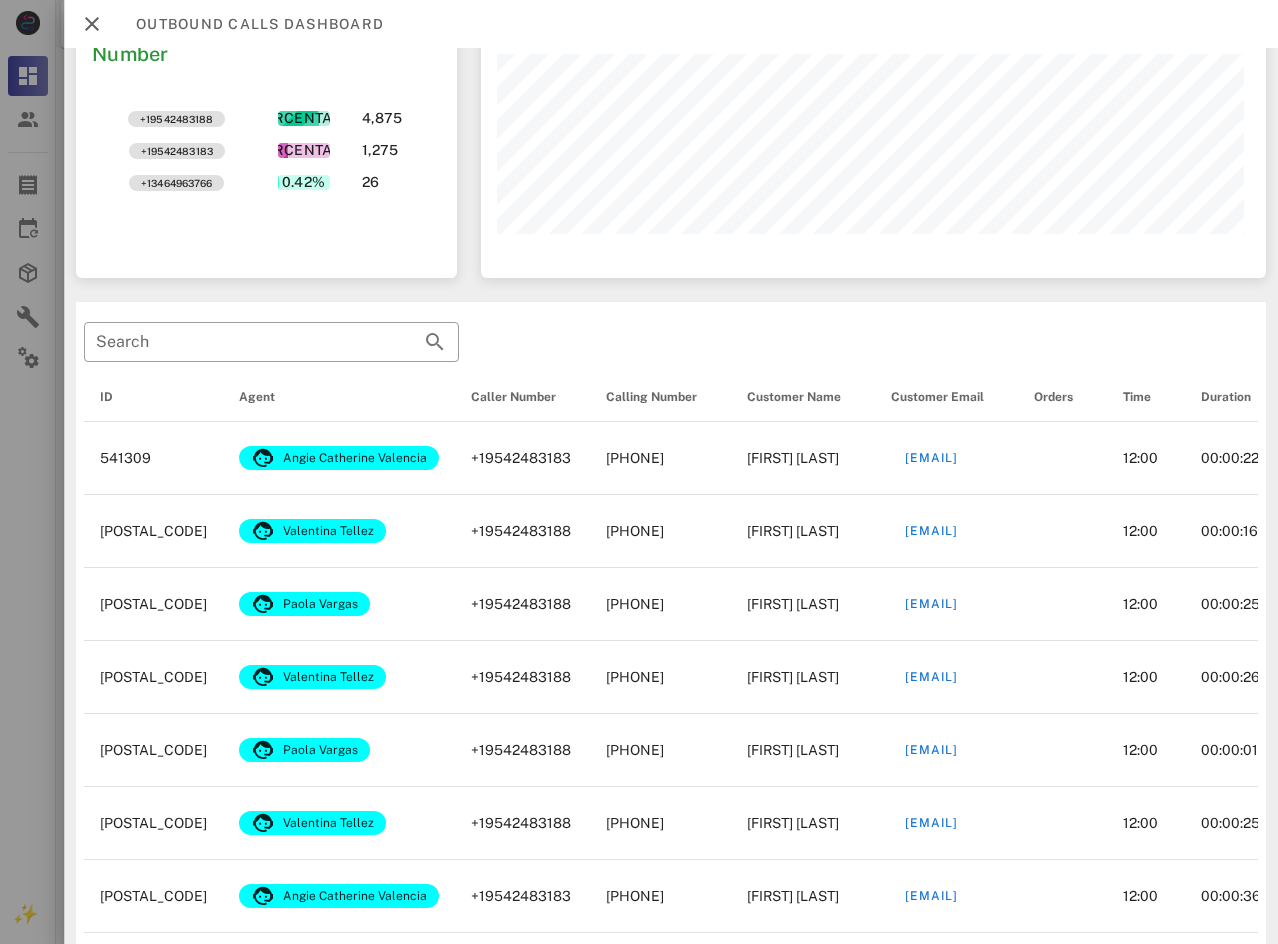 drag, startPoint x: 1245, startPoint y: 283, endPoint x: 1242, endPoint y: 257, distance: 26.172504 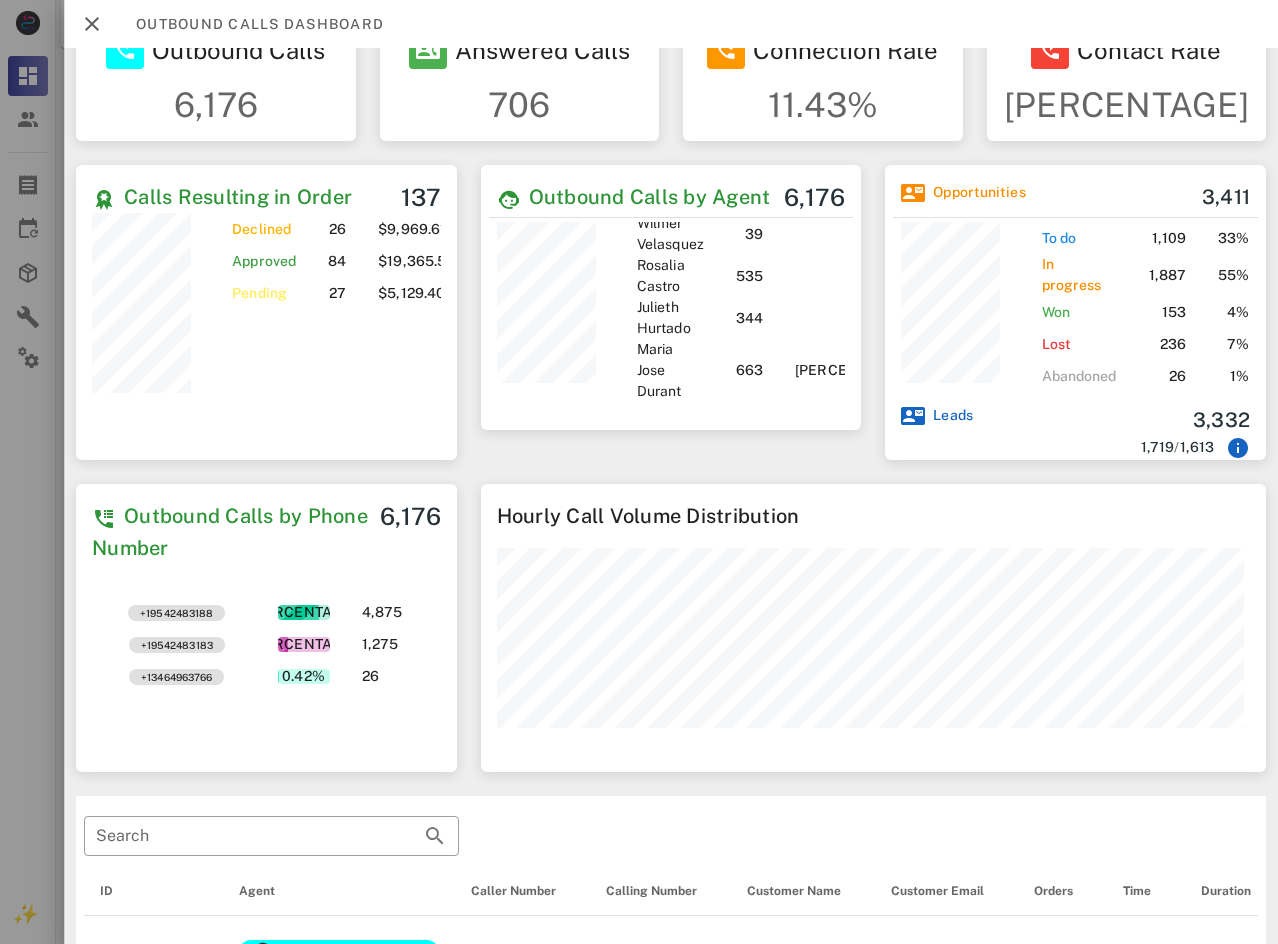 scroll, scrollTop: 438, scrollLeft: 0, axis: vertical 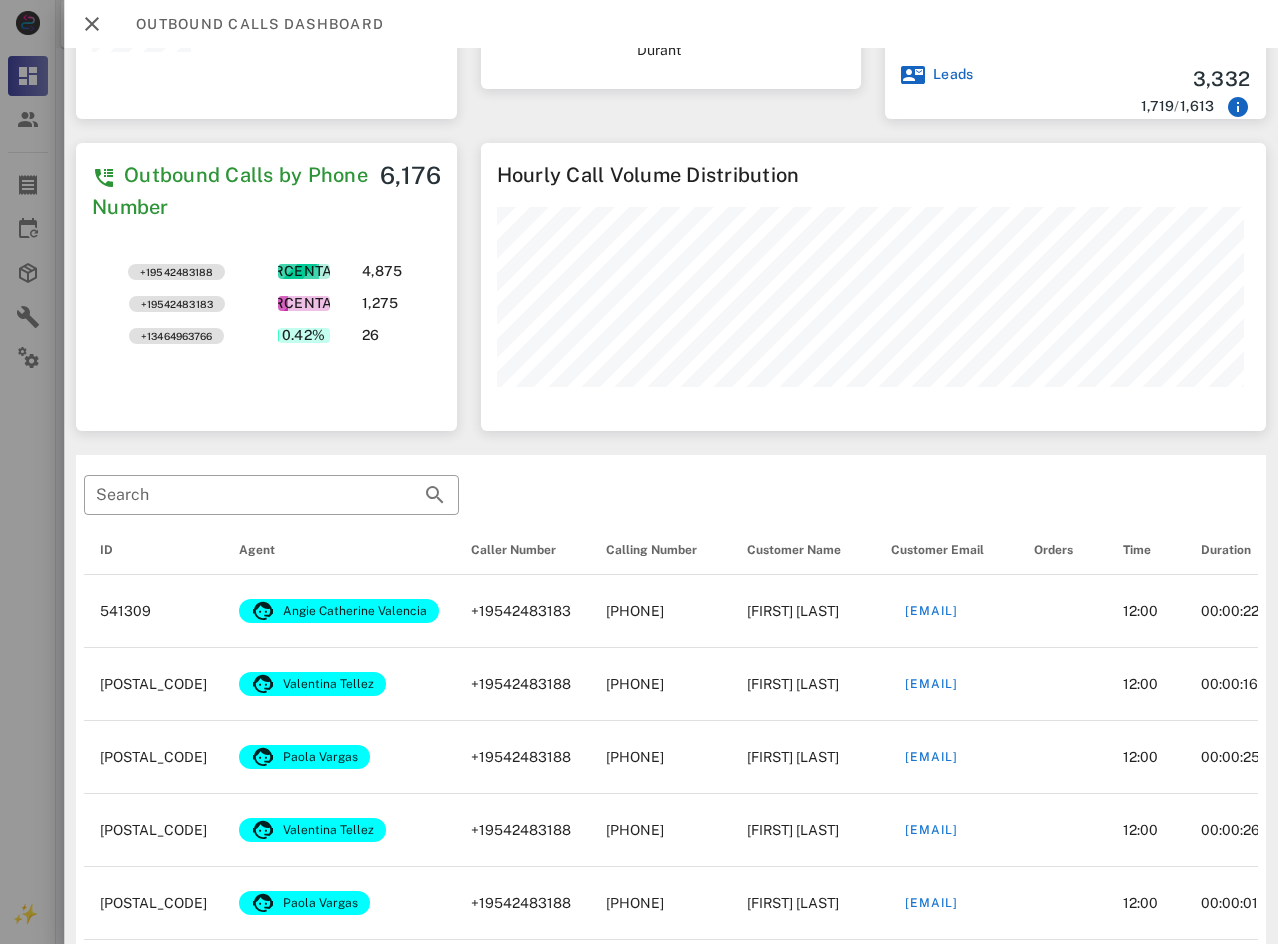 click on "​ Search ID Agent Caller Number Calling Number Customer Name Customer Email Orders Time Duration 541309 [FIRST] [FIRST] [LAST] [PHONE] [PHONE] [FIRST] [LAST] [EMAIL] 12:00 00:00:22 541307 [FIRST] [LAST] [PHONE] [PHONE] [FIRST] [LAST] [EMAIL] 12:00 00:00:16 541305 [FIRST] [LAST] [PHONE] [PHONE] [FIRST] [LAST] [EMAIL] 12:00 00:00:25 541303 [FIRST] [LAST] [PHONE] [PHONE] [FIRST] [LAST] [EMAIL] 12:00 00:00:26 541301 [FIRST] [LAST] [PHONE] [PHONE] [FIRST] [LAST] [EMAIL] 12:00 00:00:01 541299 [FIRST] [LAST] [PHONE] [PHONE] [FIRST] [LAST] [EMAIL] 12:00 00:00:25 541297 [FIRST] [FIRST] [LAST] [PHONE] [PHONE] [FIRST] [LAST] [EMAIL] 12:00 00:00:36 541295 [FIRST] [LAST] [PHONE] [PHONE] [FIRST] [LAST] [EMAIL] 12:00 00:00:24 541293 [FIRST] [LAST]" at bounding box center [671, 913] 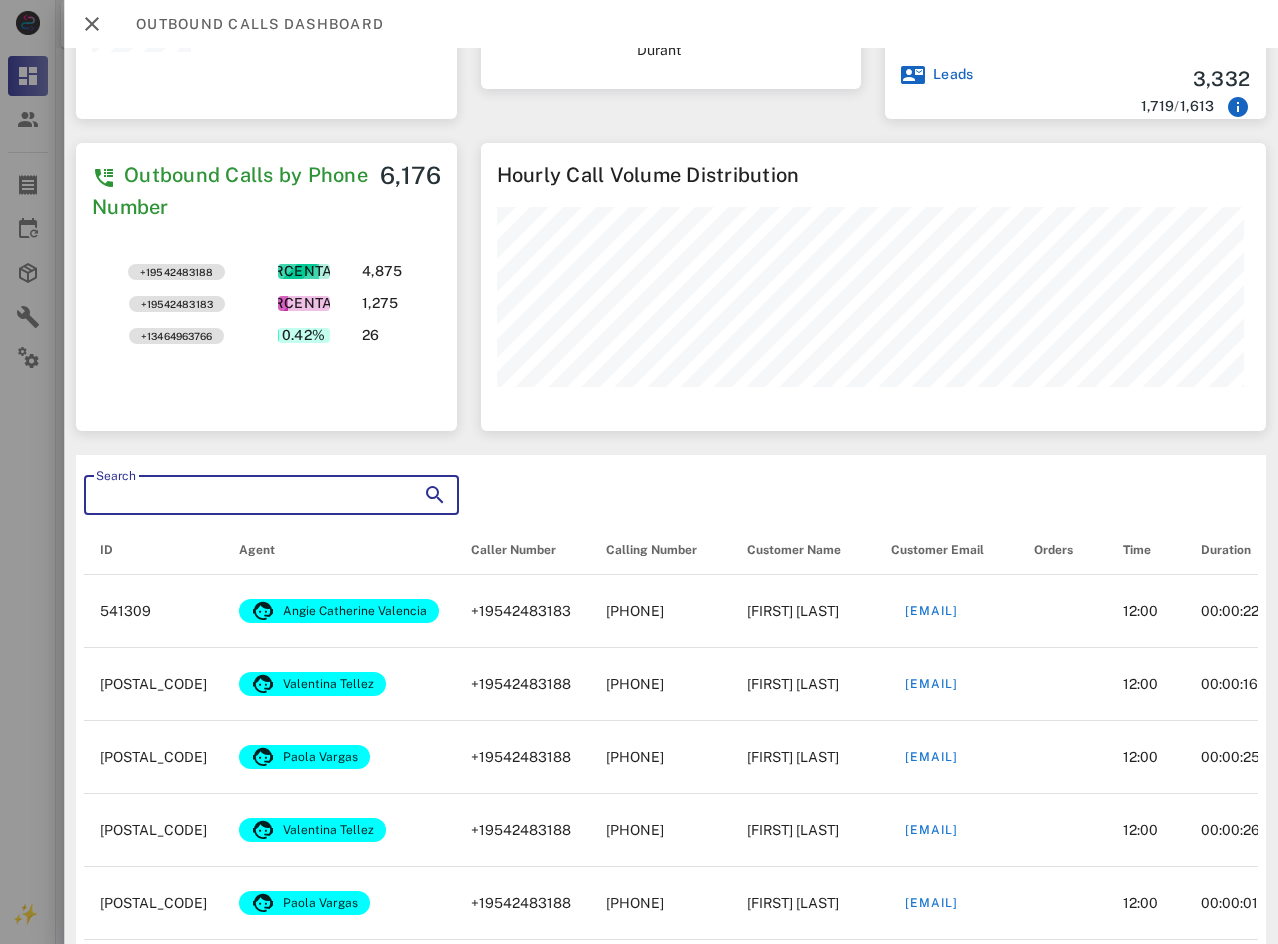 click on "Search" at bounding box center (243, 495) 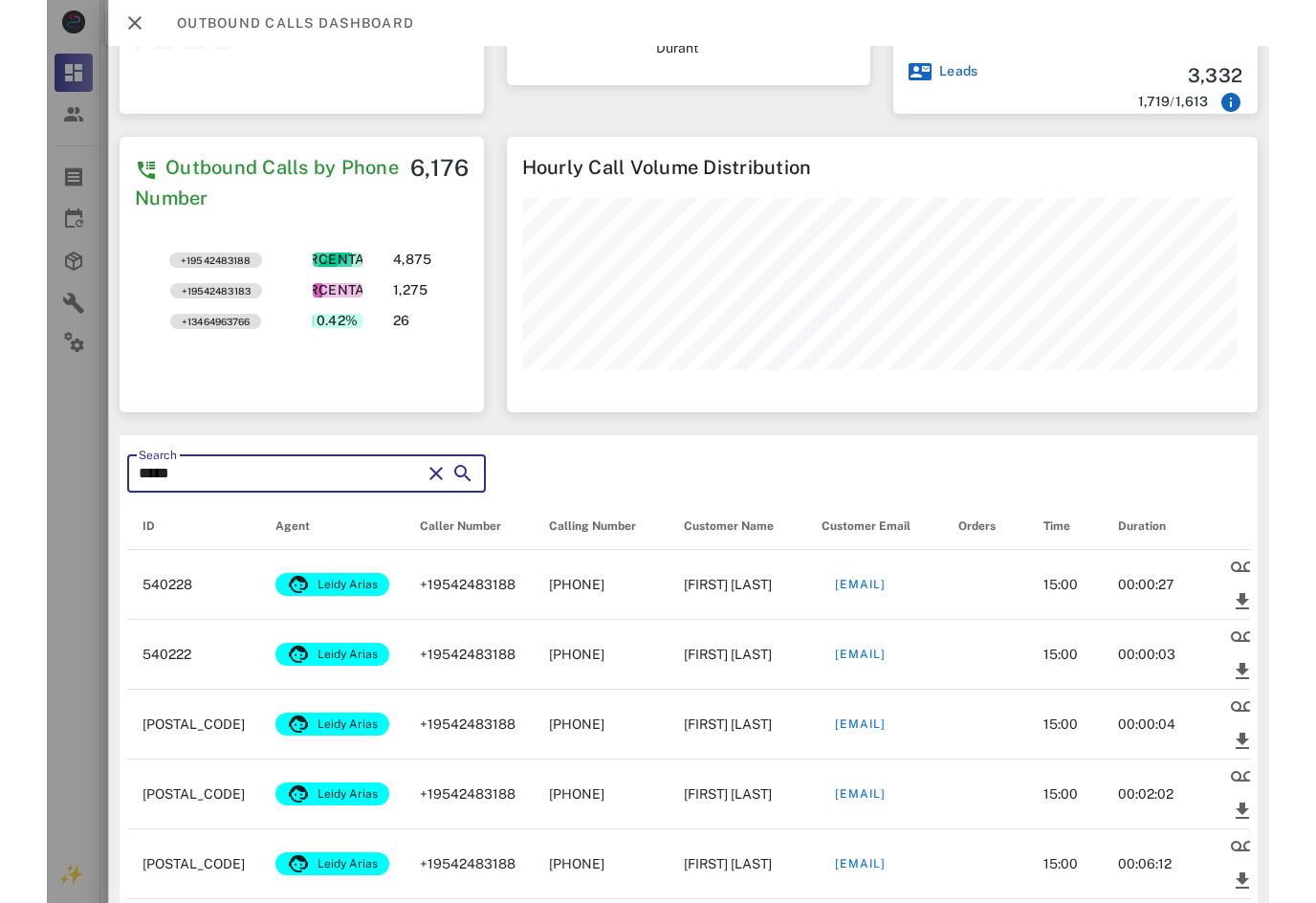 scroll, scrollTop: 596, scrollLeft: 0, axis: vertical 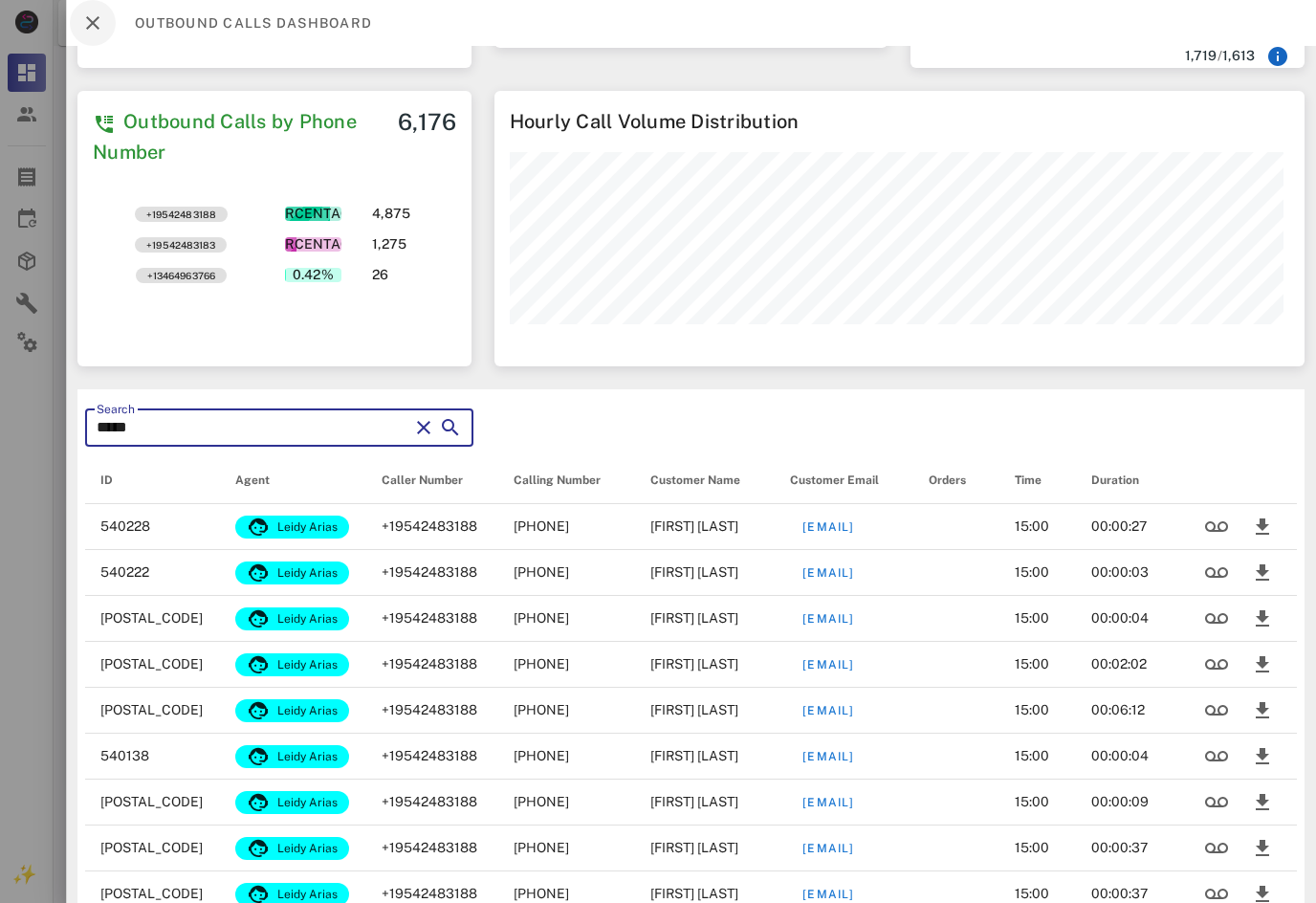 type on "*****" 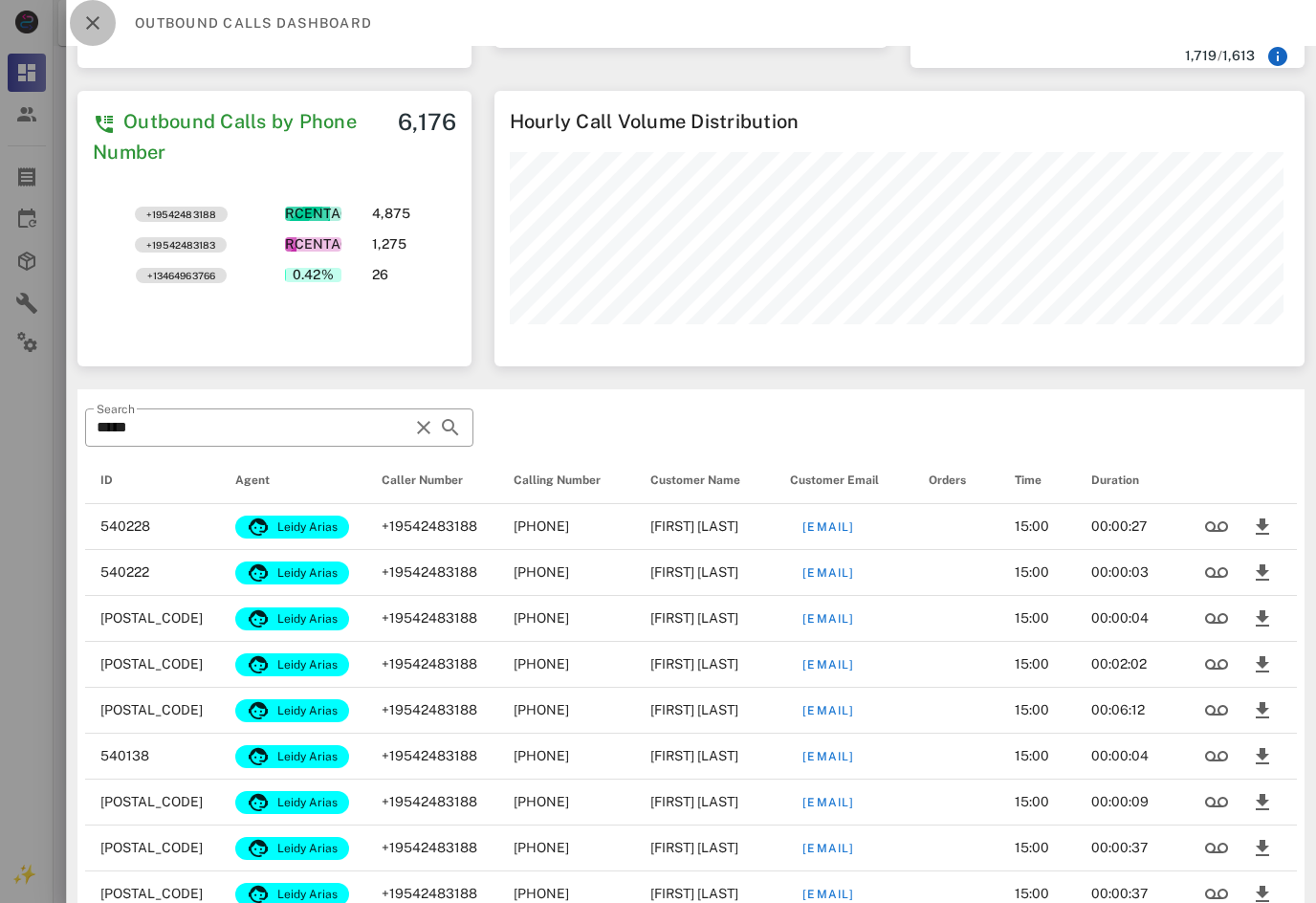 click at bounding box center (93, 23) 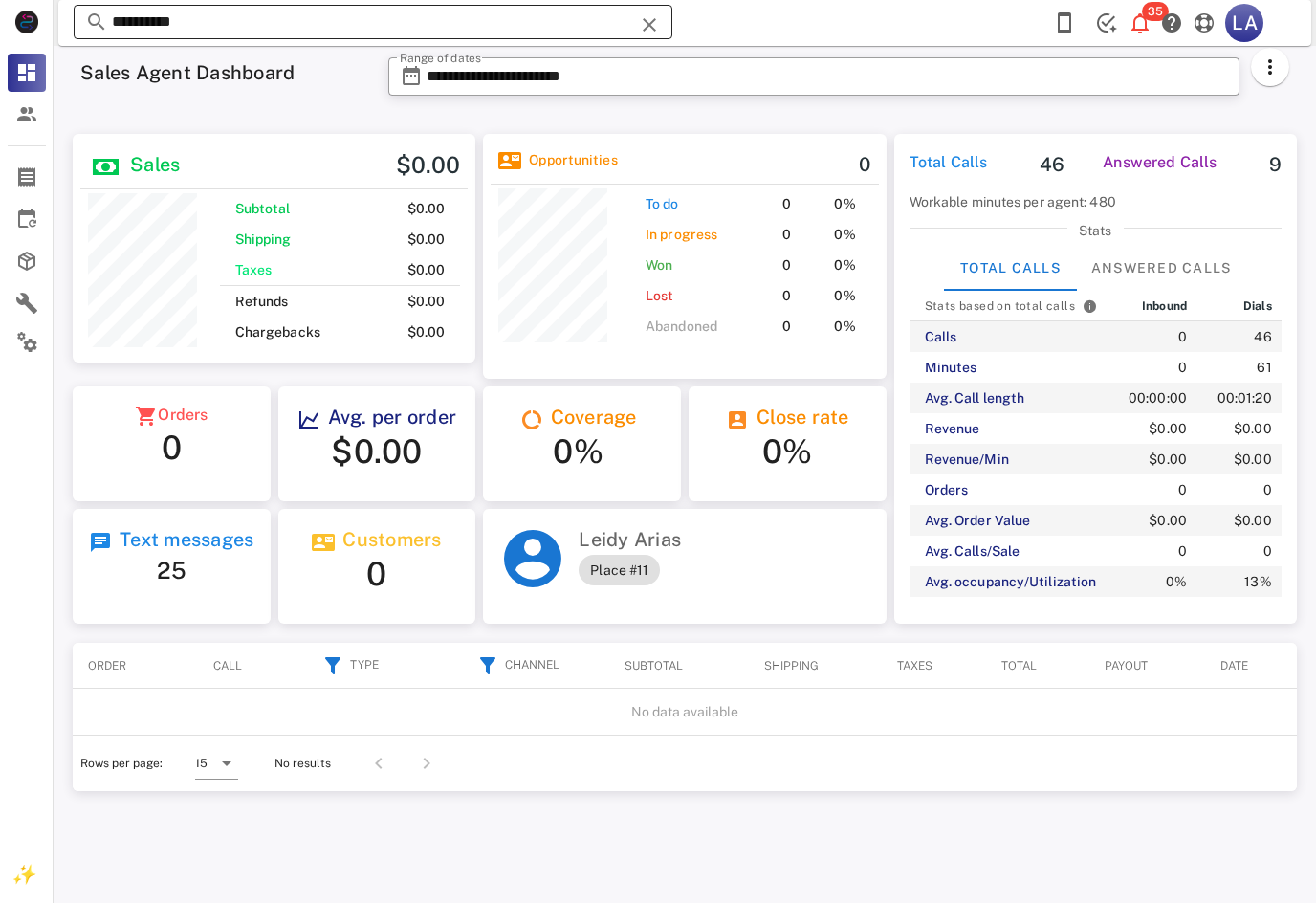 click on "**********" at bounding box center (373, 22) 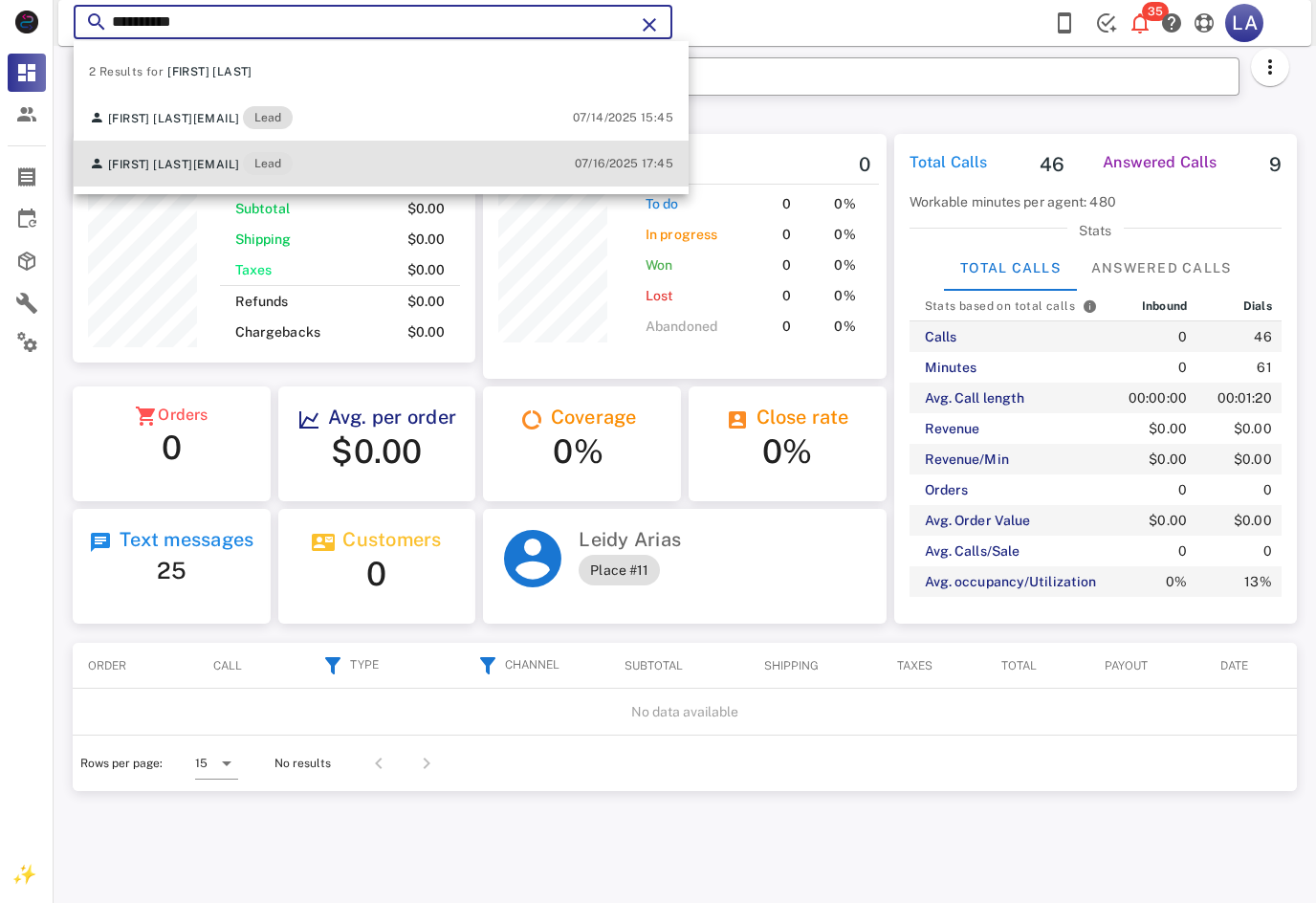 click on "[EMAIL]" at bounding box center [216, 165] 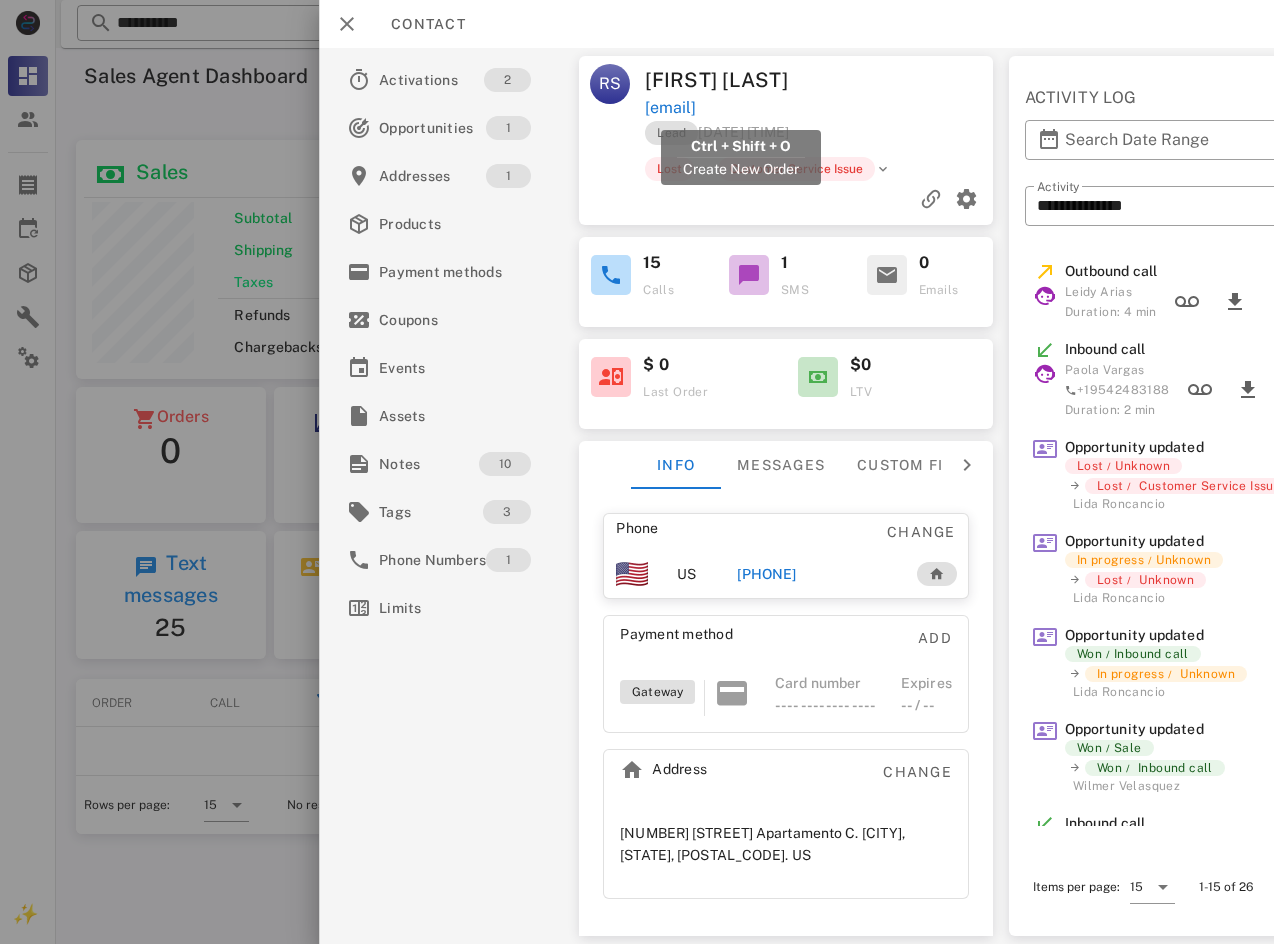 drag, startPoint x: 848, startPoint y: 105, endPoint x: 649, endPoint y: 102, distance: 199.02261 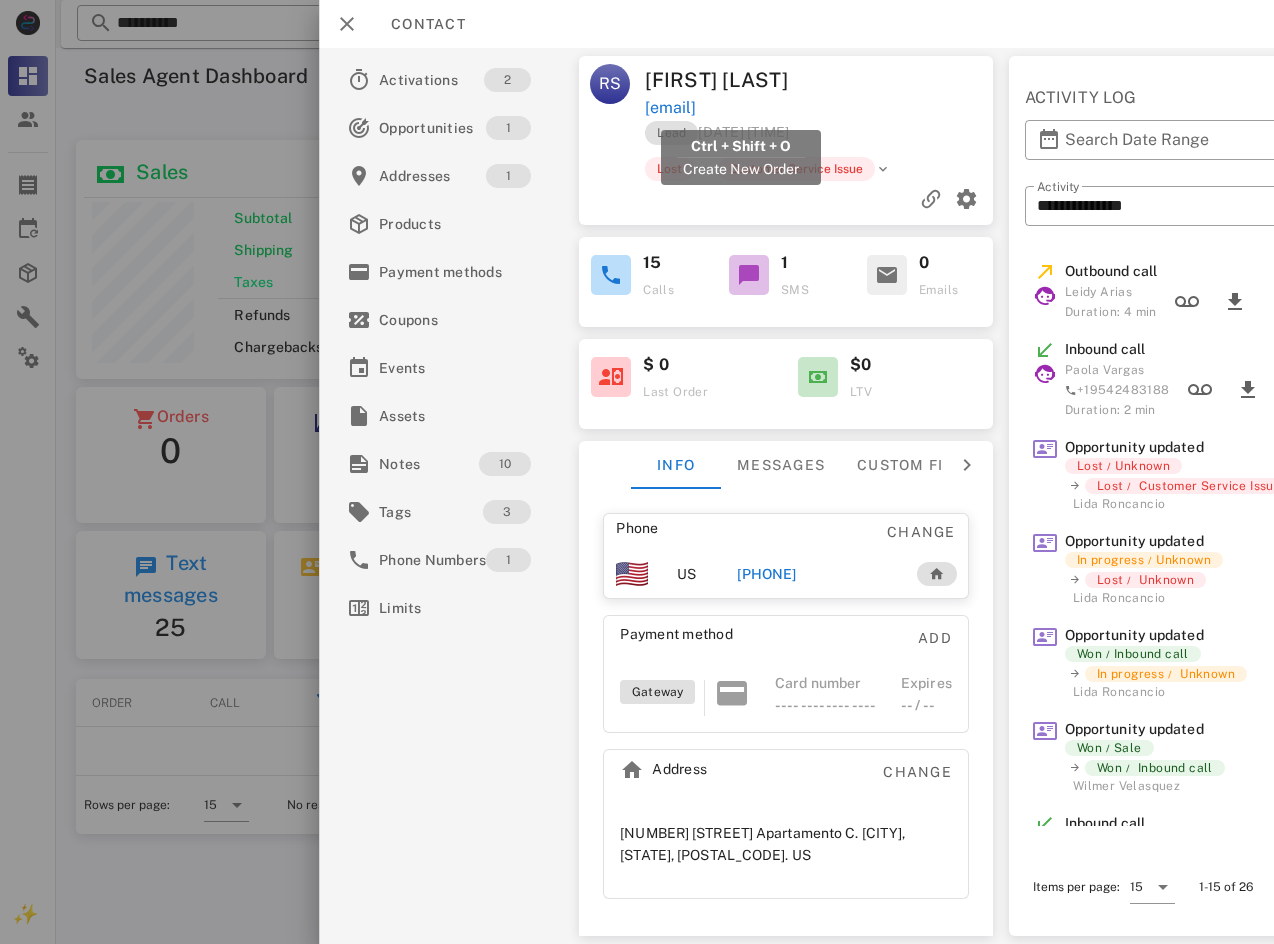 click on "[EMAIL]" at bounding box center [820, 108] 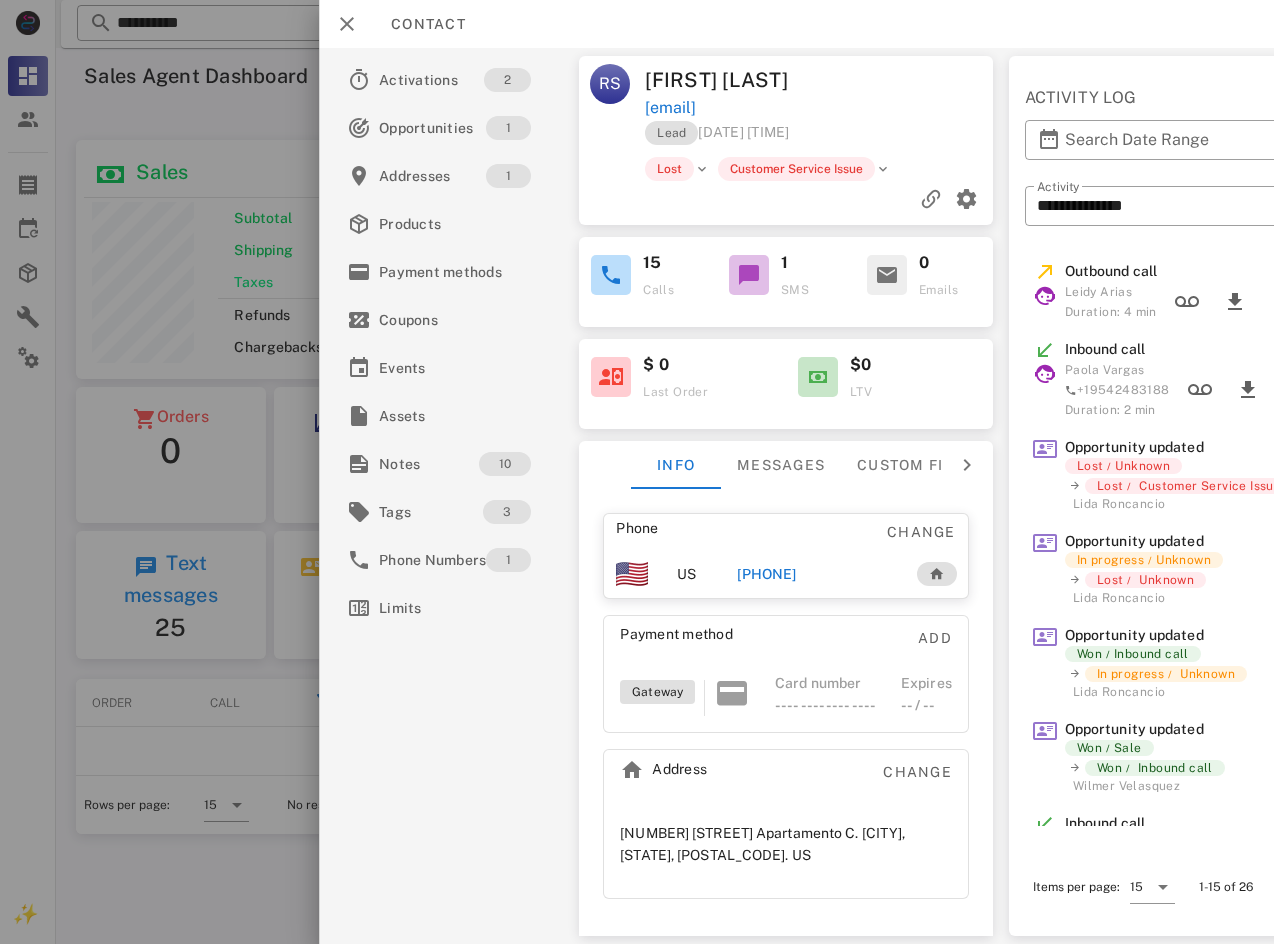 copy on "[EMAIL]" 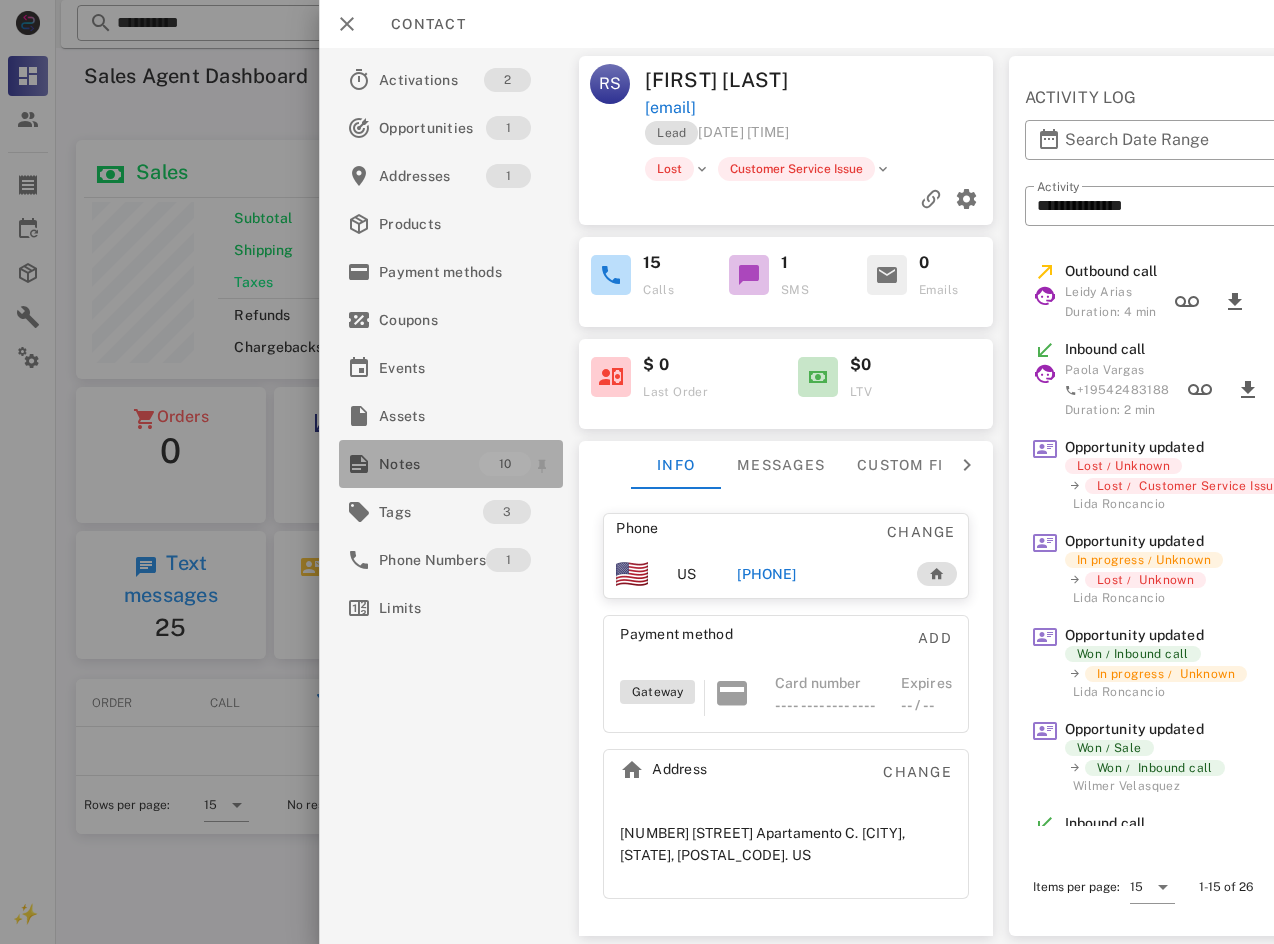 click on "Notes" at bounding box center [429, 464] 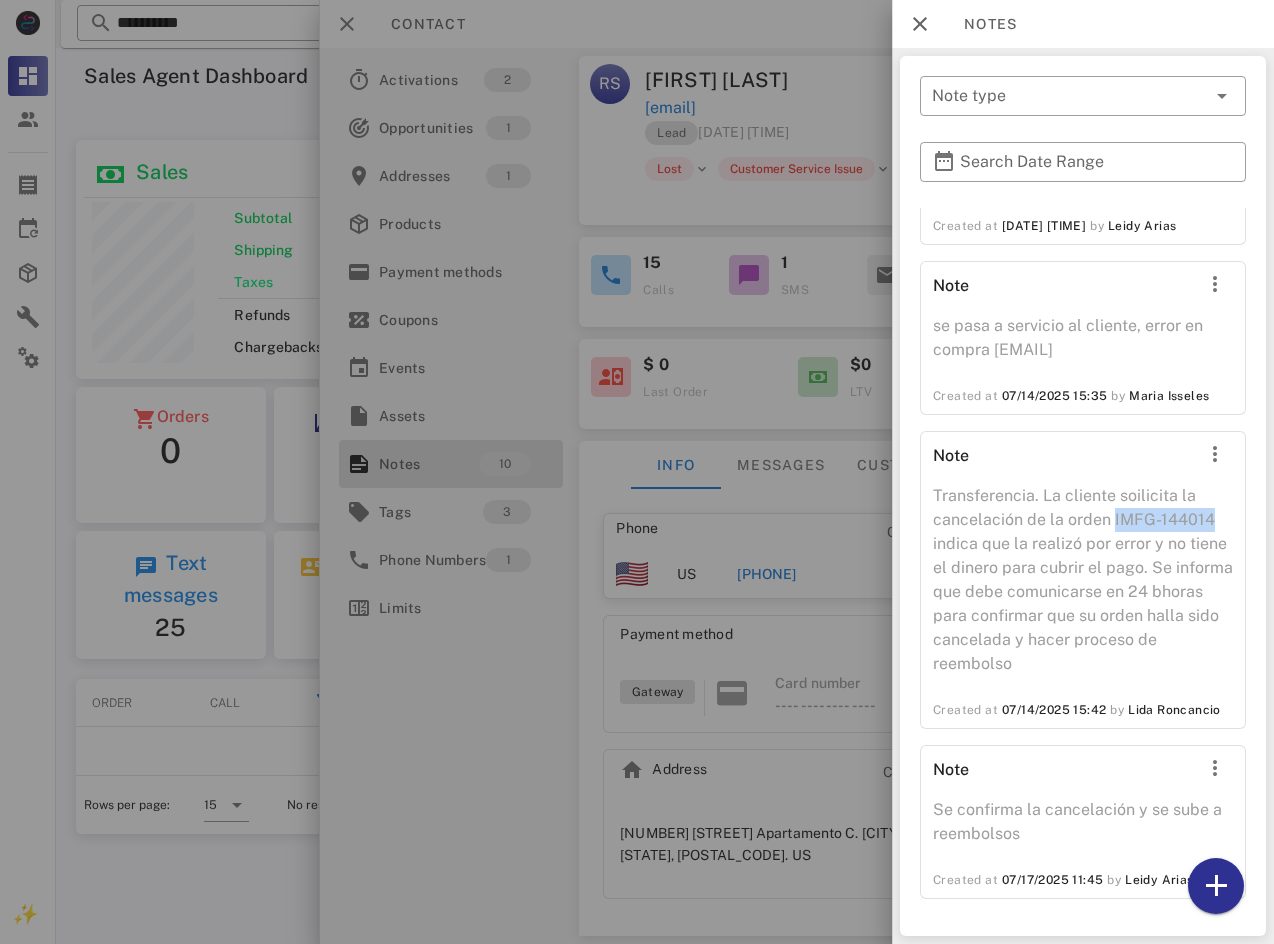 drag, startPoint x: 1189, startPoint y: 522, endPoint x: 1112, endPoint y: 532, distance: 77.64664 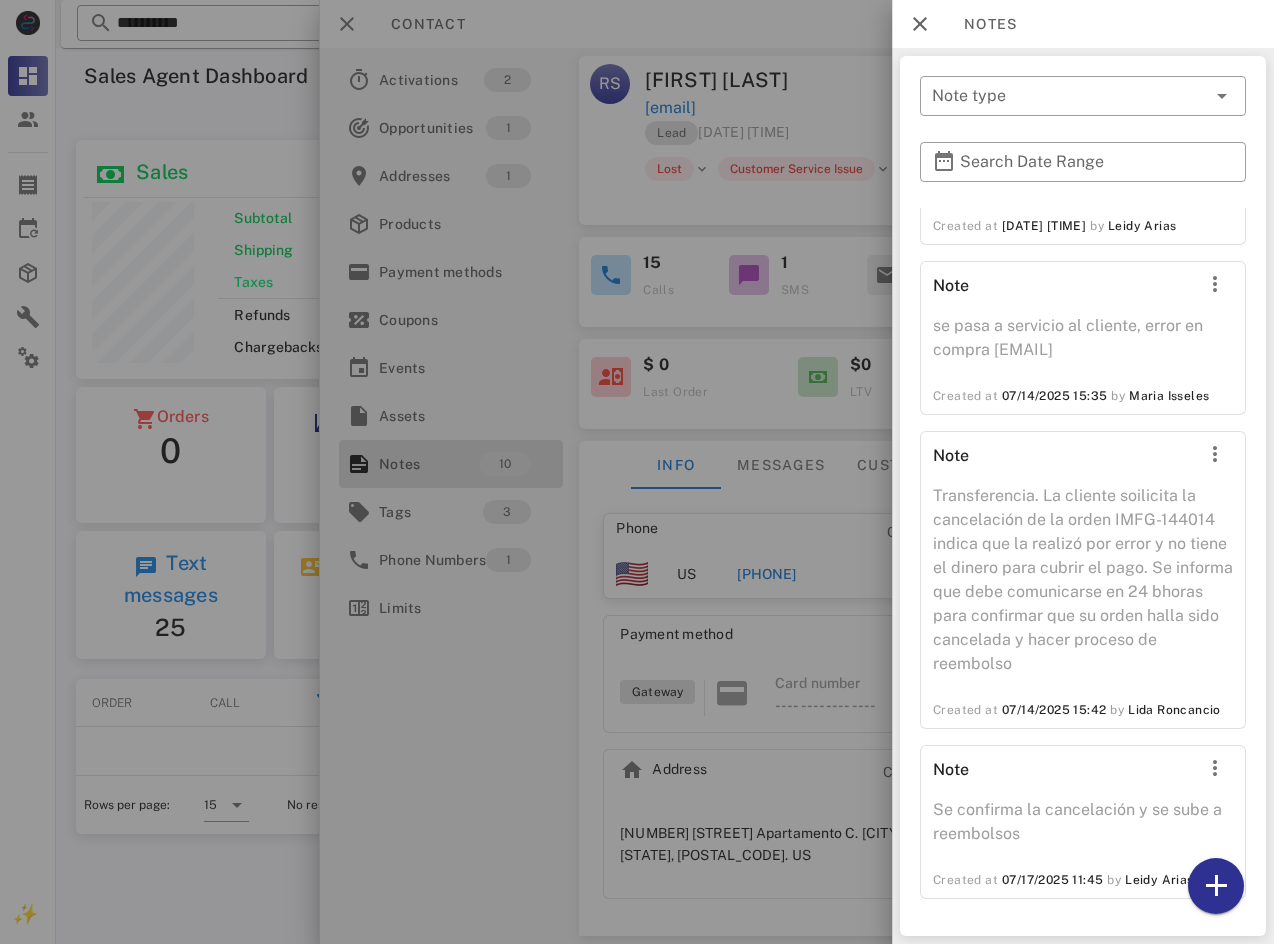 click at bounding box center (637, 472) 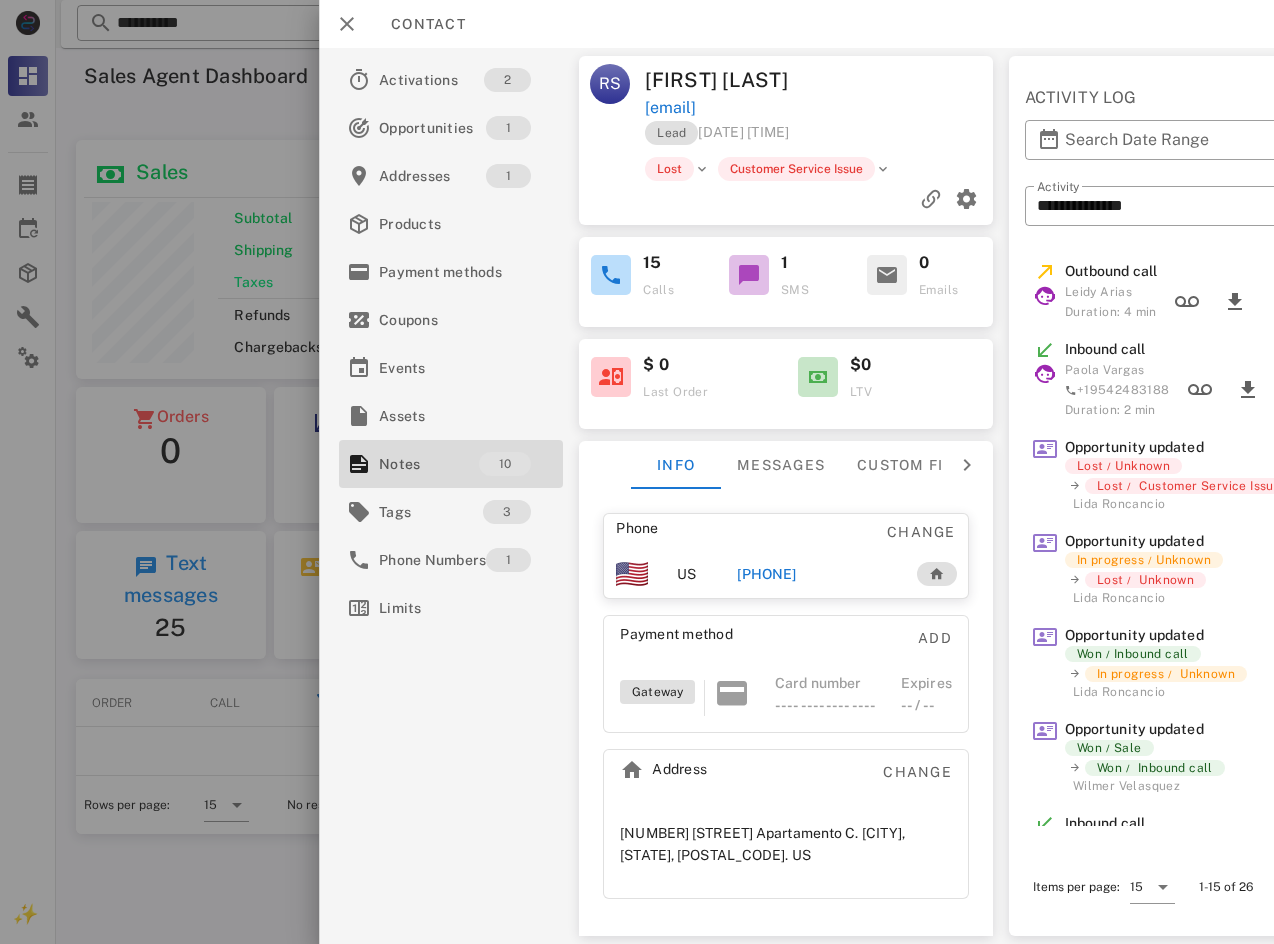 drag, startPoint x: 850, startPoint y: 577, endPoint x: 747, endPoint y: 582, distance: 103.121284 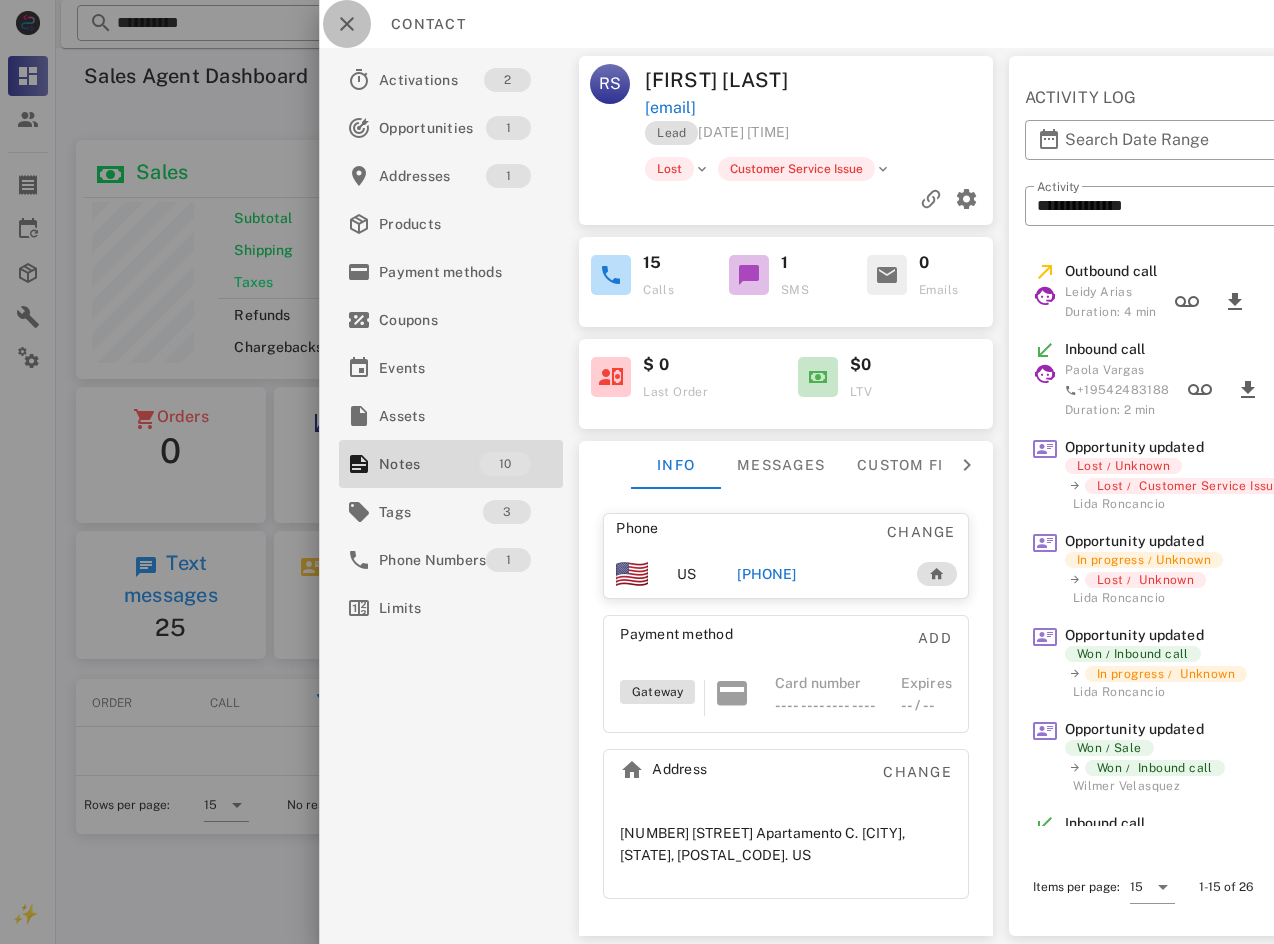 click at bounding box center (347, 24) 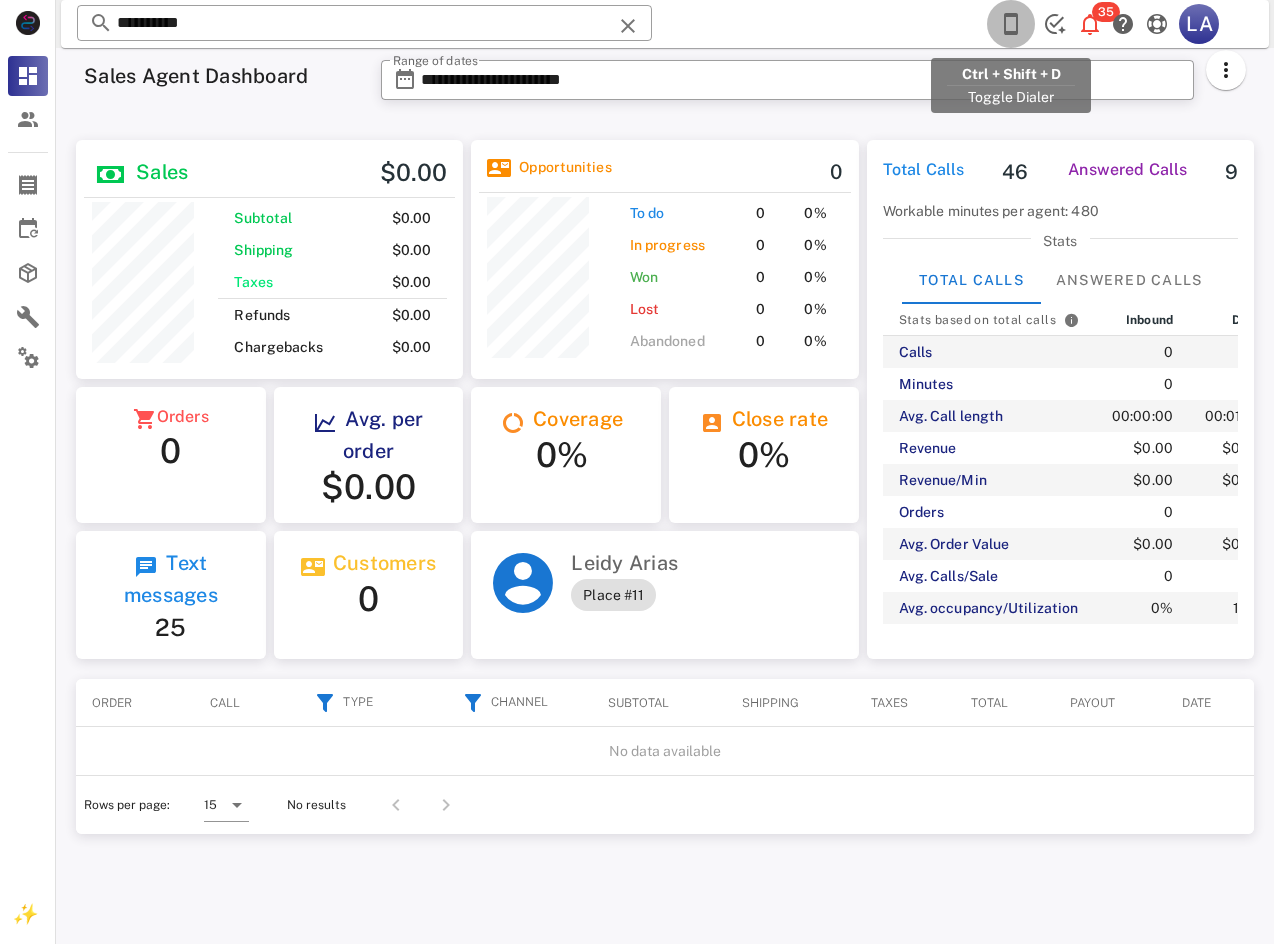 click at bounding box center (1011, 24) 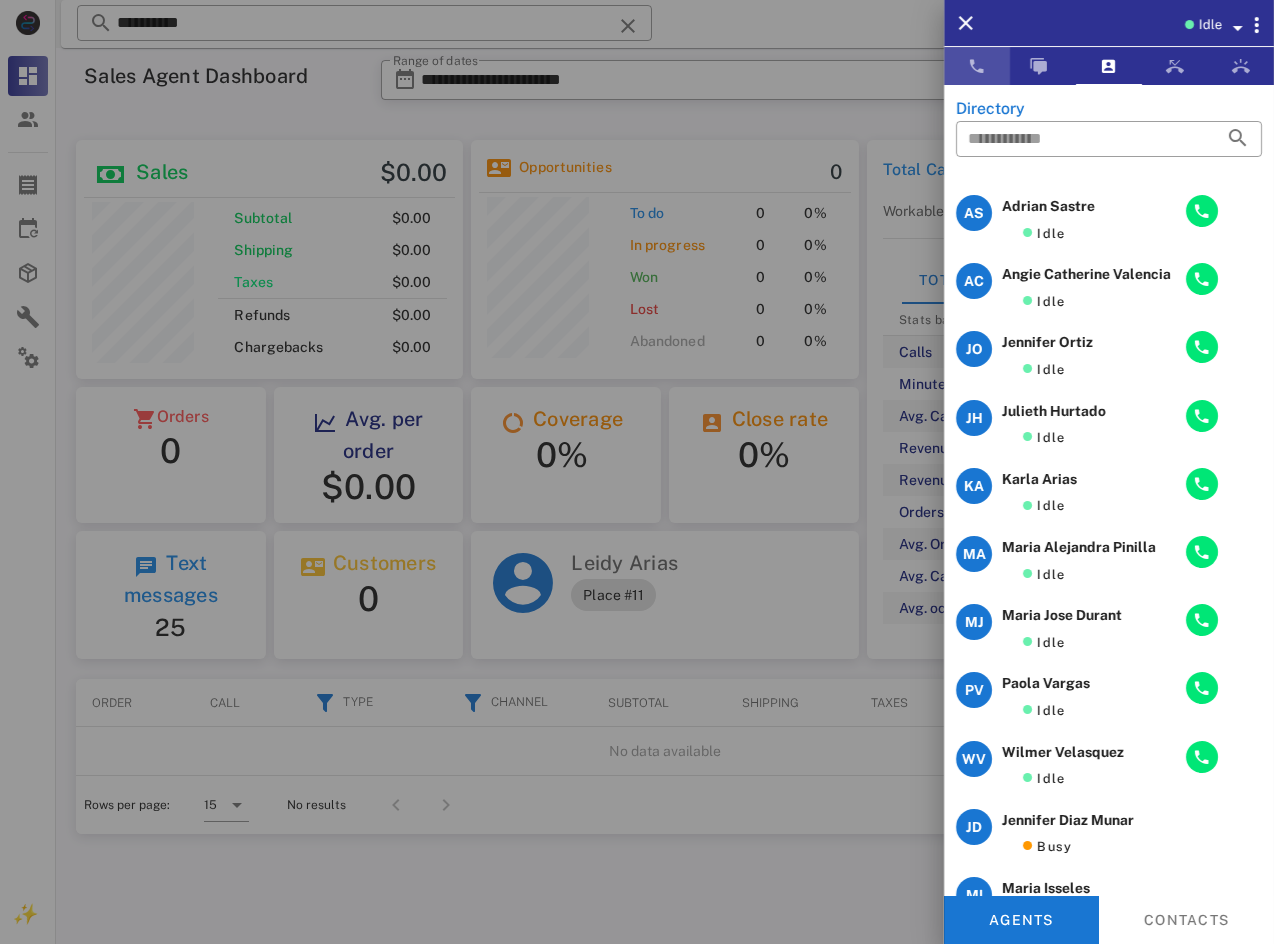 click at bounding box center (977, 66) 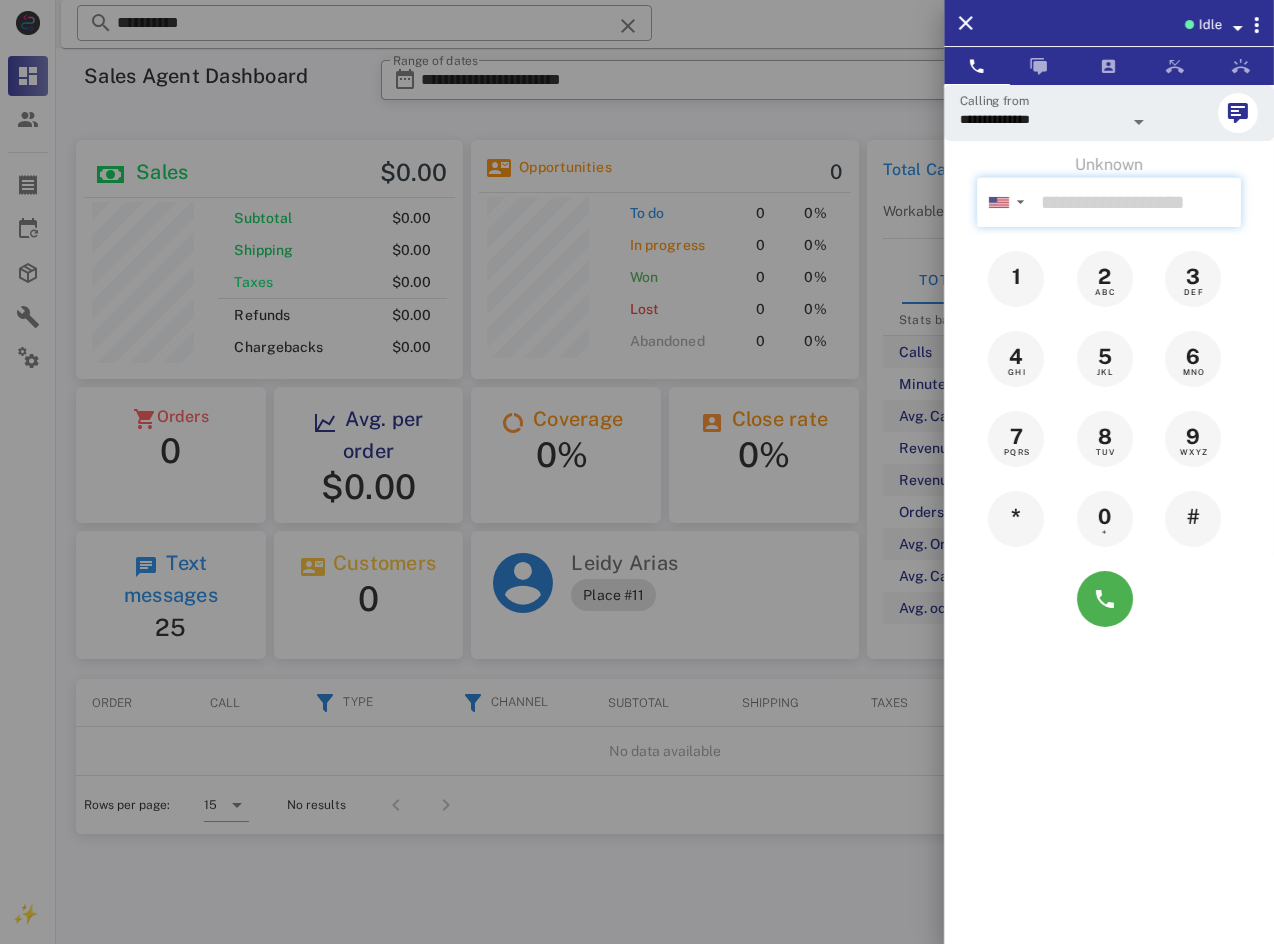 click at bounding box center (1137, 202) 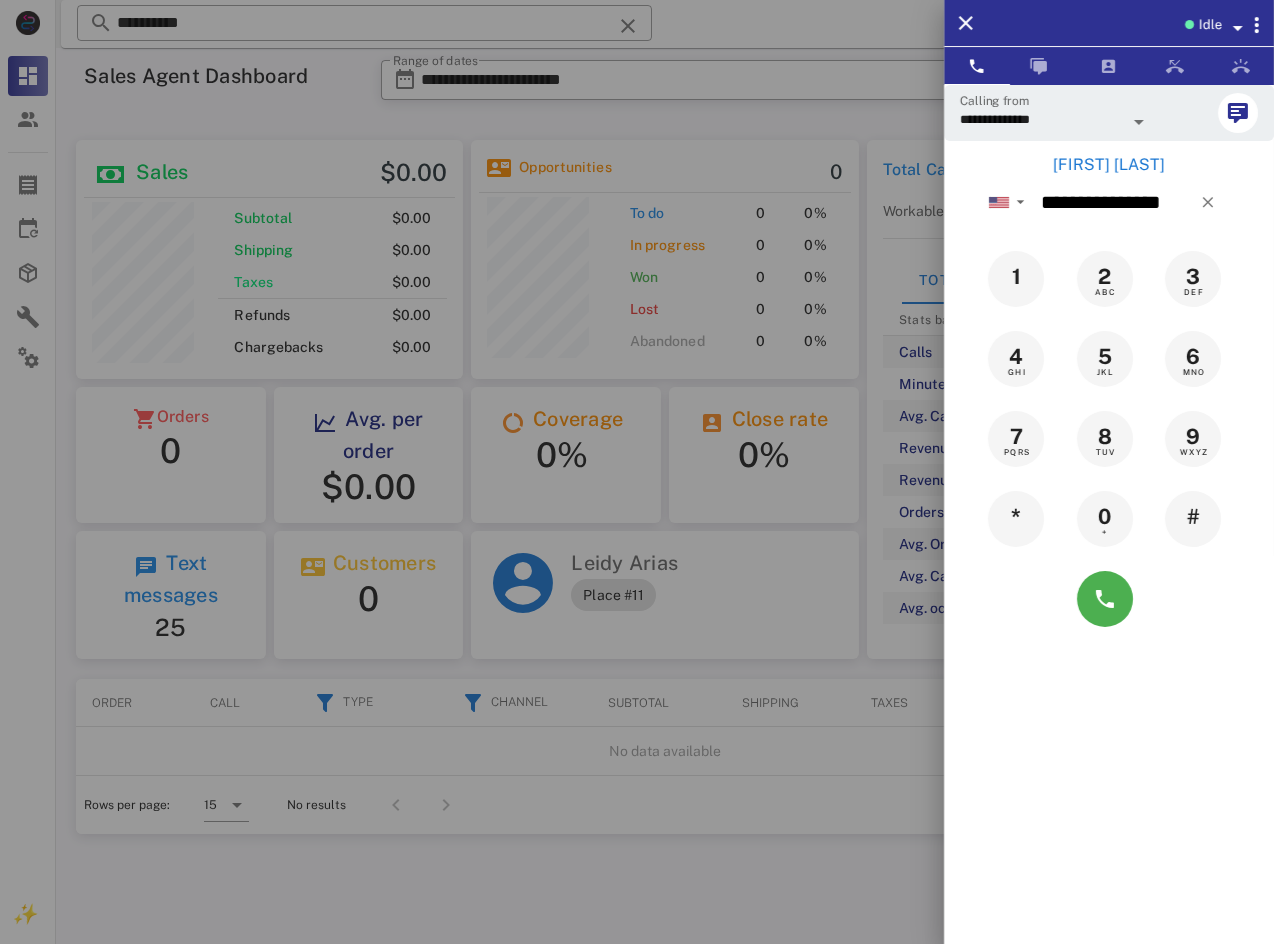 click on "[FIRST] [LAST]" at bounding box center [1109, 165] 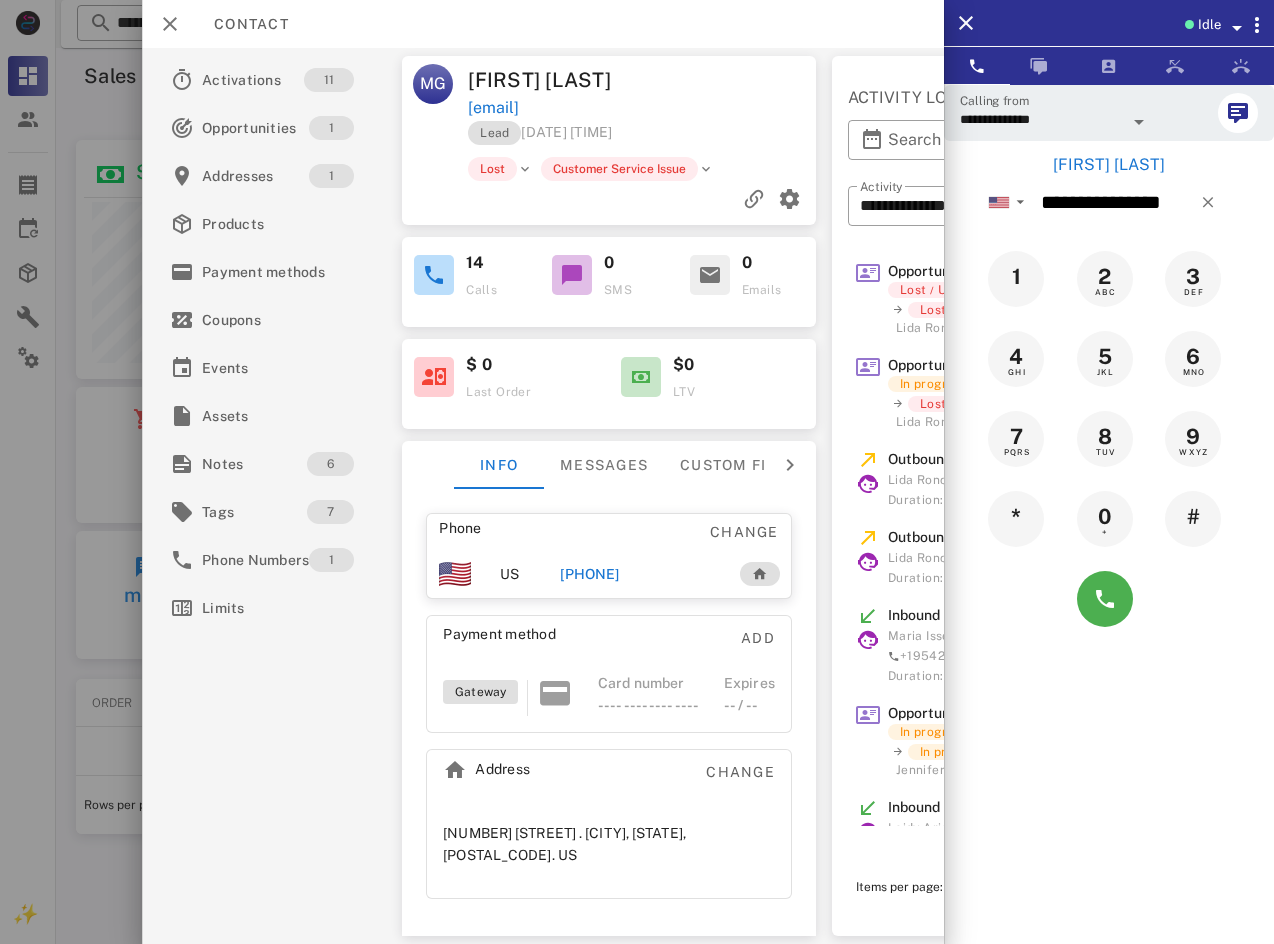 click on "[PHONE]" at bounding box center [589, 574] 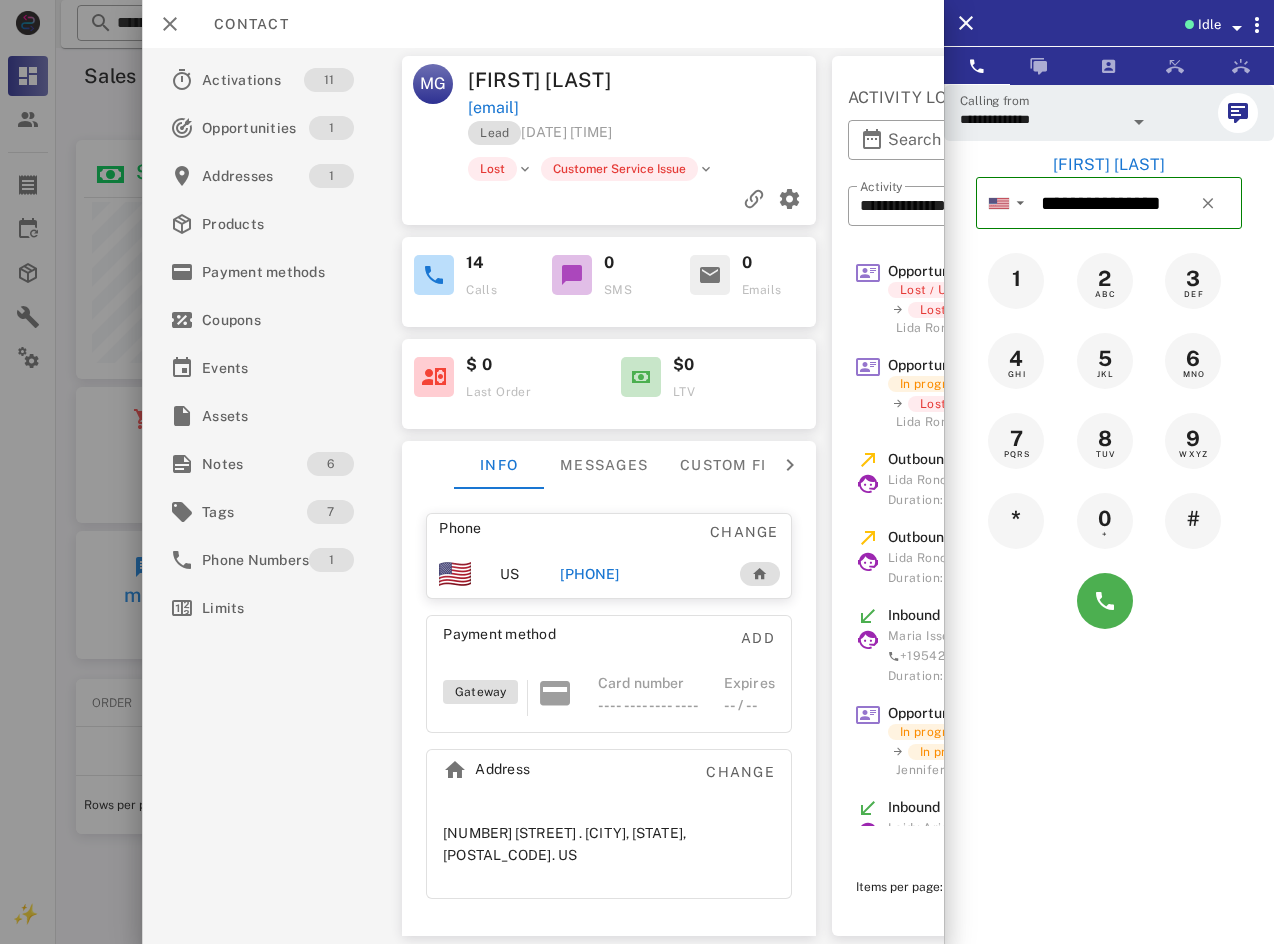 click at bounding box center (1109, 601) 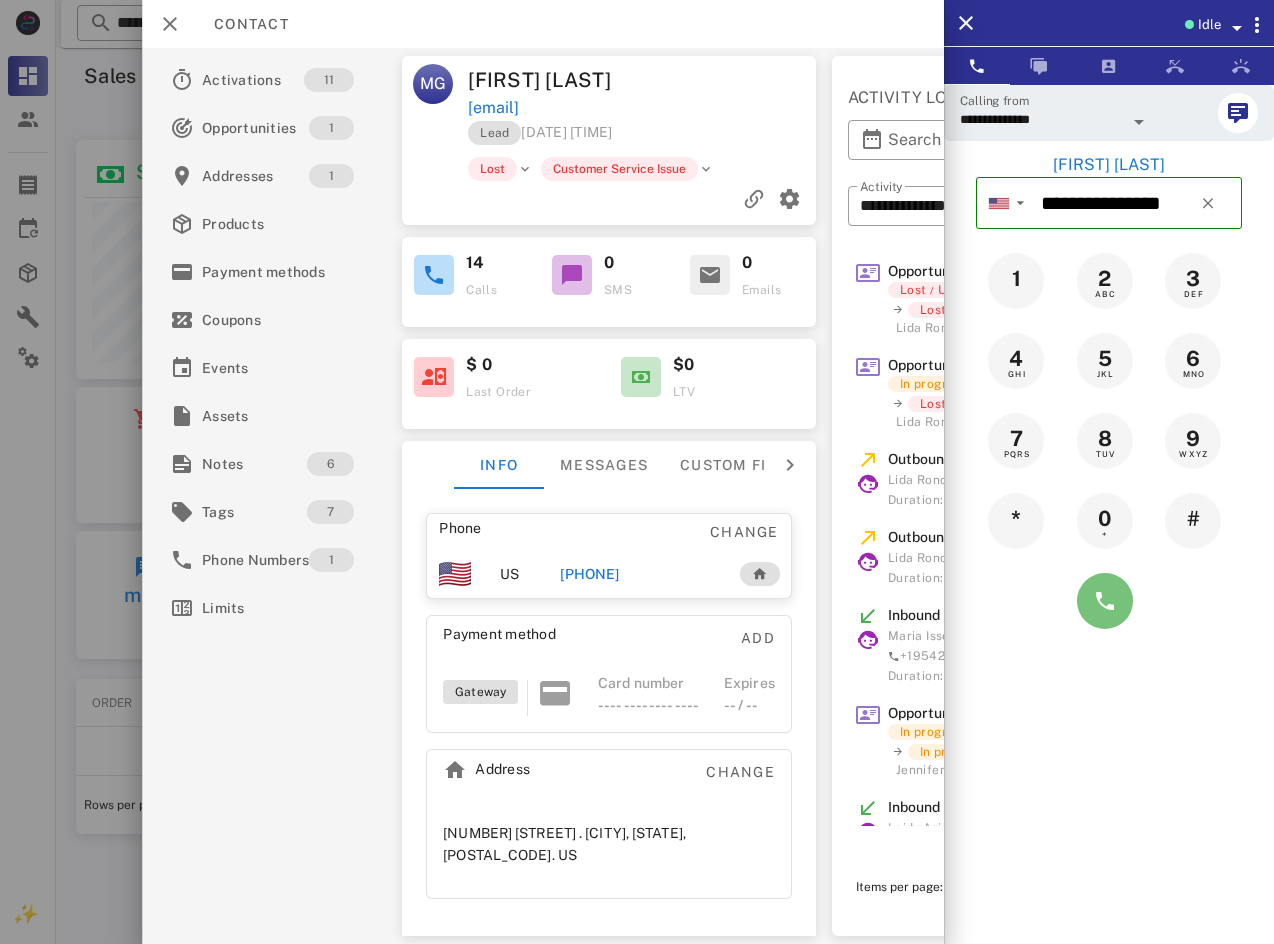 click at bounding box center [1105, 601] 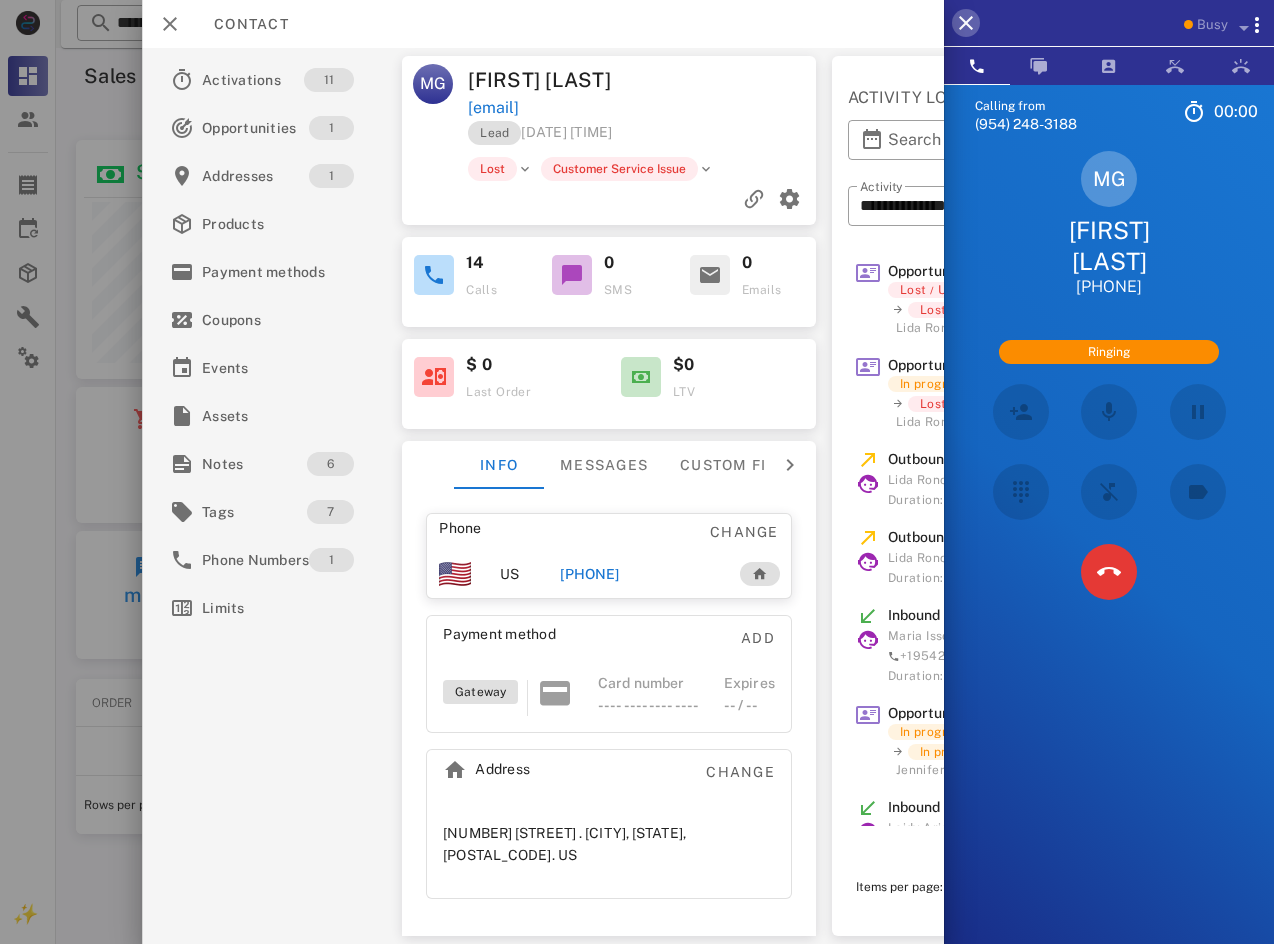 click at bounding box center [966, 23] 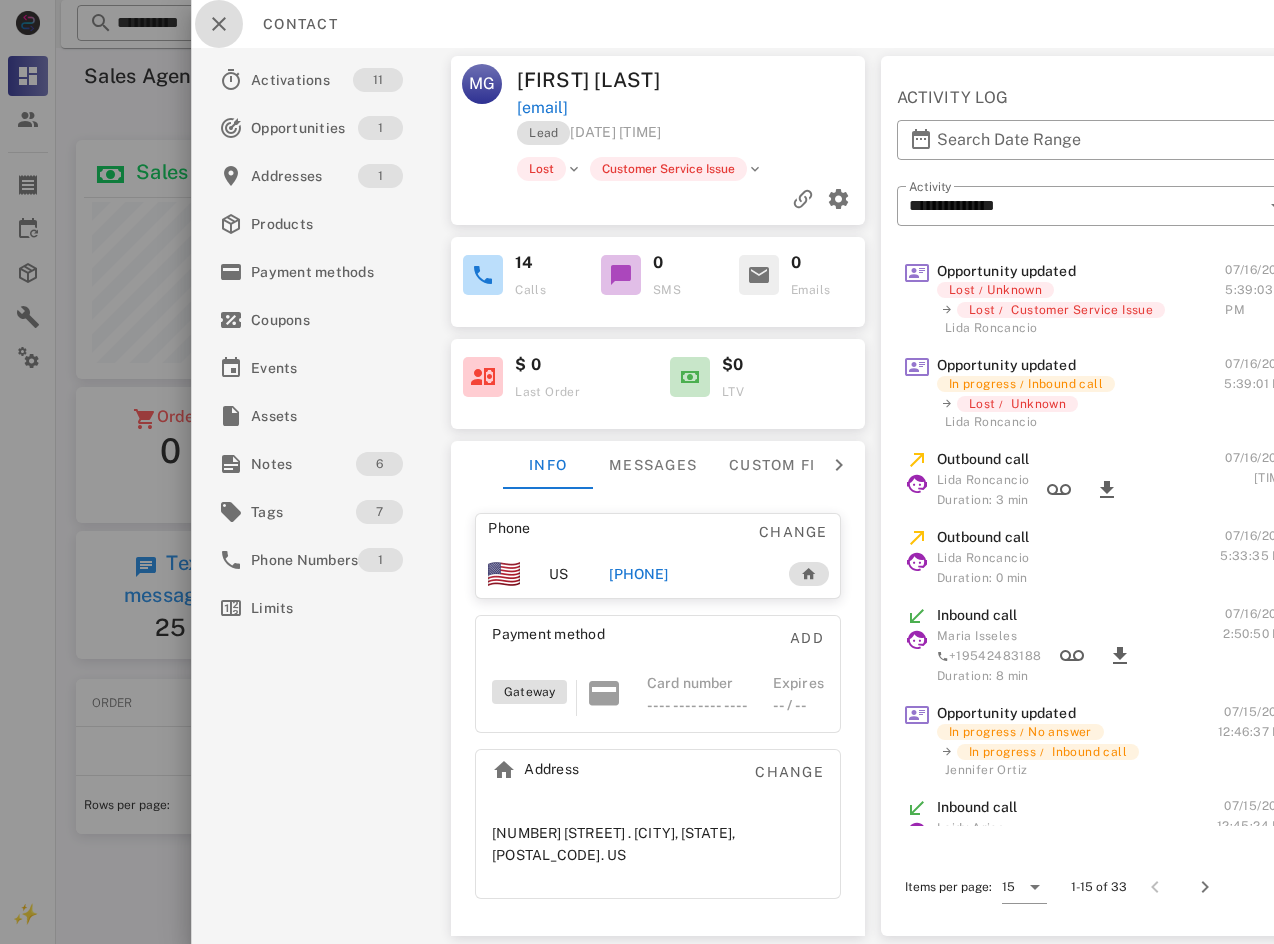 click at bounding box center (219, 24) 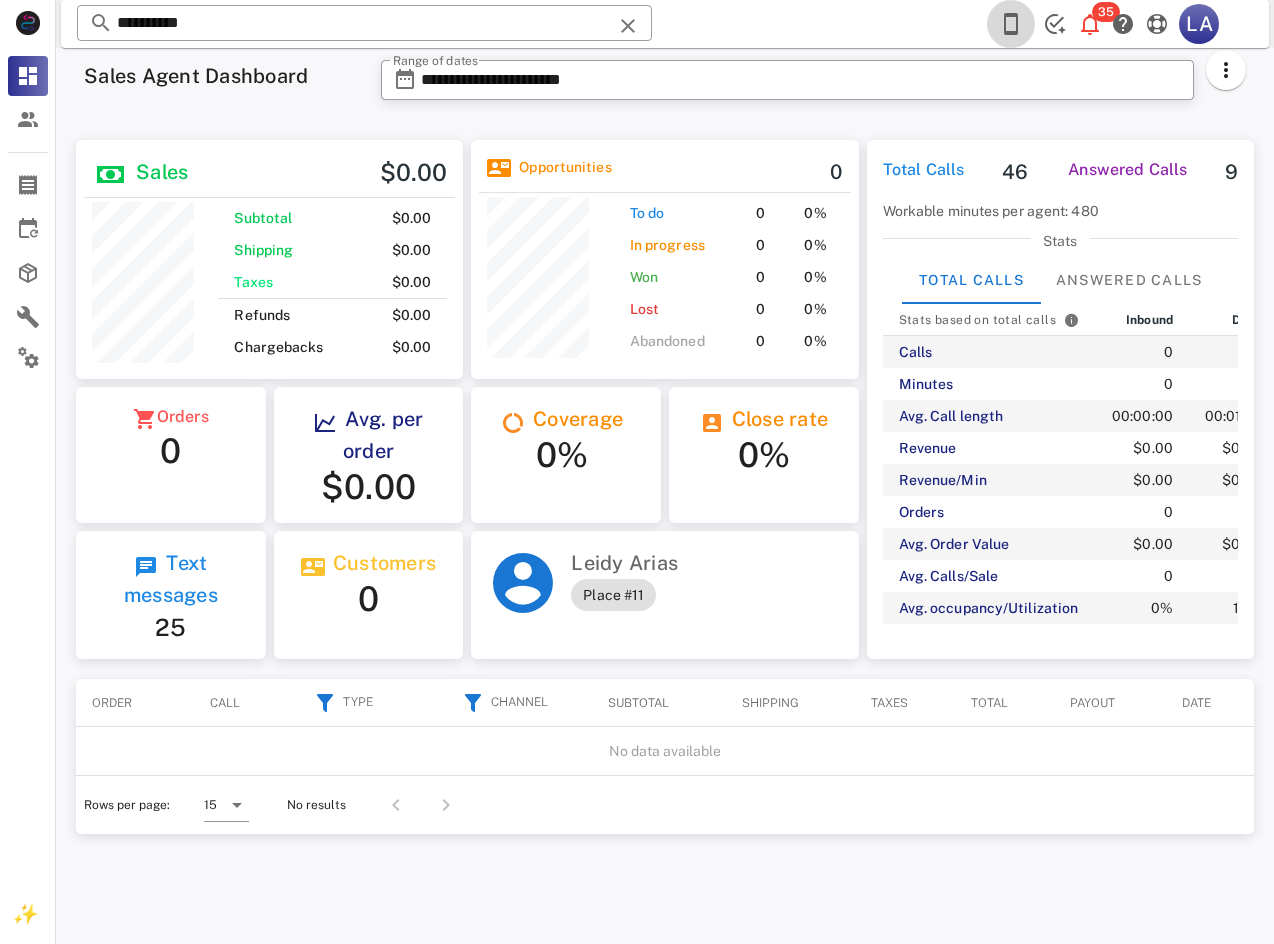 click at bounding box center [1011, 24] 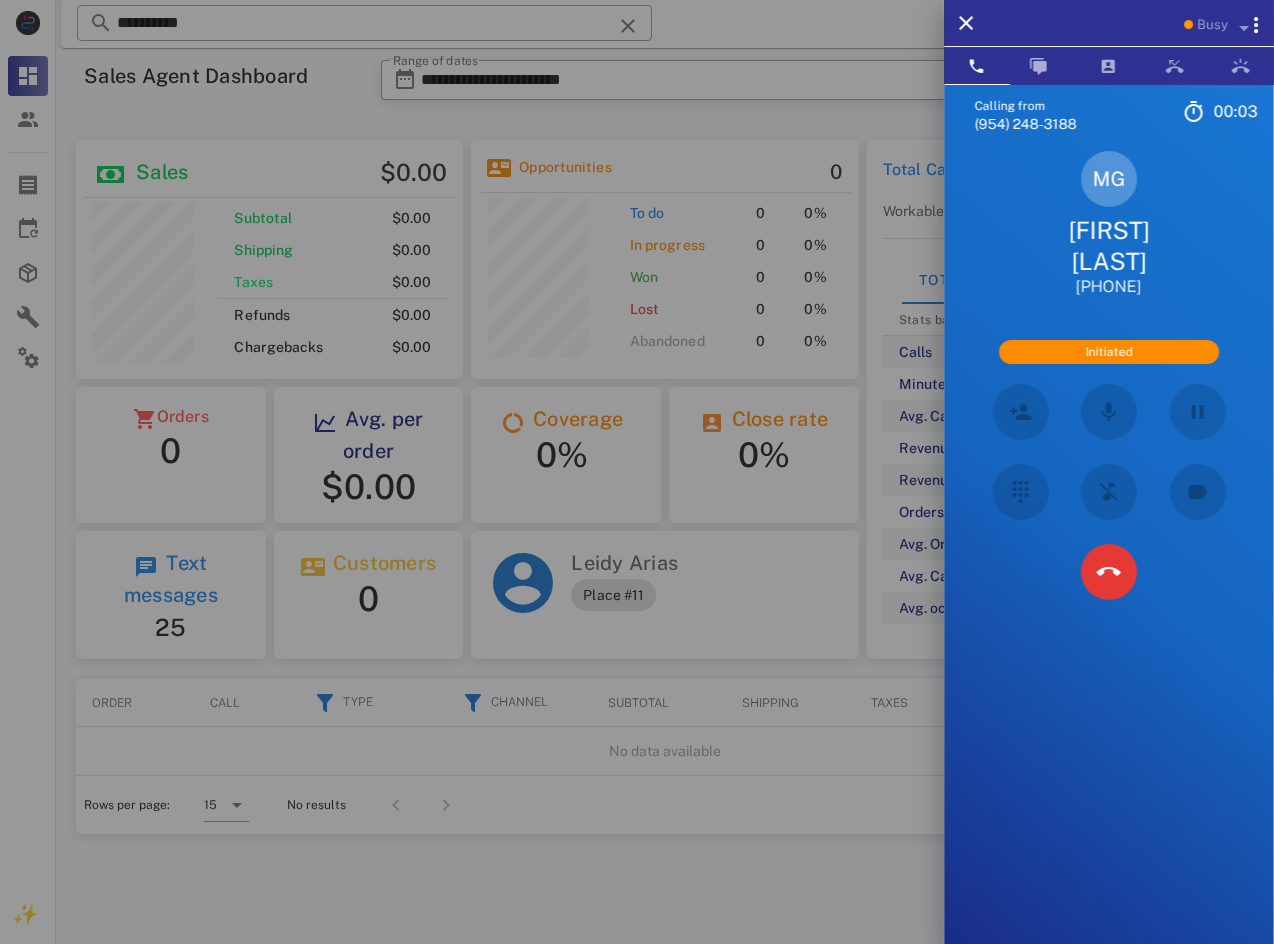 click on "[FIRST] [LAST]" at bounding box center [1109, 246] 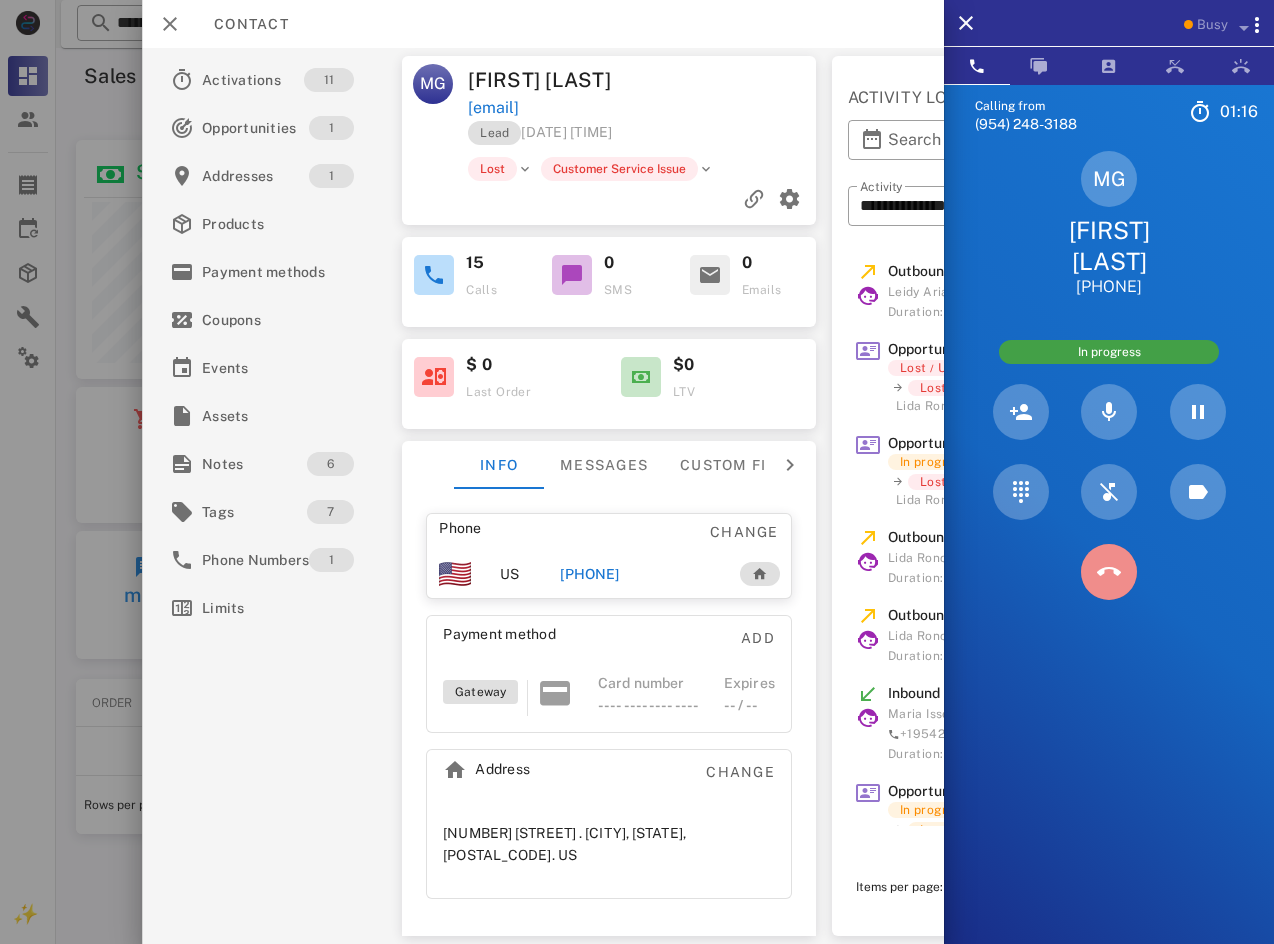 click at bounding box center [1109, 572] 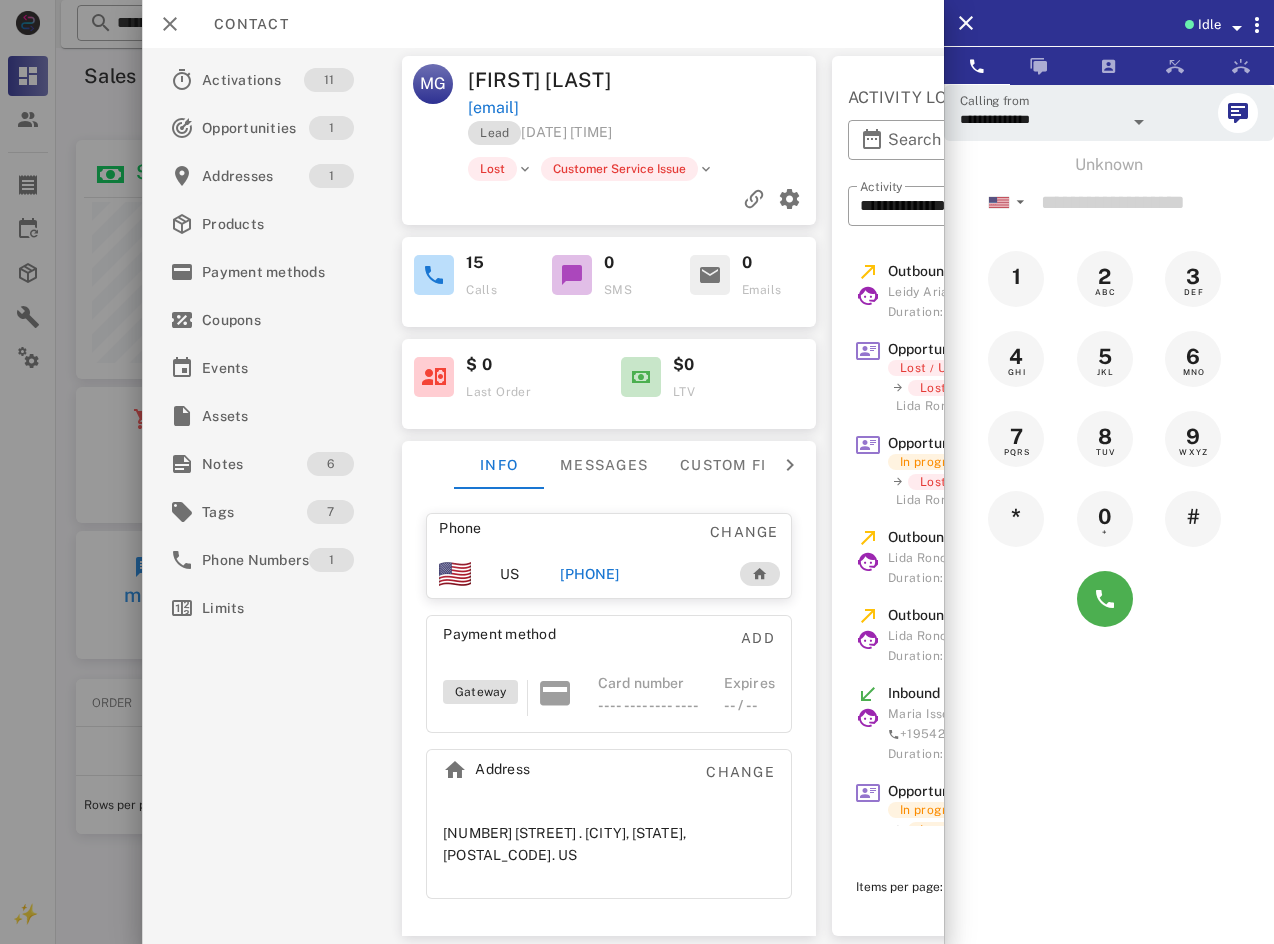 click at bounding box center [1235, 24] 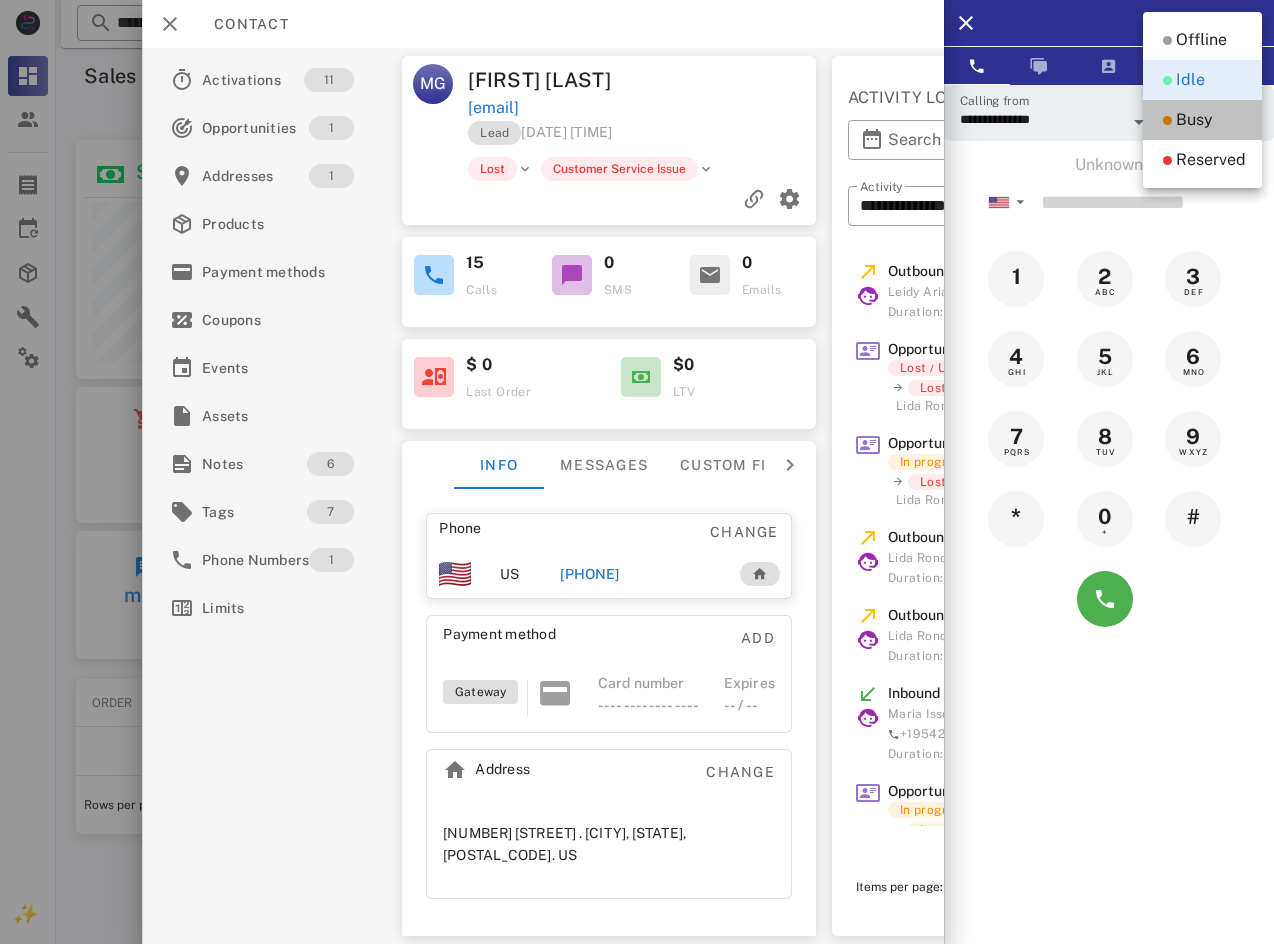 click on "Busy" at bounding box center (1202, 120) 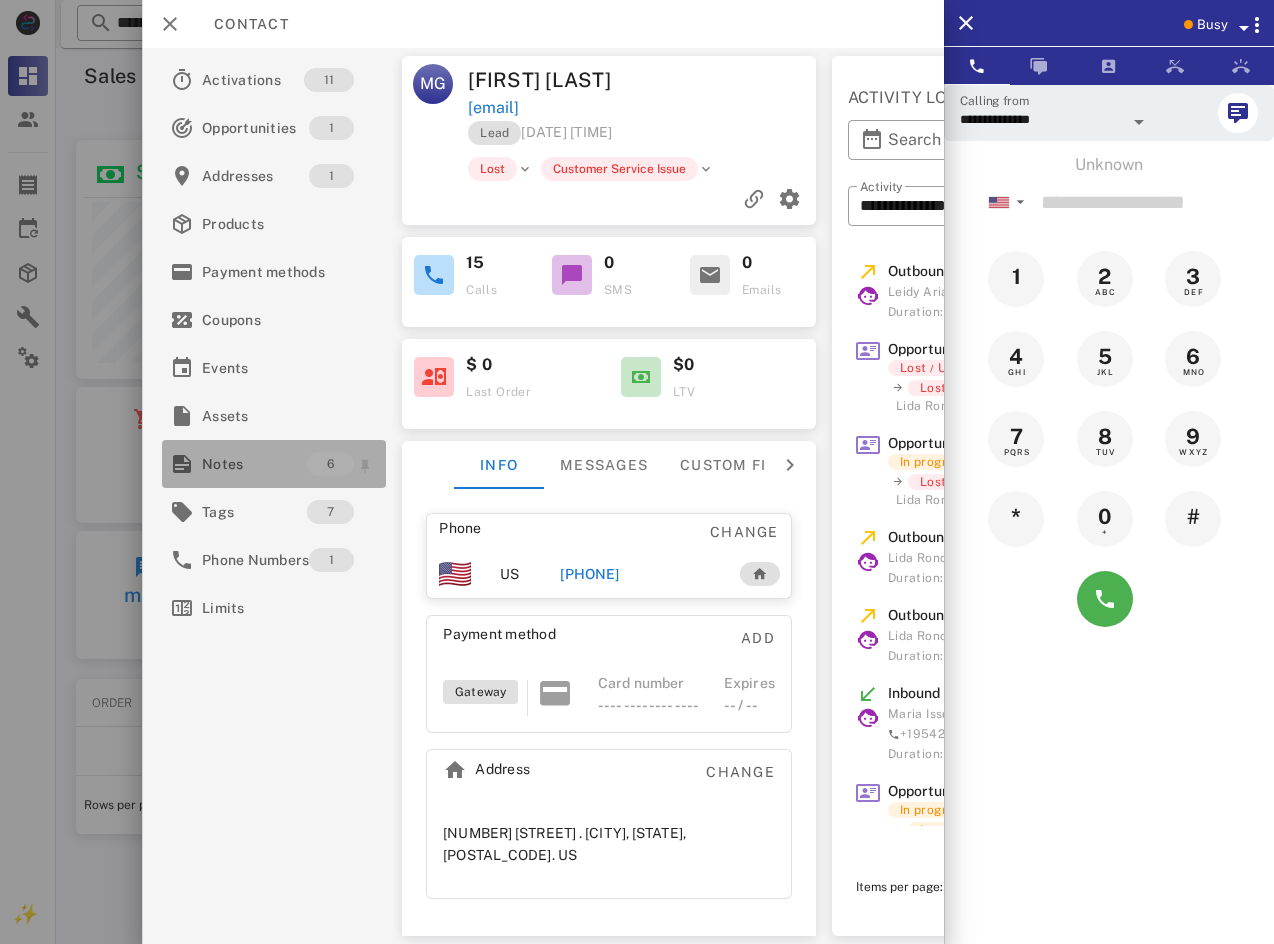click on "Notes" at bounding box center (254, 464) 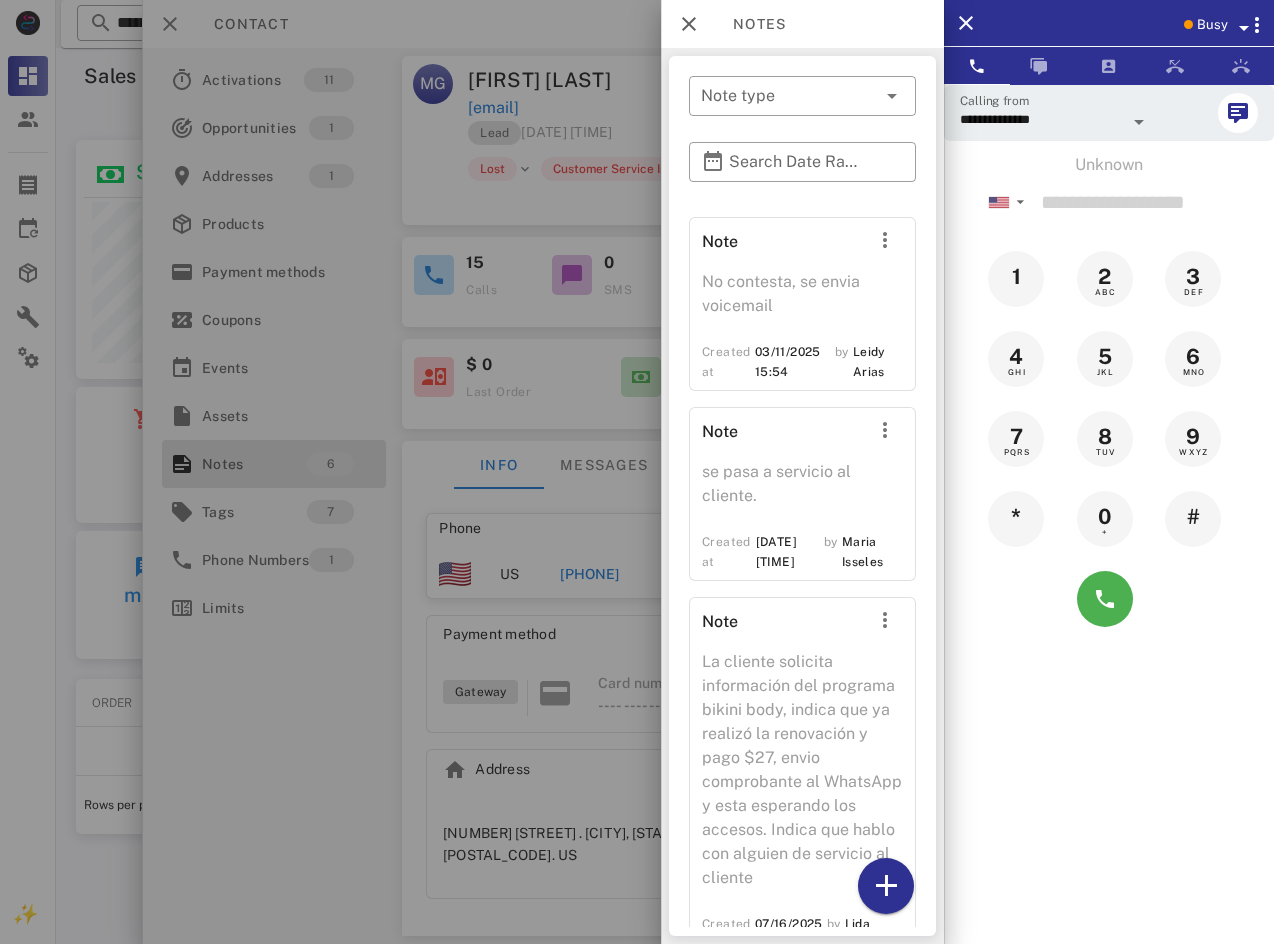 scroll, scrollTop: 1029, scrollLeft: 0, axis: vertical 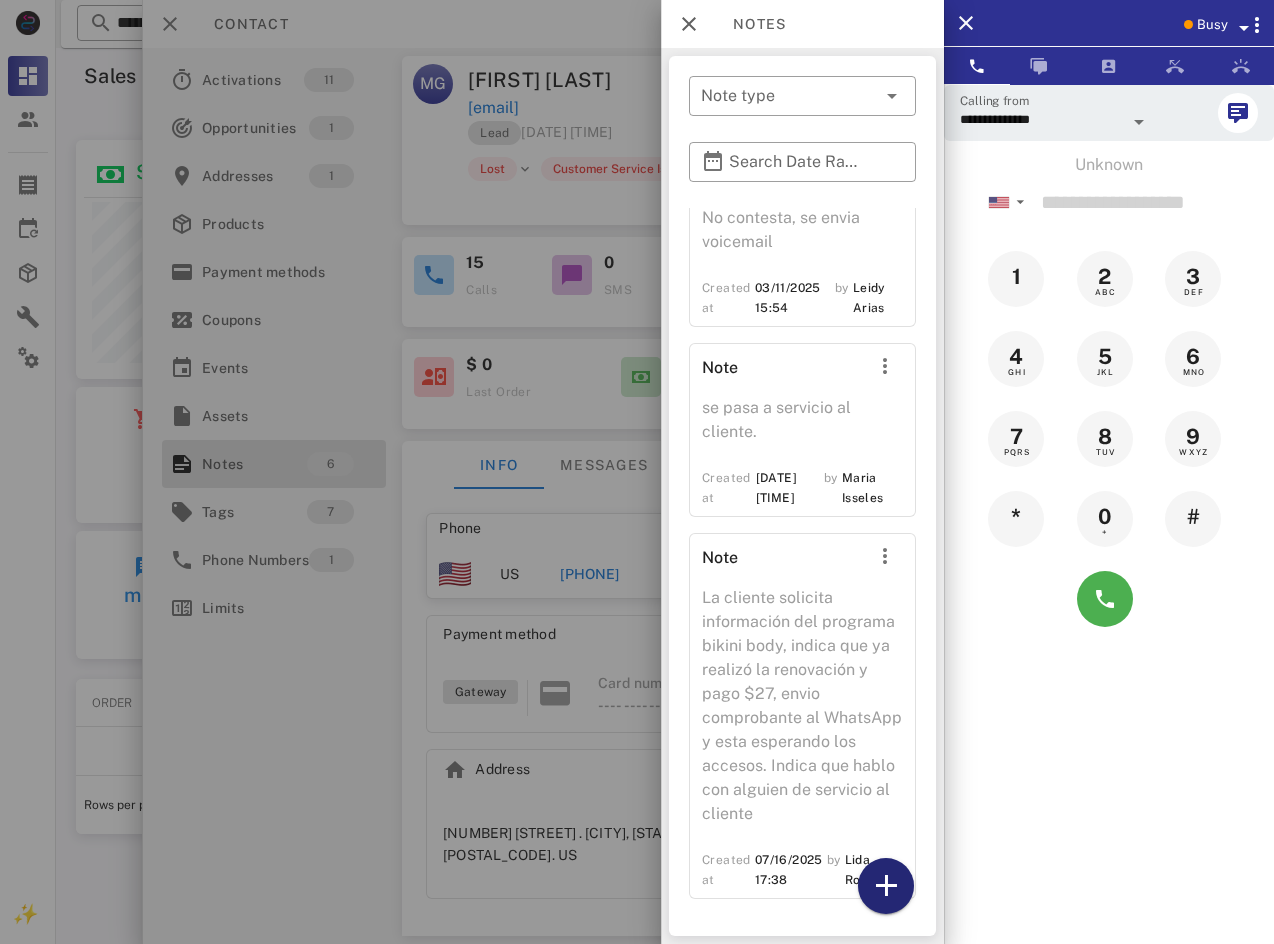 click at bounding box center [886, 886] 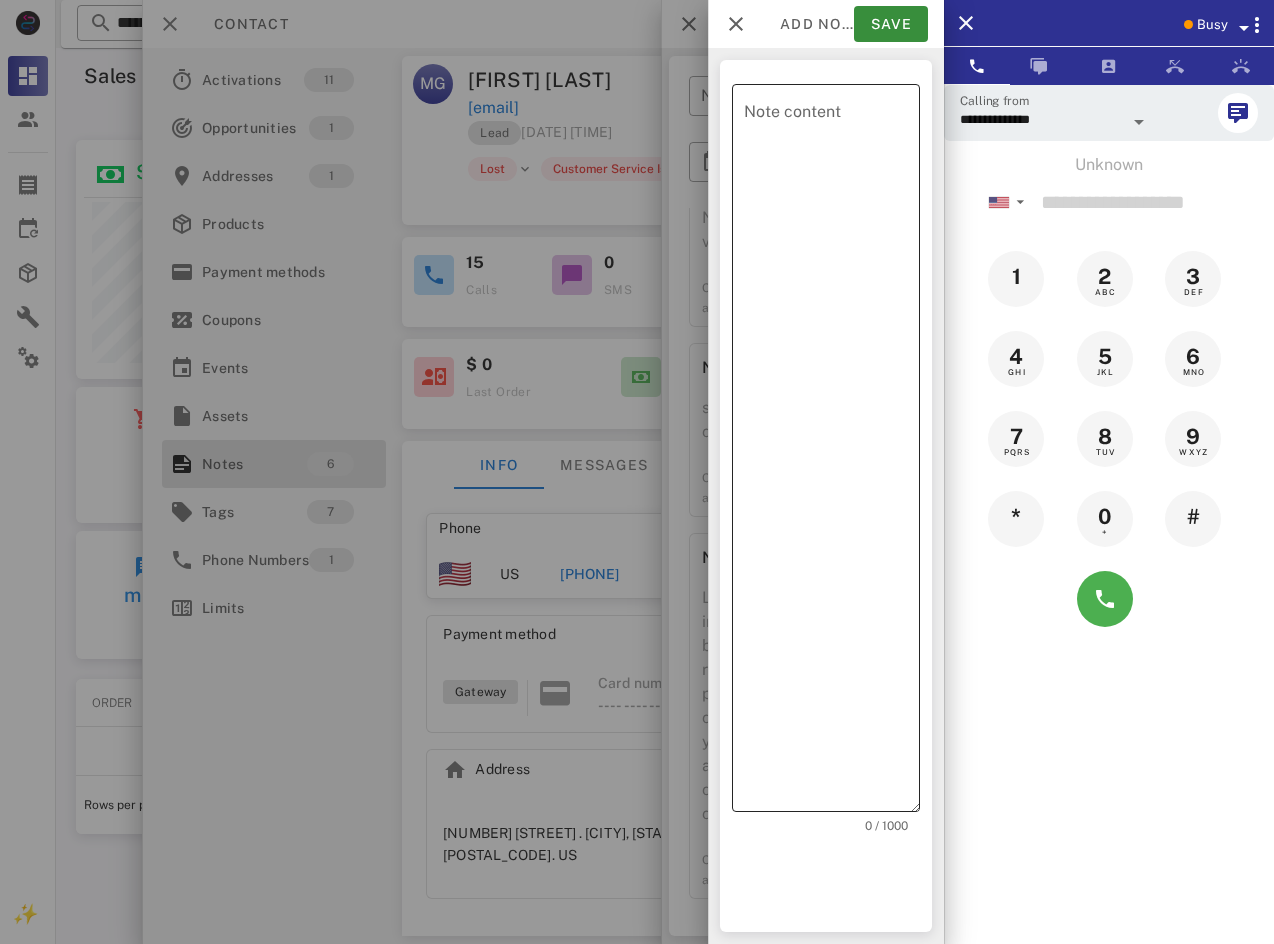 click on "Note content" at bounding box center (832, 453) 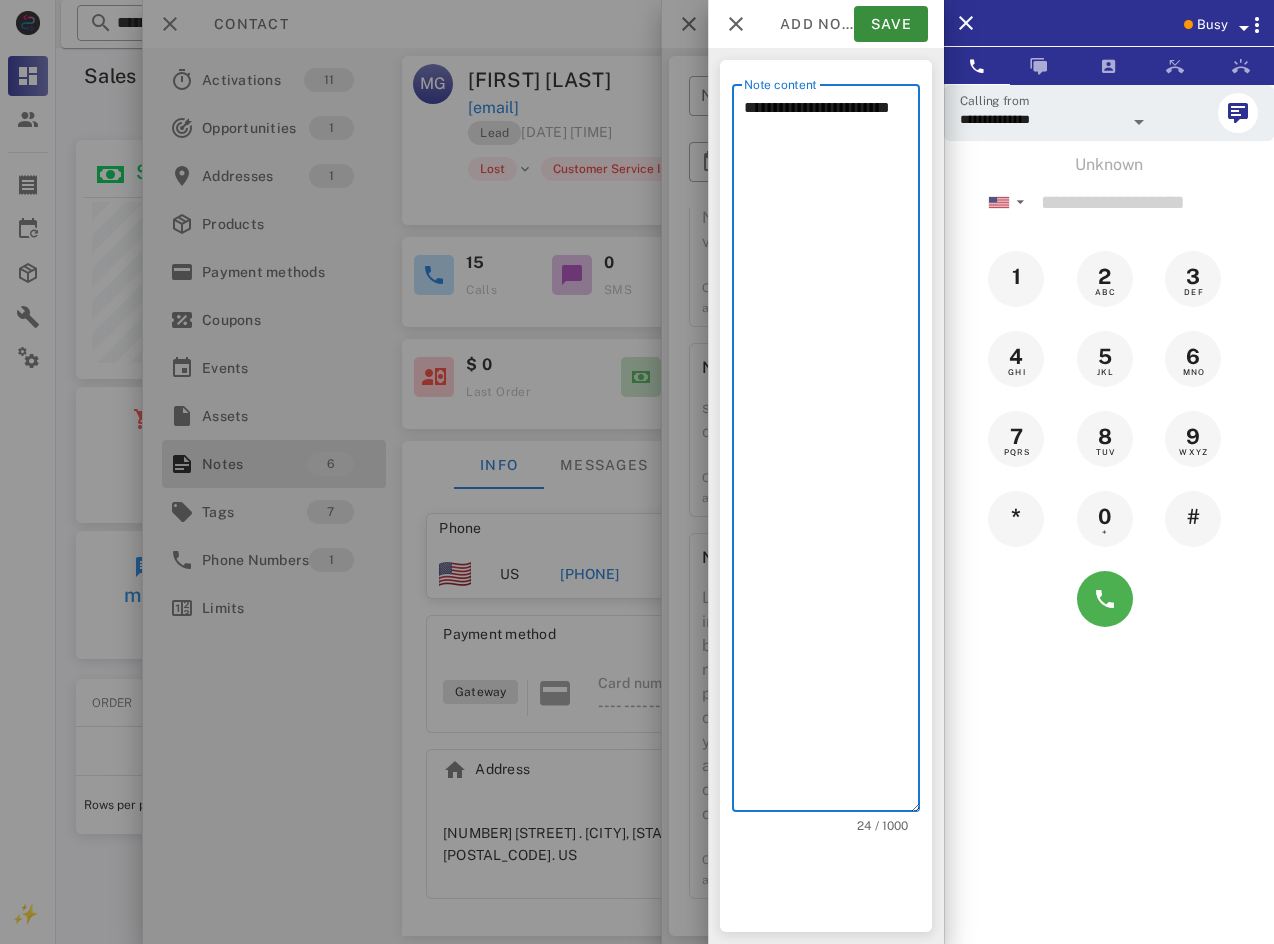 click on "**********" at bounding box center [832, 453] 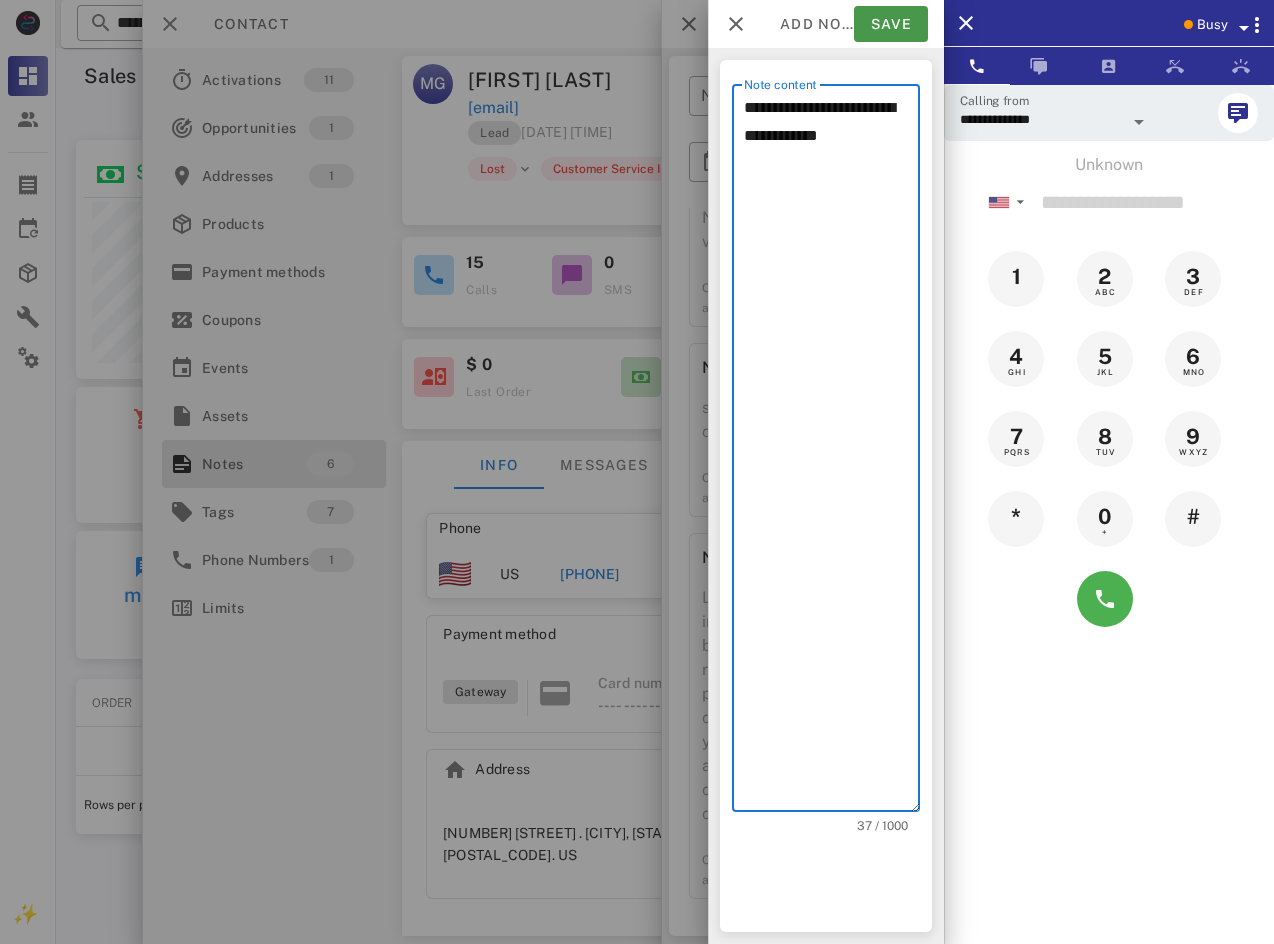 type on "**********" 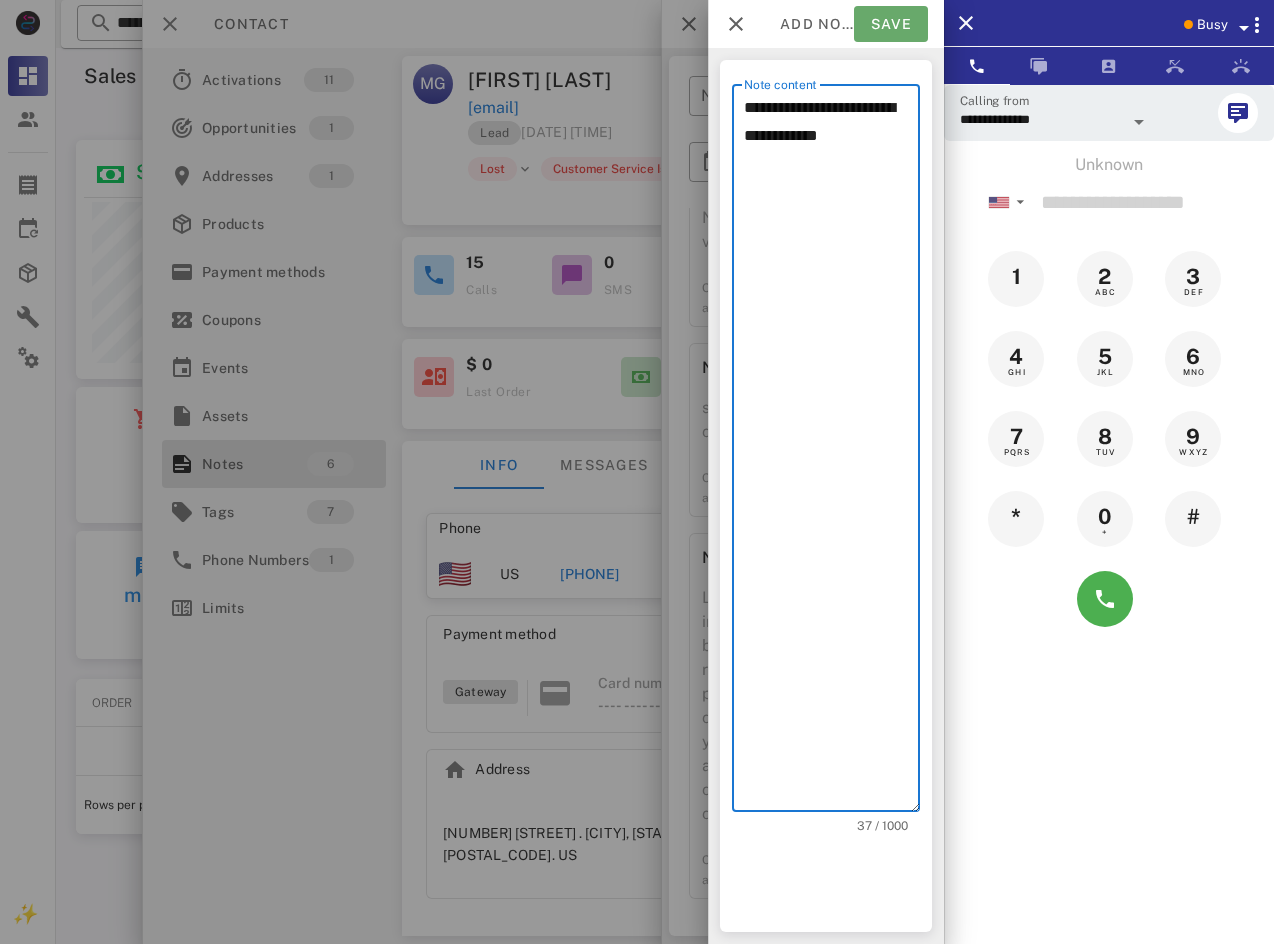 click on "Save" at bounding box center [891, 24] 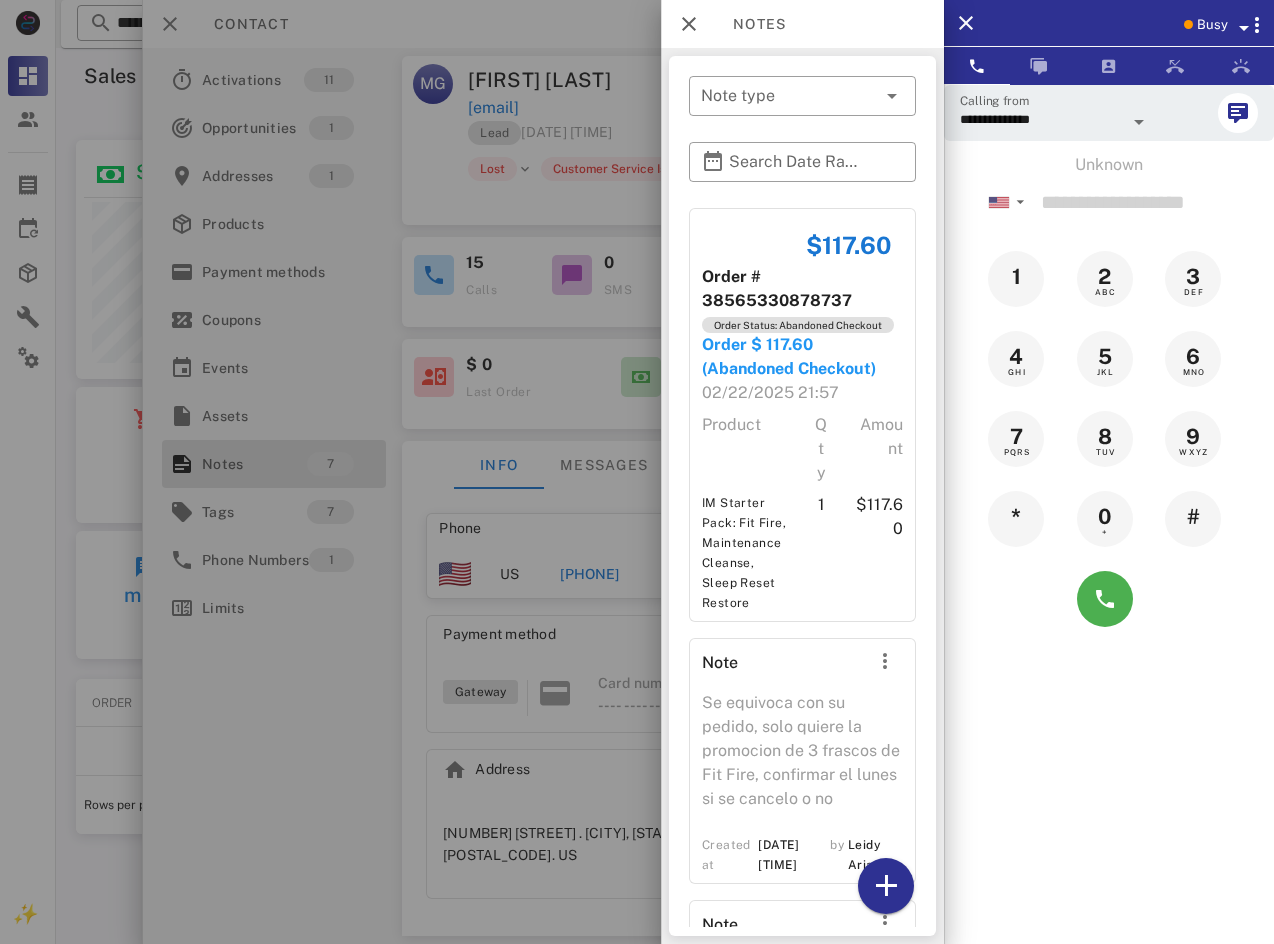 click on "Busy" at bounding box center (1212, 25) 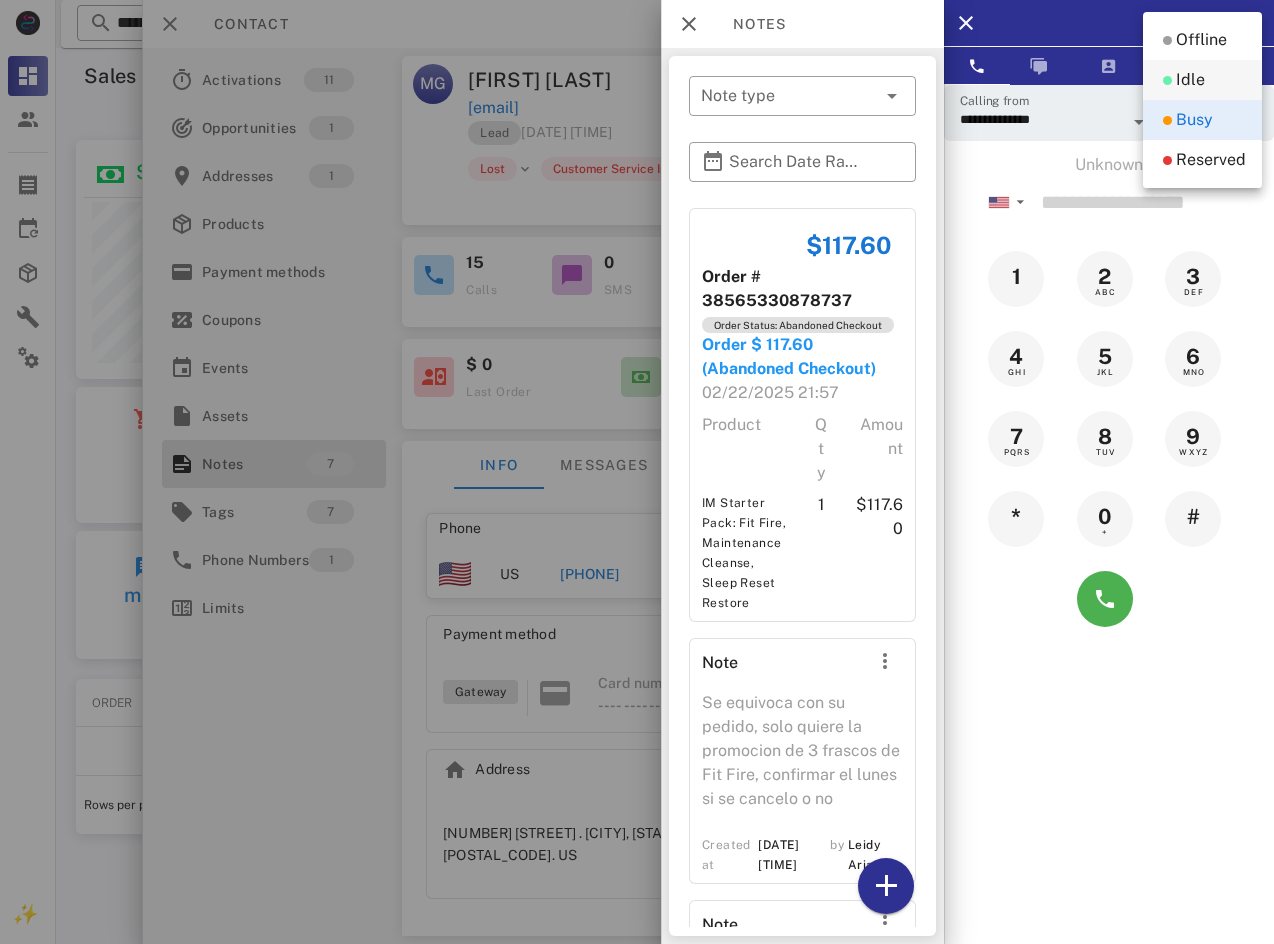 click on "Idle" at bounding box center (1202, 80) 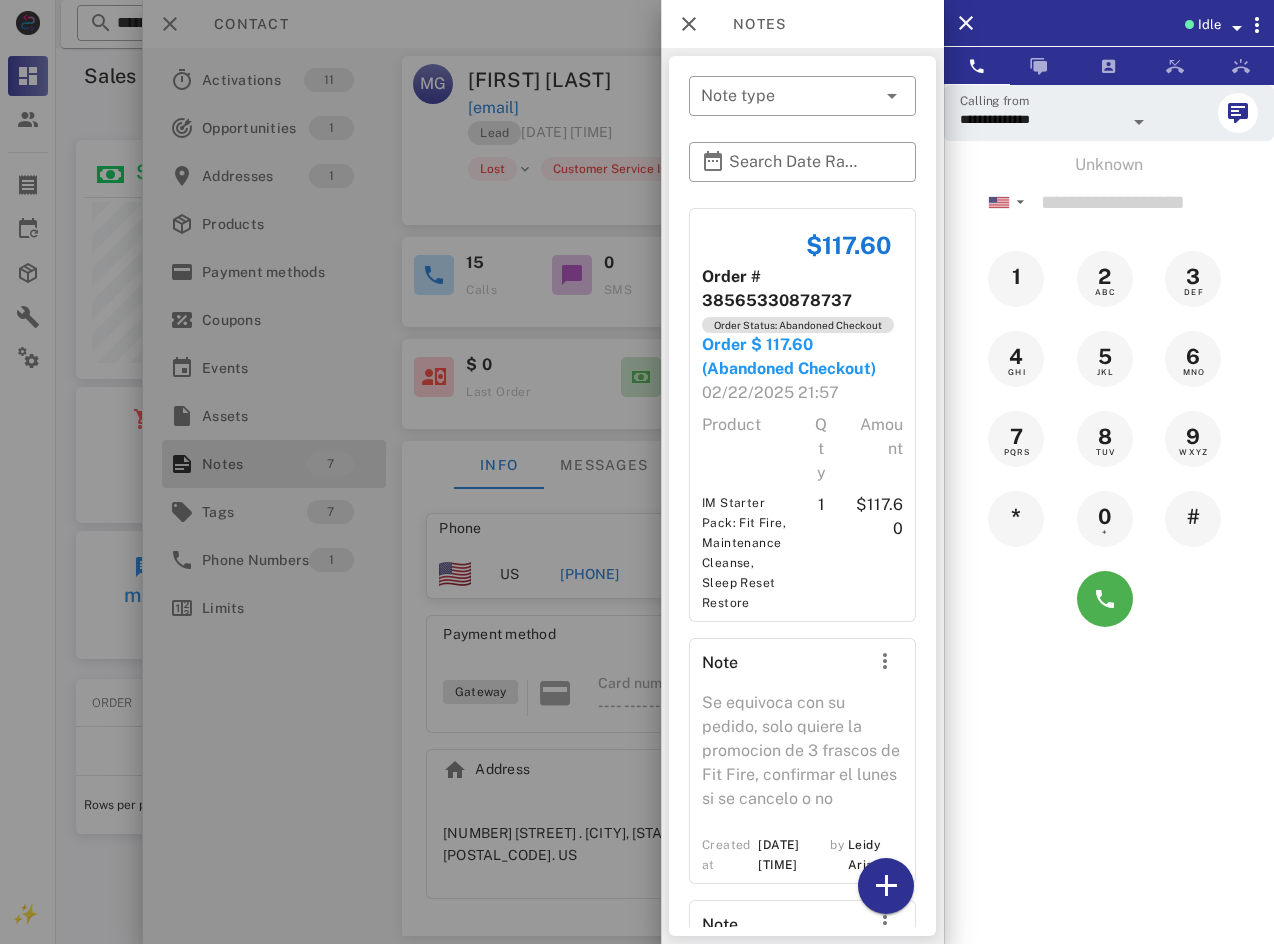 click on "Idle" at bounding box center (1209, 25) 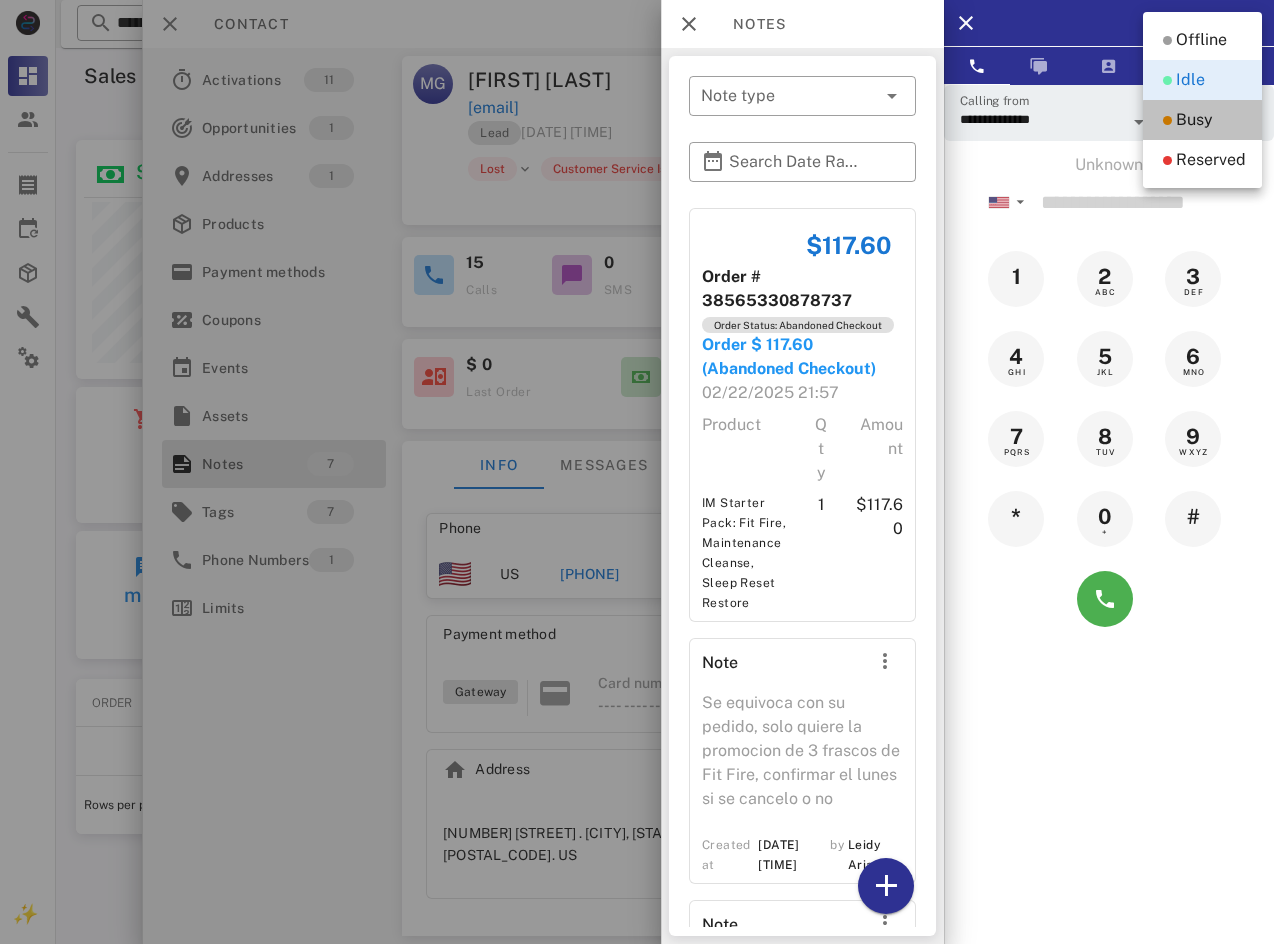 click at bounding box center (1167, 120) 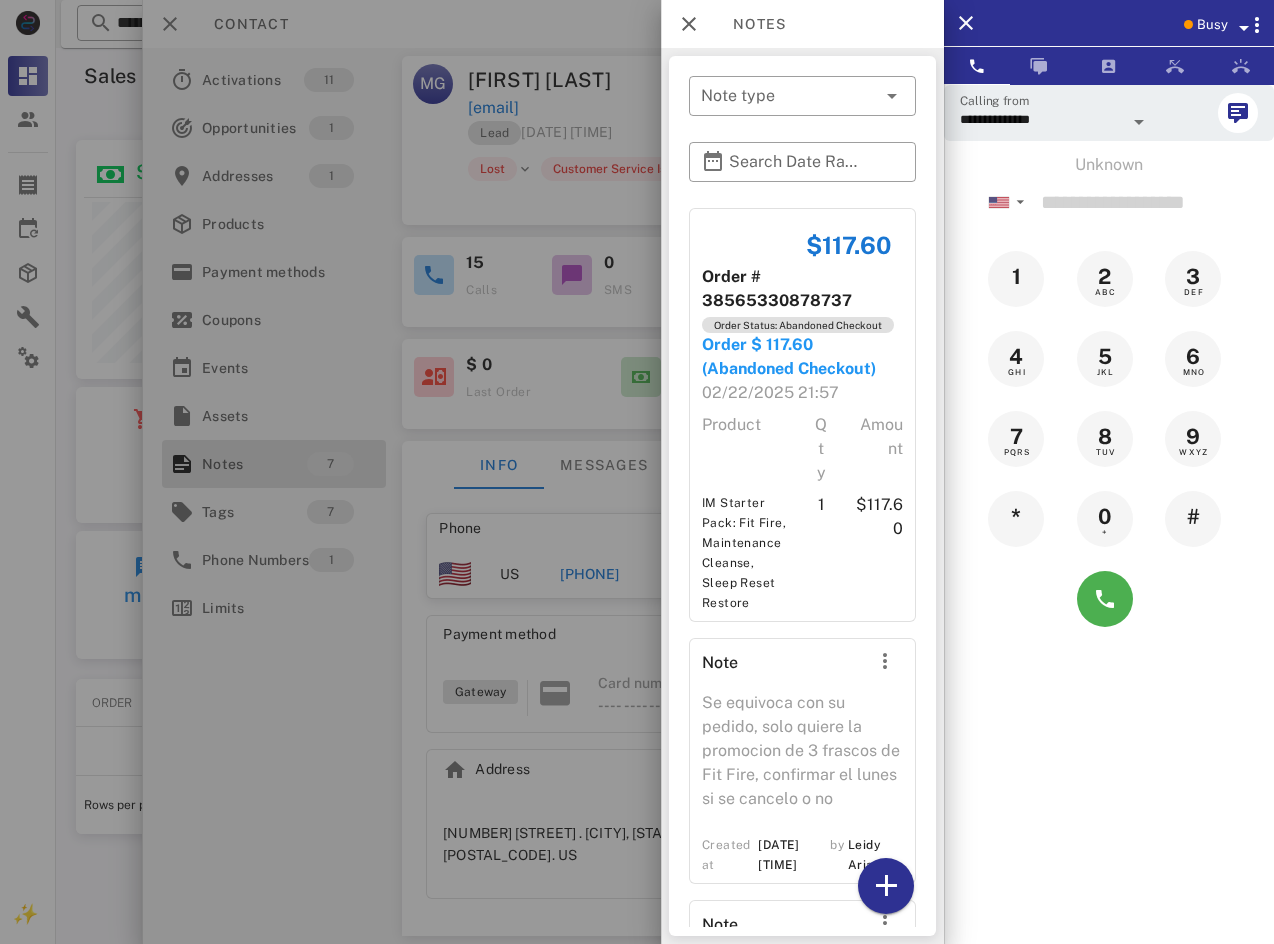 click on "Busy" at bounding box center [1212, 25] 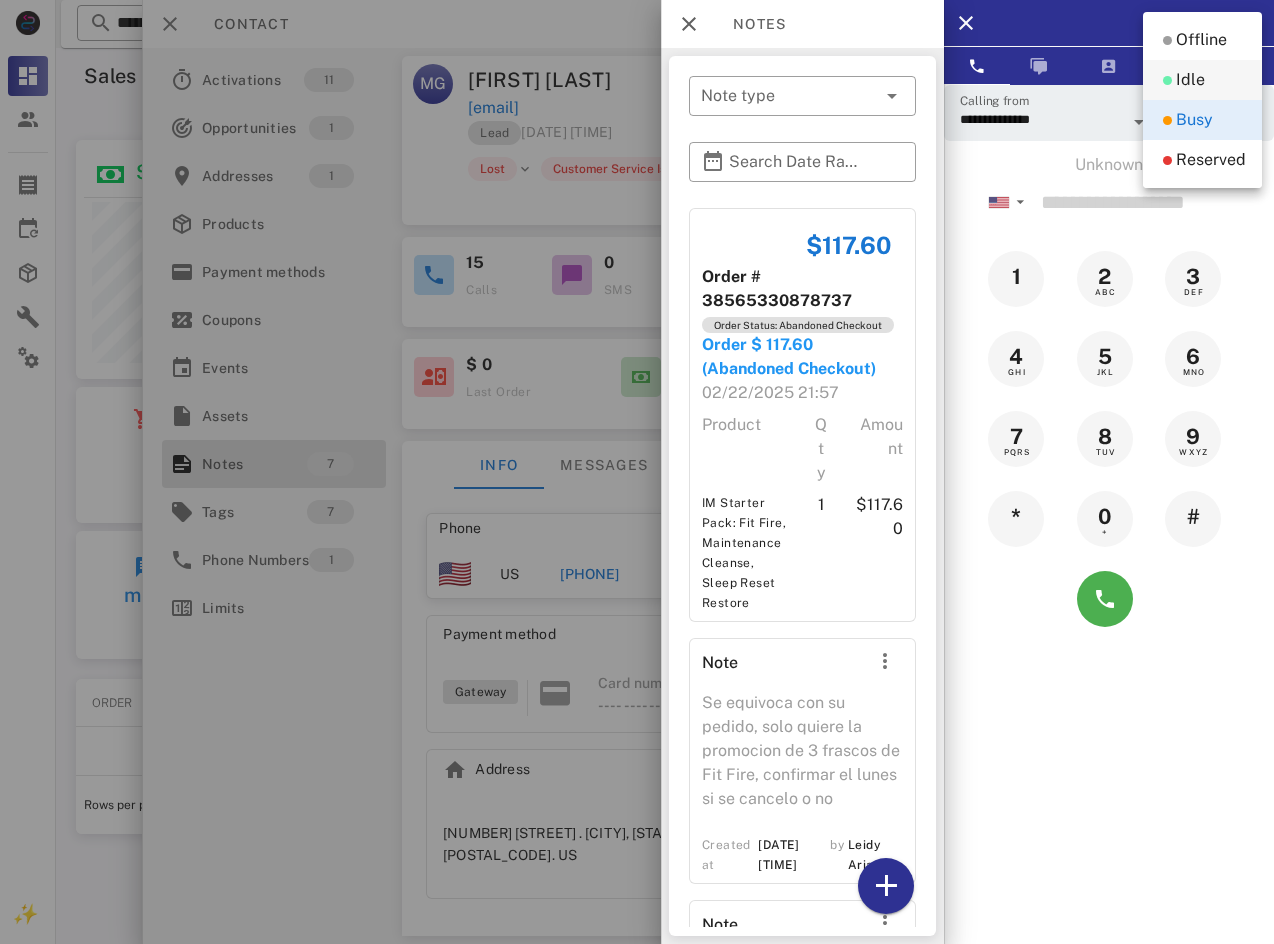 click on "Idle" at bounding box center (1190, 80) 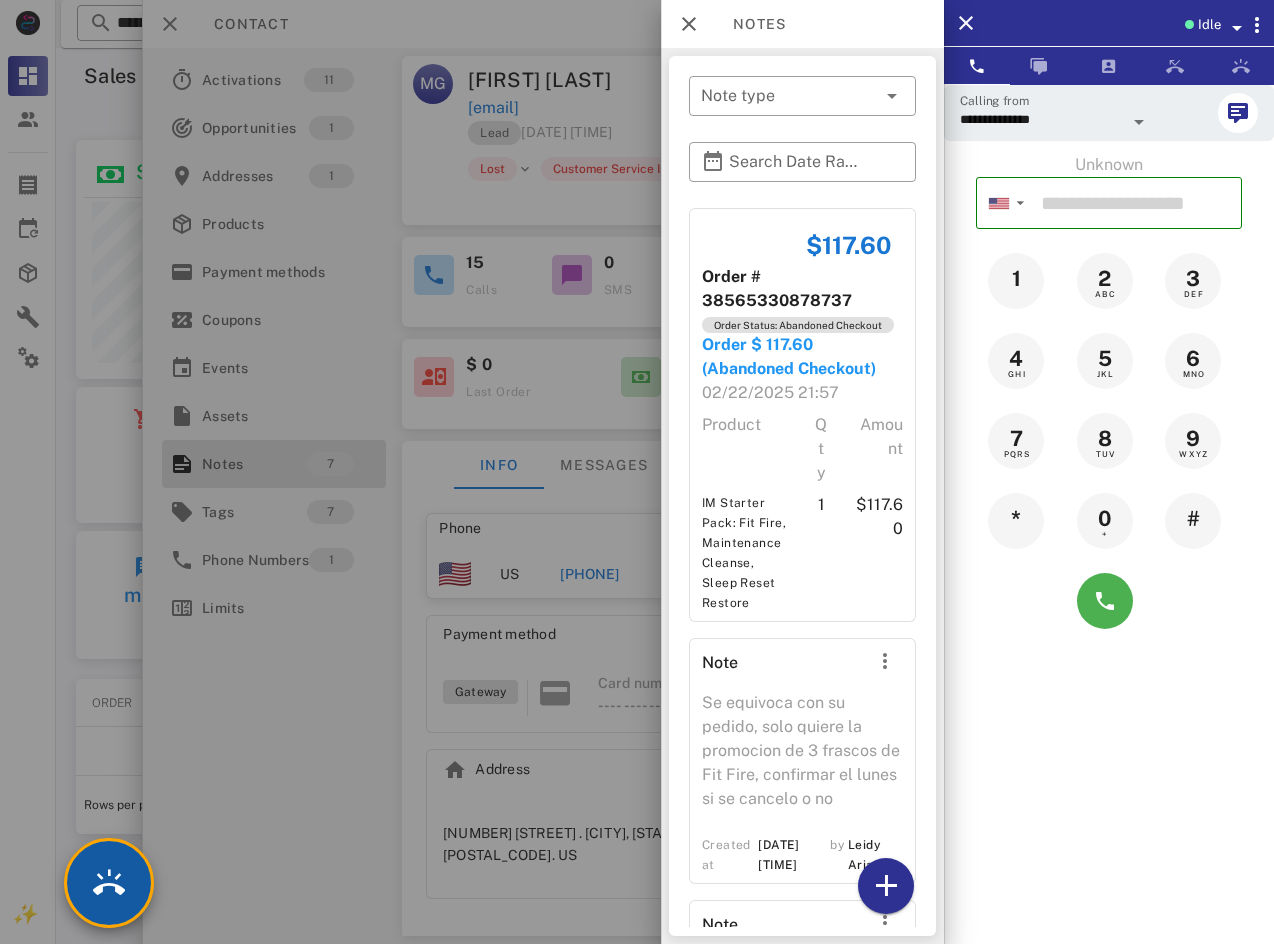 click at bounding box center (109, 883) 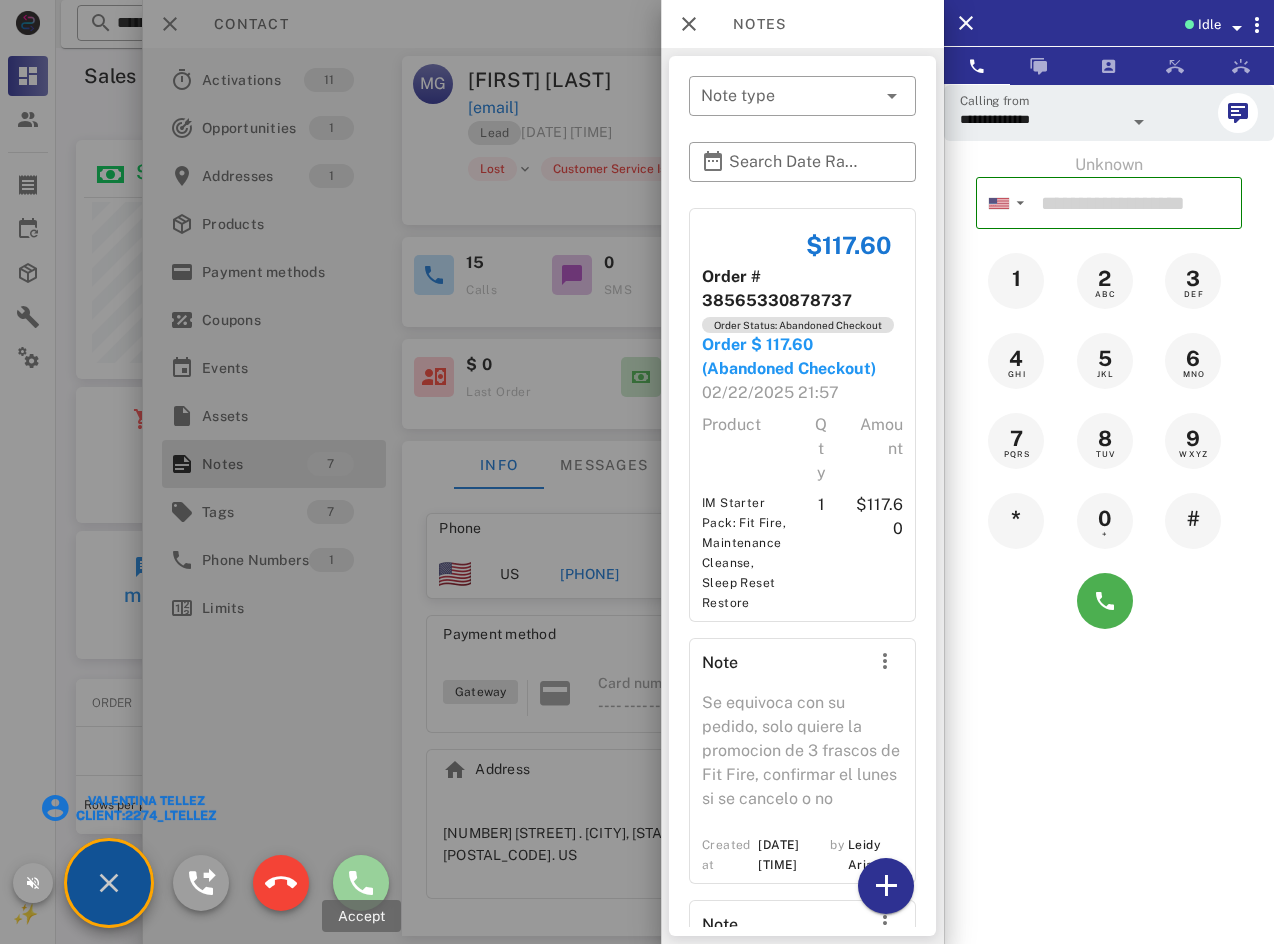 click at bounding box center [361, 883] 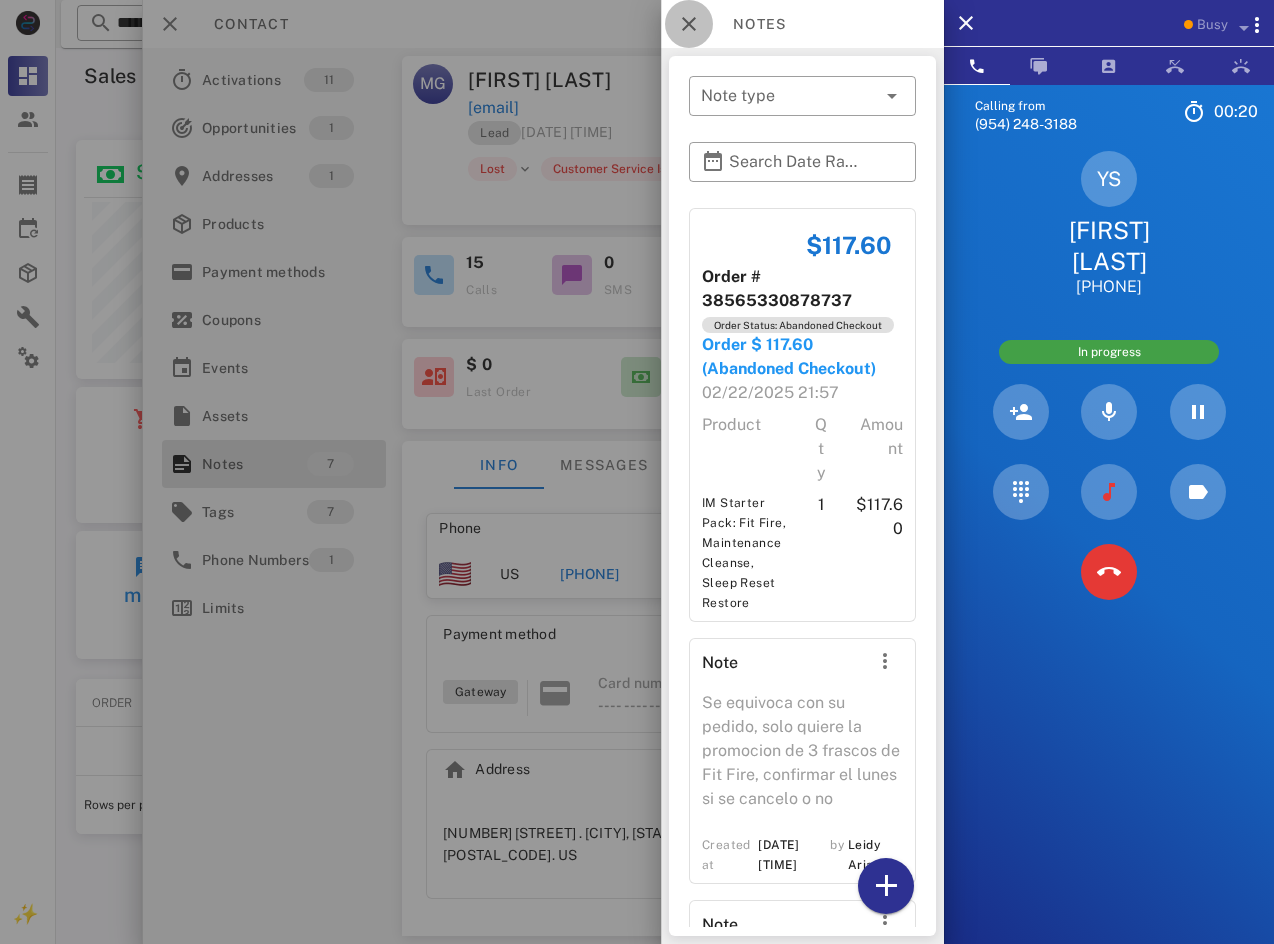 click at bounding box center (689, 24) 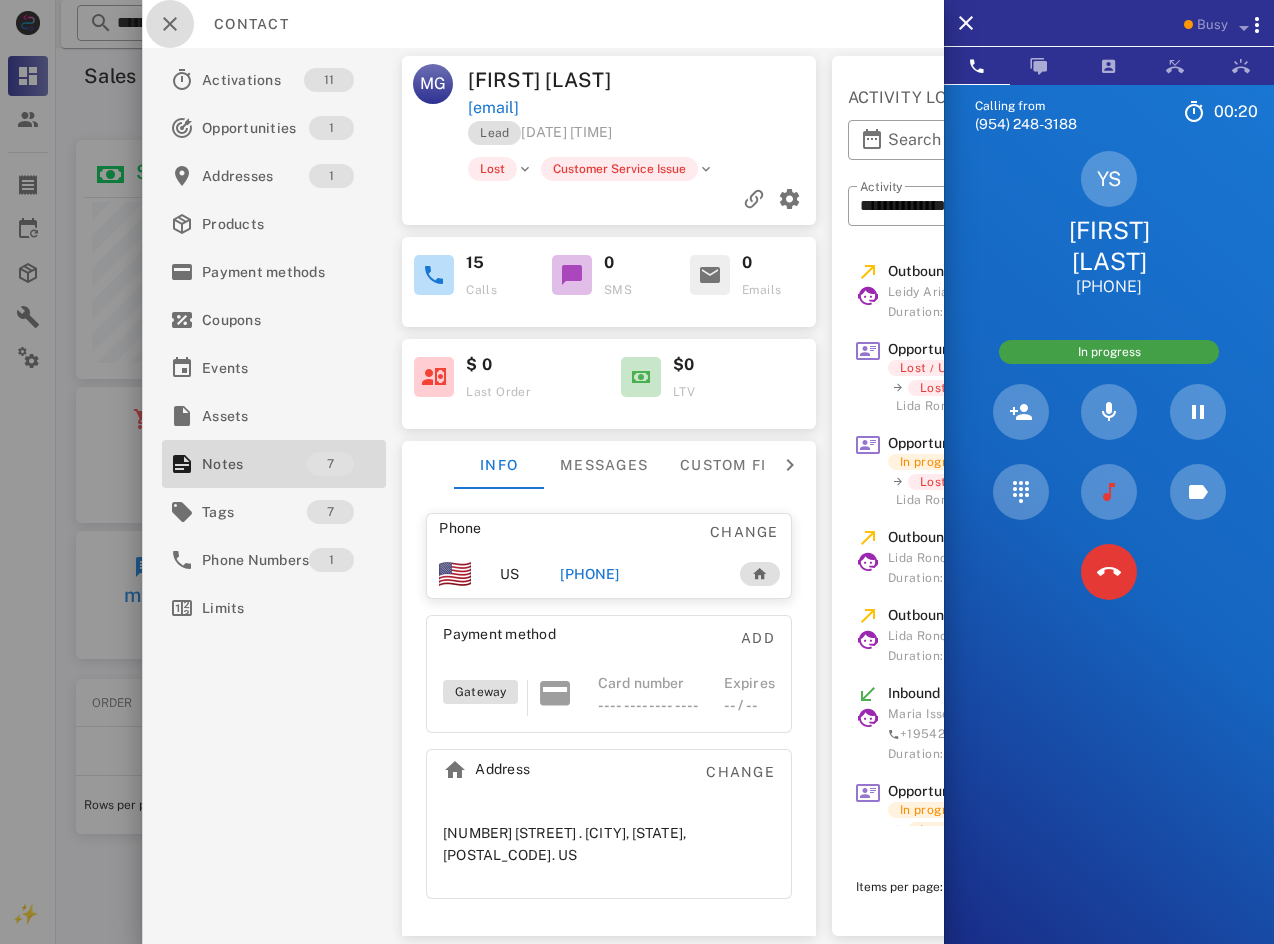 click at bounding box center [170, 24] 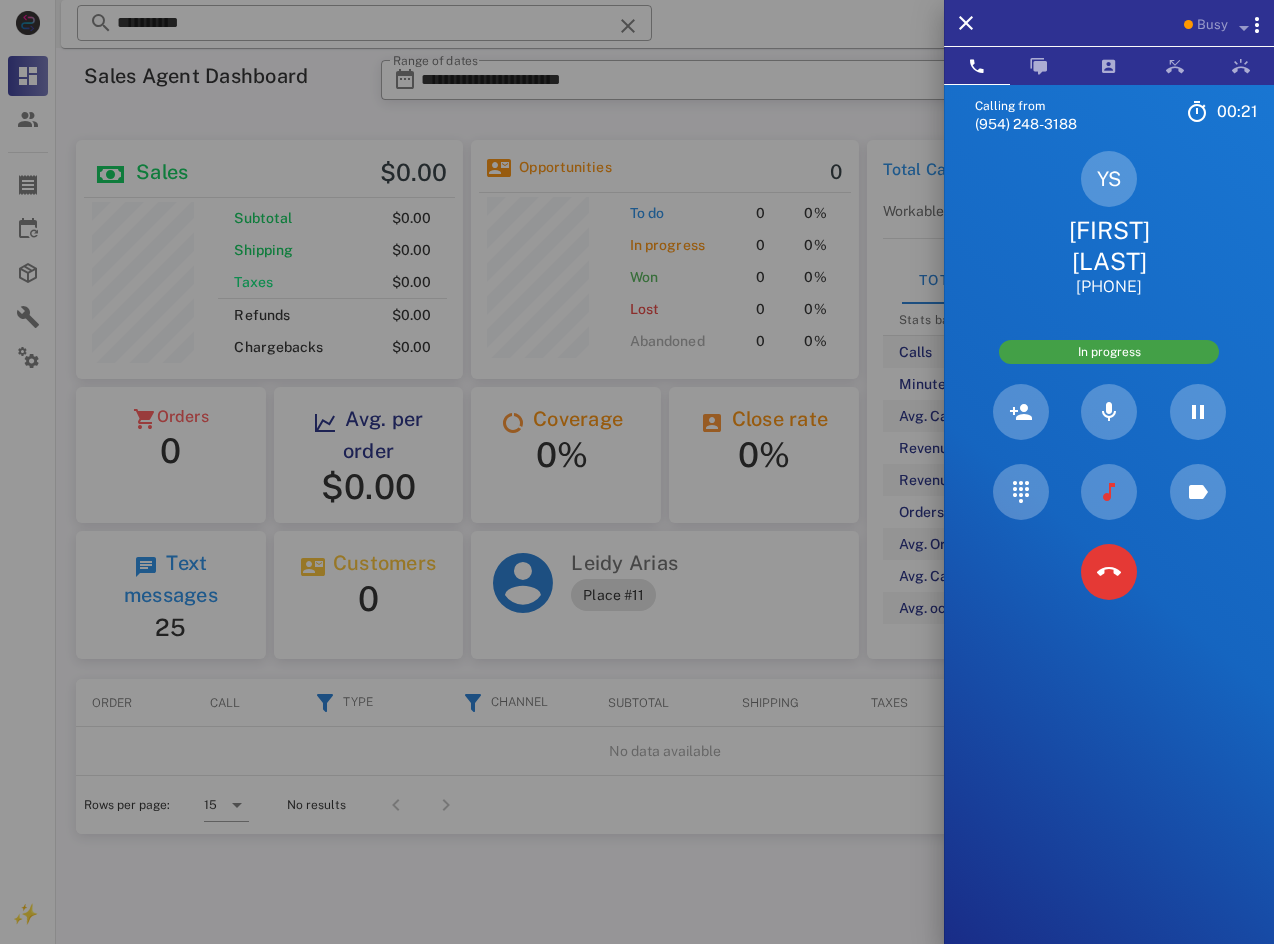 click on "[FIRST] [LAST]" at bounding box center [1109, 246] 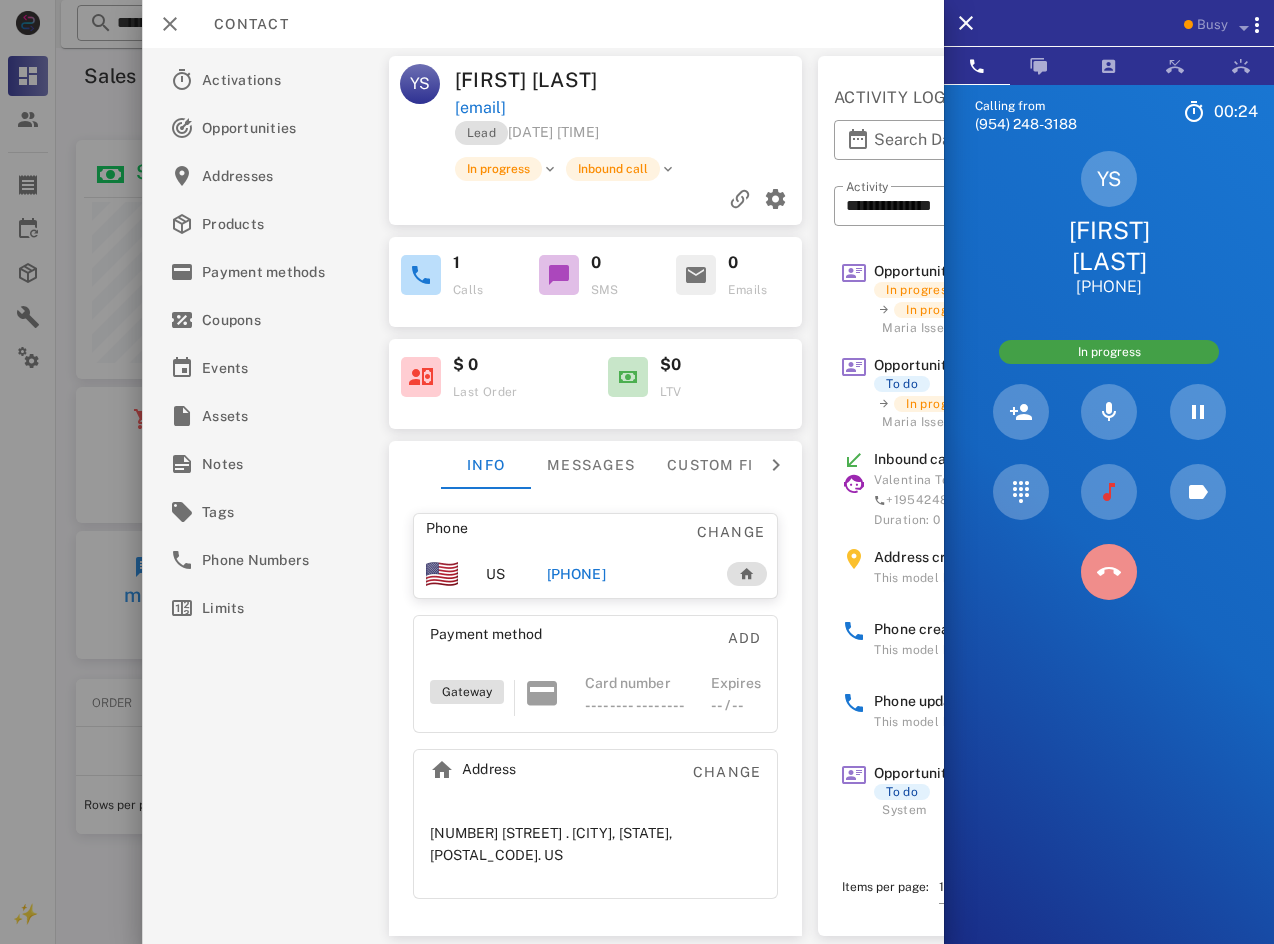 click at bounding box center (1109, 572) 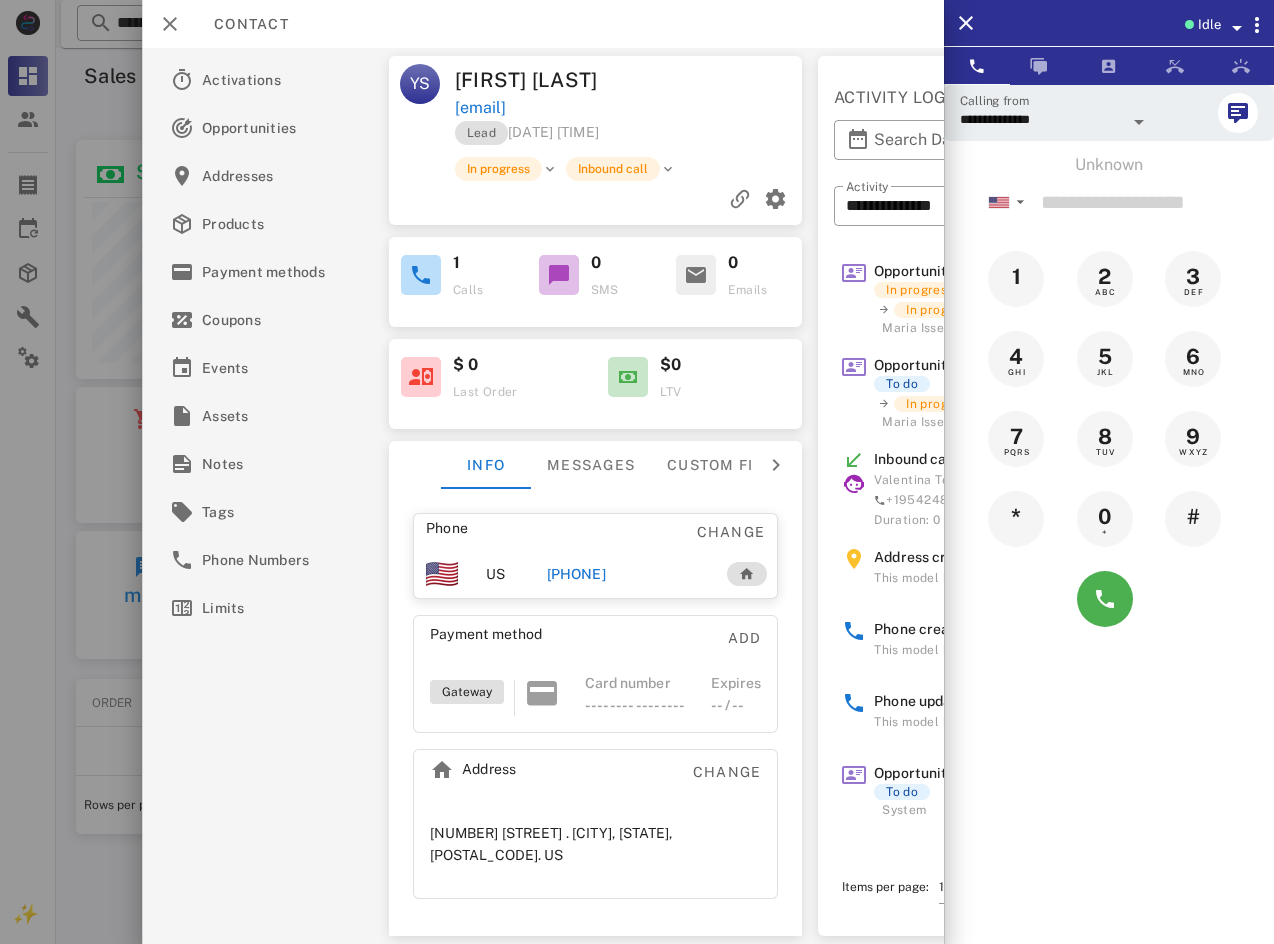 click on "[PHONE]" at bounding box center [576, 574] 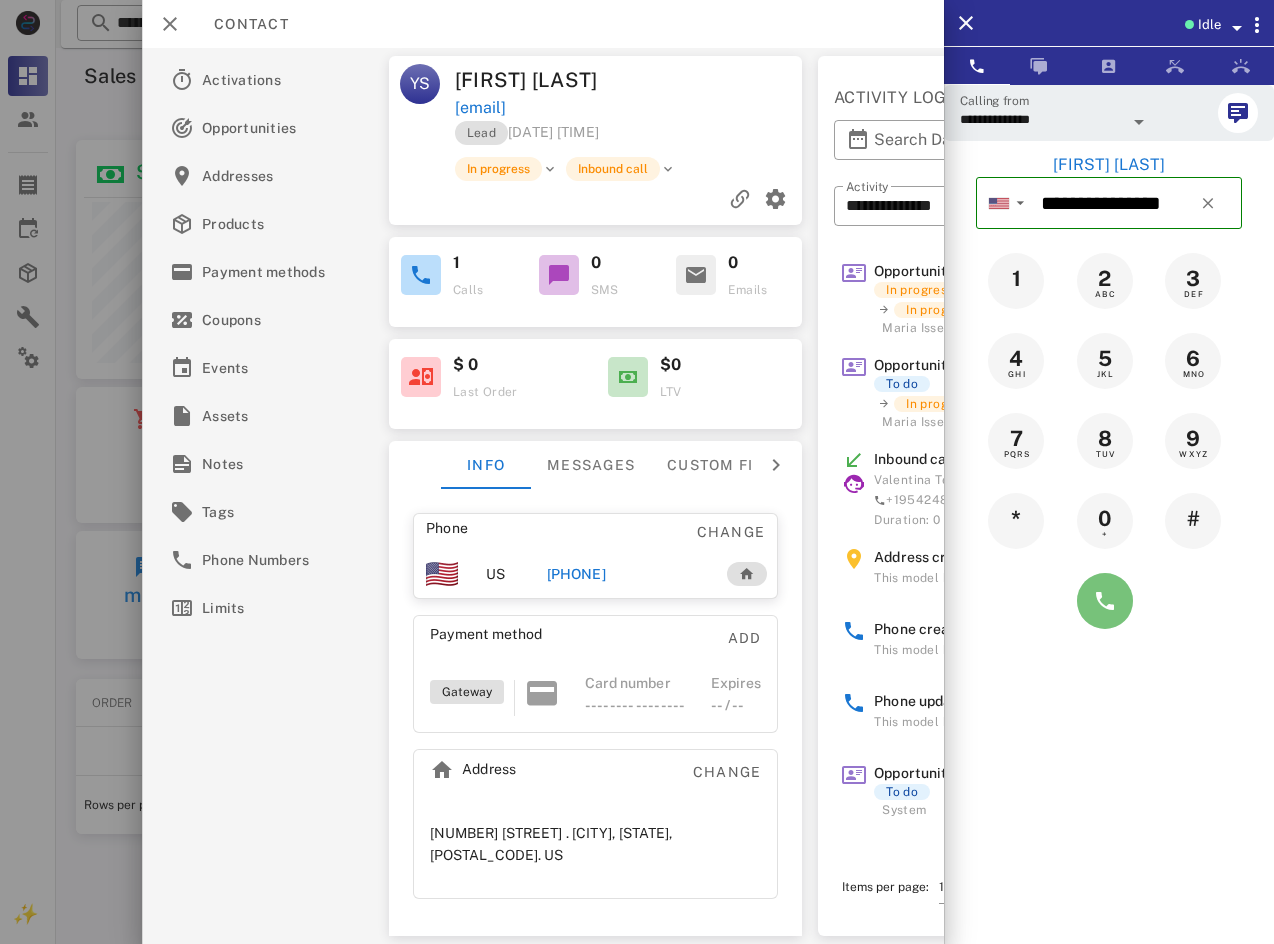 click at bounding box center [1105, 601] 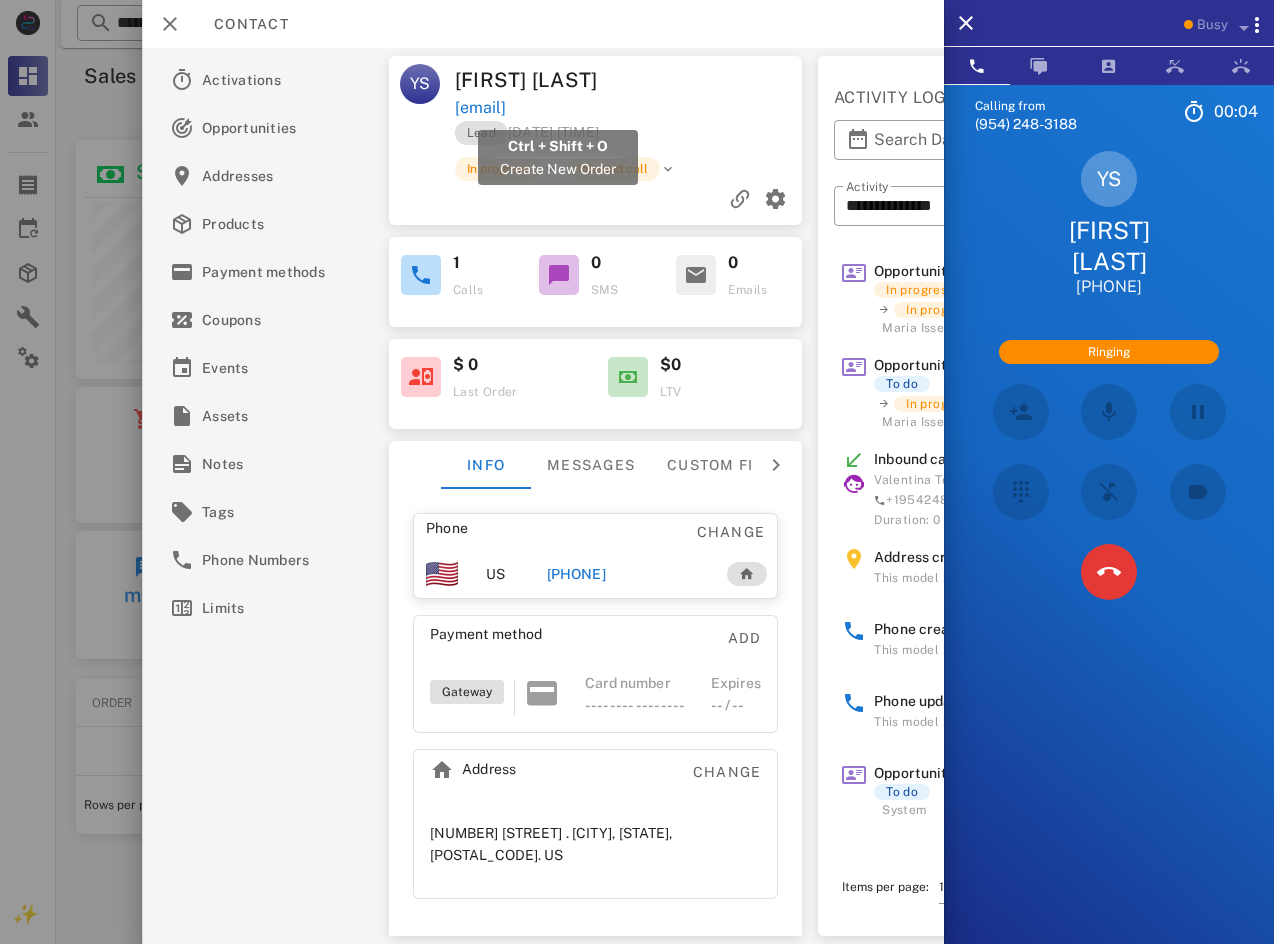 drag, startPoint x: 686, startPoint y: 103, endPoint x: 456, endPoint y: 115, distance: 230.31284 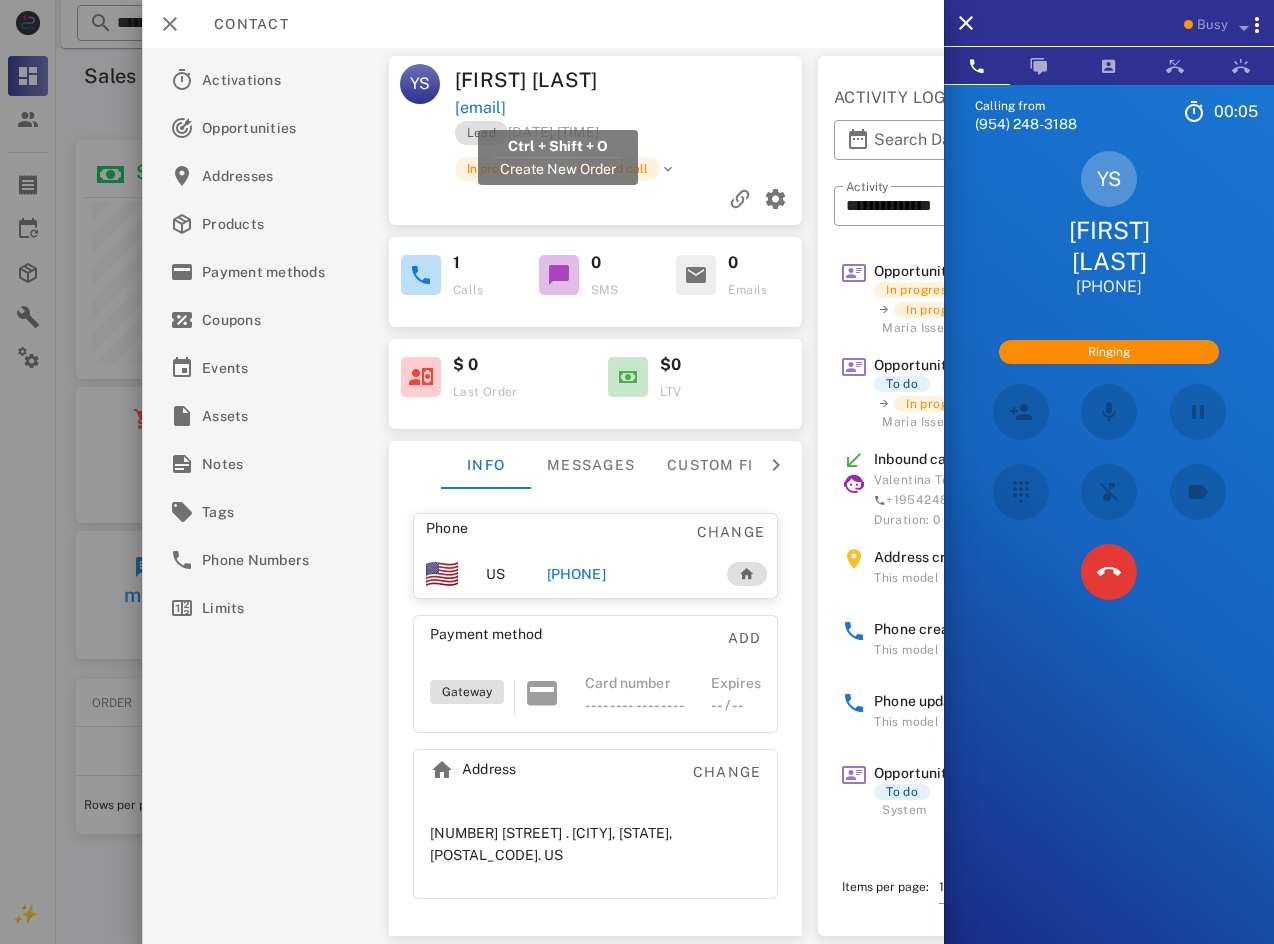 copy on "[EMAIL]" 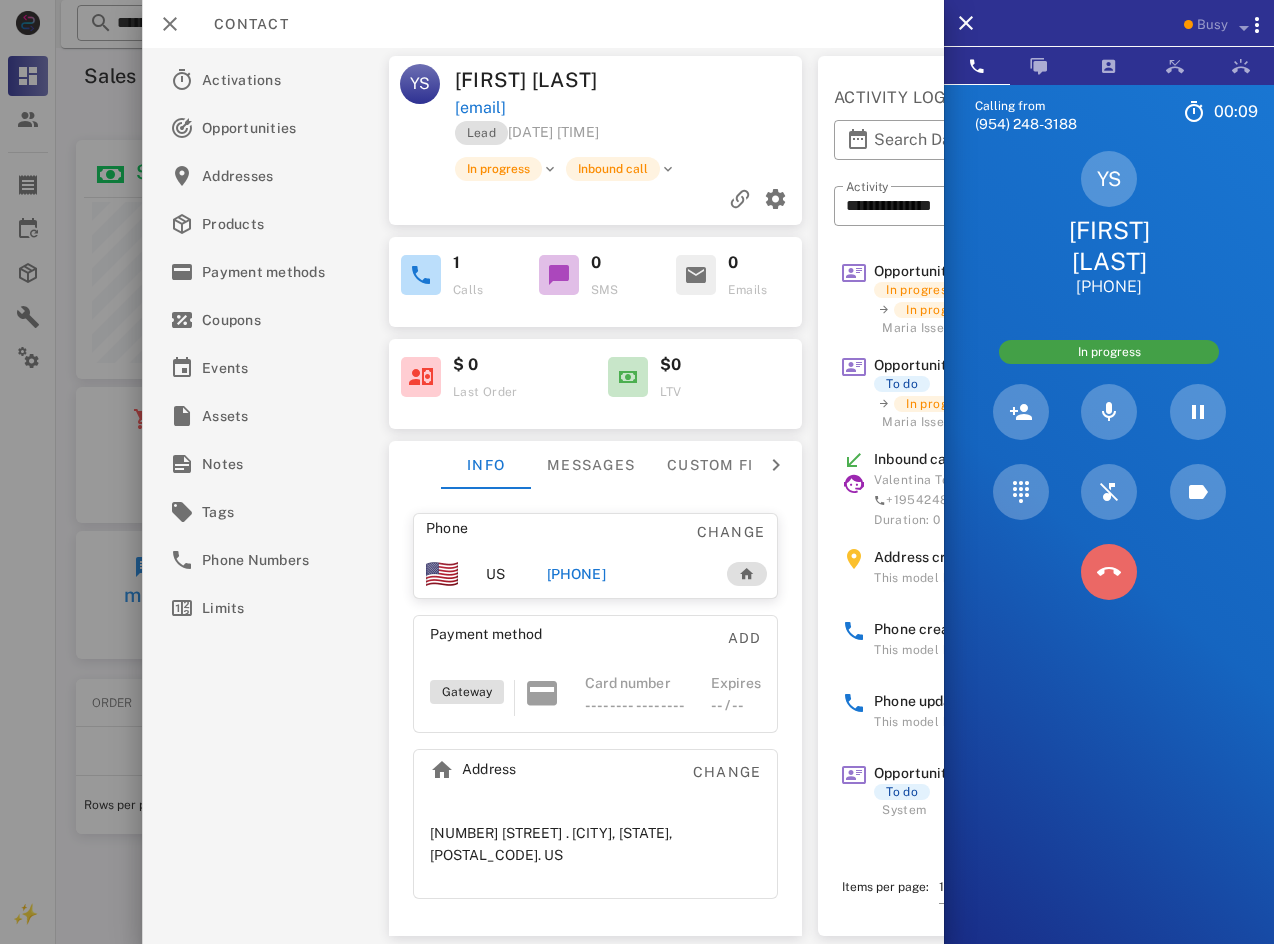 click at bounding box center (1109, 572) 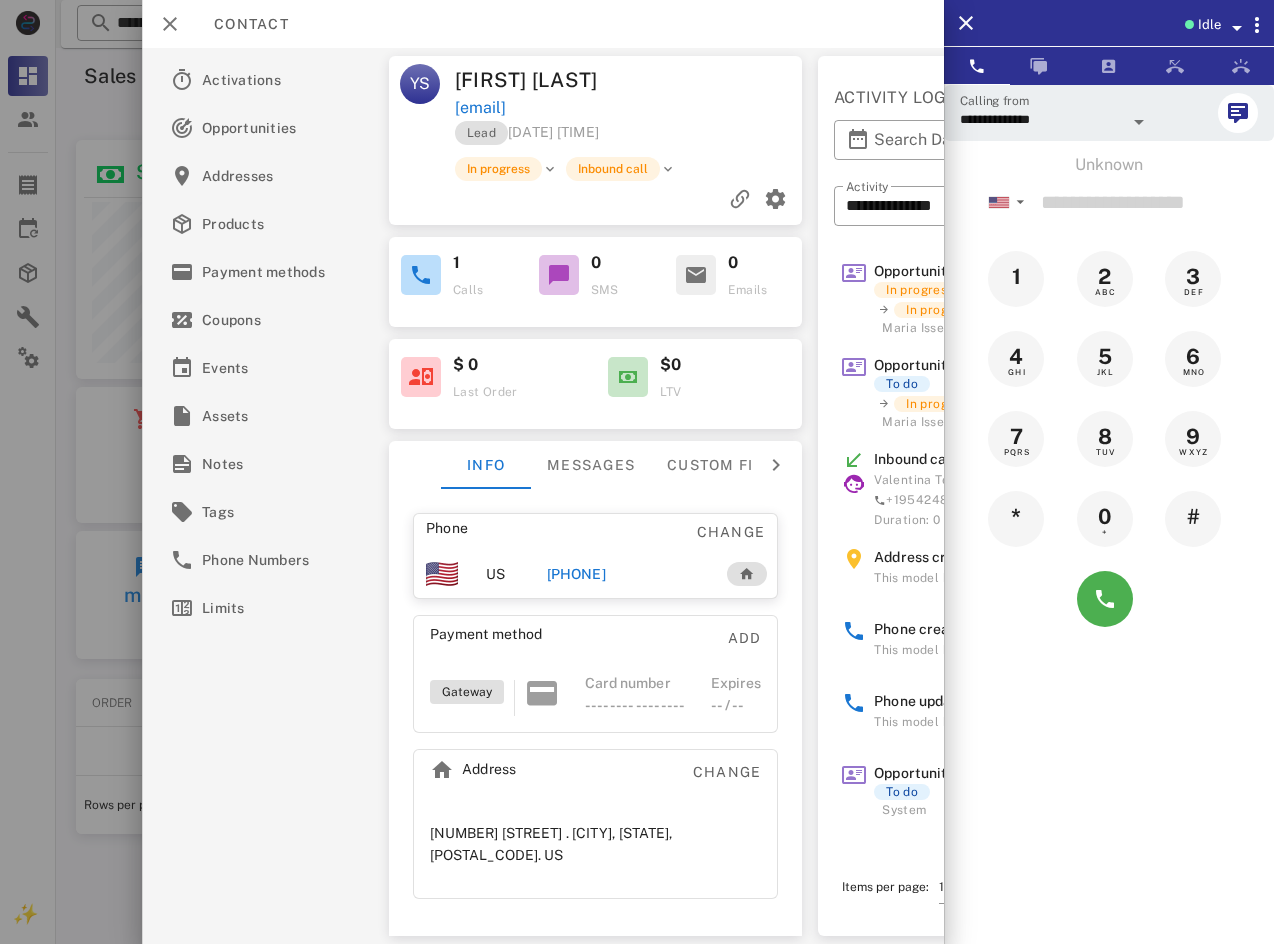 click on "[PHONE]" at bounding box center (576, 574) 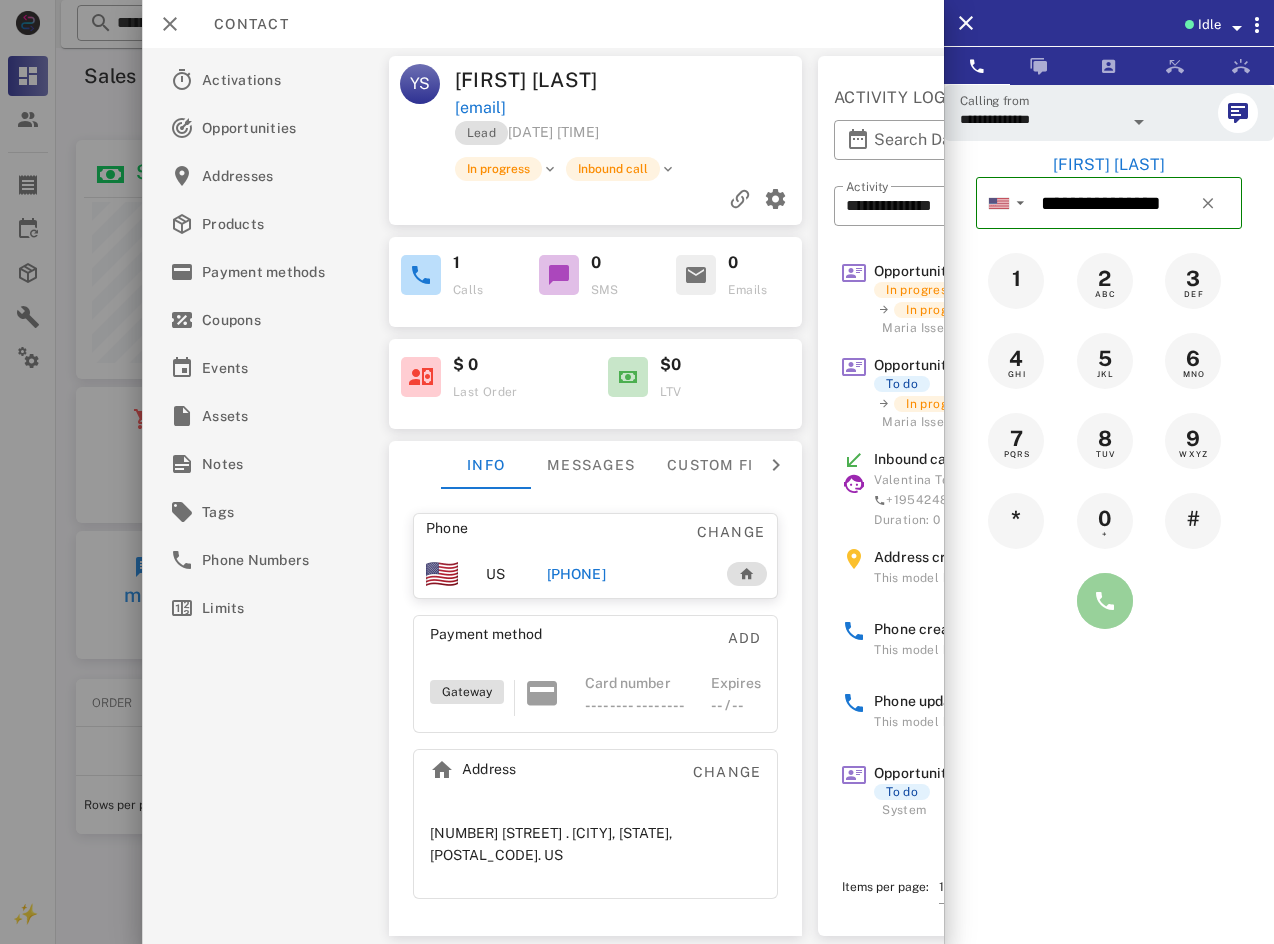 click at bounding box center [1105, 601] 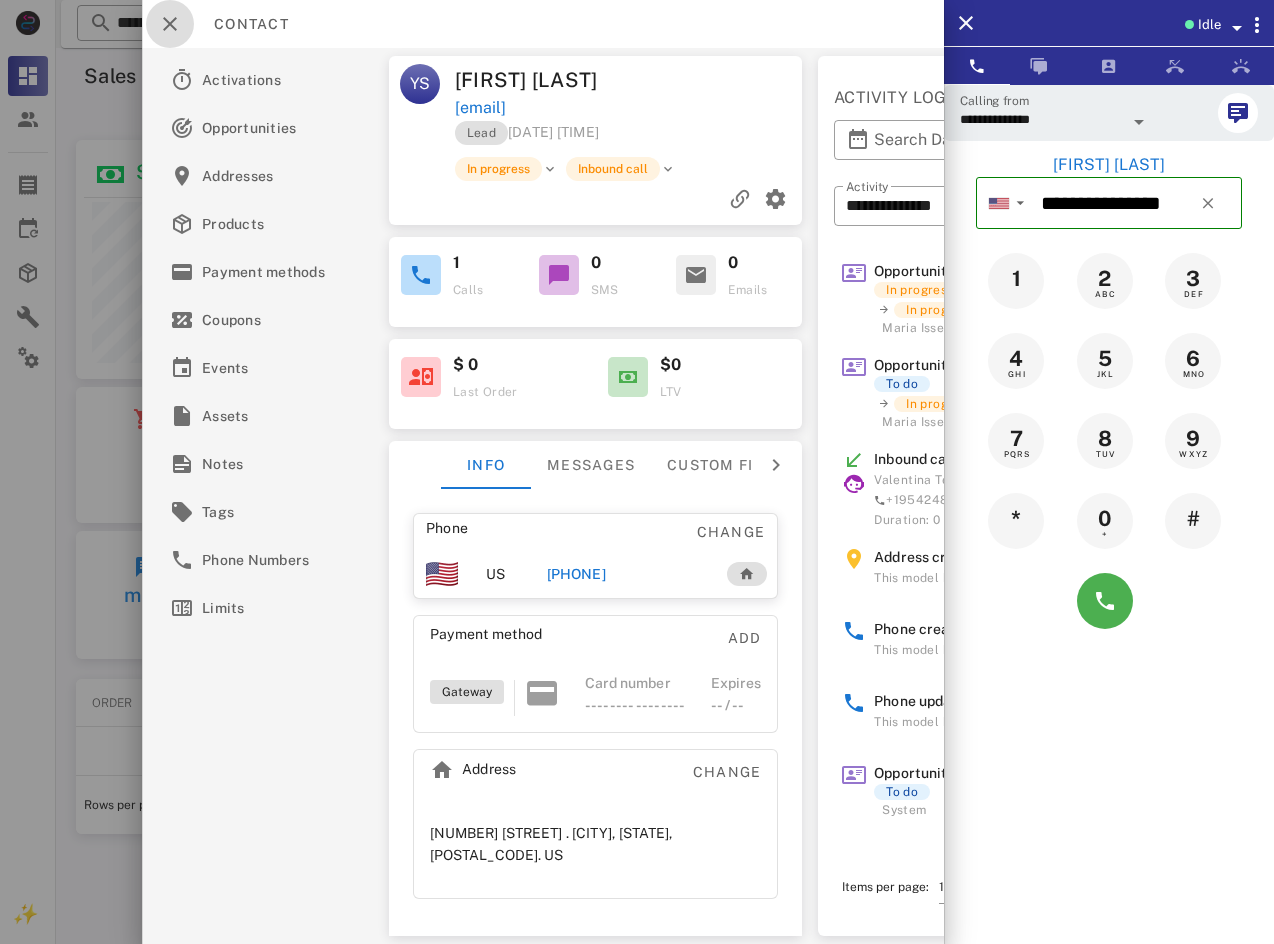 click at bounding box center [170, 24] 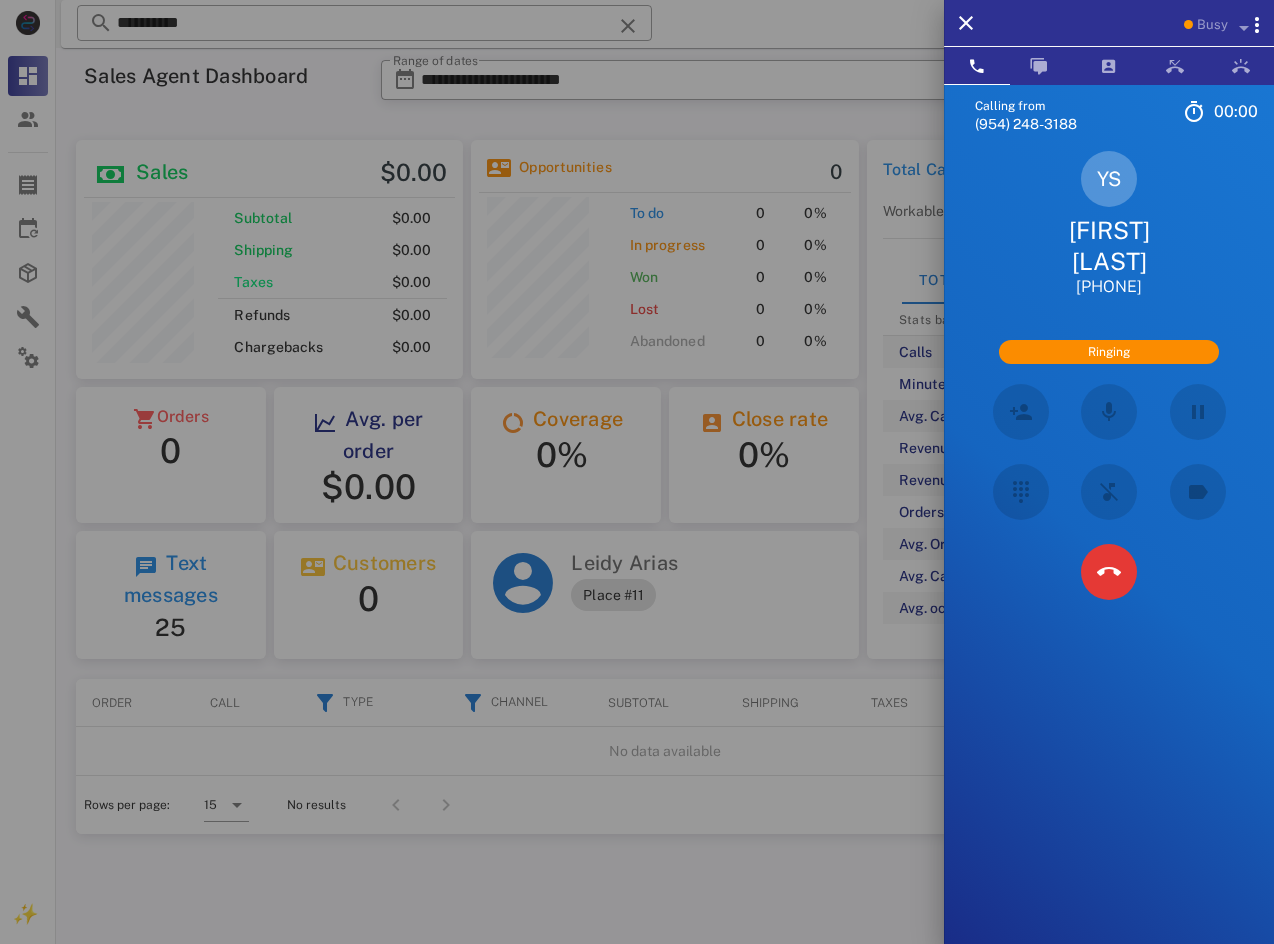click on "[FIRST] [LAST]" at bounding box center [1109, 246] 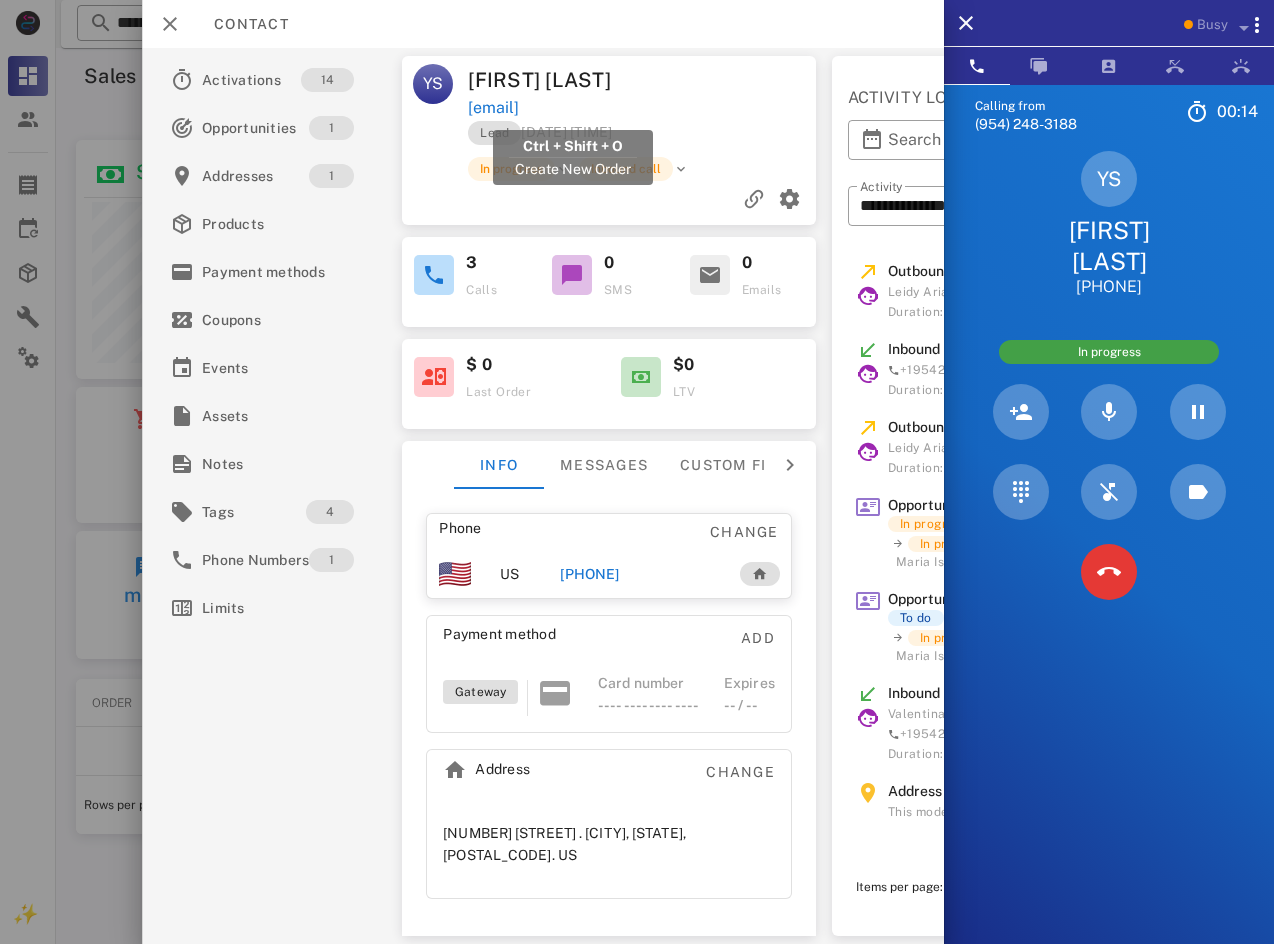 drag, startPoint x: 628, startPoint y: 105, endPoint x: 472, endPoint y: 115, distance: 156.32019 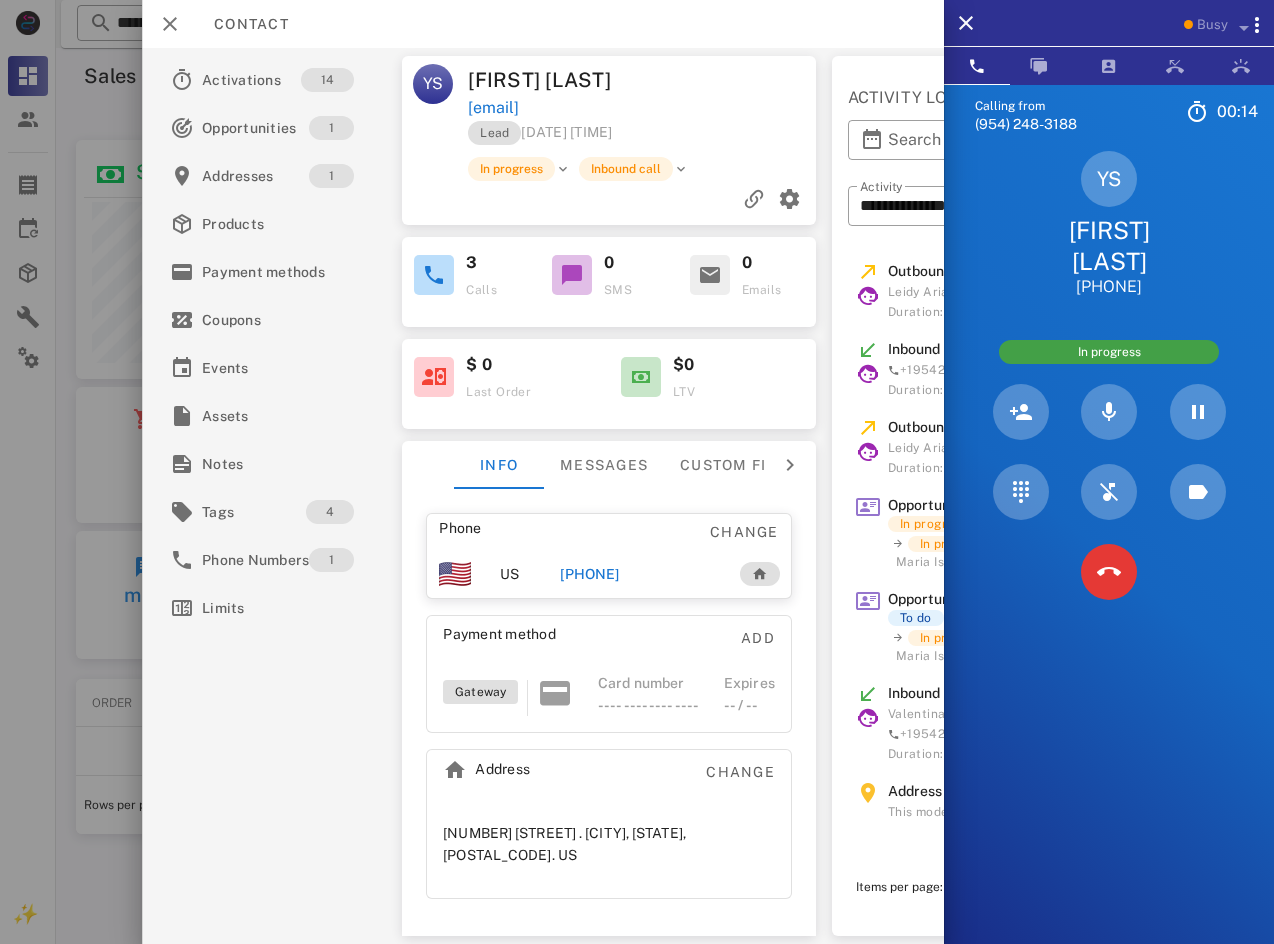 copy on "[EMAIL]" 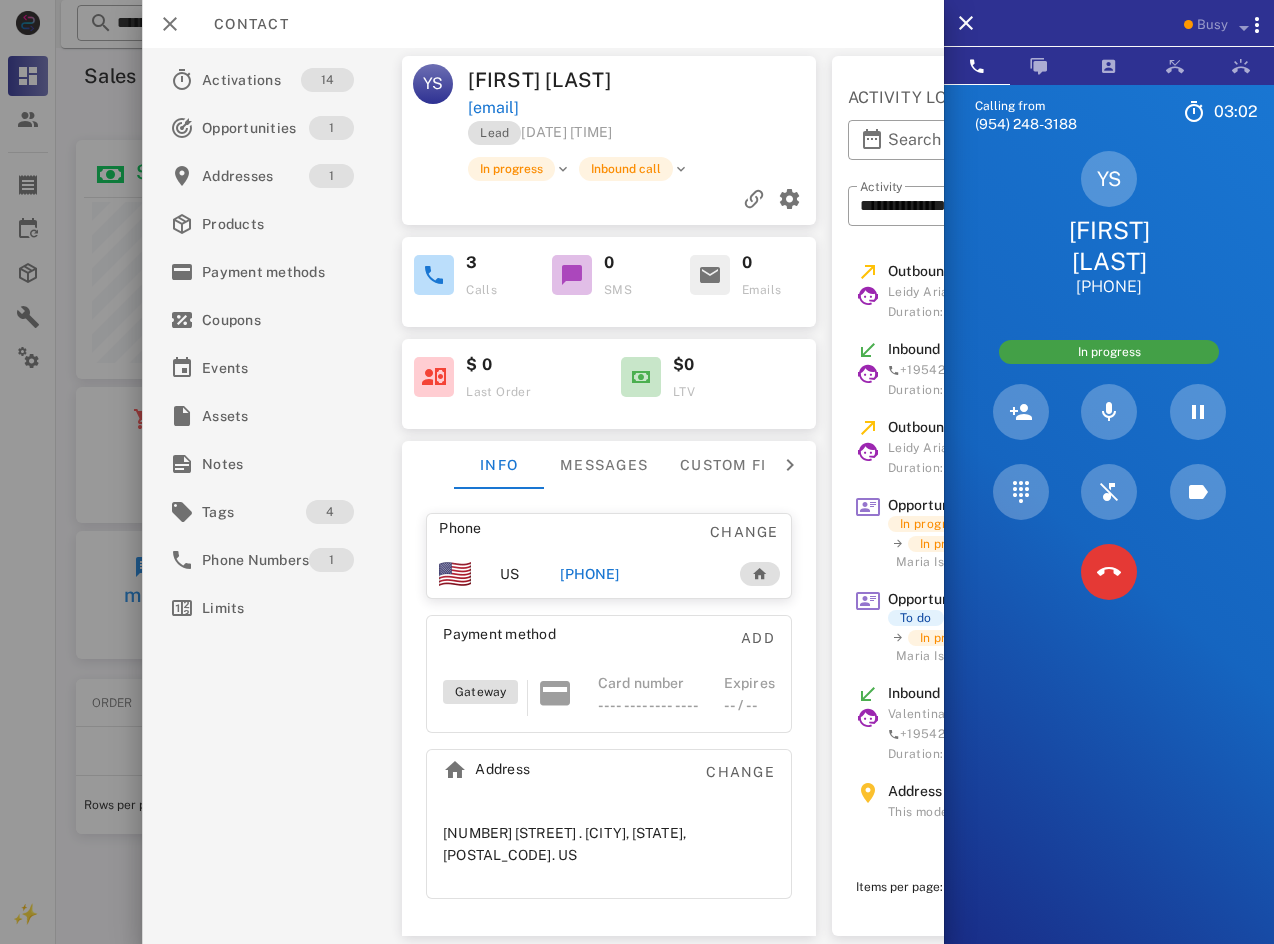 copy on "[EMAIL]" 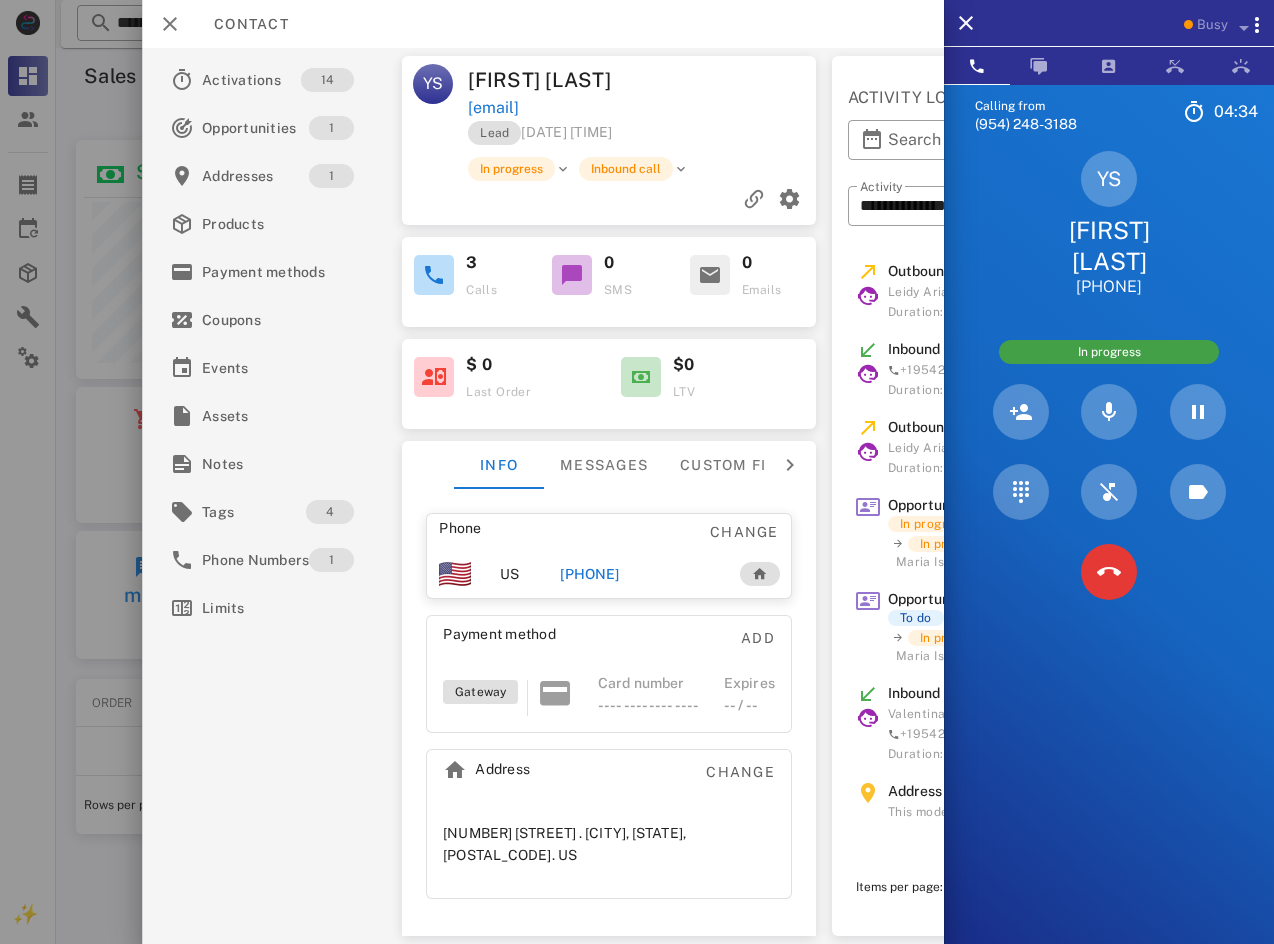 click on "Contact" at bounding box center [543, 24] 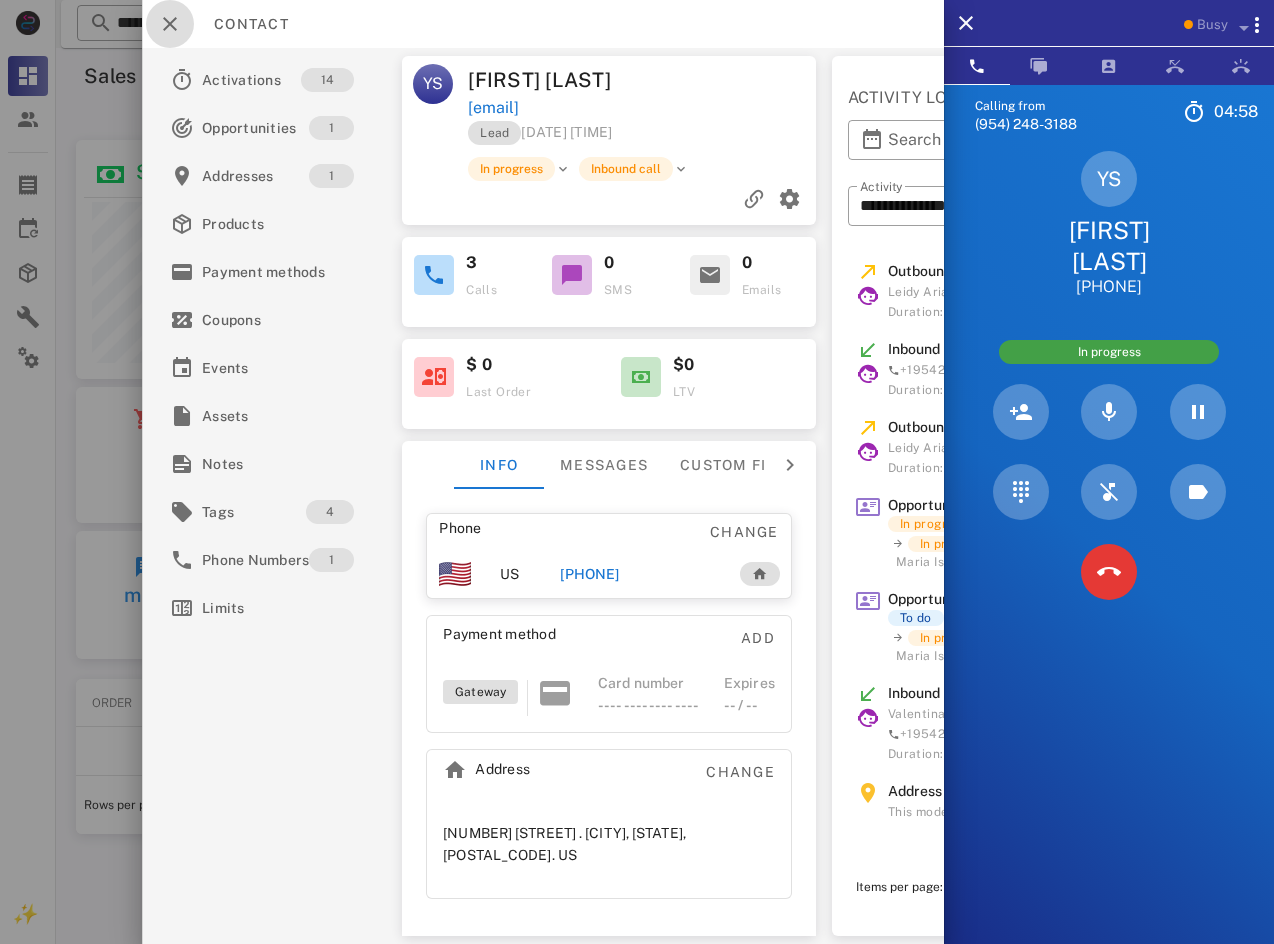 click at bounding box center [170, 24] 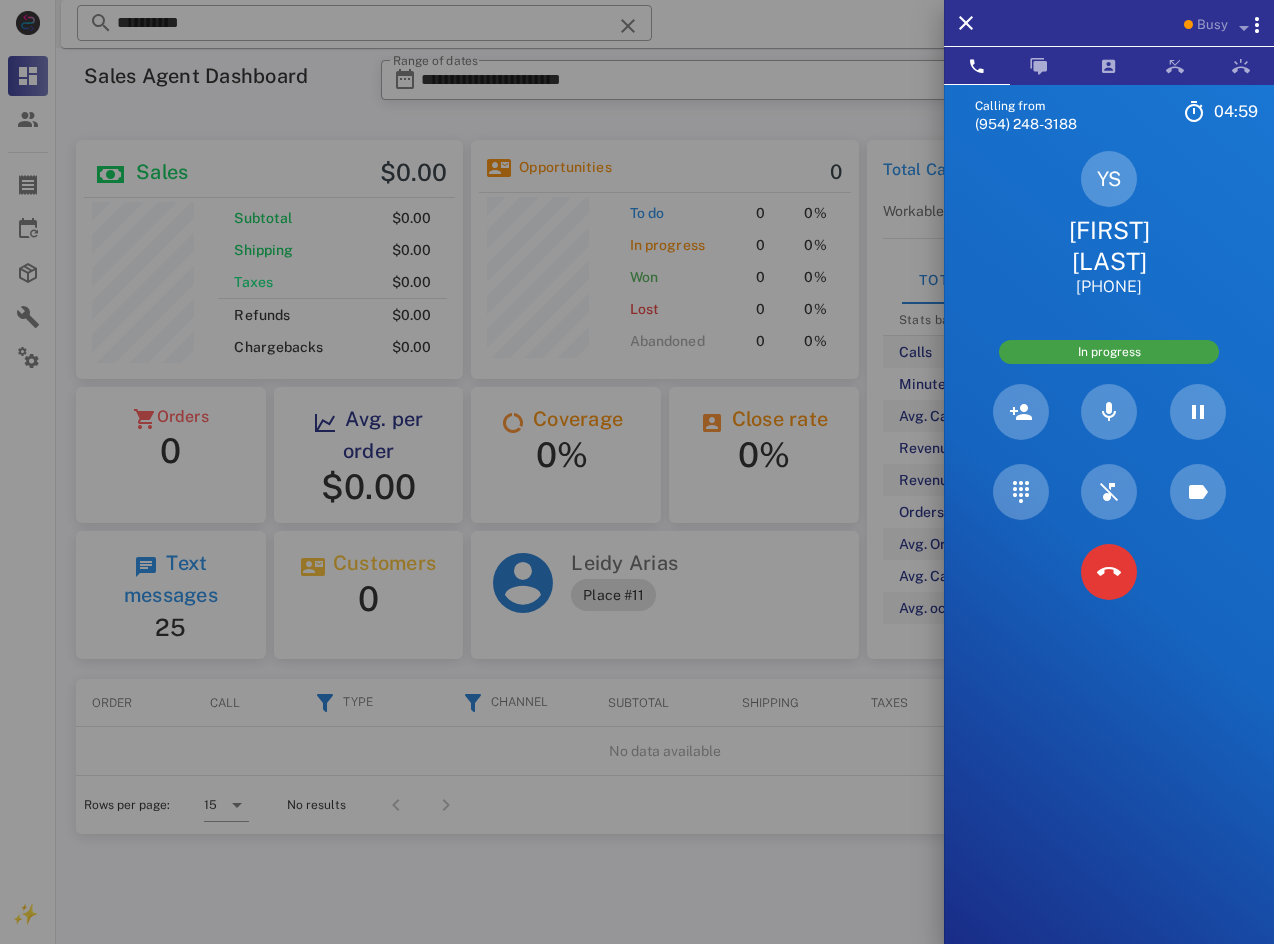 click on "[FIRST] [LAST]" at bounding box center [1109, 246] 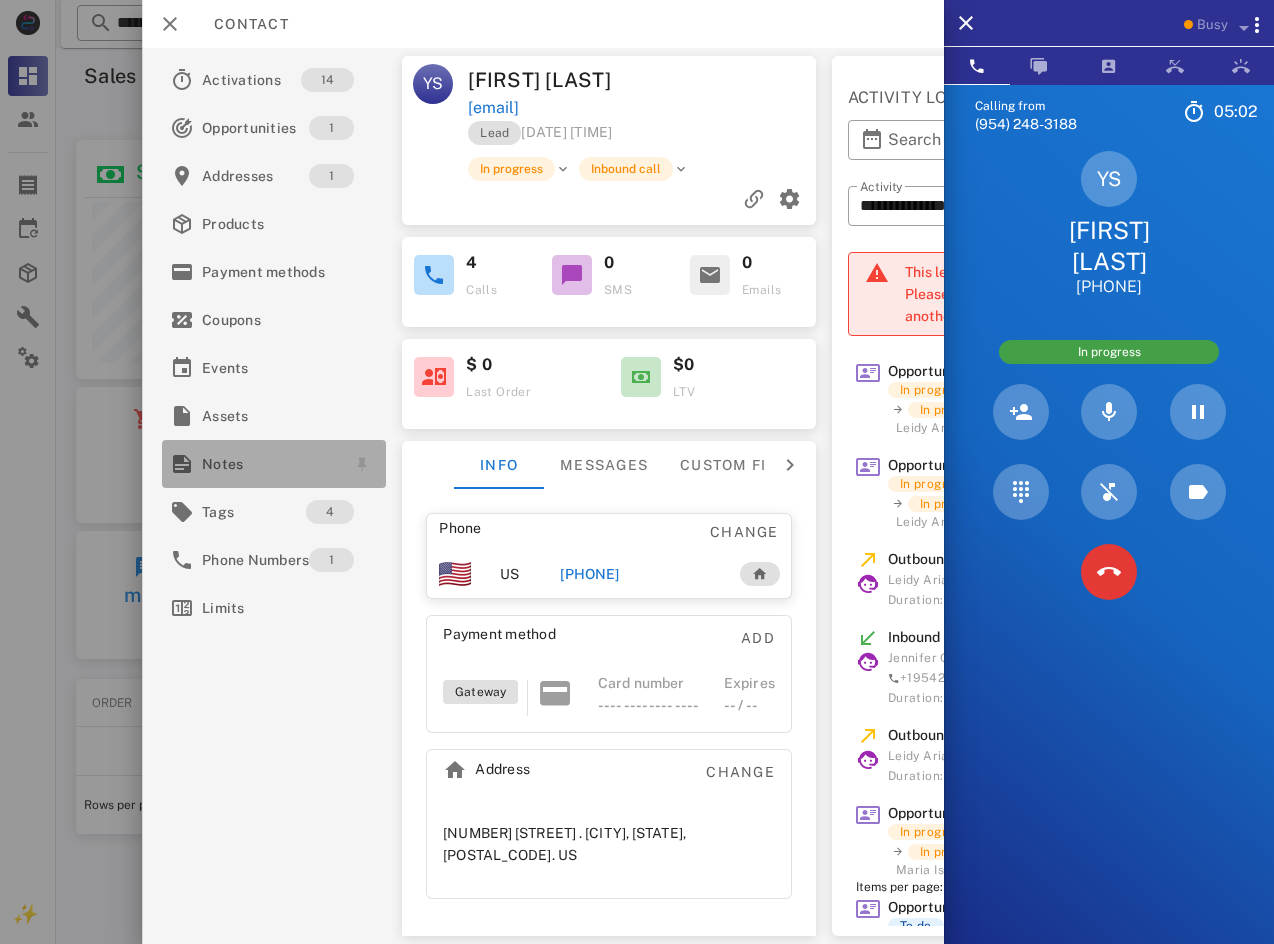 click on "Notes" at bounding box center [270, 464] 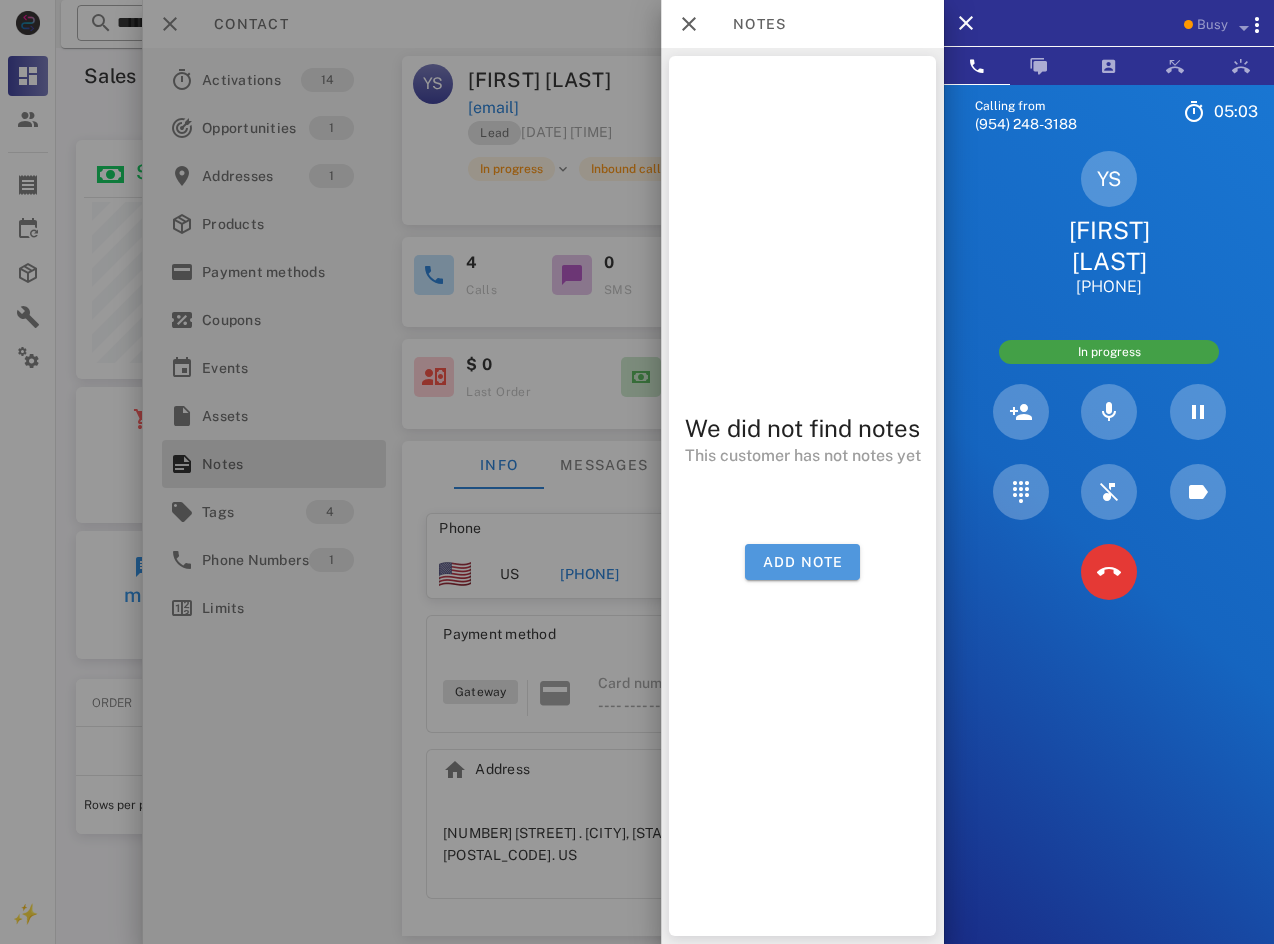 click on "Add note" at bounding box center (802, 562) 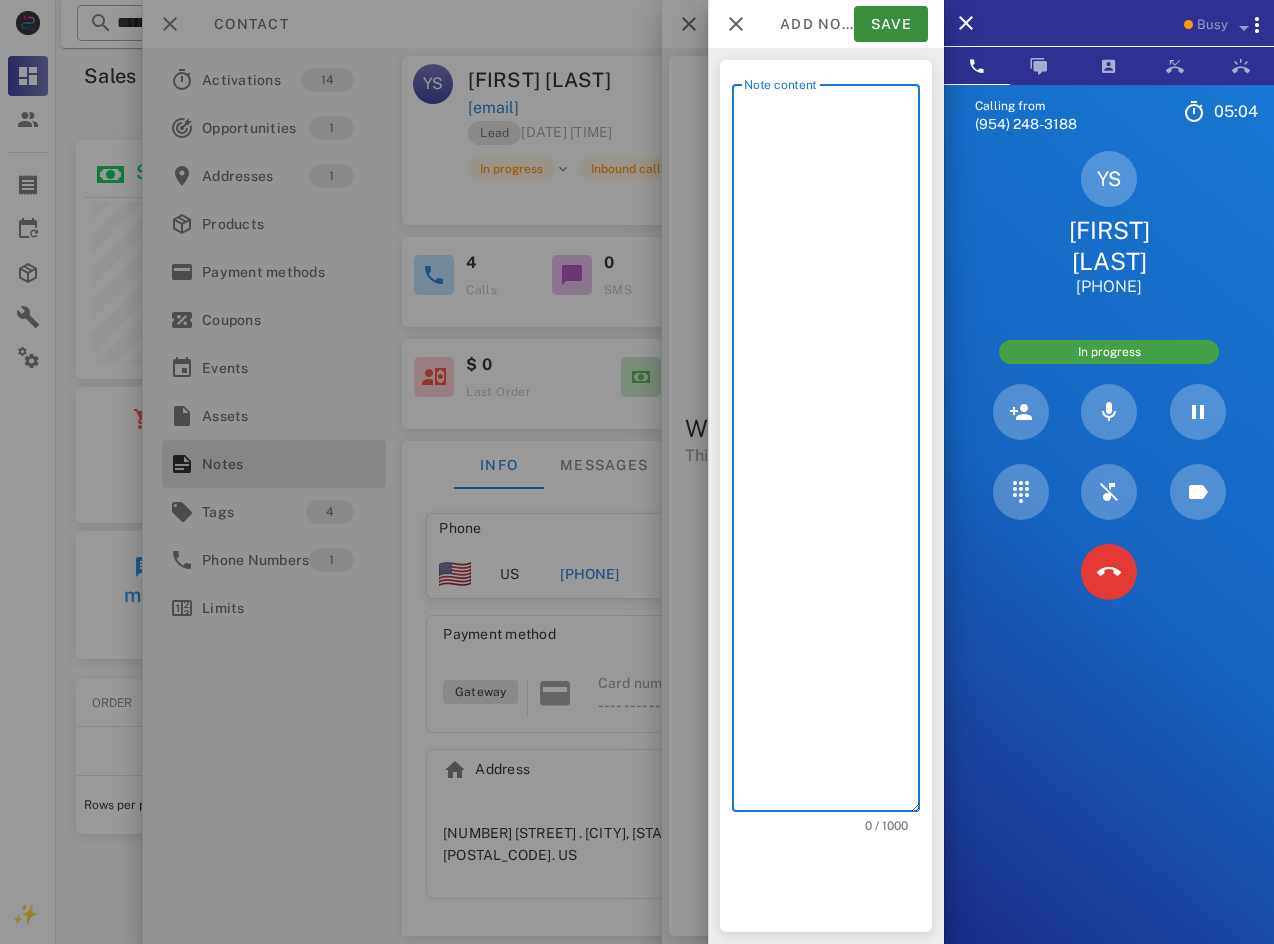 click on "Note content" at bounding box center [832, 453] 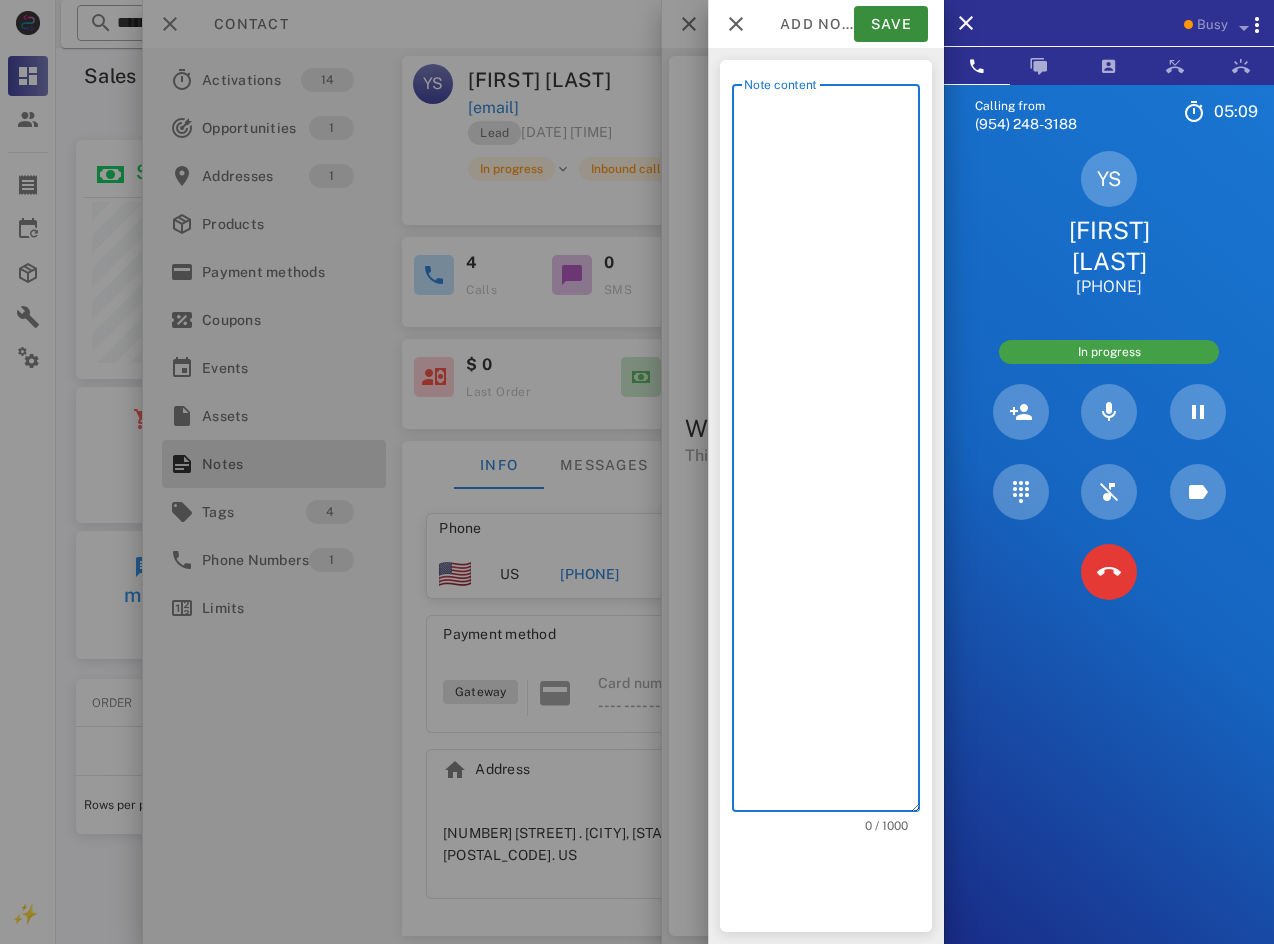 click on "Note content" at bounding box center [832, 453] 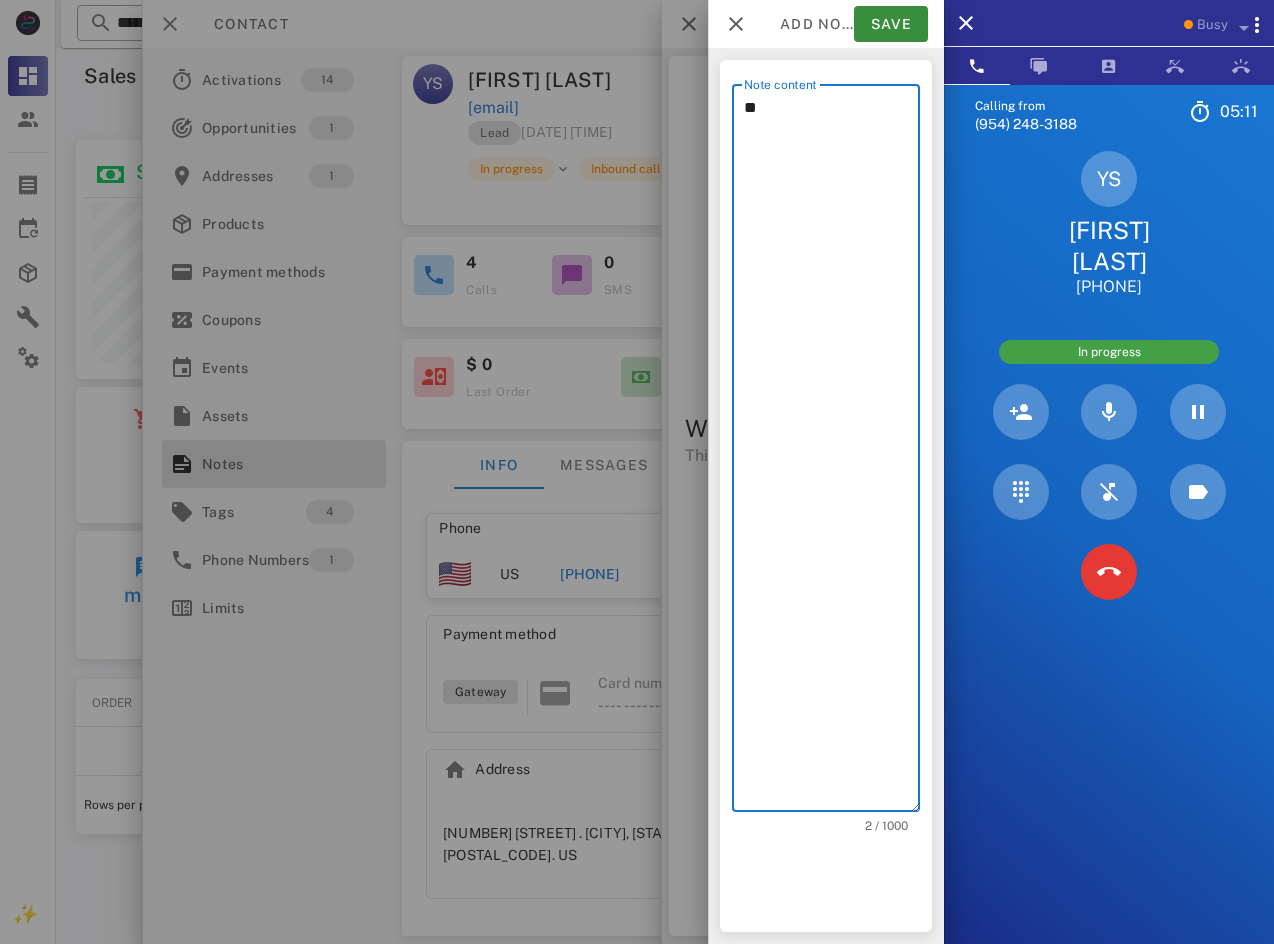 type on "*" 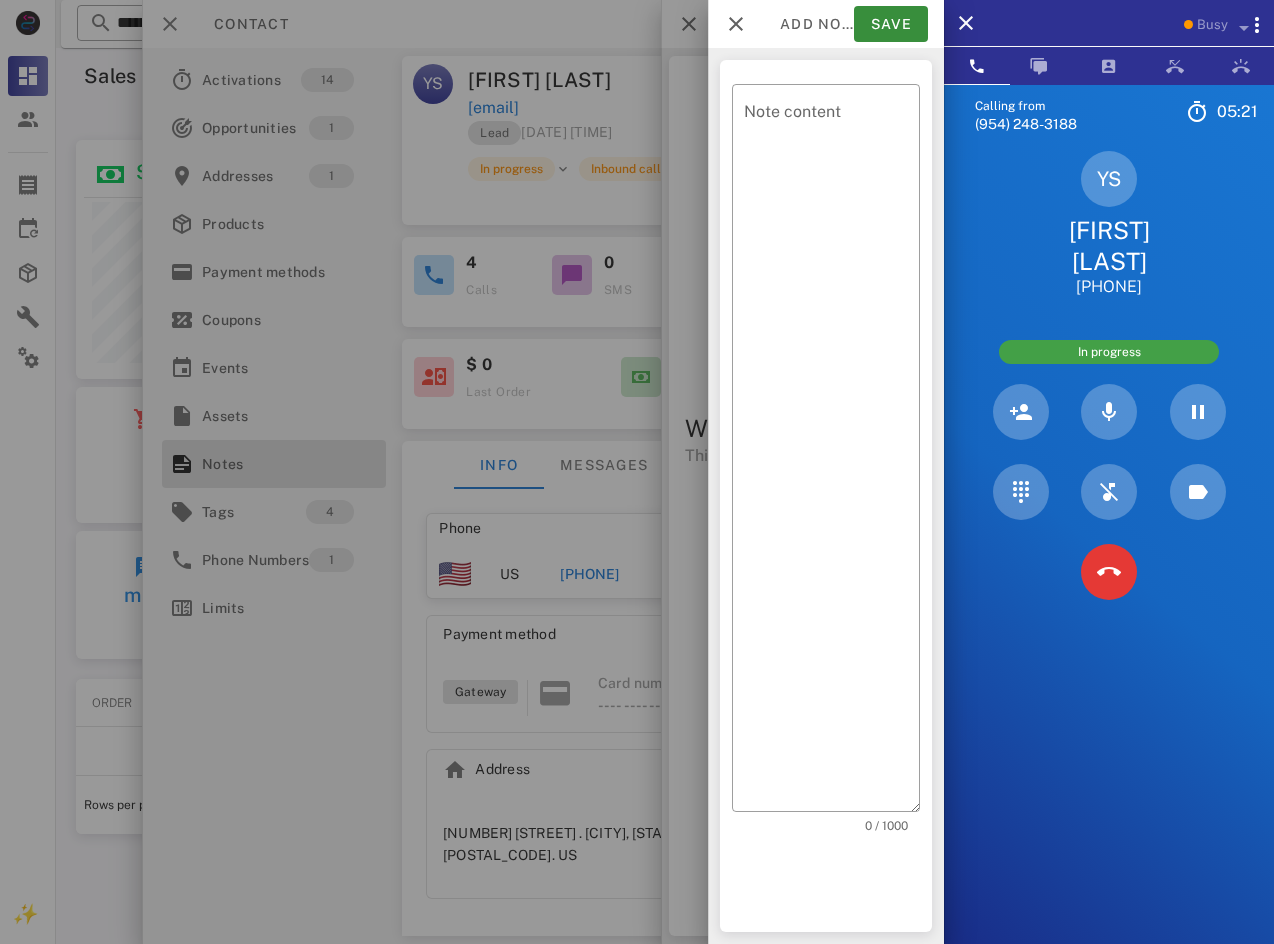 drag, startPoint x: 1183, startPoint y: 280, endPoint x: 1061, endPoint y: 291, distance: 122.494896 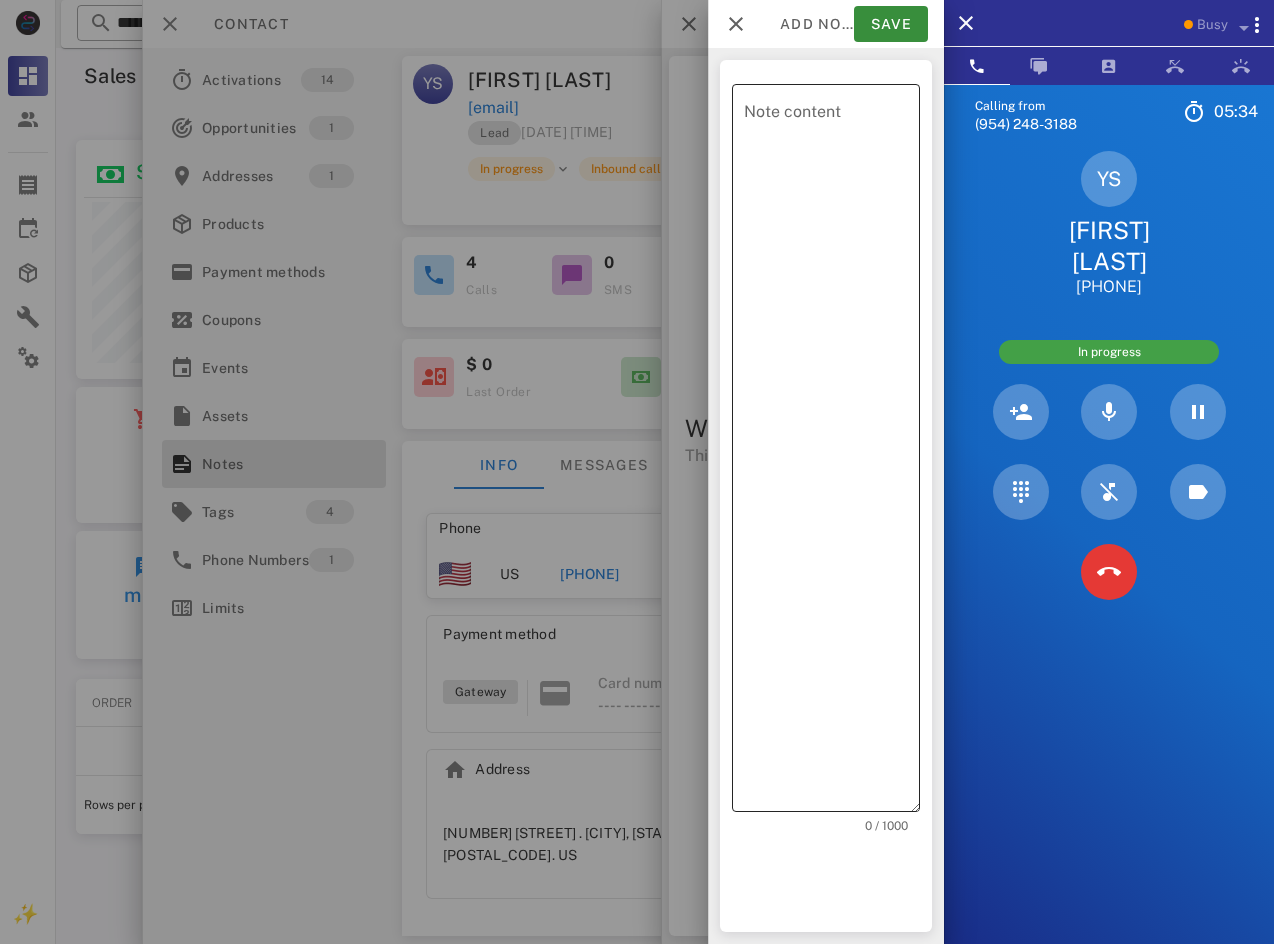 click on "Note content" at bounding box center (832, 453) 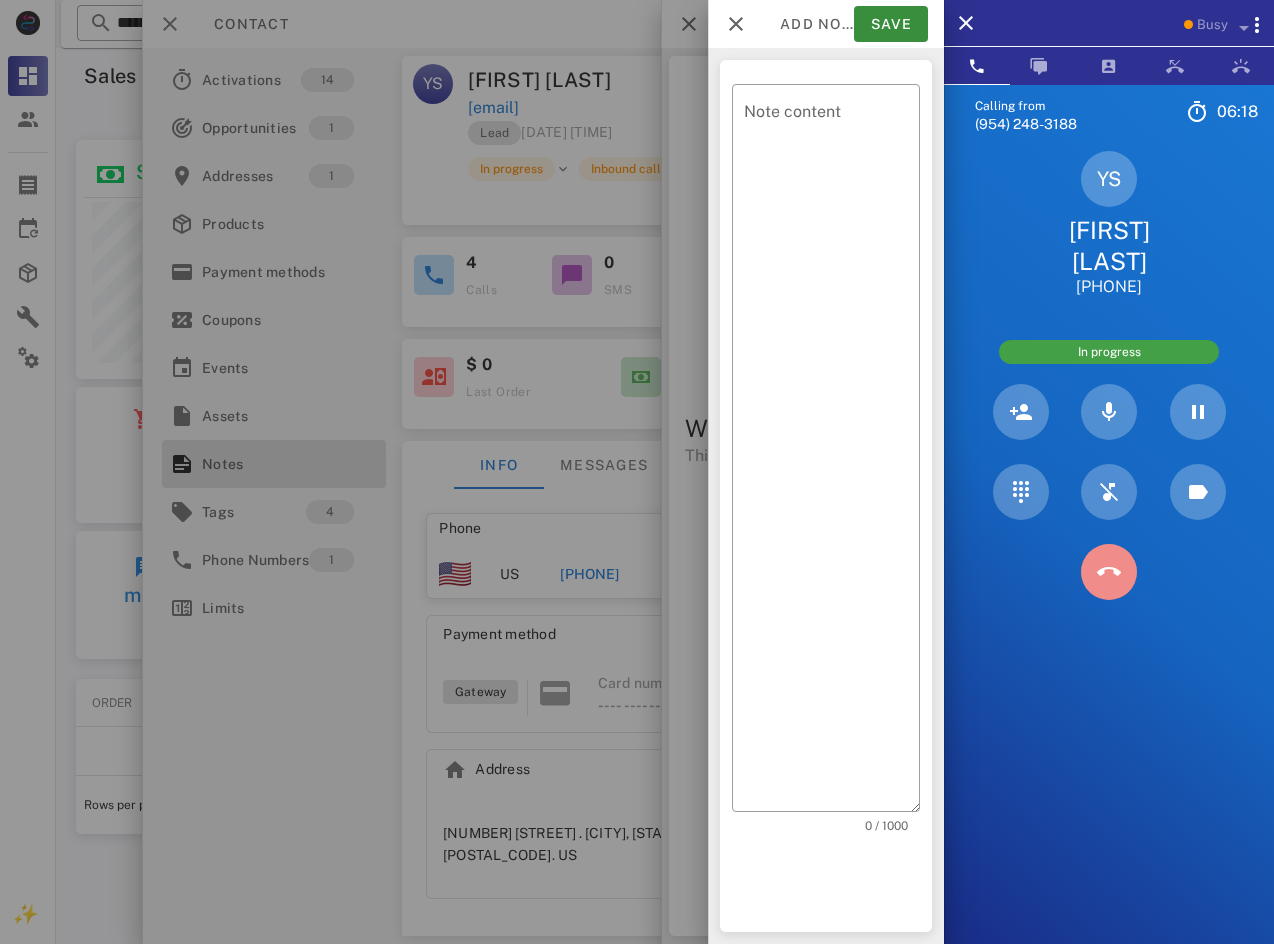 click at bounding box center (1109, 572) 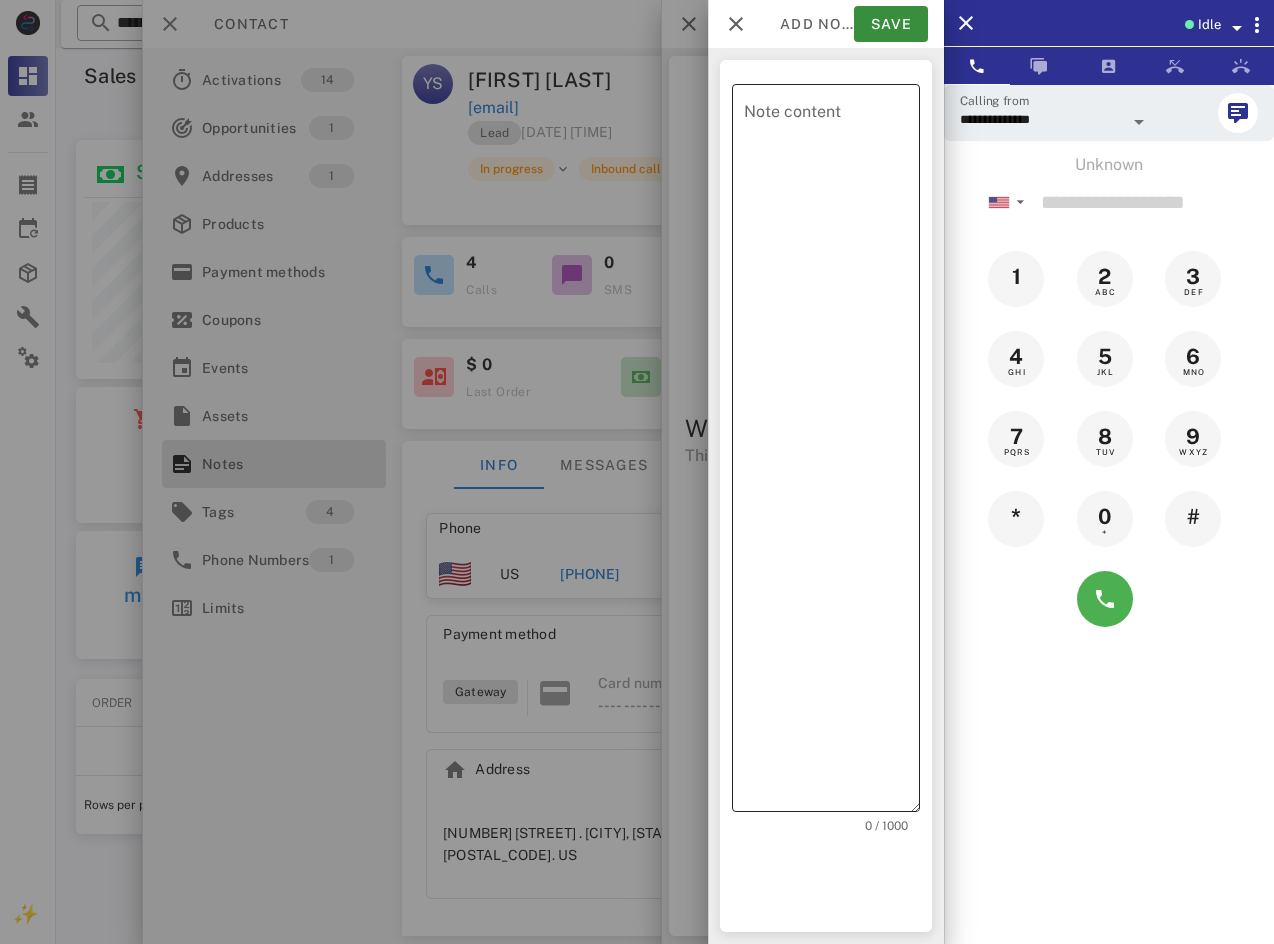 click on "Note content" at bounding box center (832, 453) 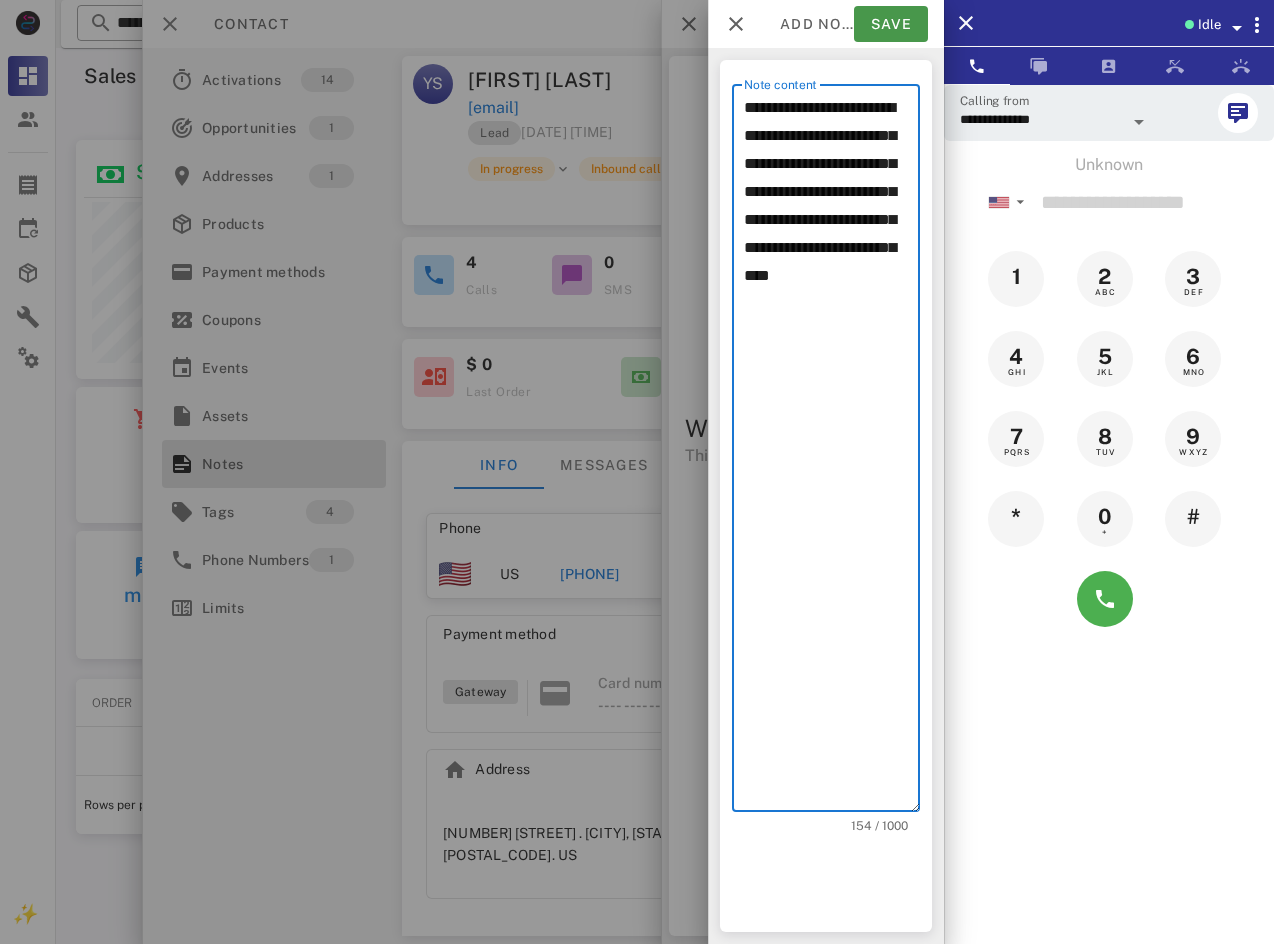 type on "**********" 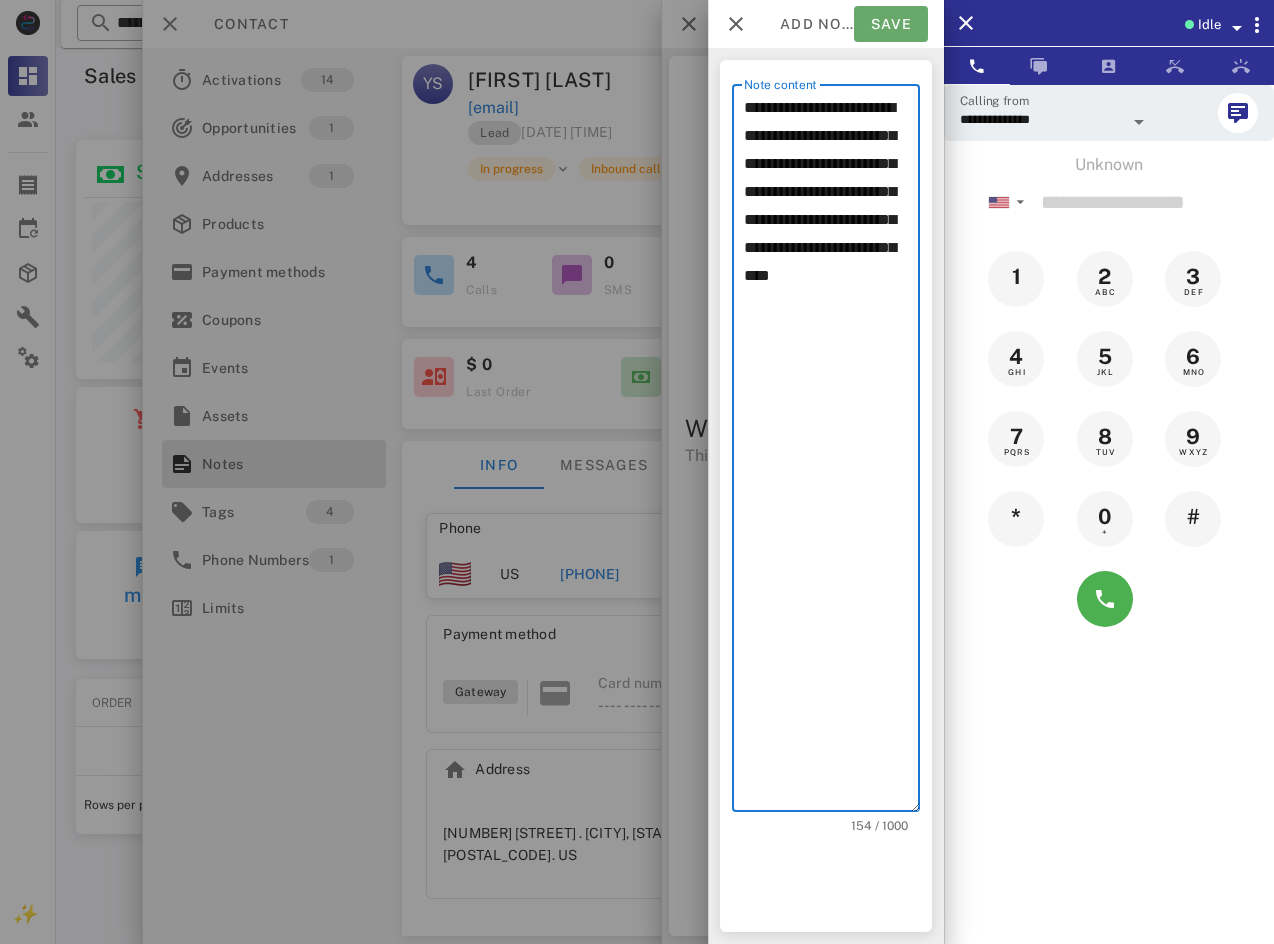click on "Save" at bounding box center [891, 24] 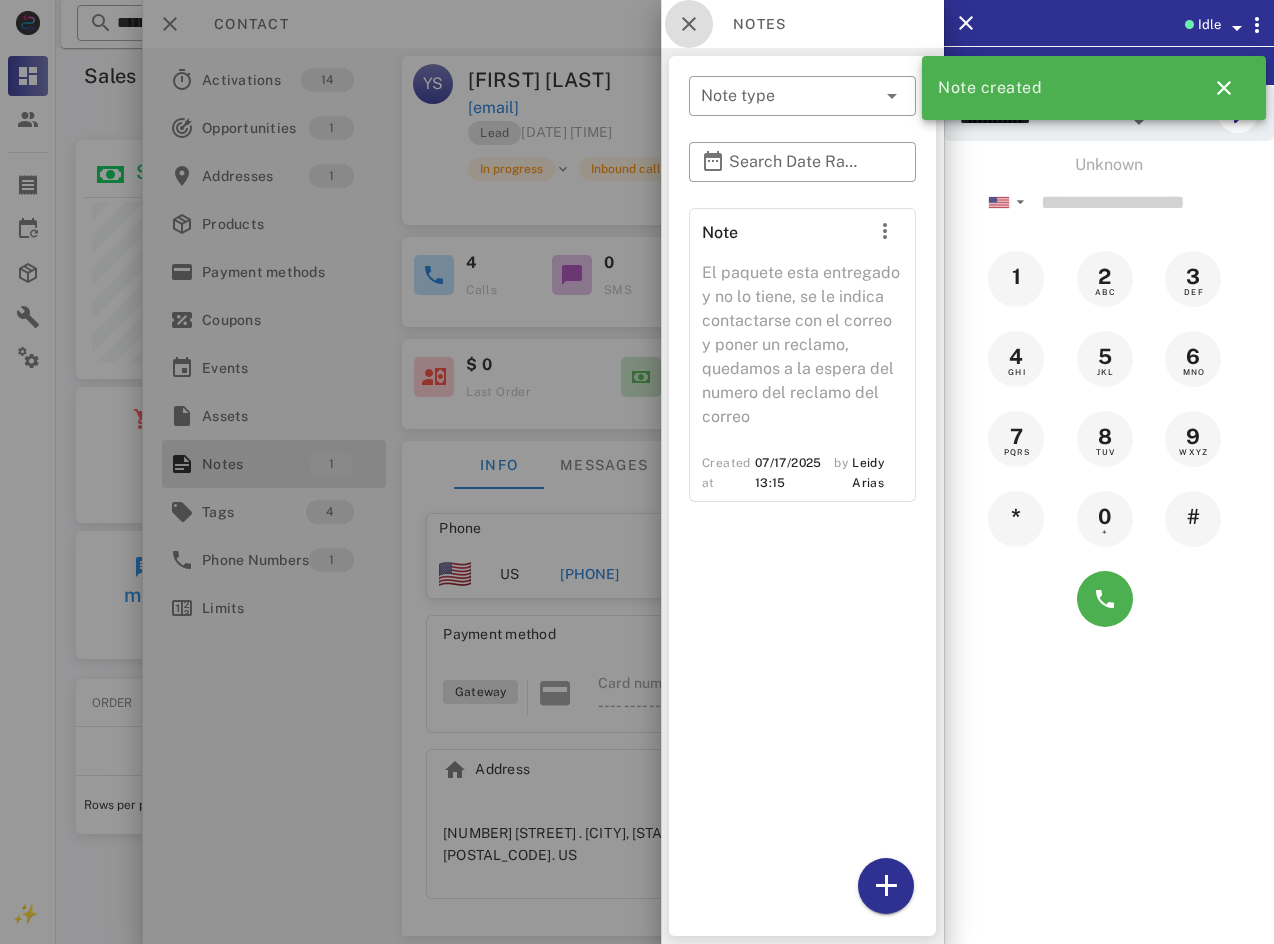click at bounding box center [689, 24] 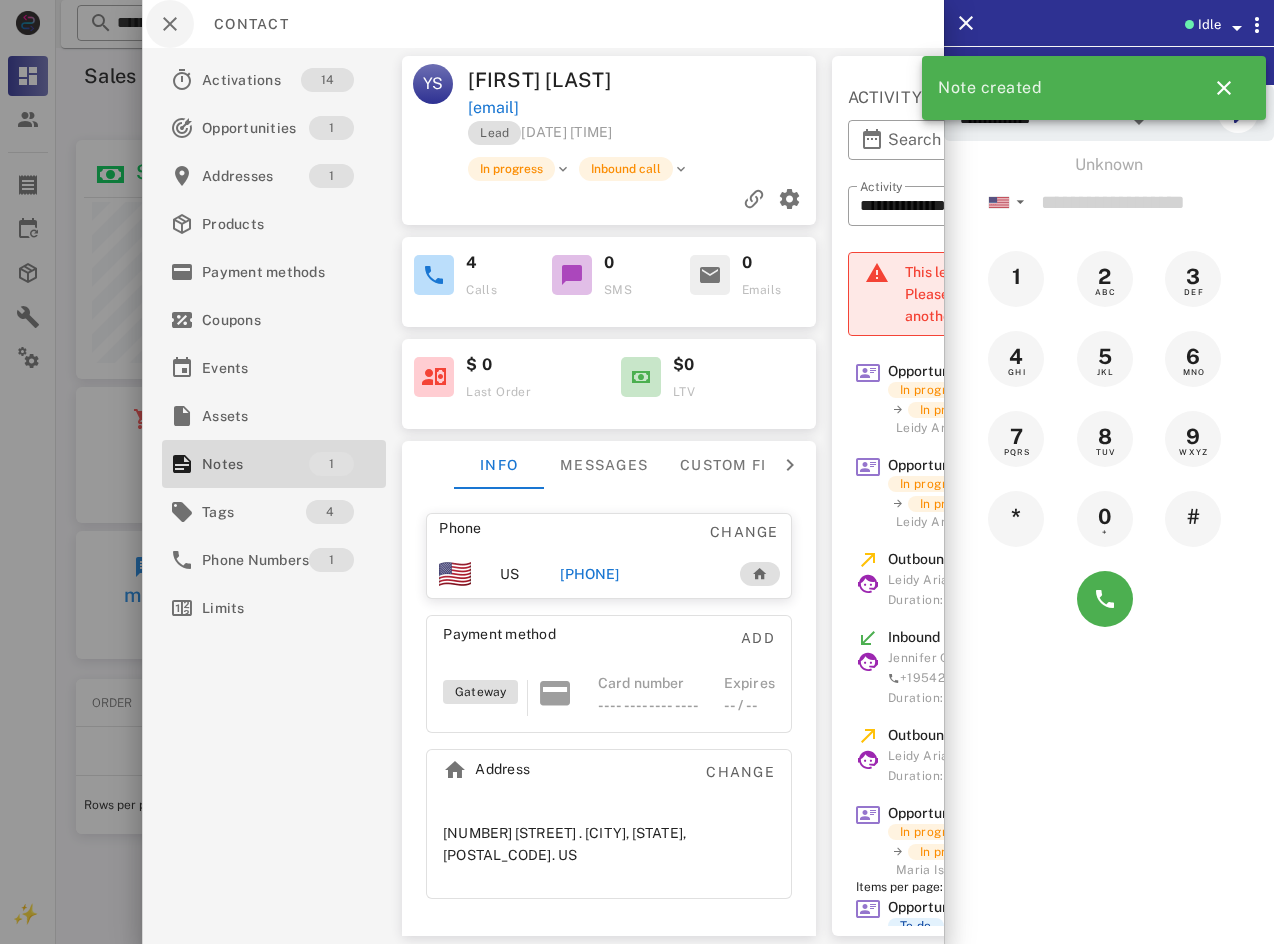click on "Contact" at bounding box center [543, 24] 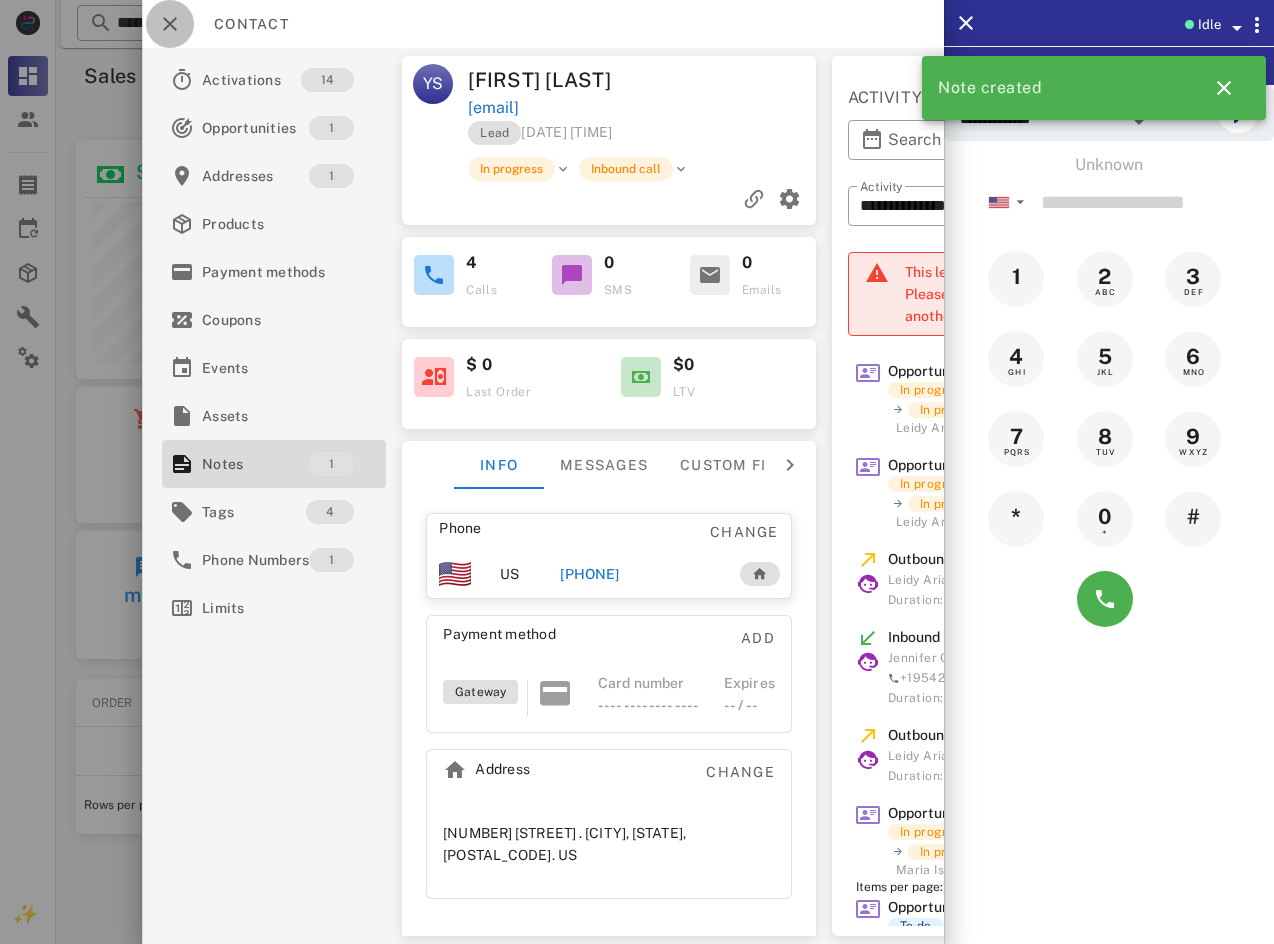 click at bounding box center (170, 24) 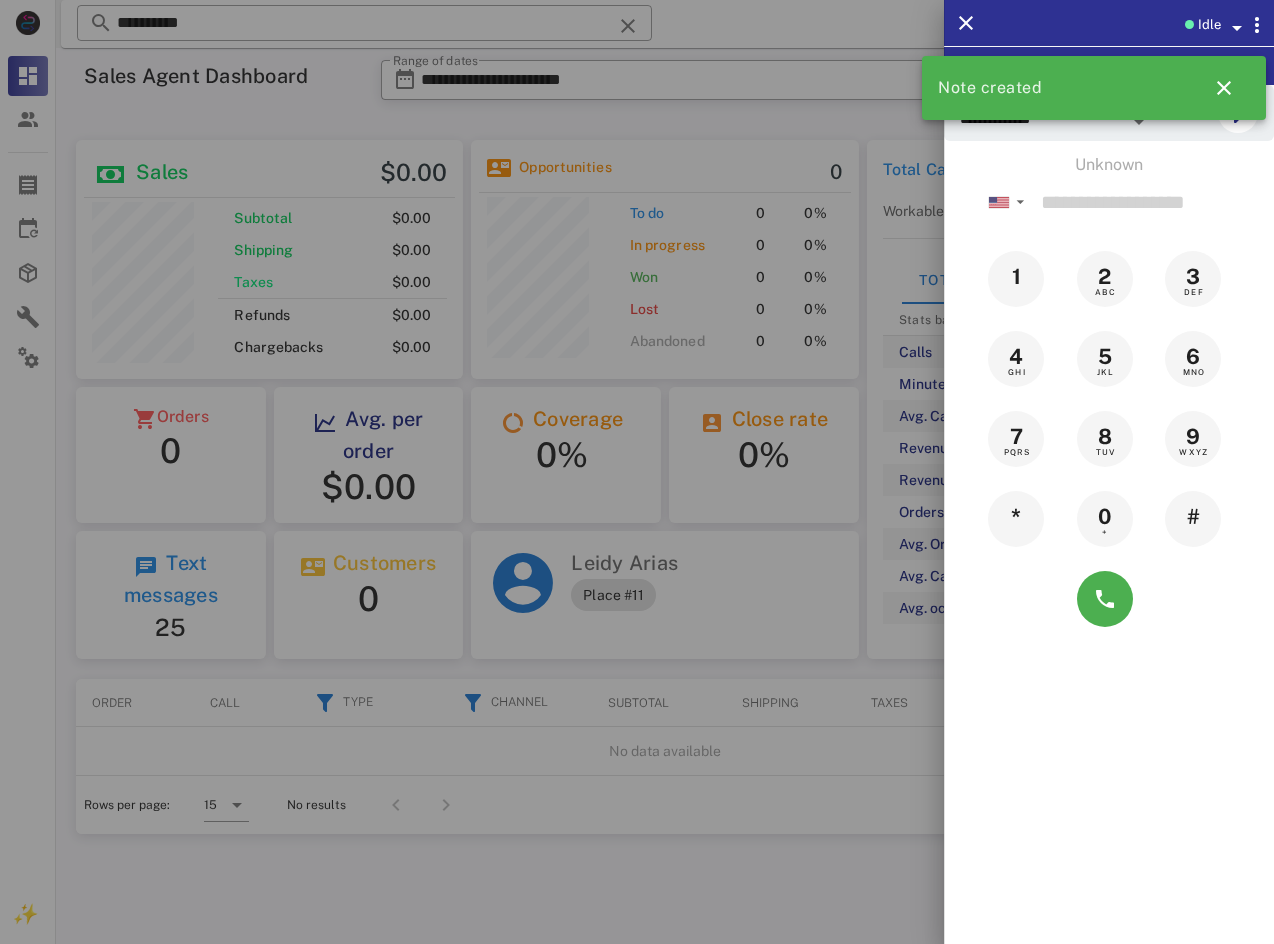 click at bounding box center (637, 472) 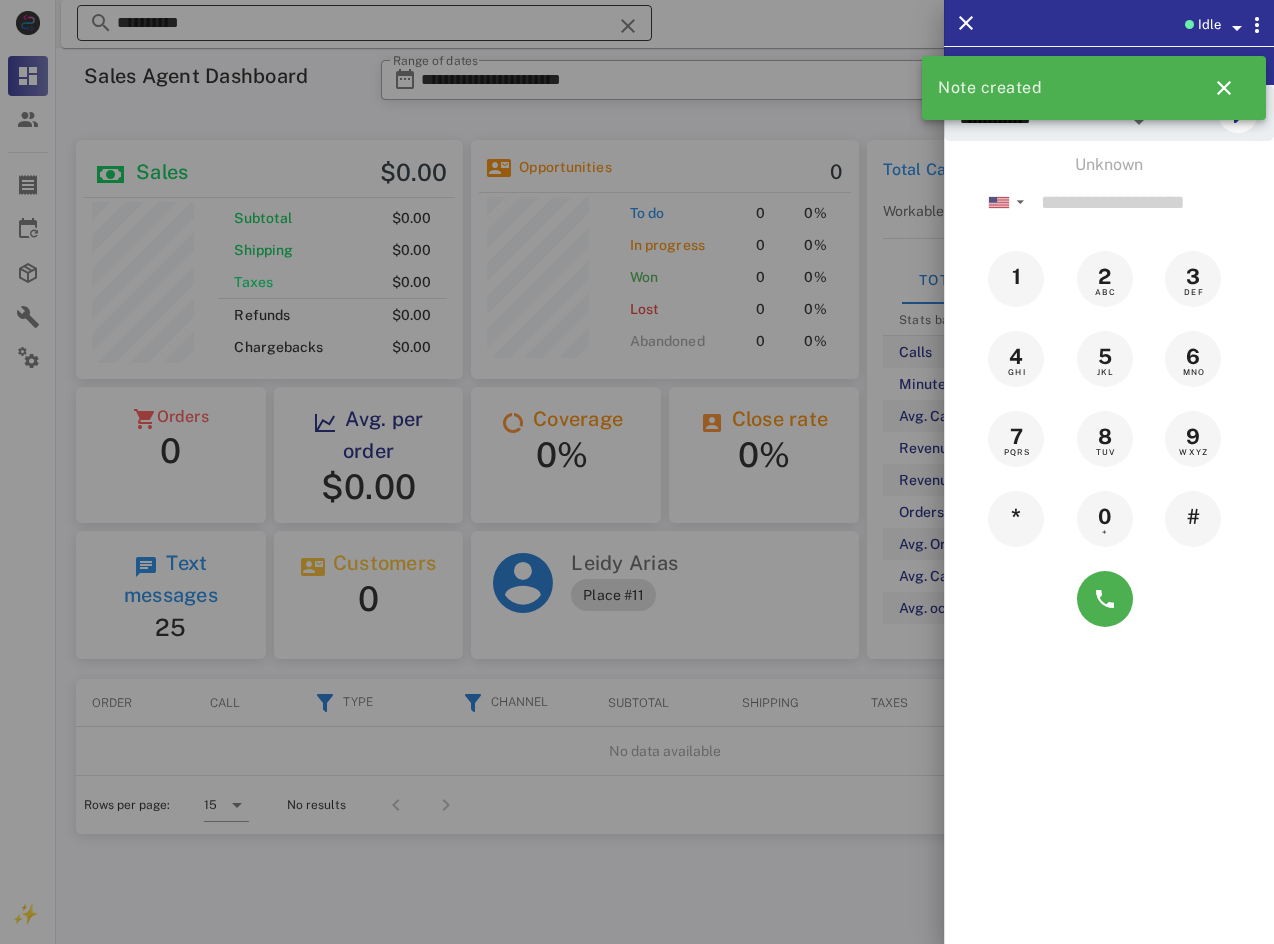 click on "**********" at bounding box center [364, 23] 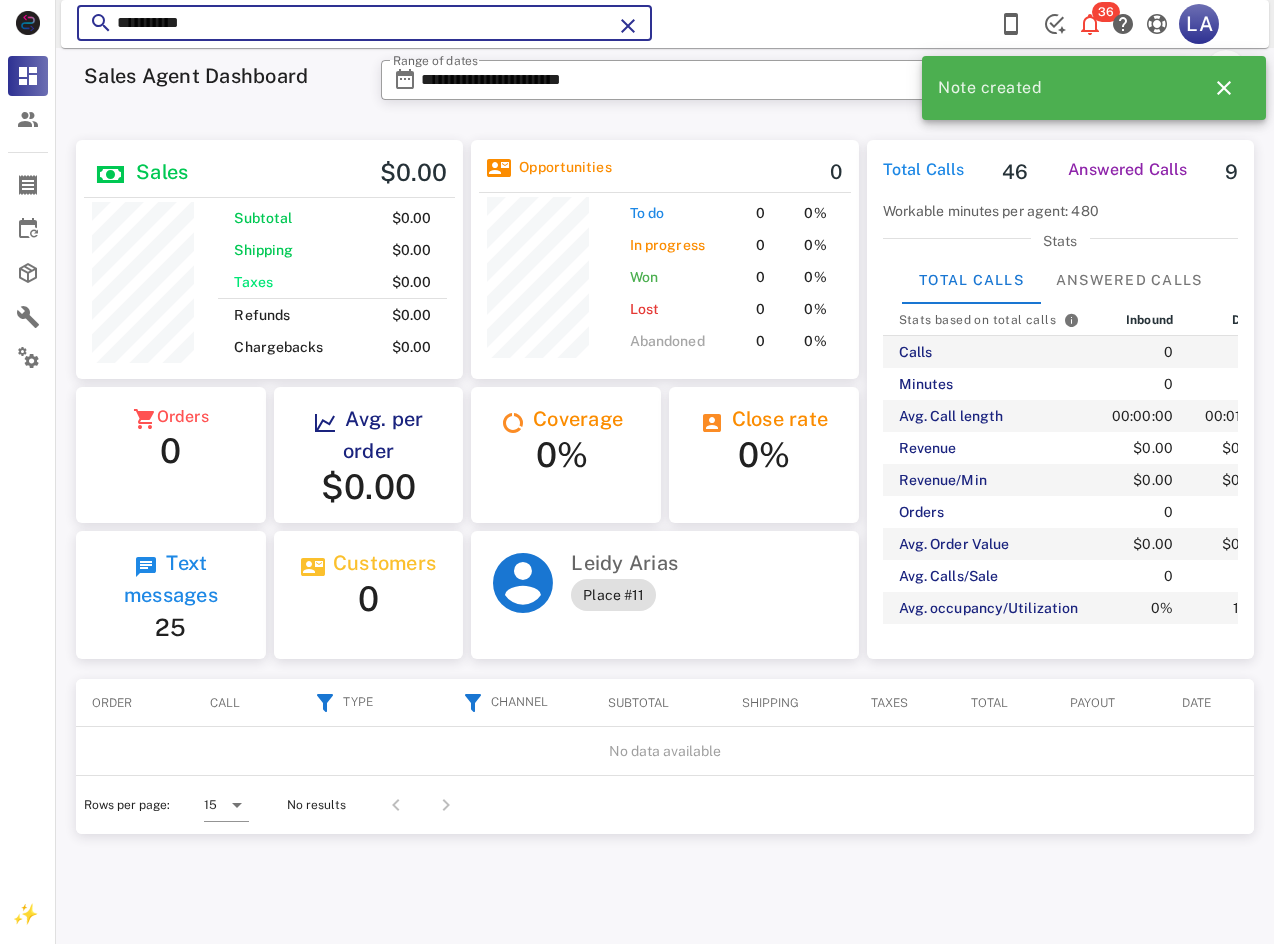 click on "**********" at bounding box center (364, 23) 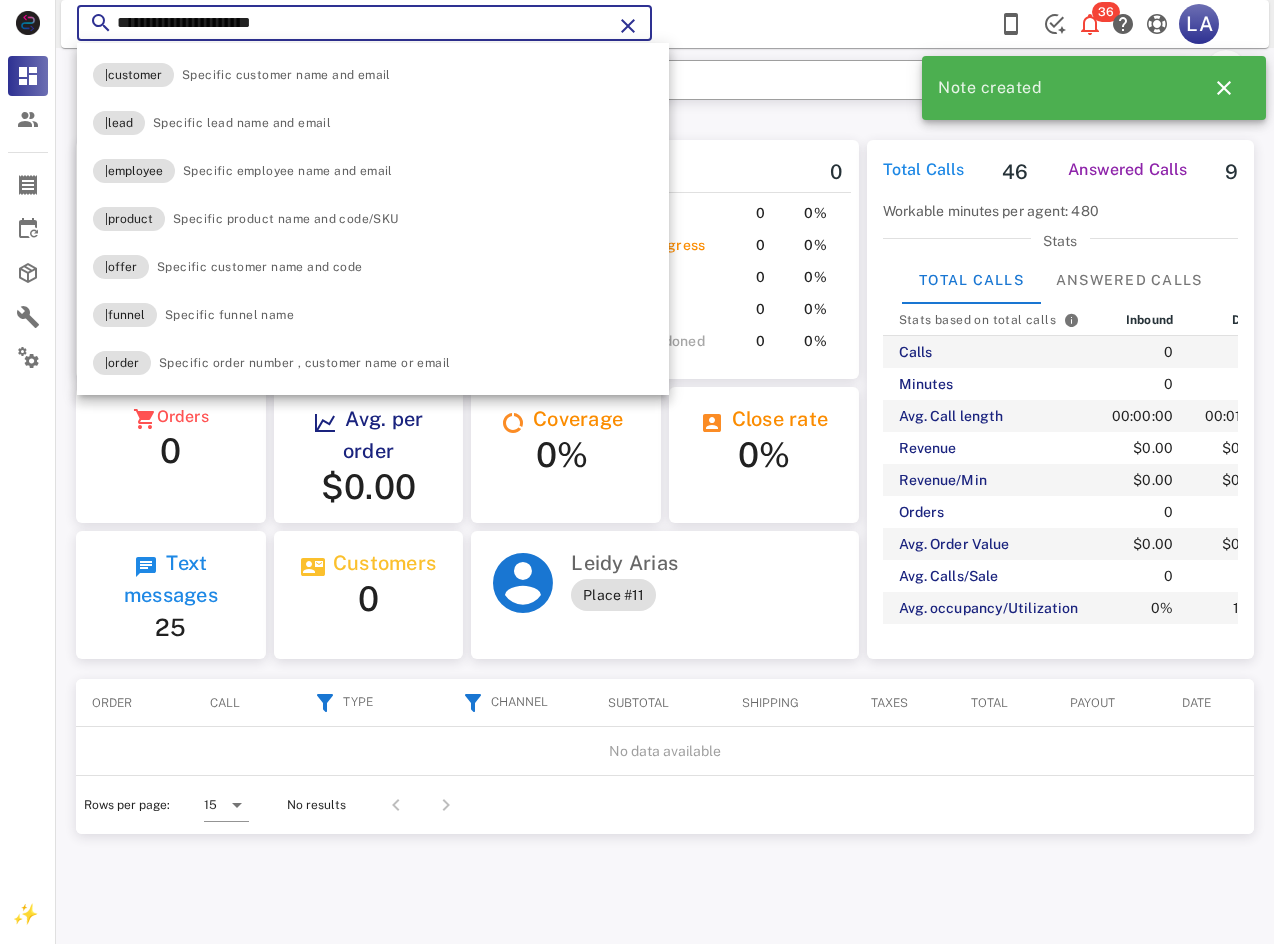click on "**********" at bounding box center [364, 23] 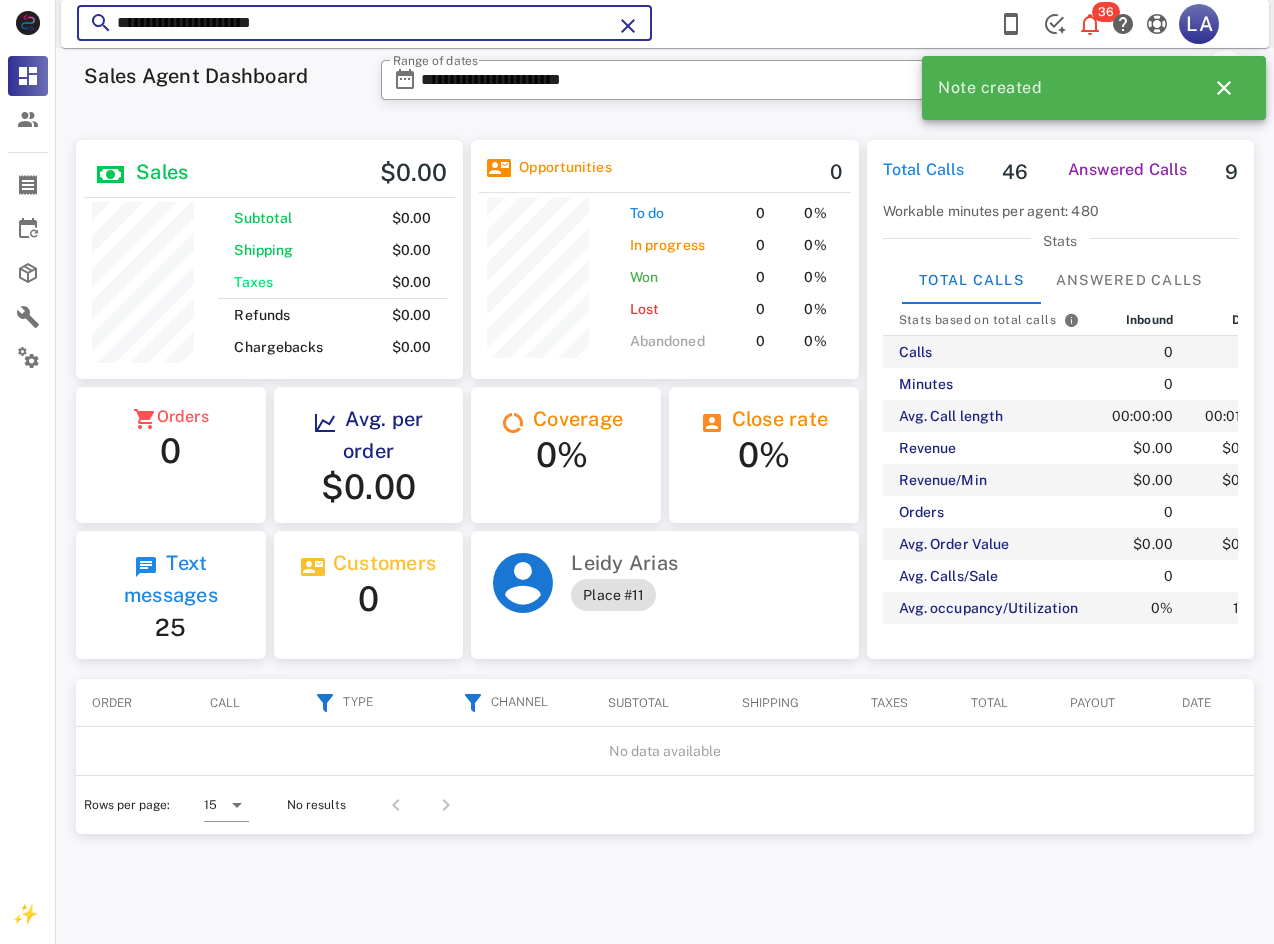 click on "**********" at bounding box center (364, 23) 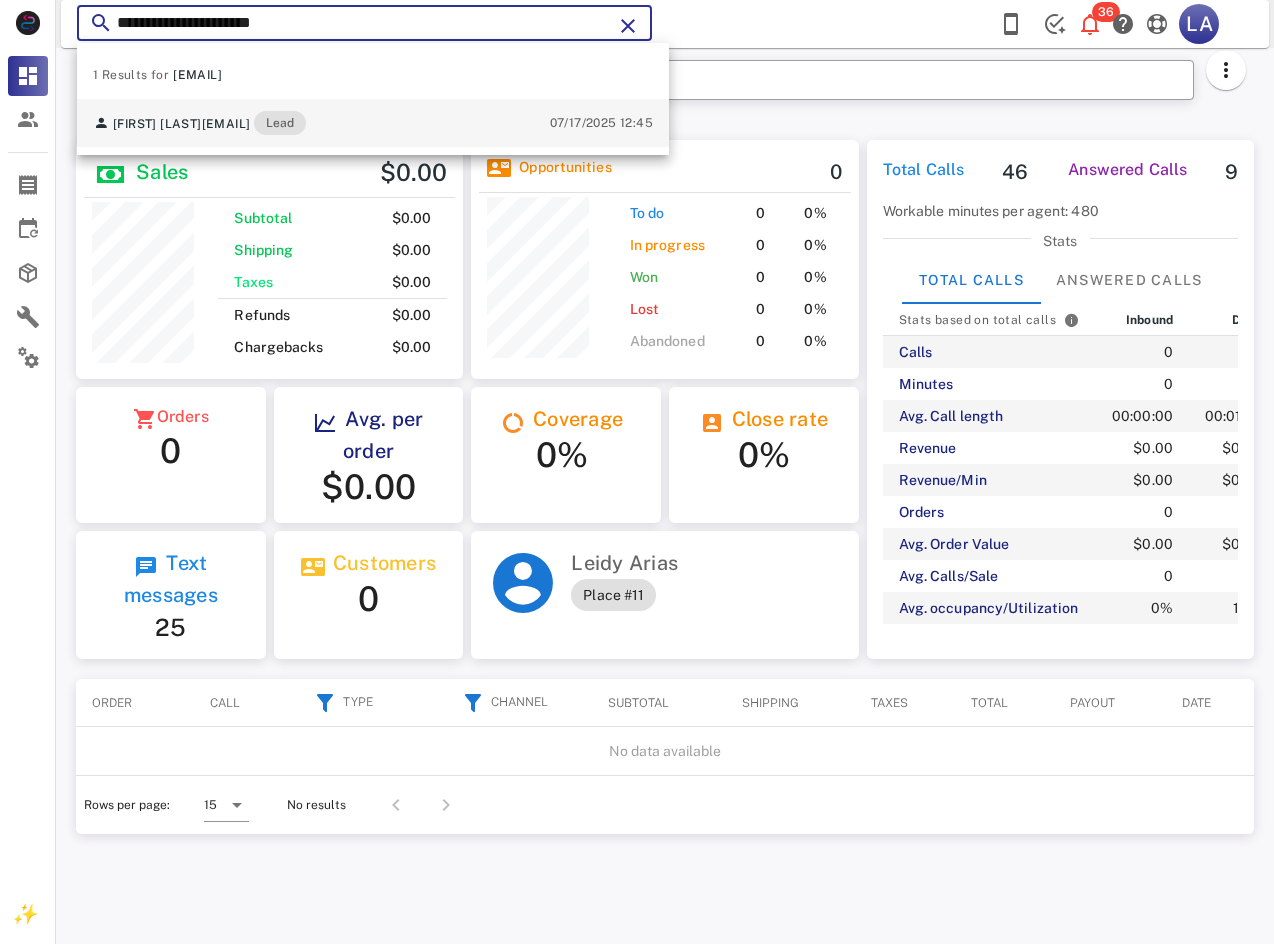 type on "**********" 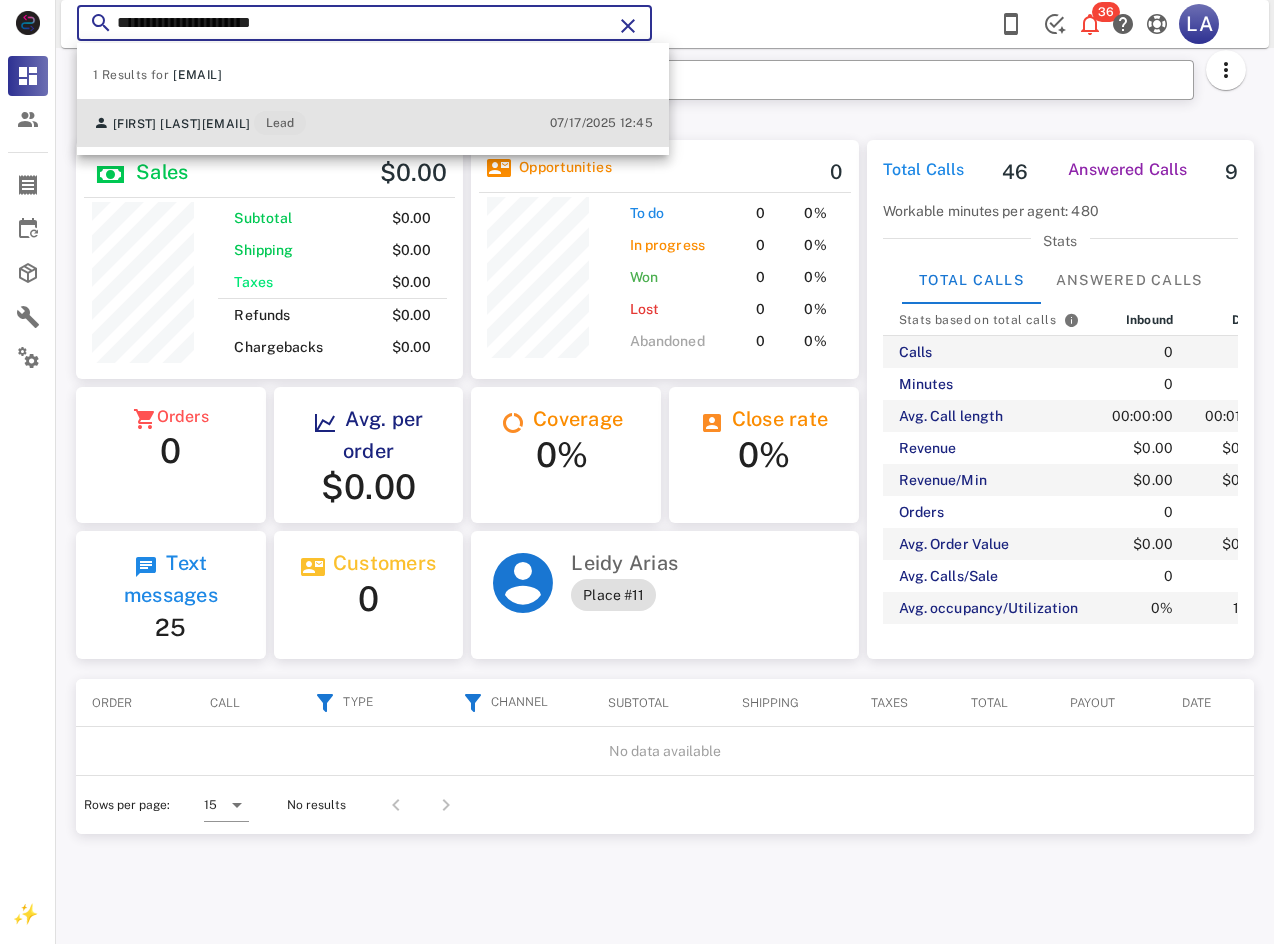 click on "[FIRST] [LAST] [EMAIL] Lead [DATE] [TIME]" at bounding box center (373, 123) 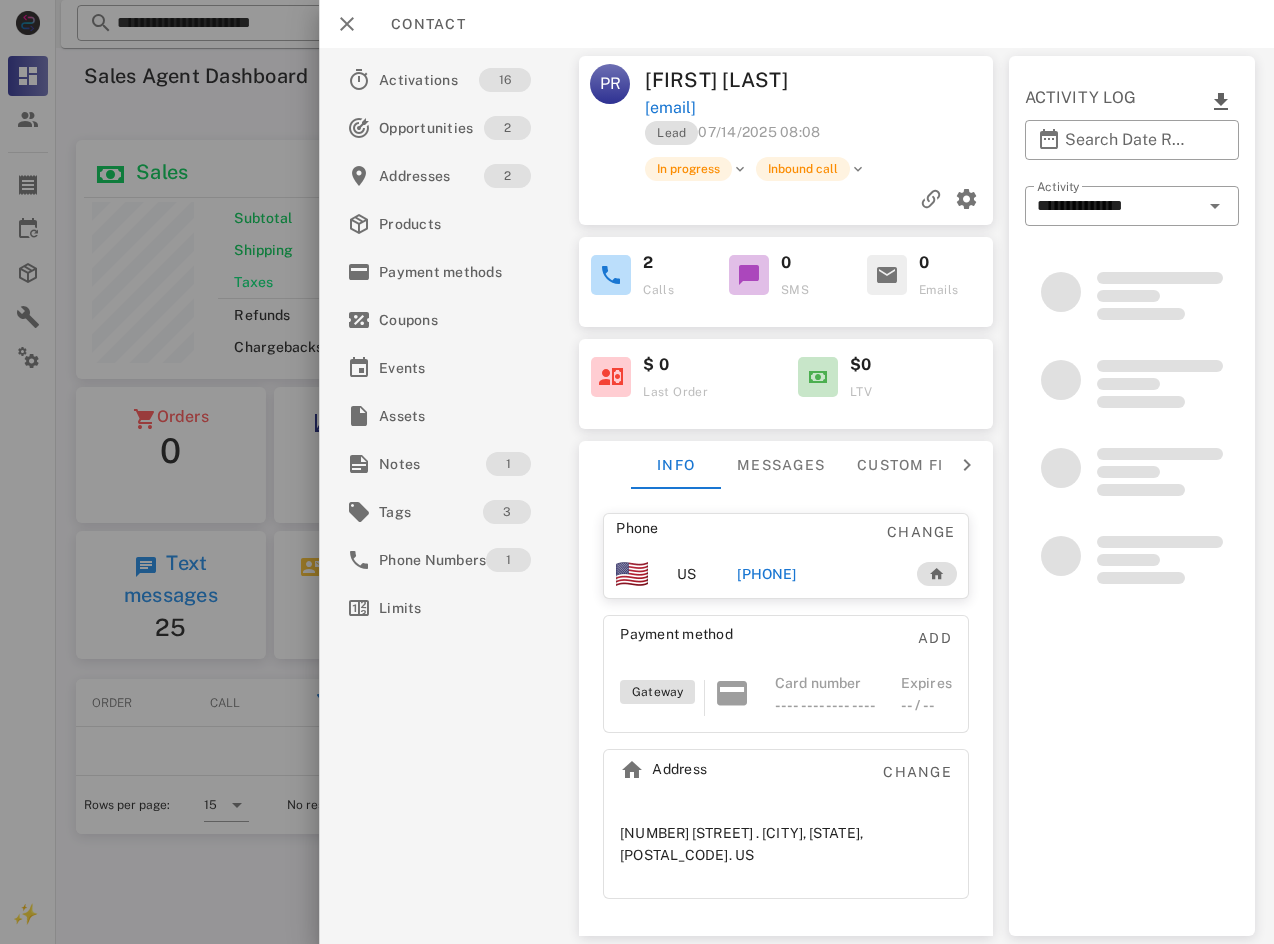 click on "[PHONE]" at bounding box center [766, 574] 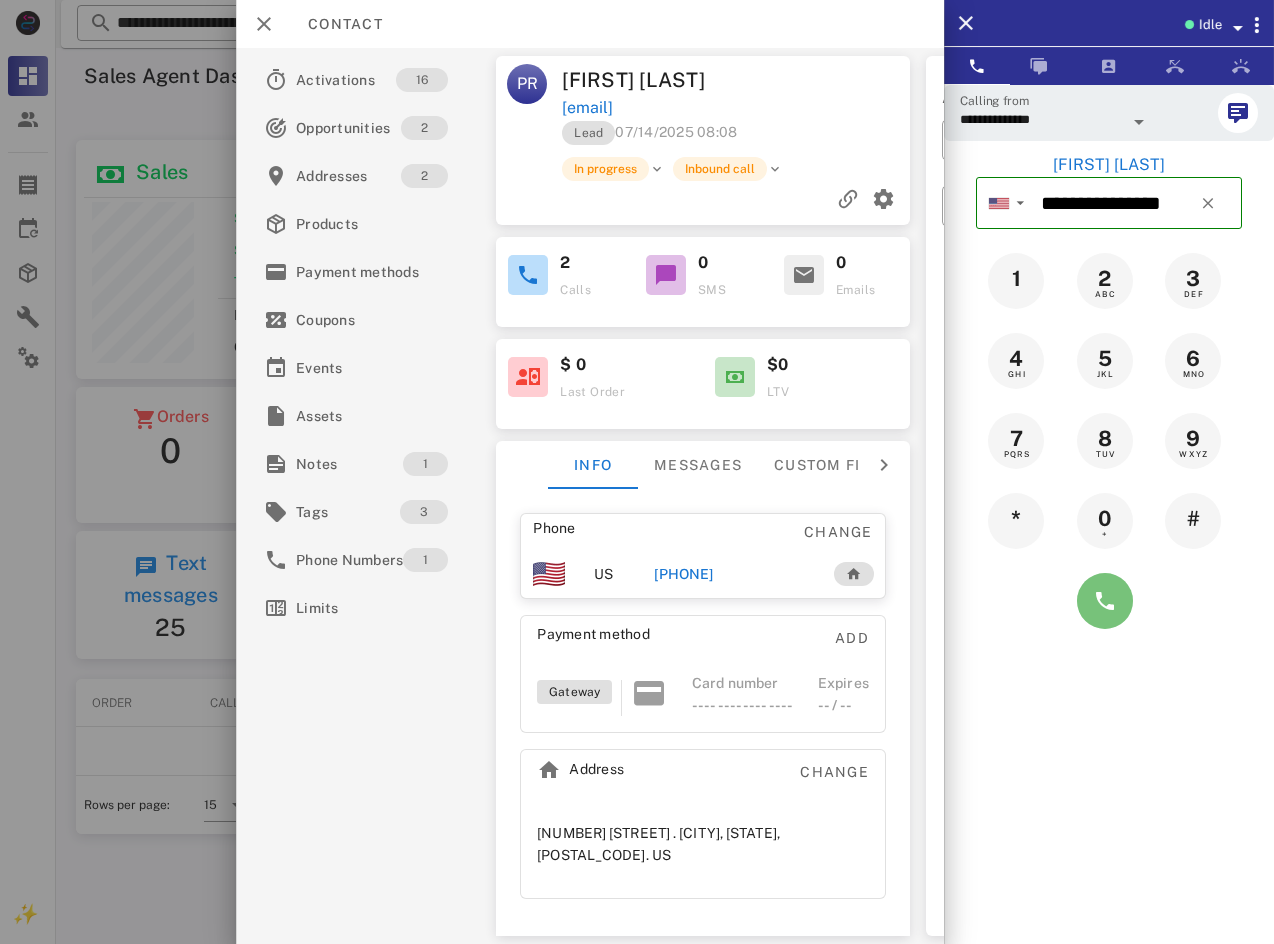 click at bounding box center [1105, 601] 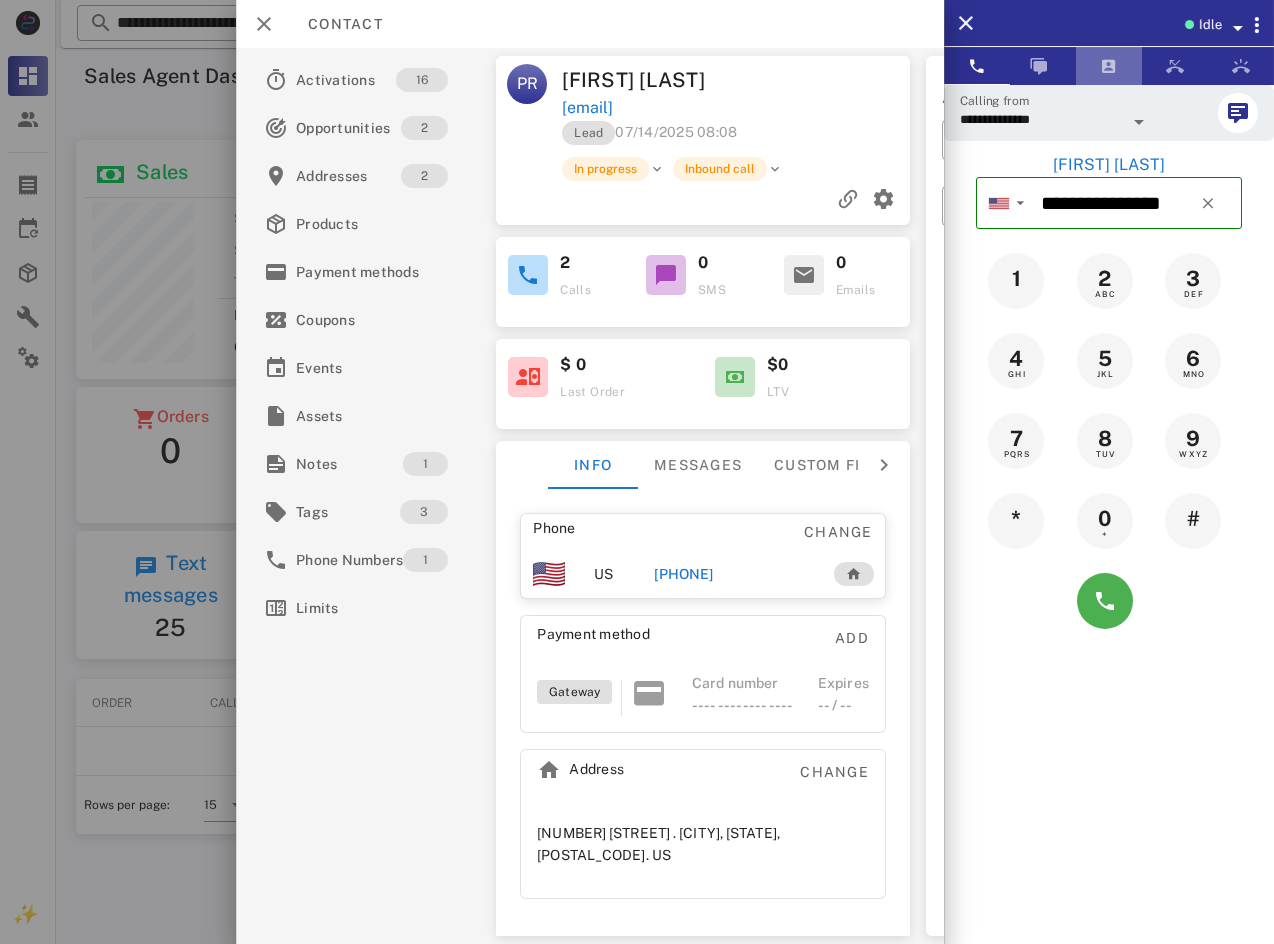 click at bounding box center (1109, 66) 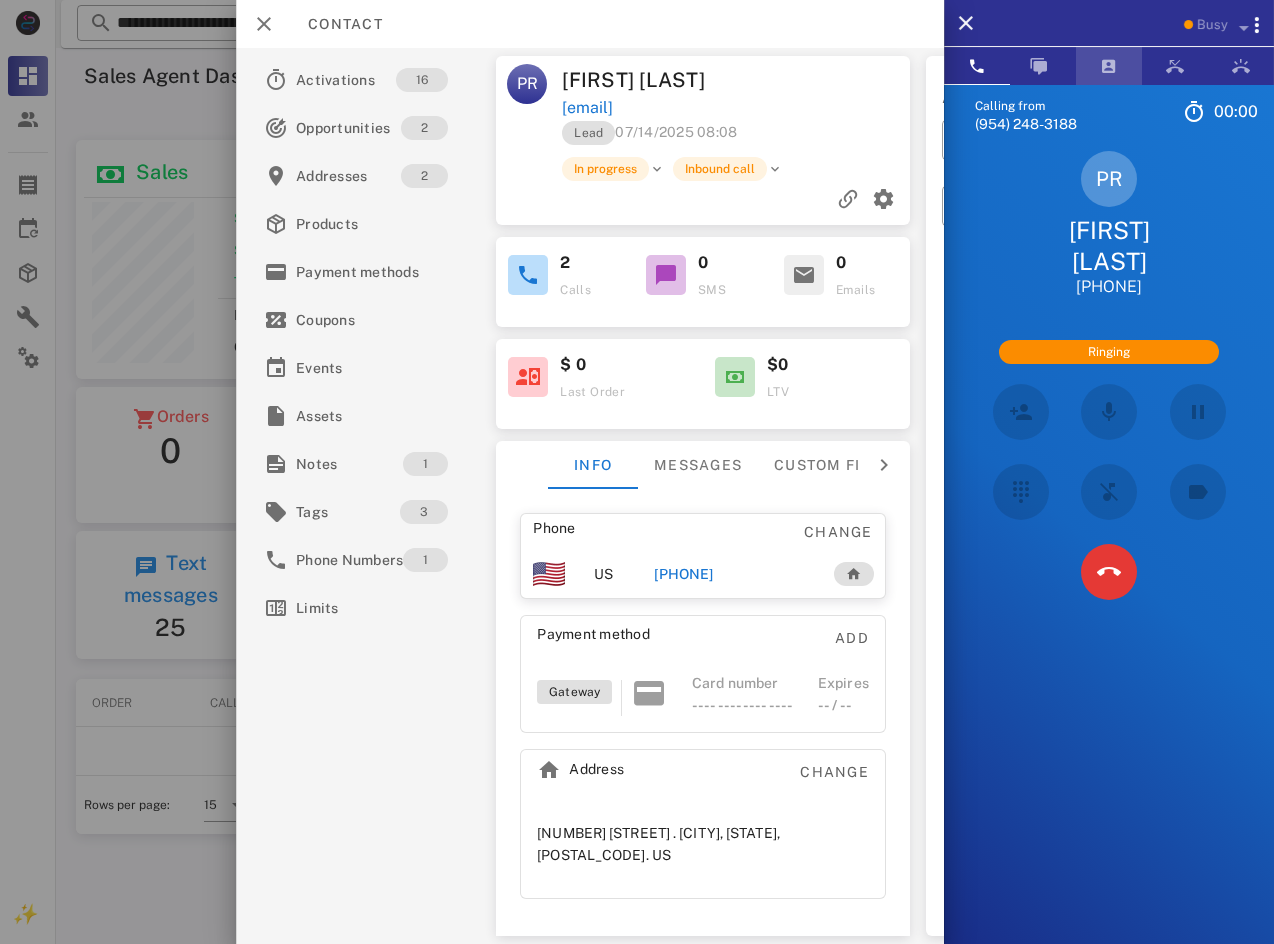 click at bounding box center [1109, 66] 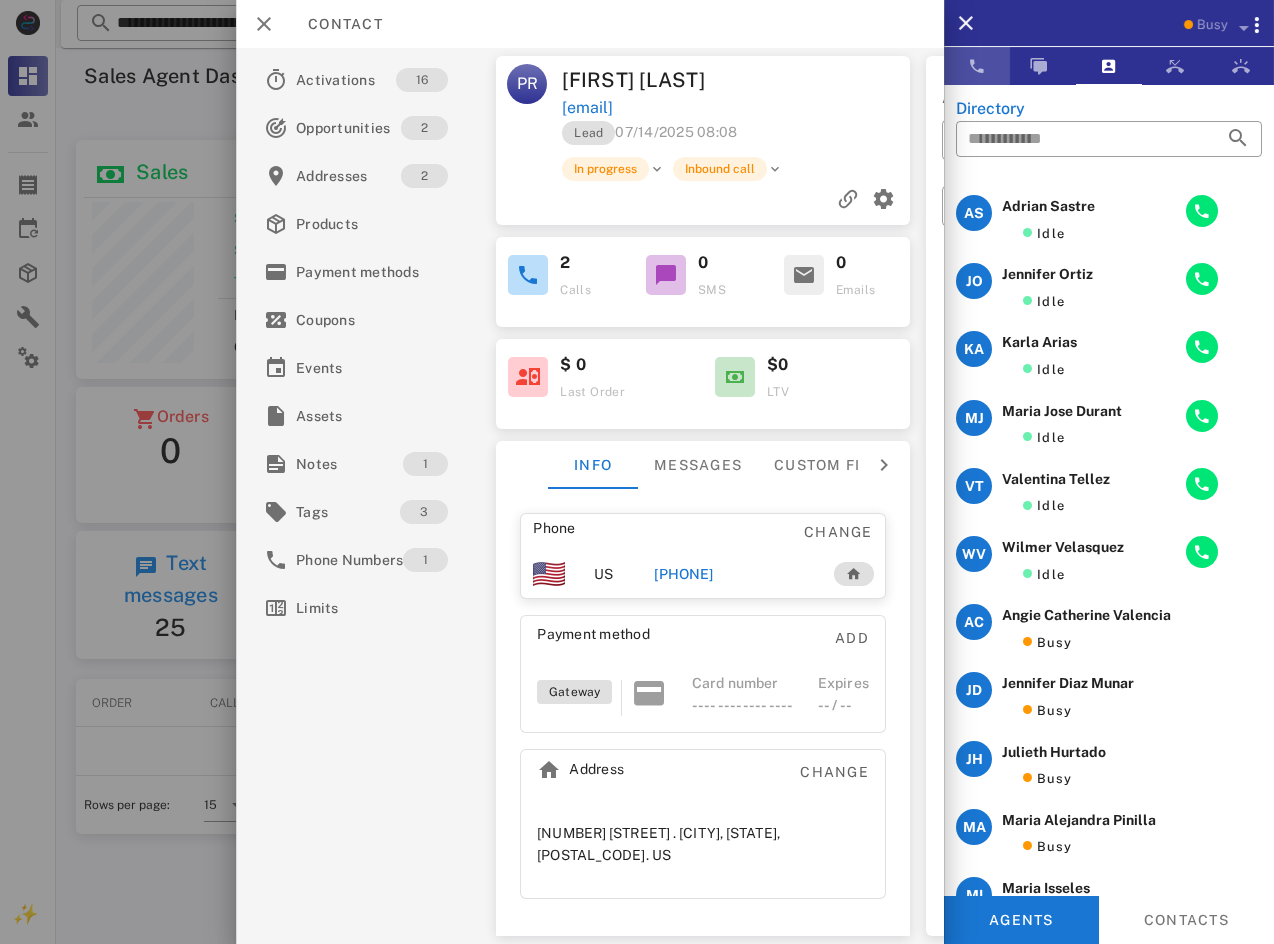 click at bounding box center [977, 66] 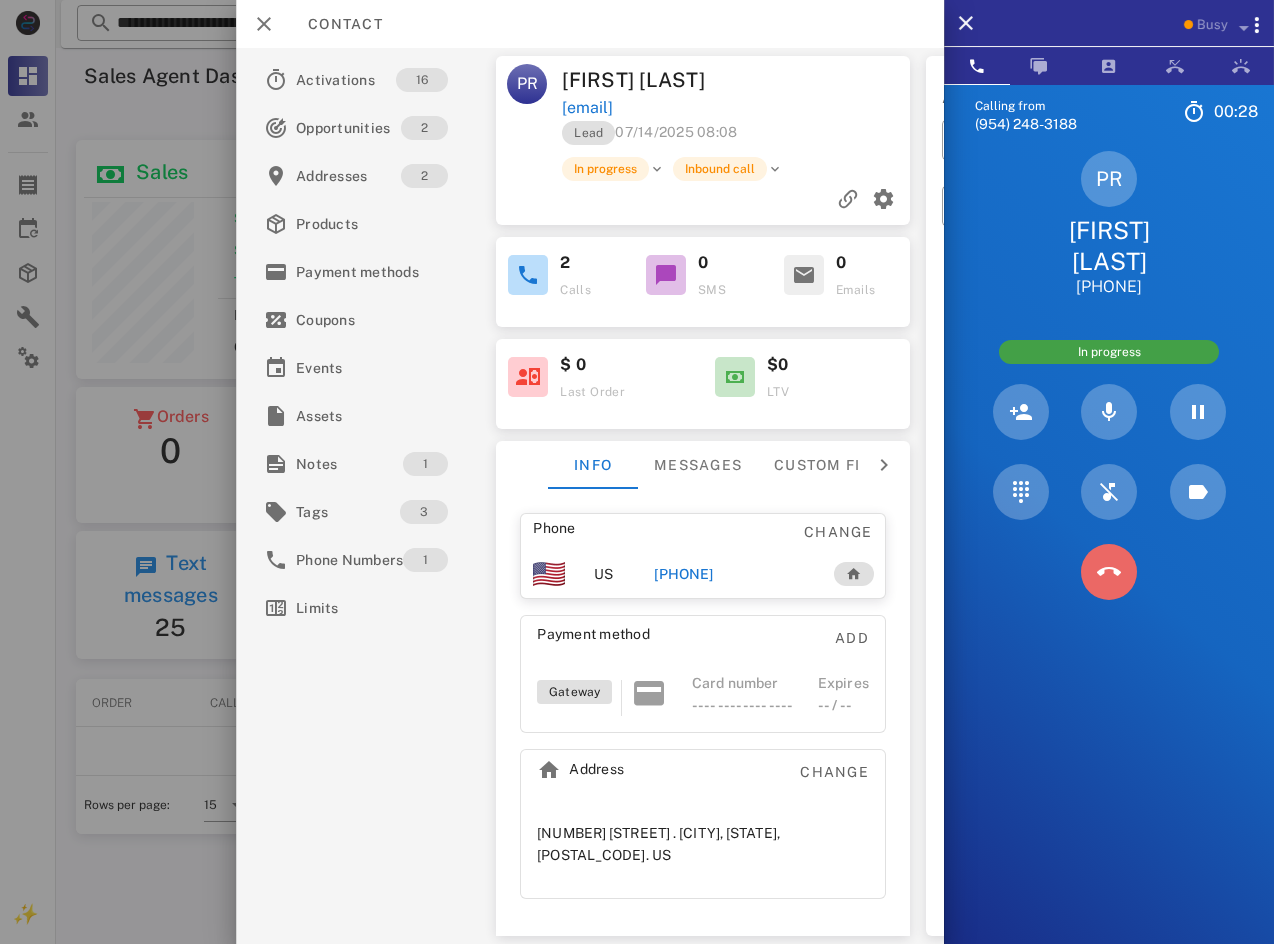 click at bounding box center [1109, 572] 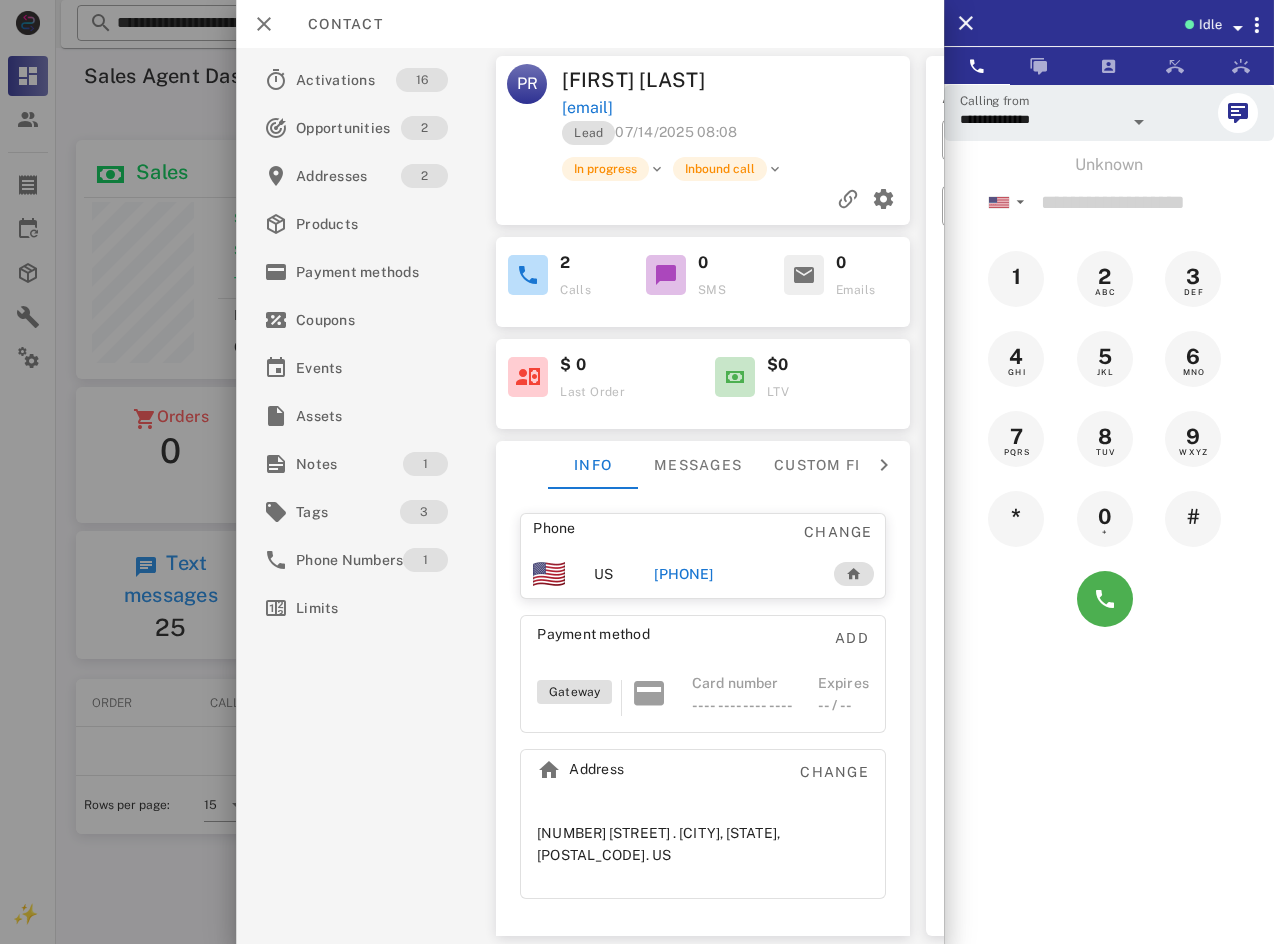 click on "[PHONE]" at bounding box center [683, 574] 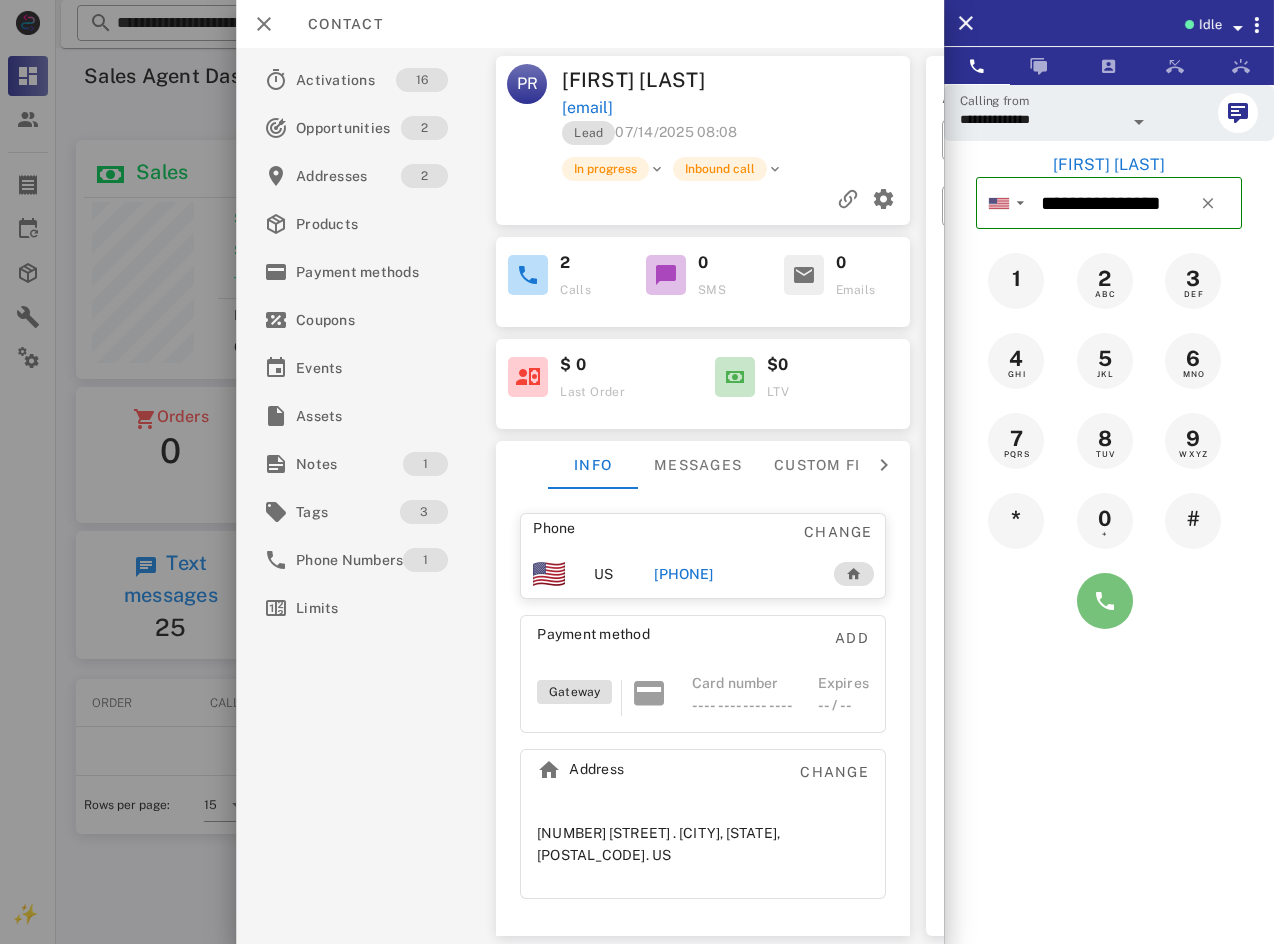 click at bounding box center [1105, 601] 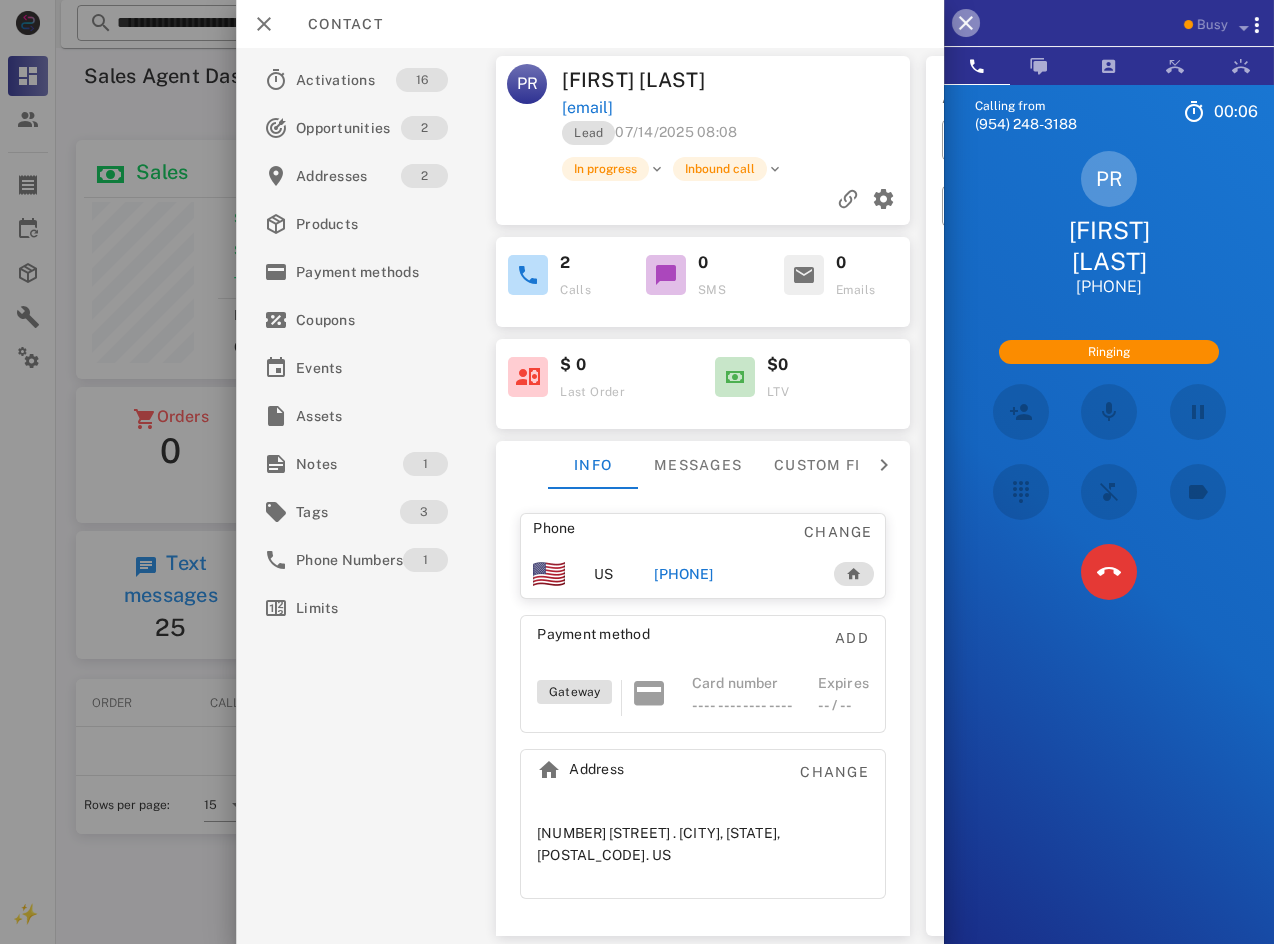 click at bounding box center [966, 23] 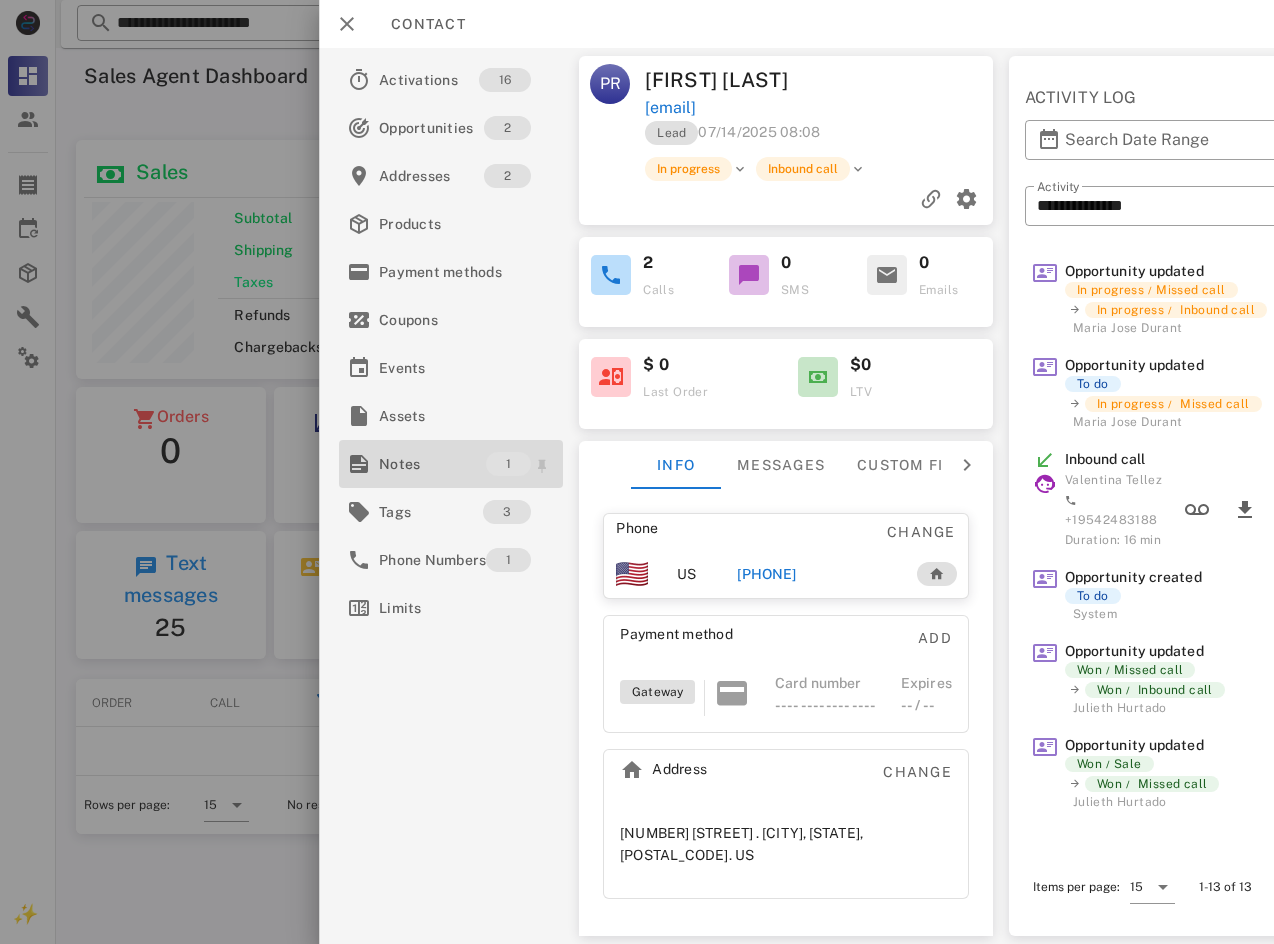 click on "Notes" at bounding box center (432, 464) 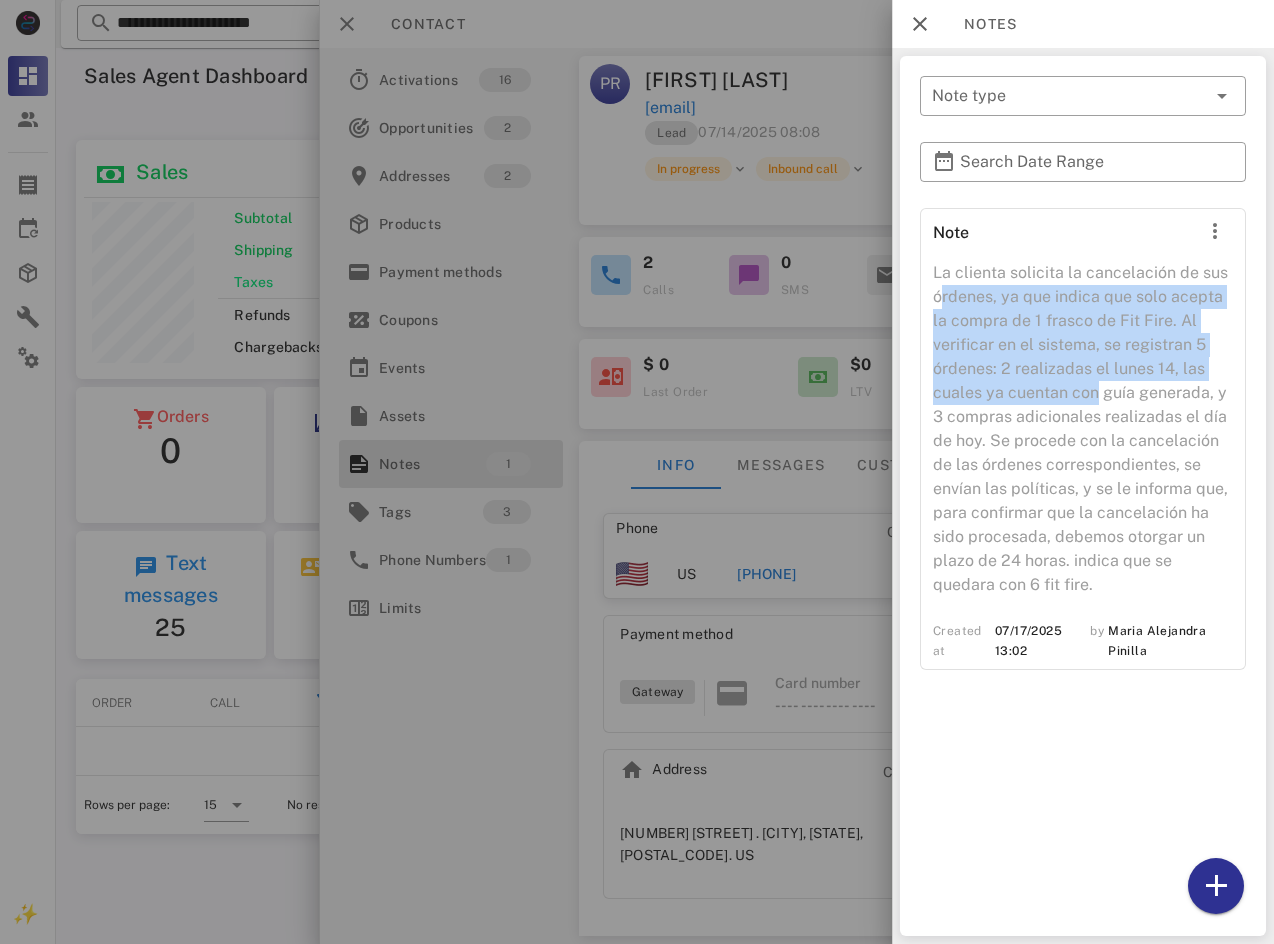 drag, startPoint x: 969, startPoint y: 288, endPoint x: 1196, endPoint y: 388, distance: 248.0504 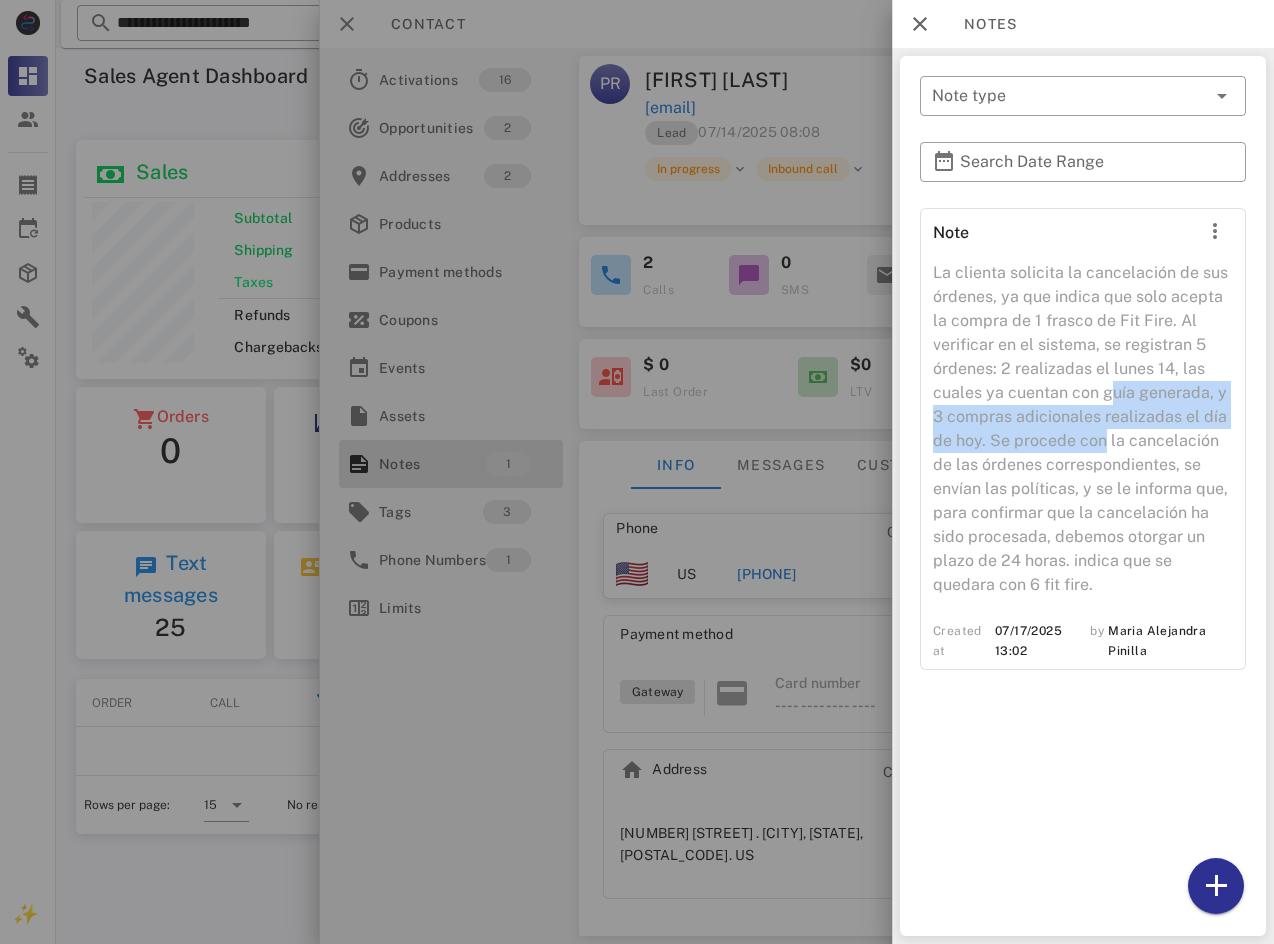drag, startPoint x: 941, startPoint y: 424, endPoint x: 1021, endPoint y: 461, distance: 88.14193 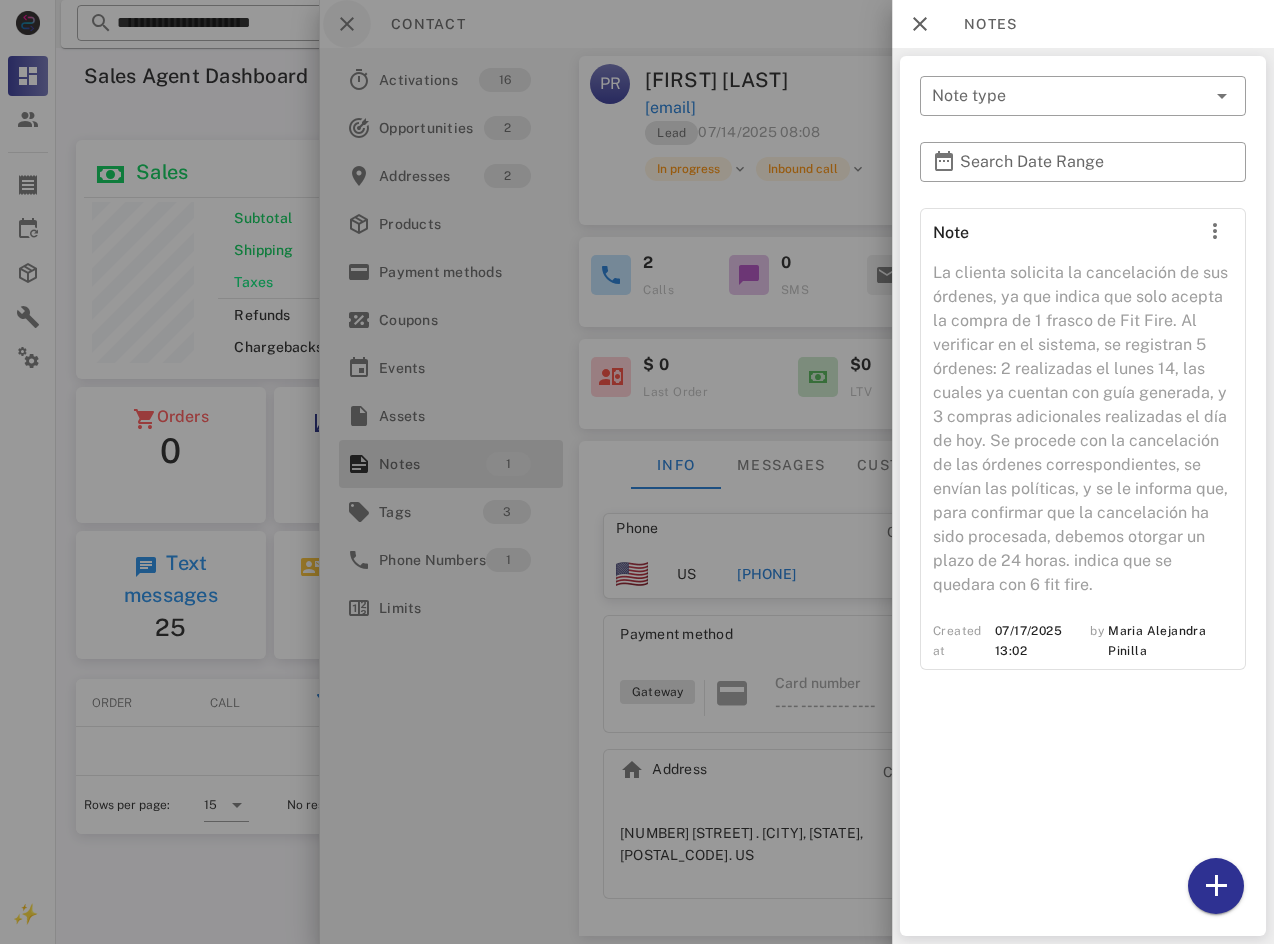 click at bounding box center (637, 472) 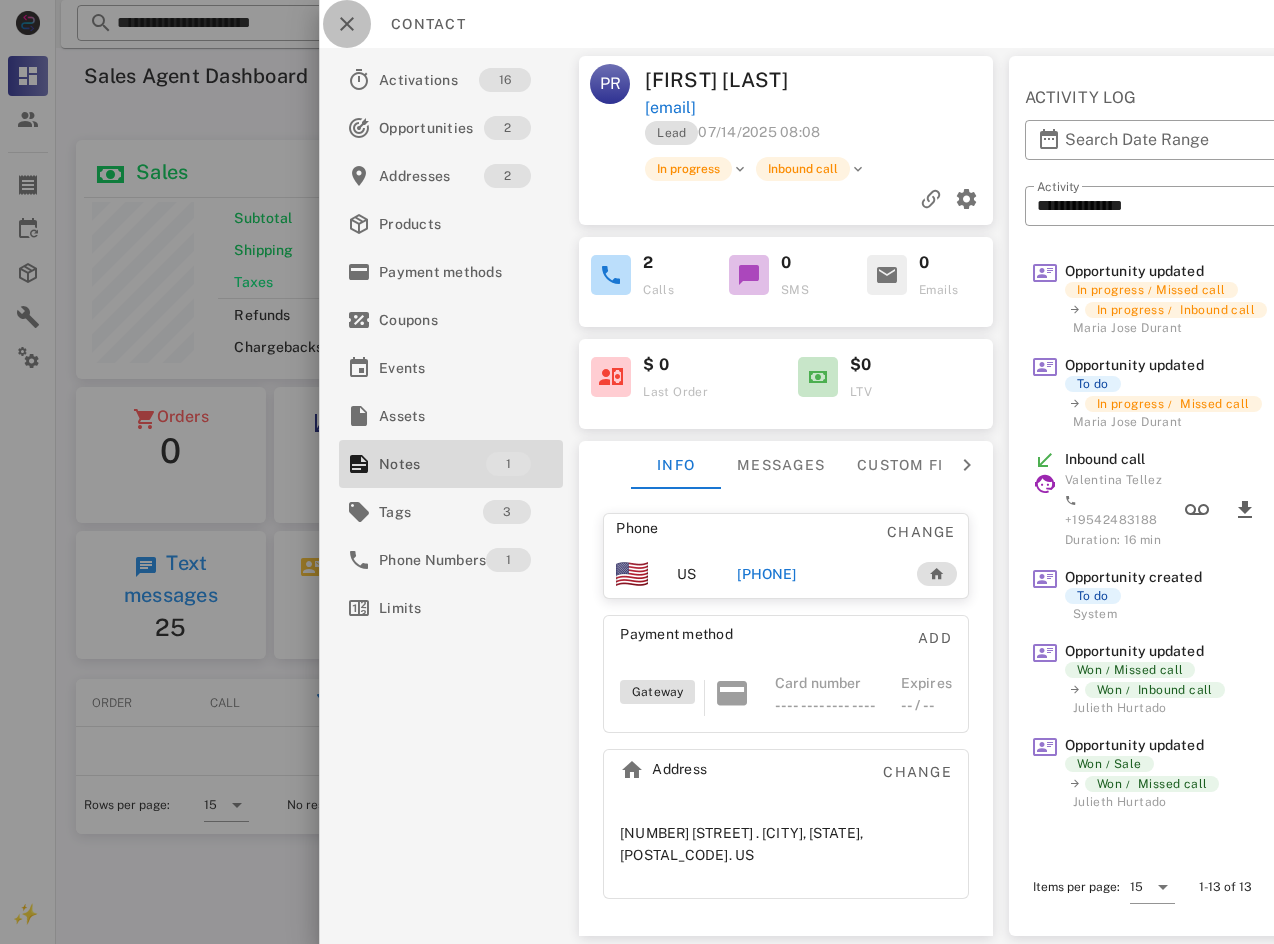 click at bounding box center [347, 24] 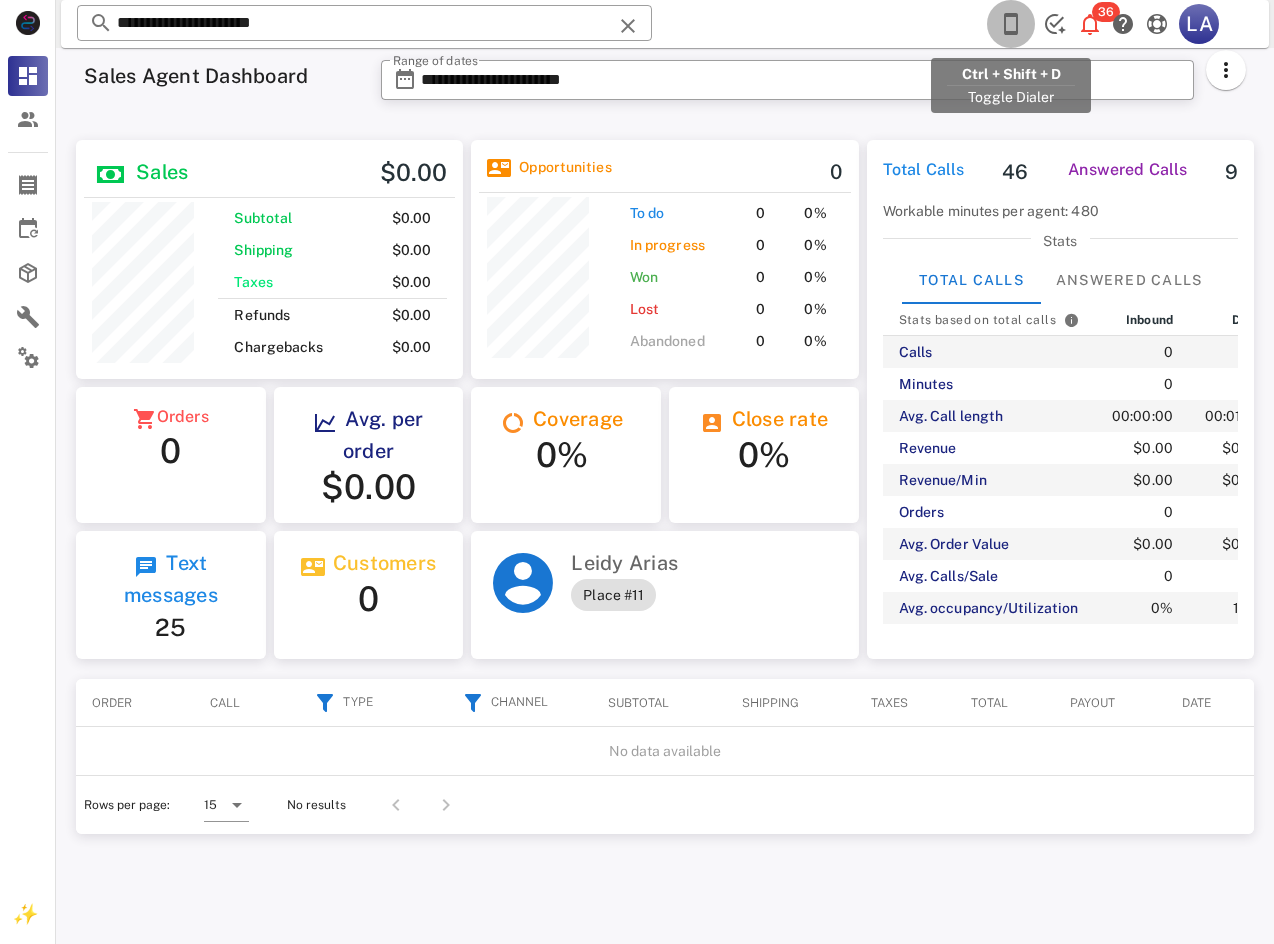 click at bounding box center [1011, 24] 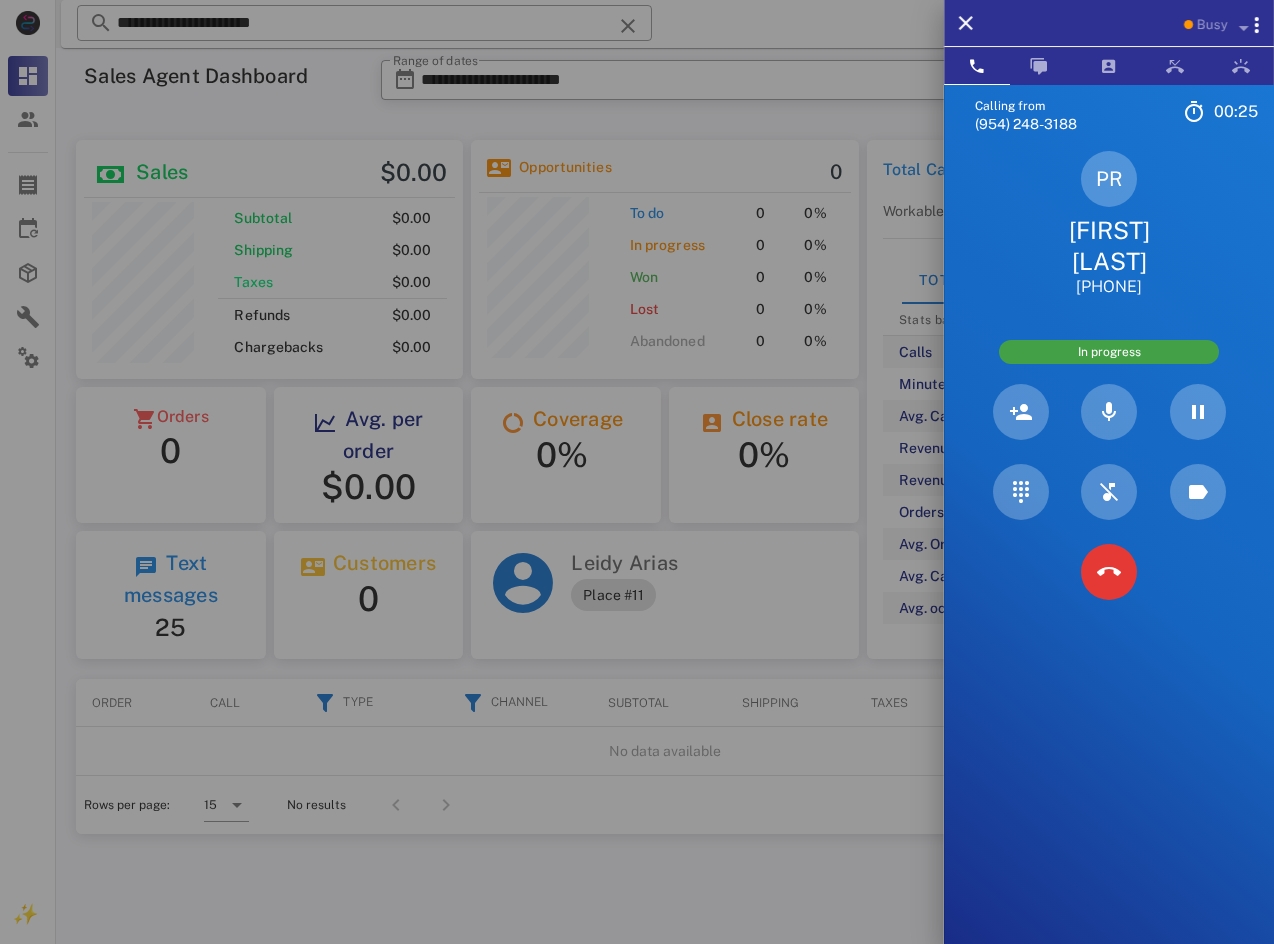 click on "[FIRST] [LAST]" at bounding box center [1109, 246] 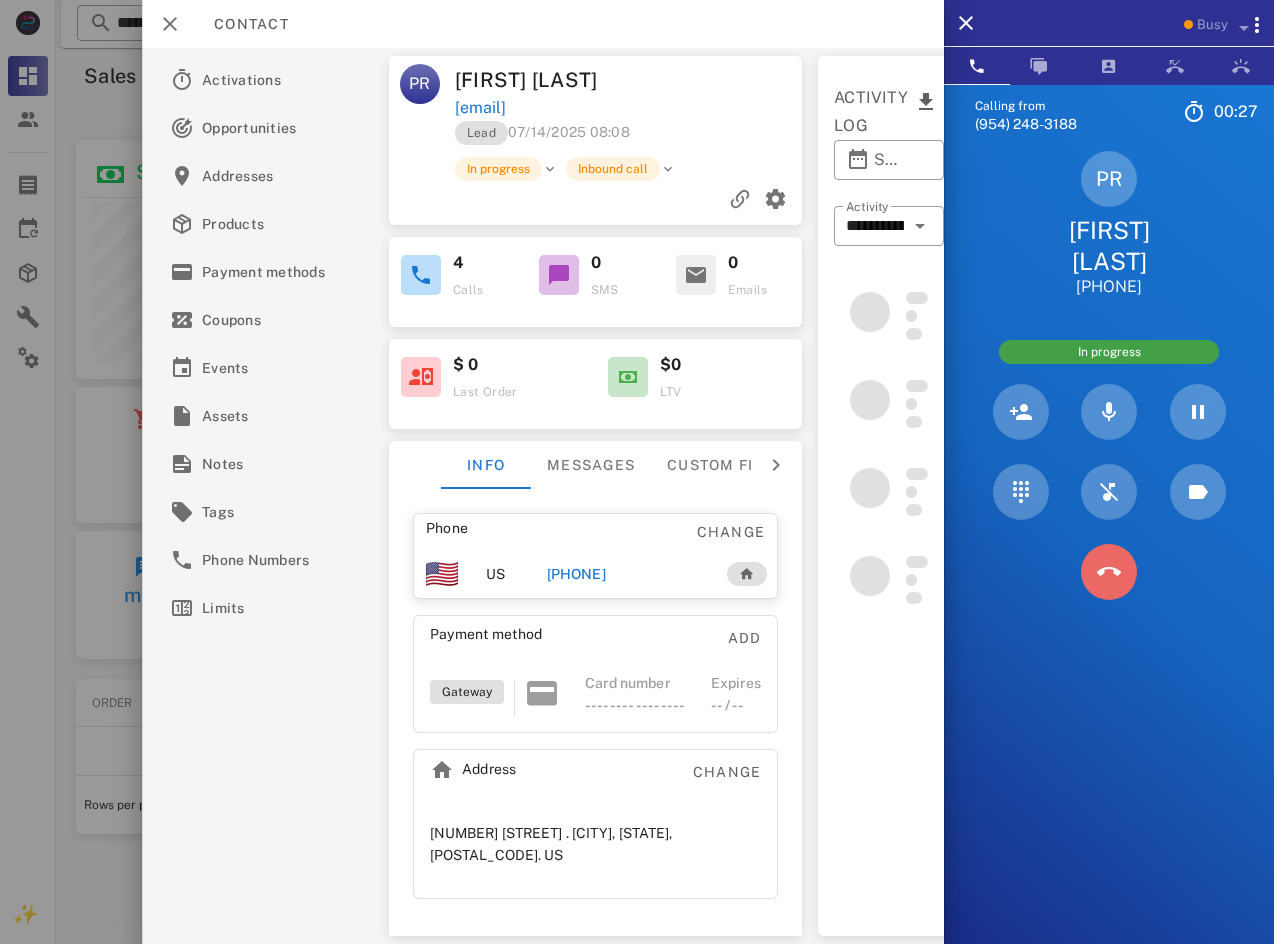 click at bounding box center [1109, 572] 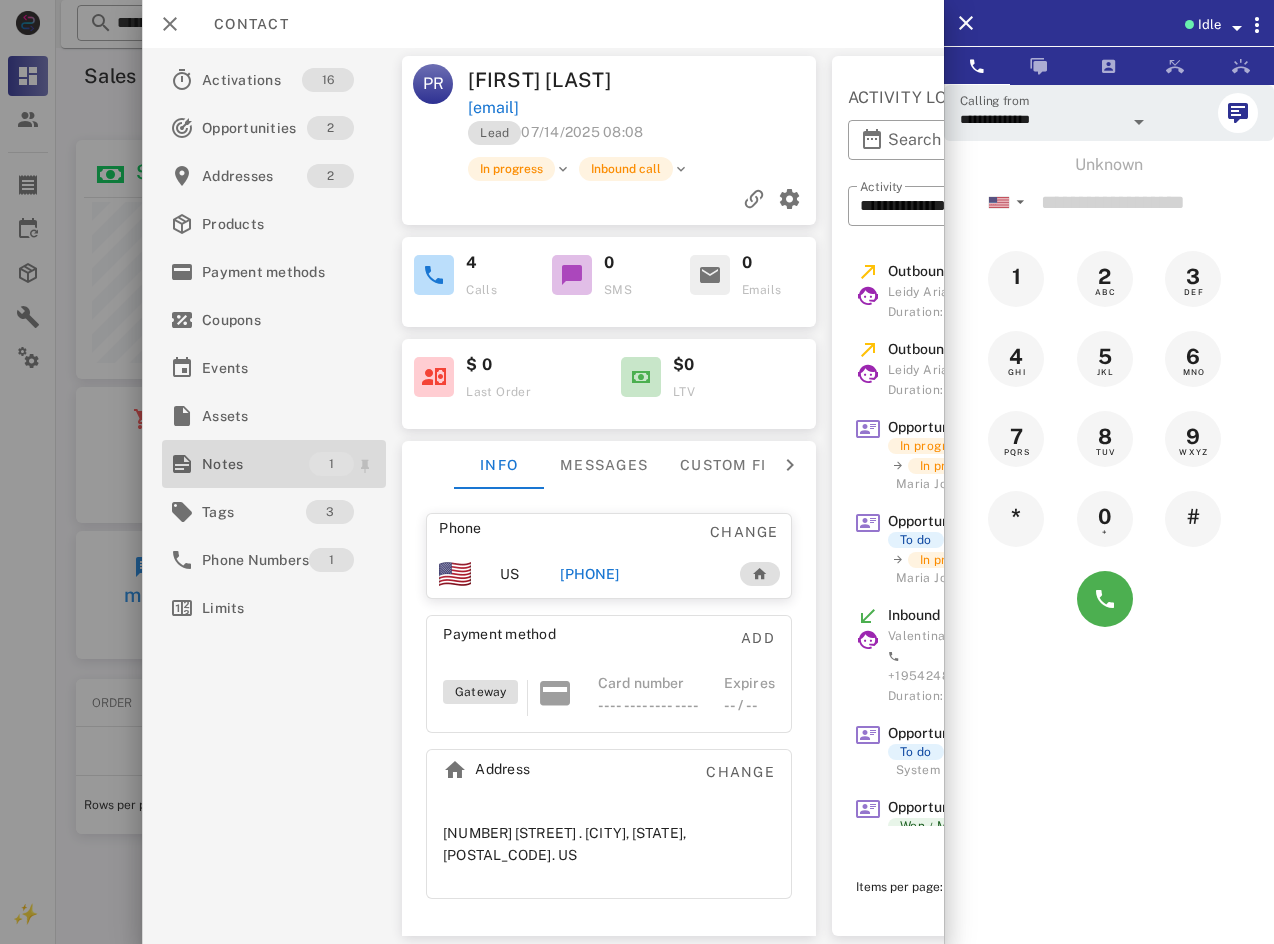 click on "Notes" at bounding box center (255, 464) 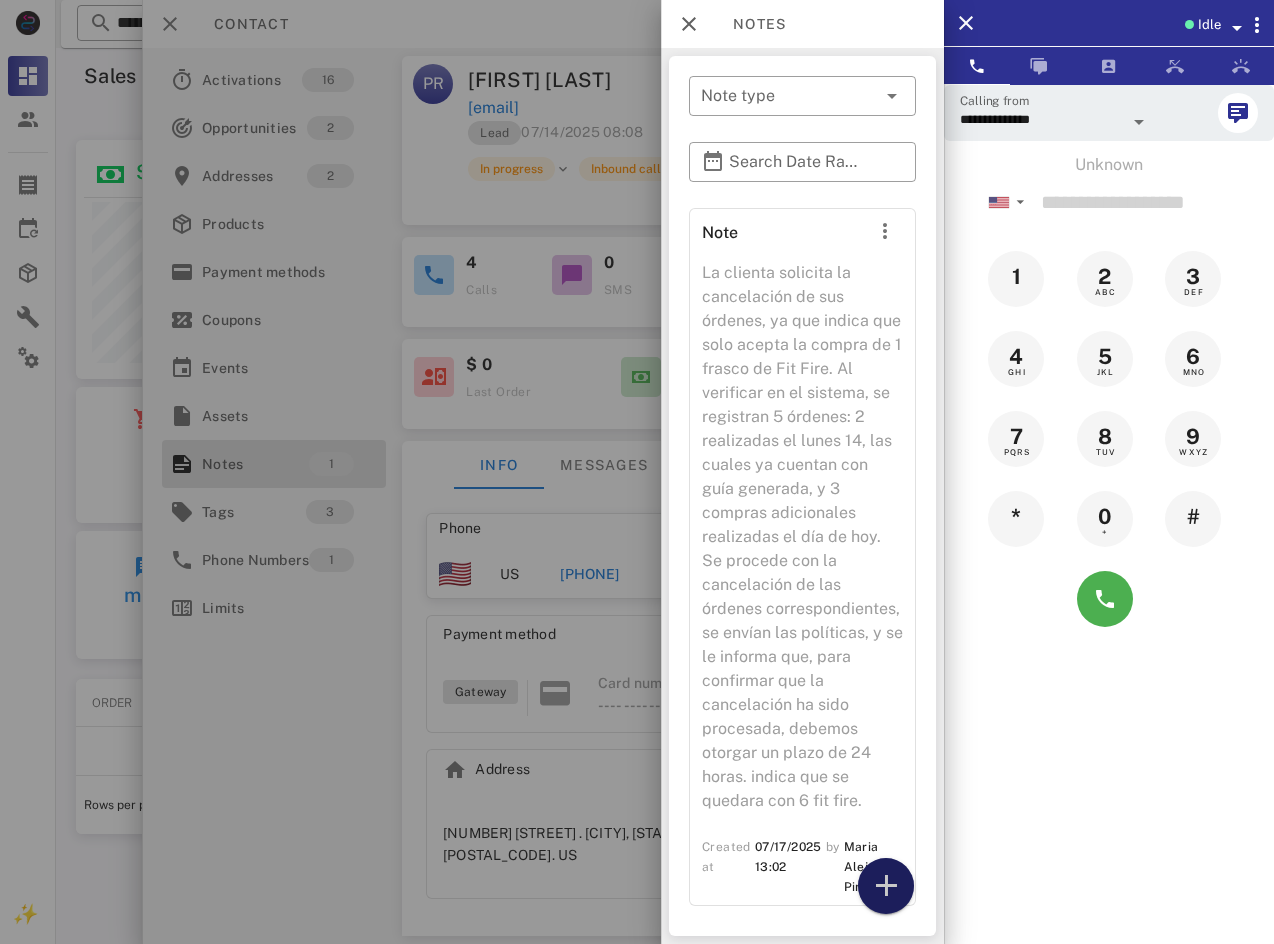 click at bounding box center (886, 886) 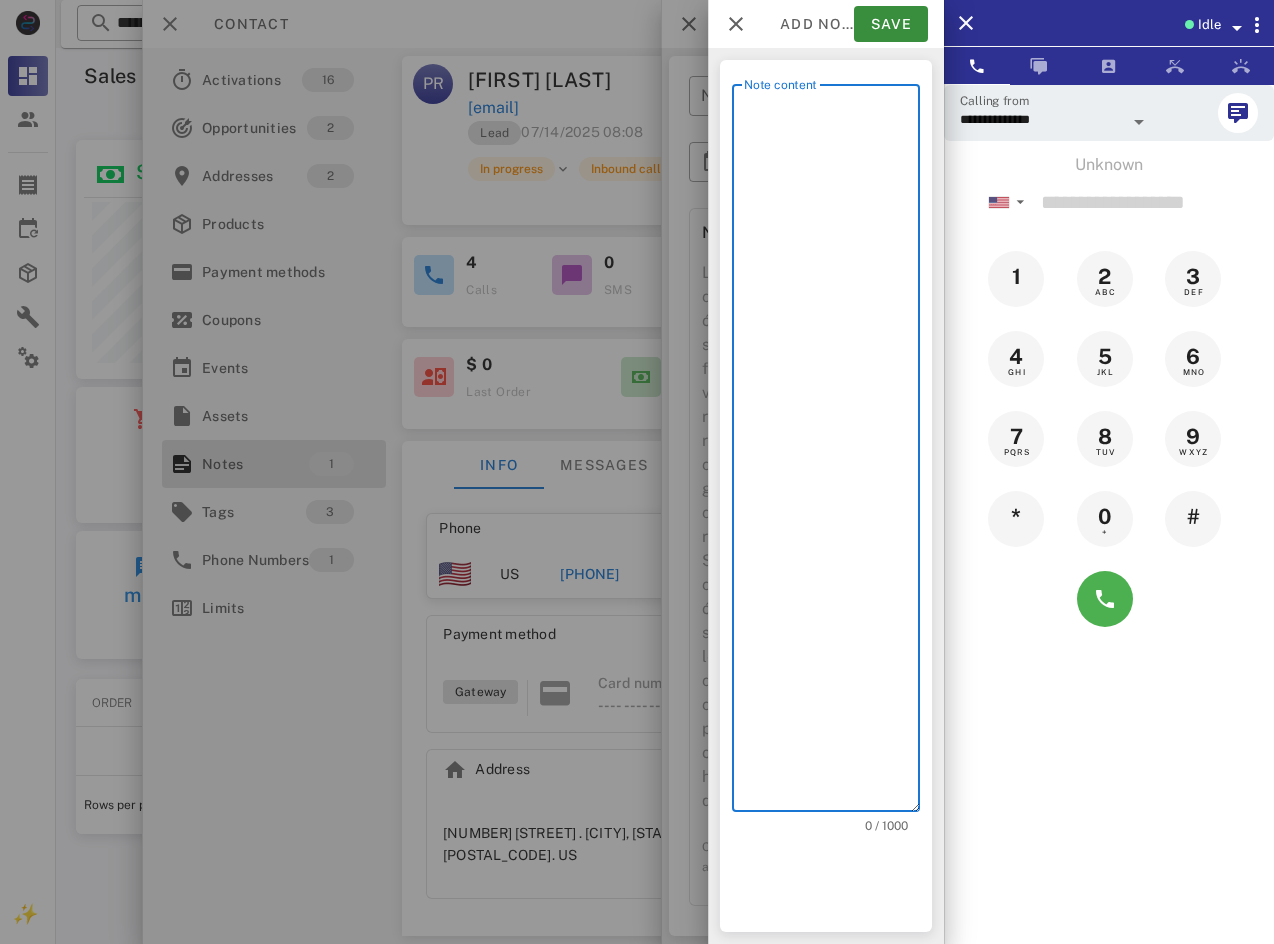 click on "Note content" at bounding box center (832, 453) 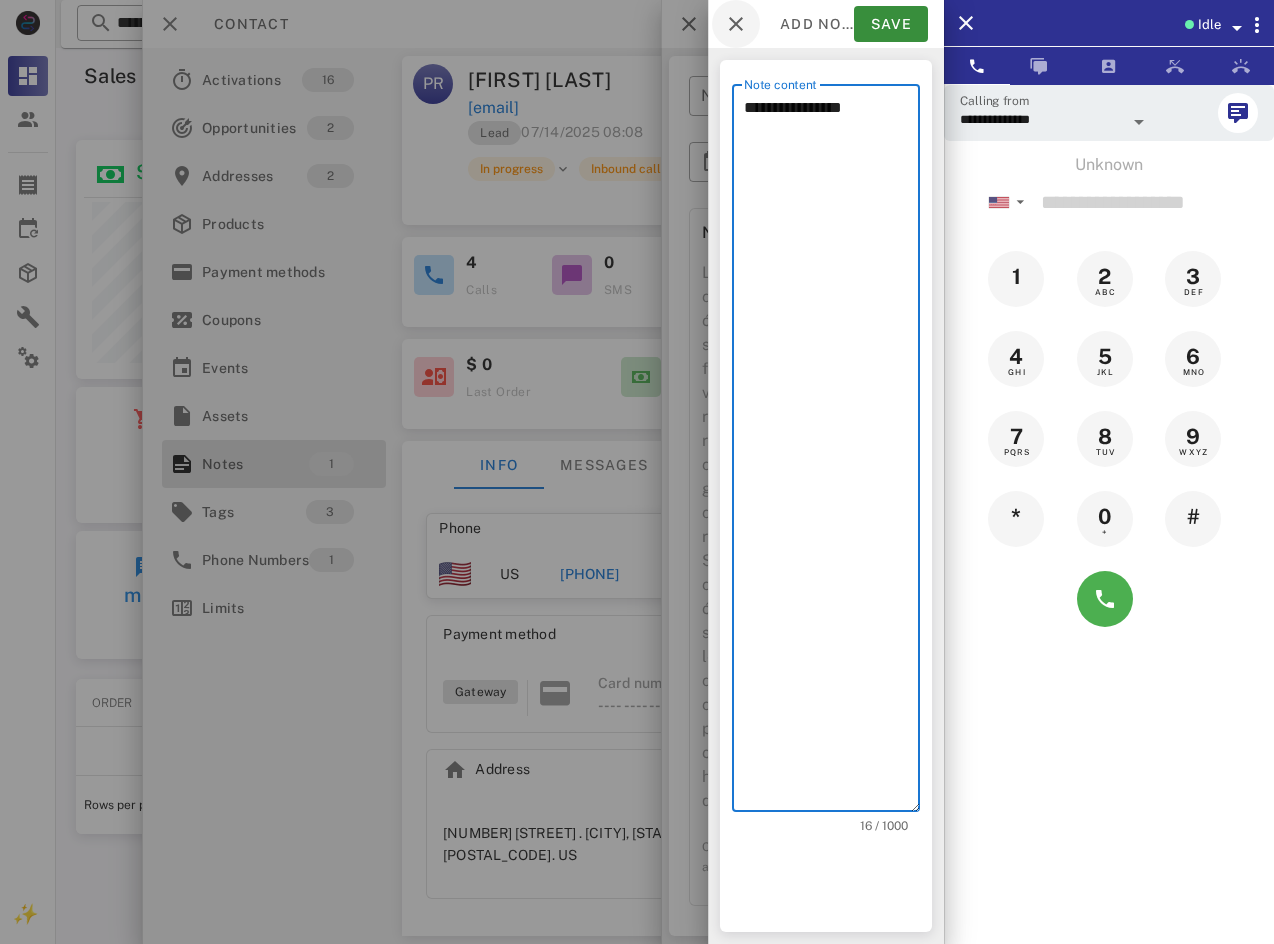 type on "**********" 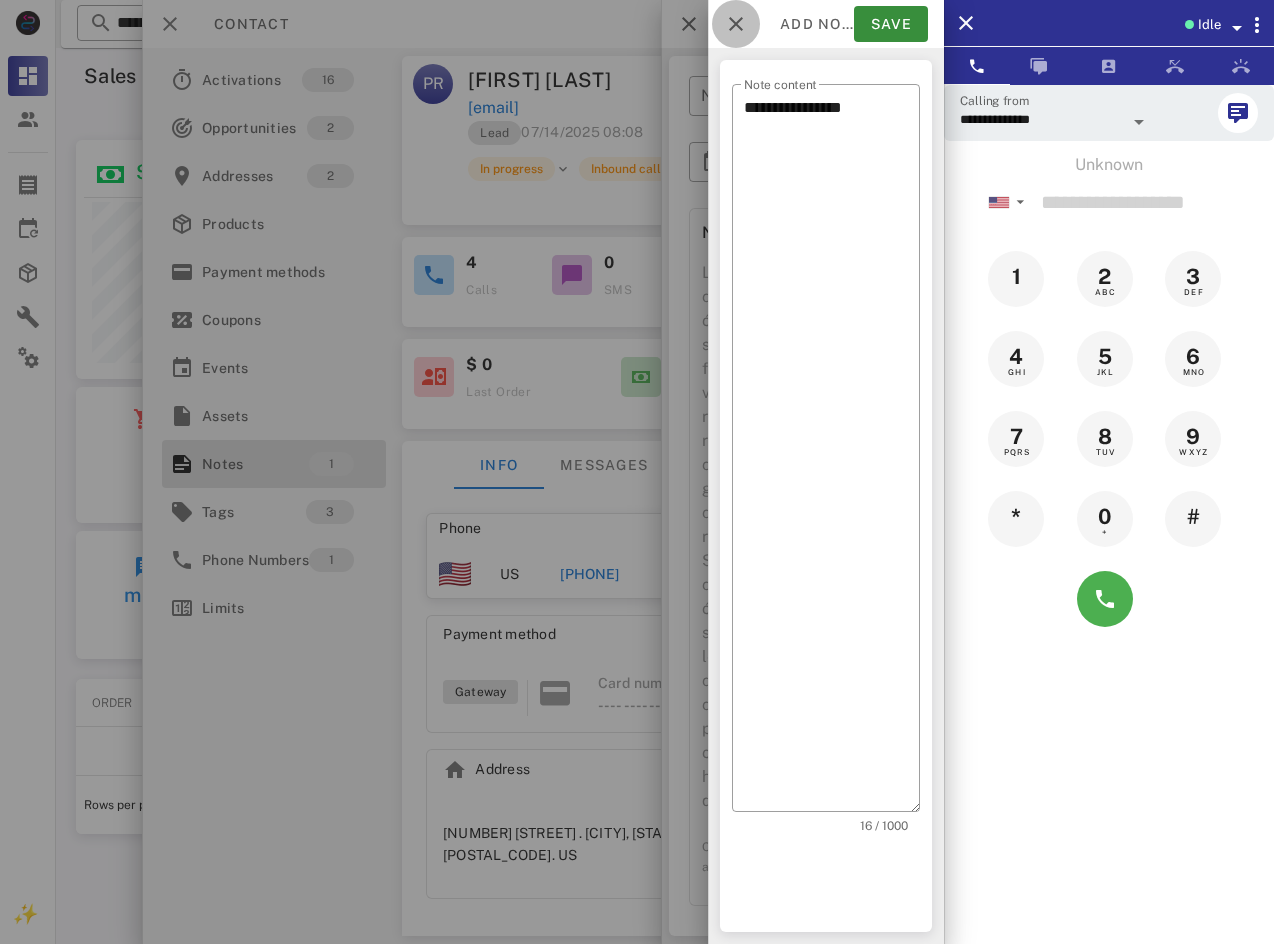 click at bounding box center (736, 24) 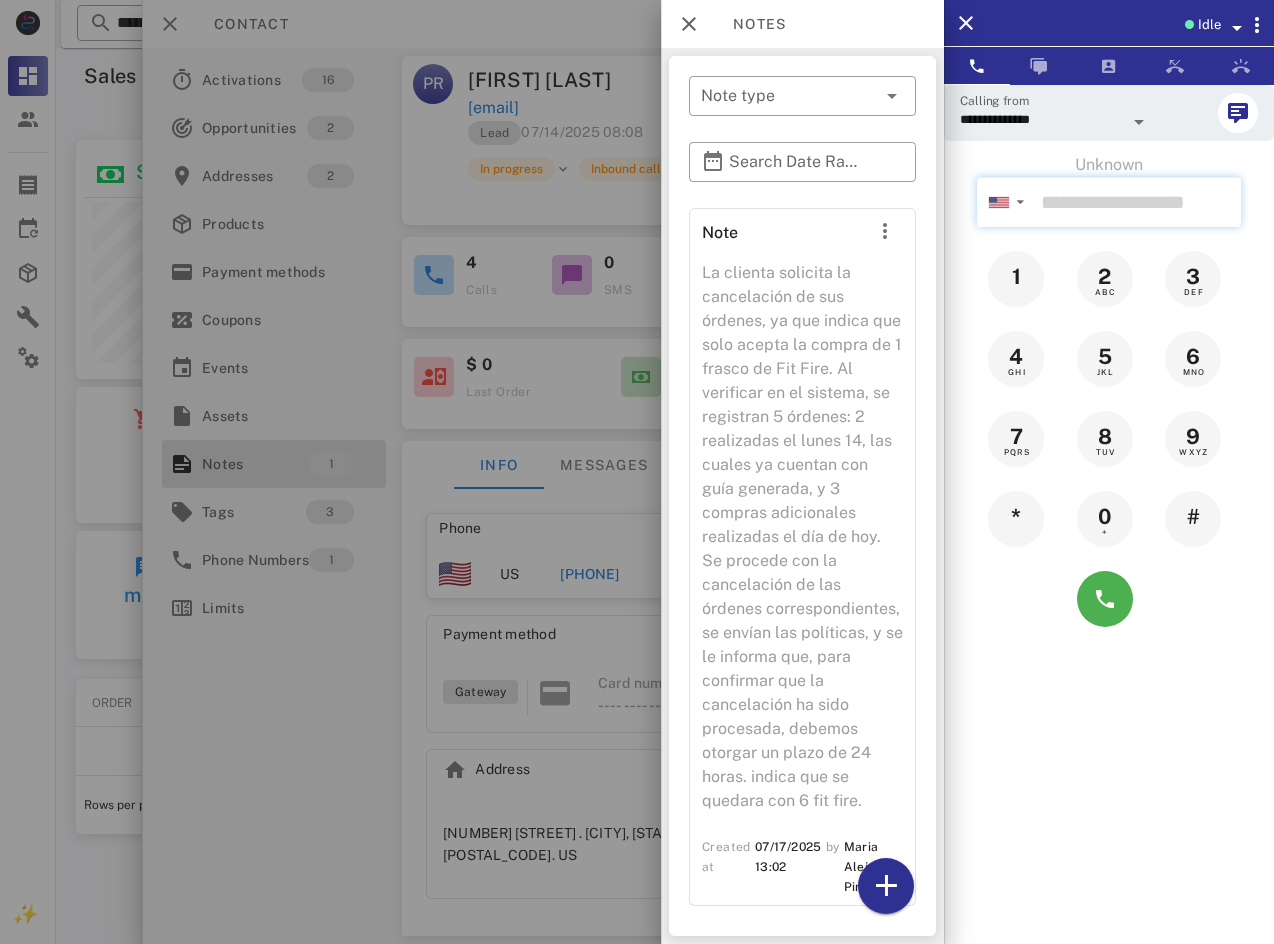 drag, startPoint x: 1095, startPoint y: 203, endPoint x: 831, endPoint y: 135, distance: 272.61694 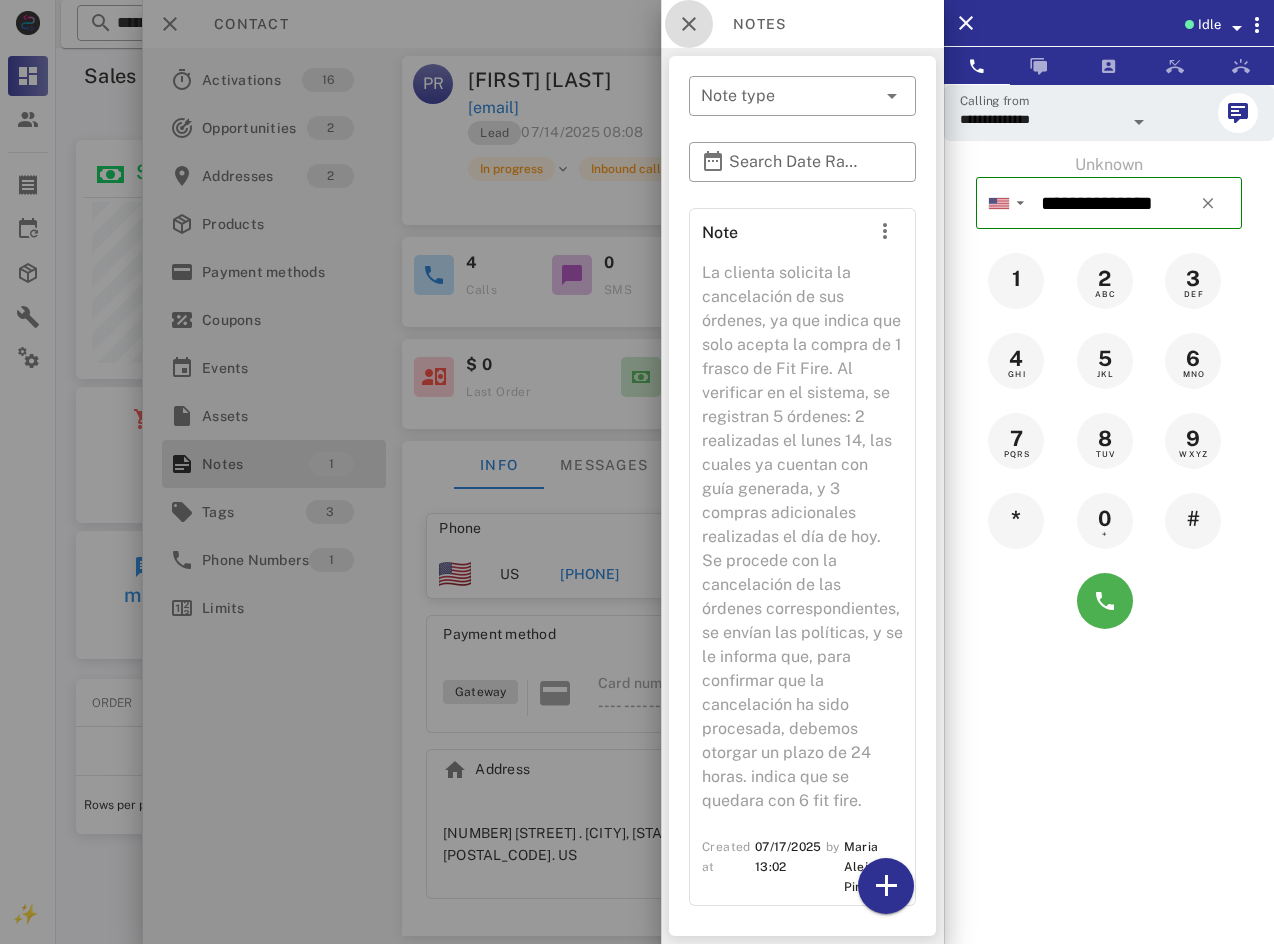 click at bounding box center [689, 24] 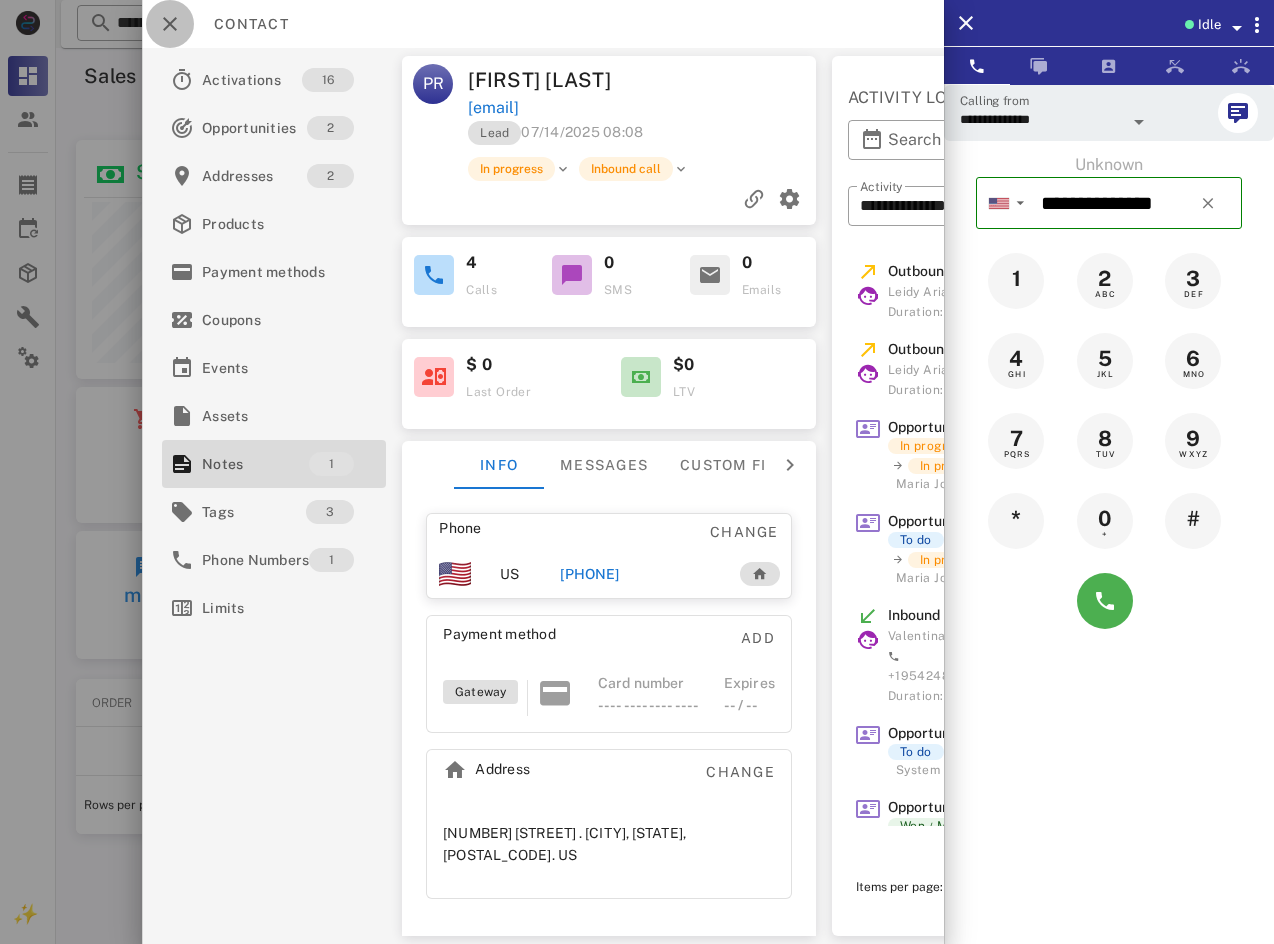 click at bounding box center (170, 24) 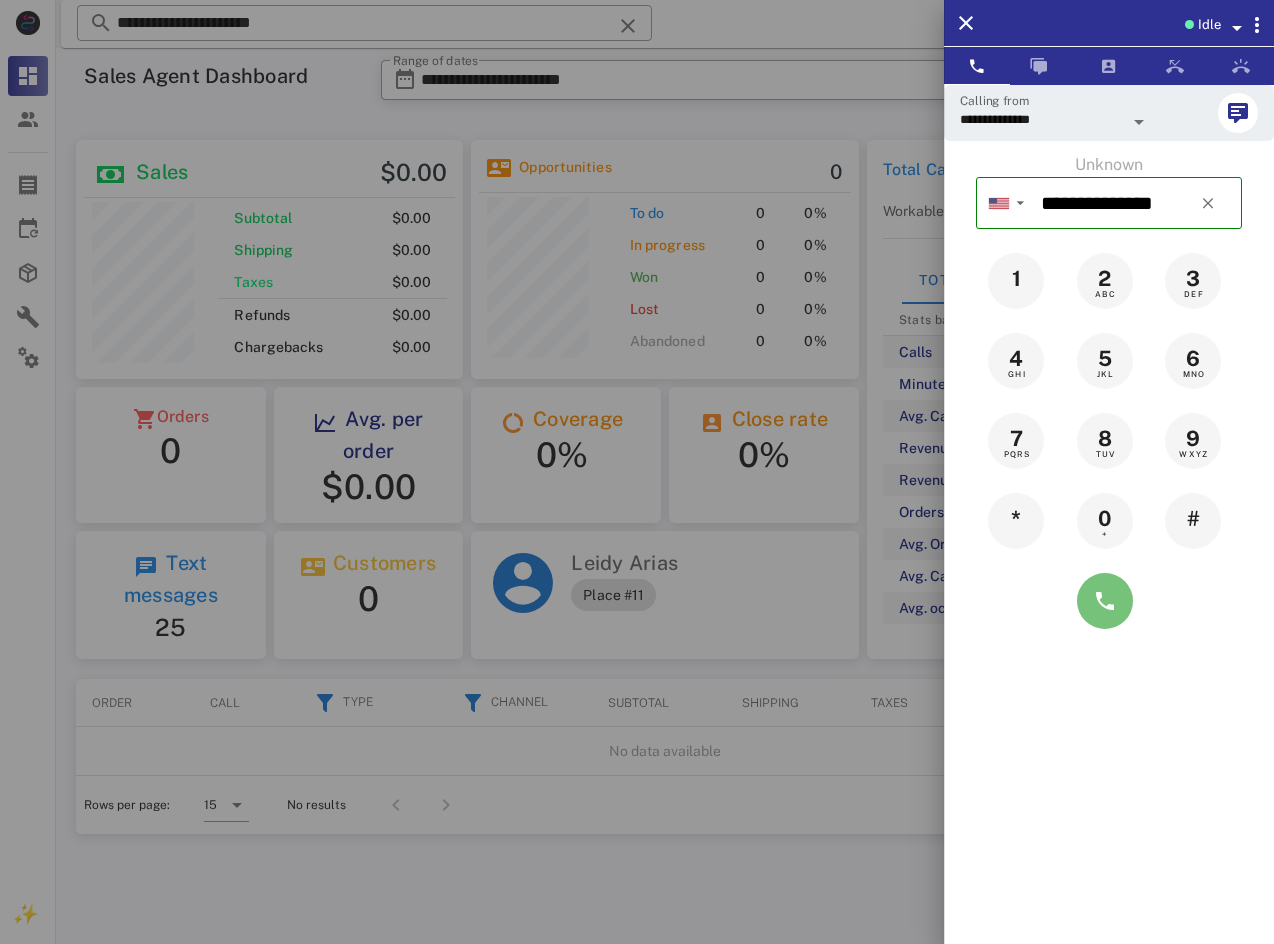 click at bounding box center (1105, 601) 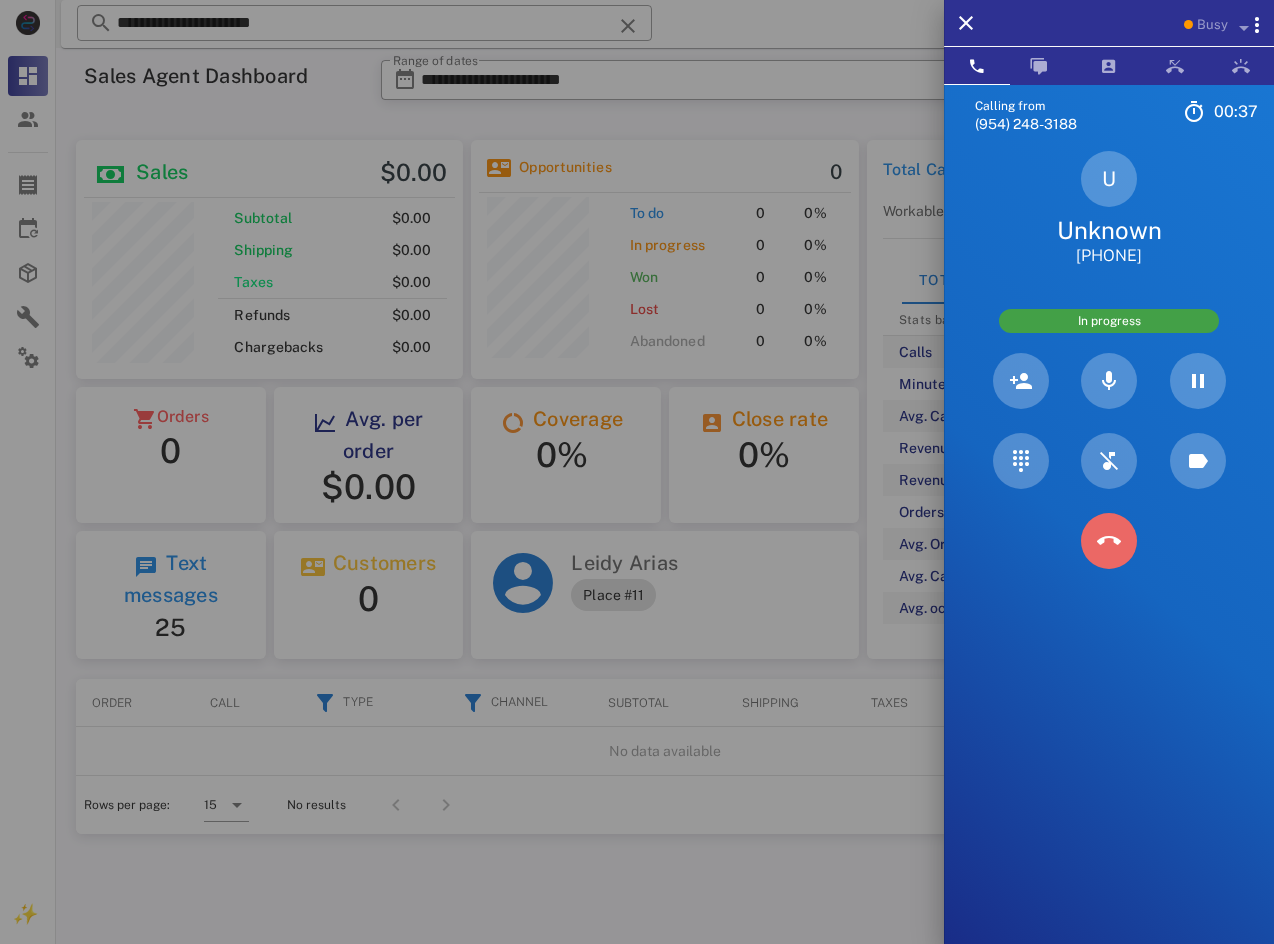 click at bounding box center [1109, 541] 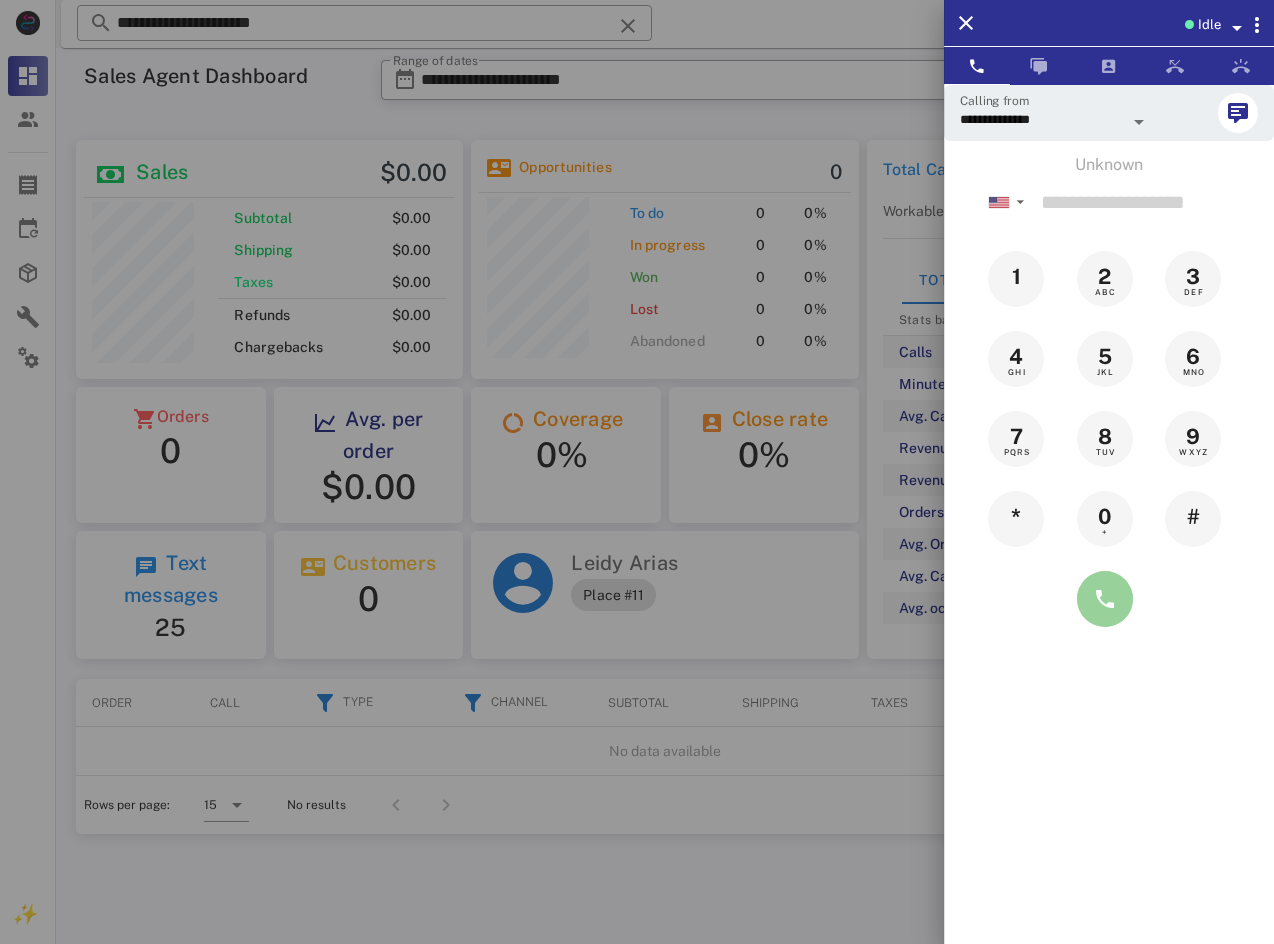 click at bounding box center (1105, 599) 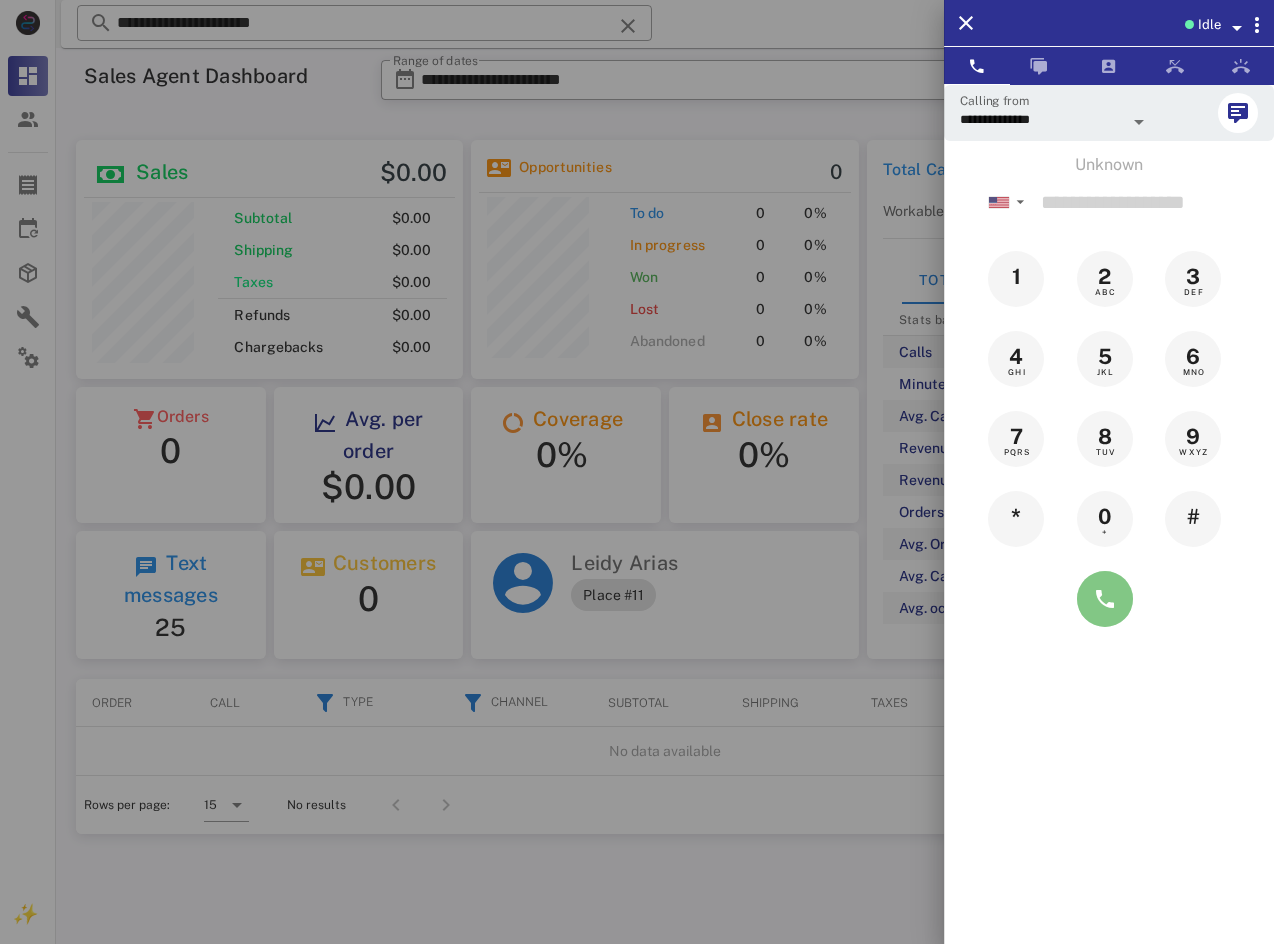 type on "**********" 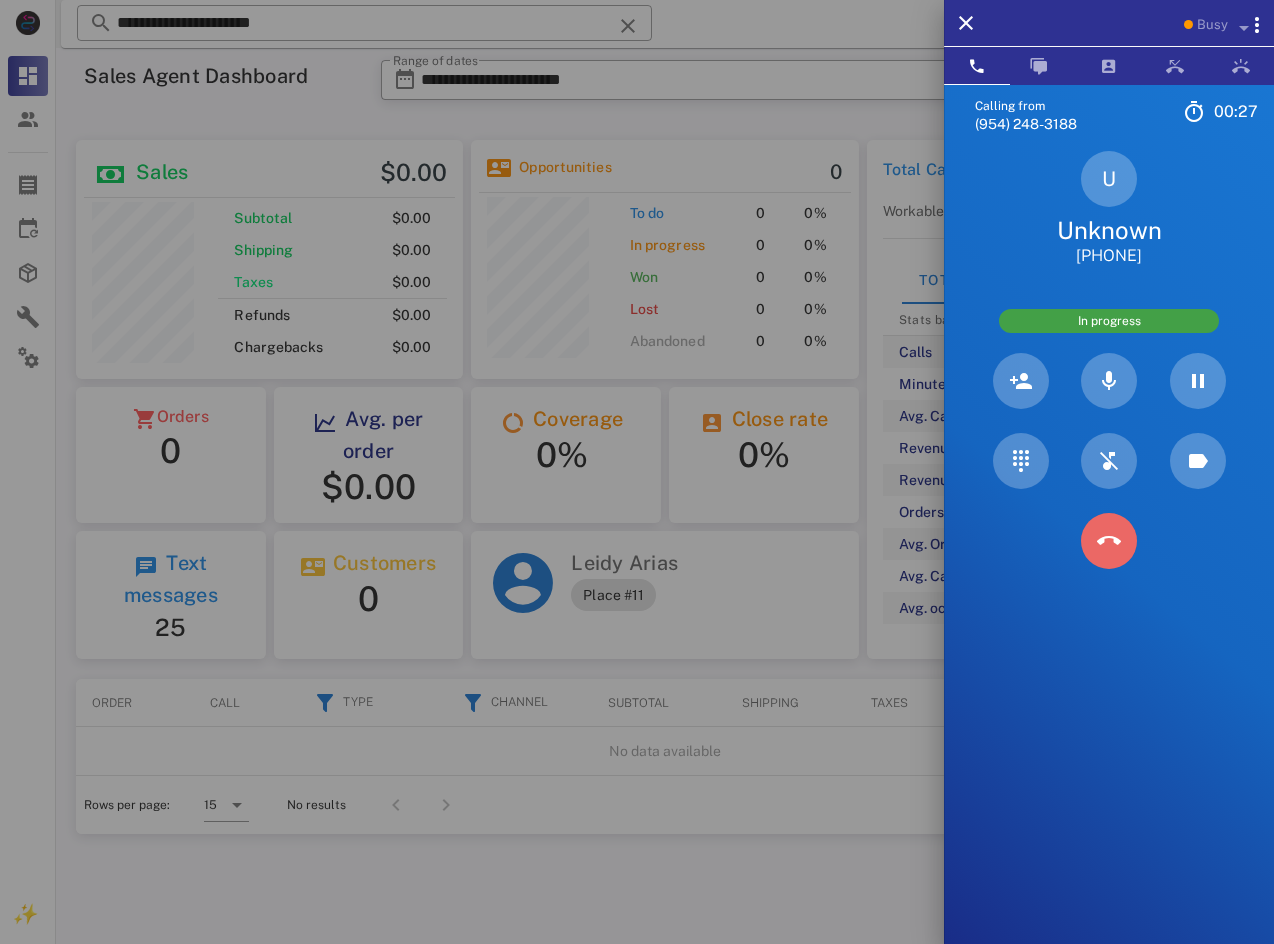 click at bounding box center (1109, 541) 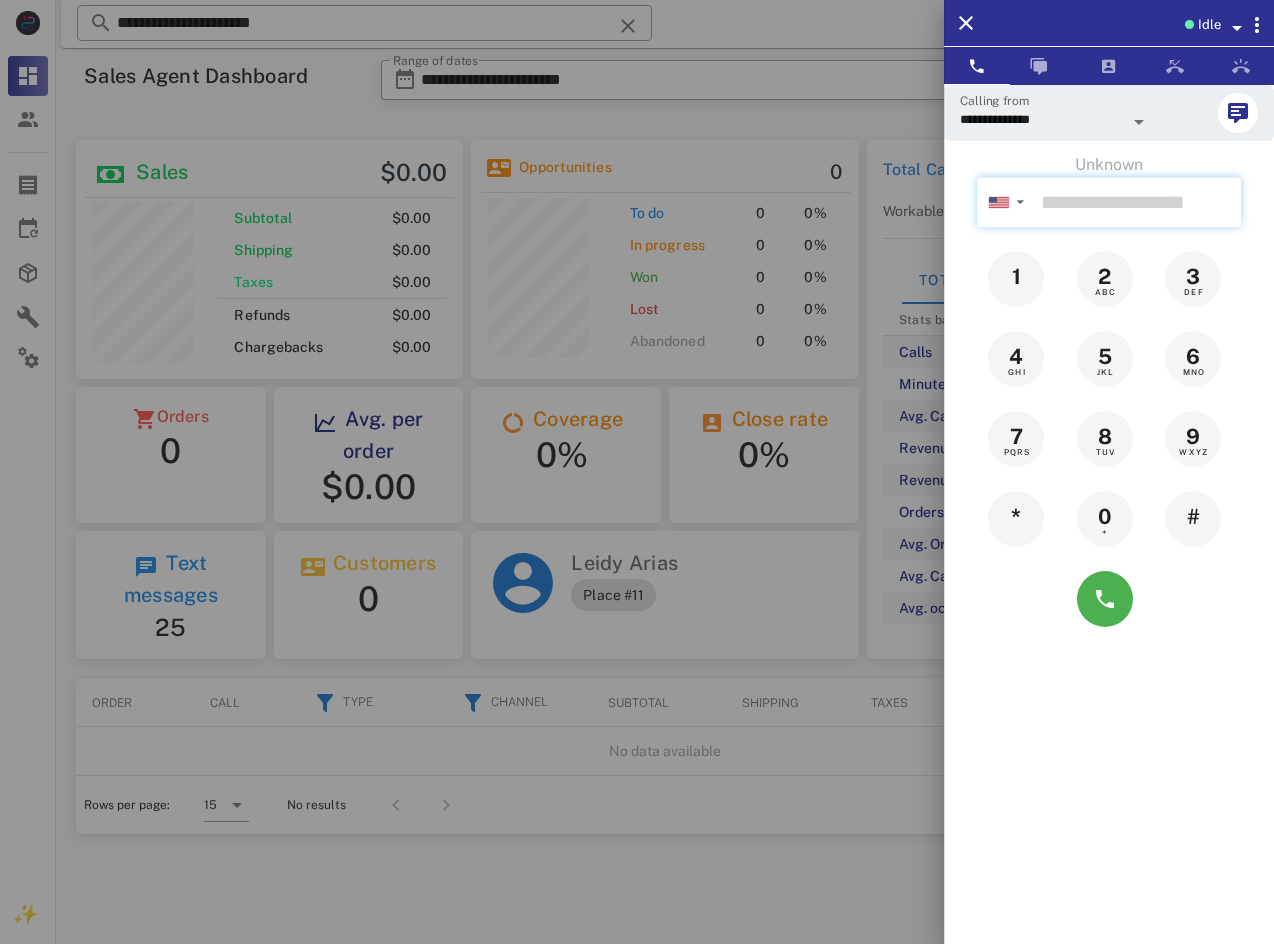 click at bounding box center (1137, 202) 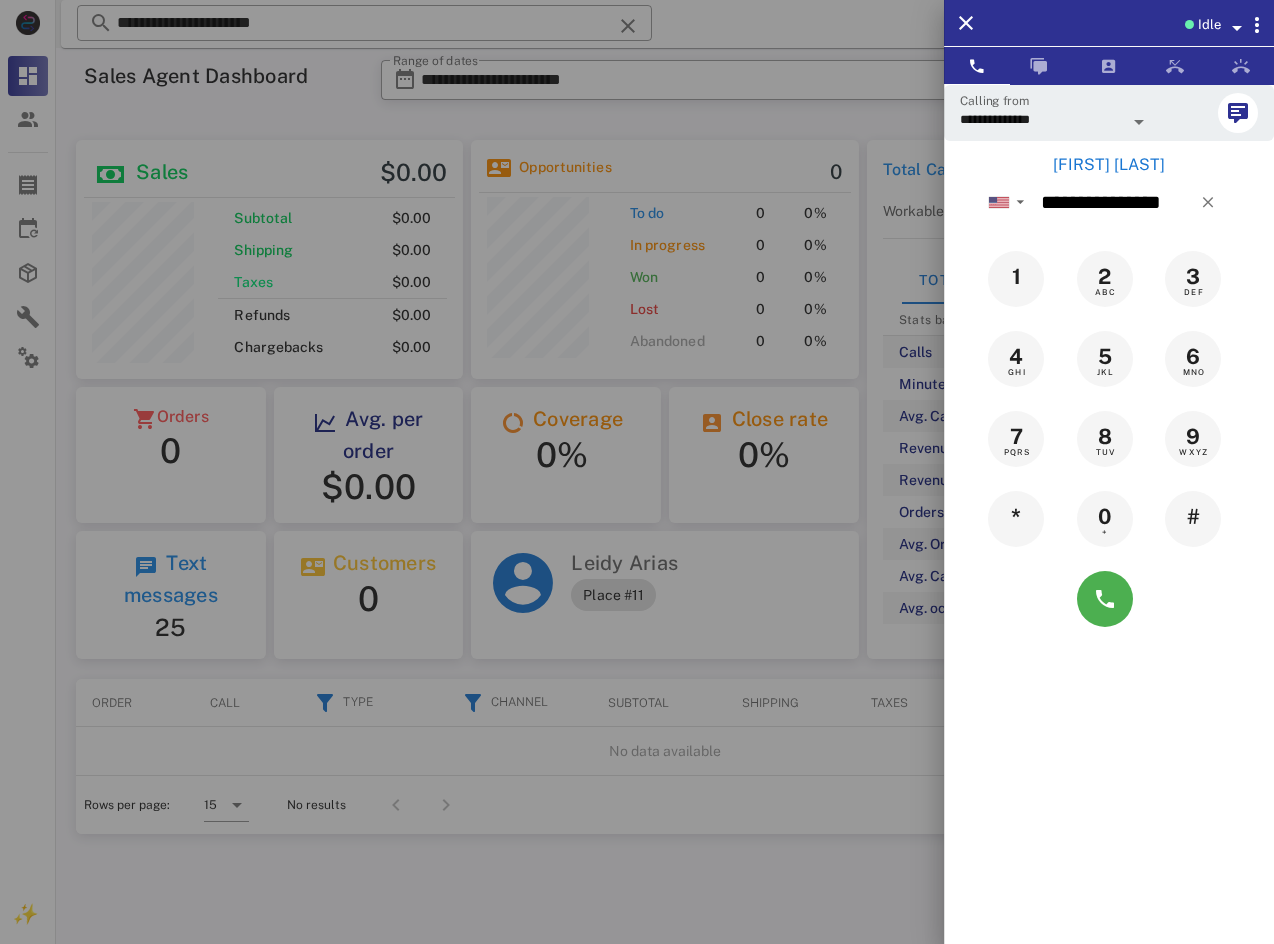 click on "[FIRST] [LAST]" at bounding box center (1109, 165) 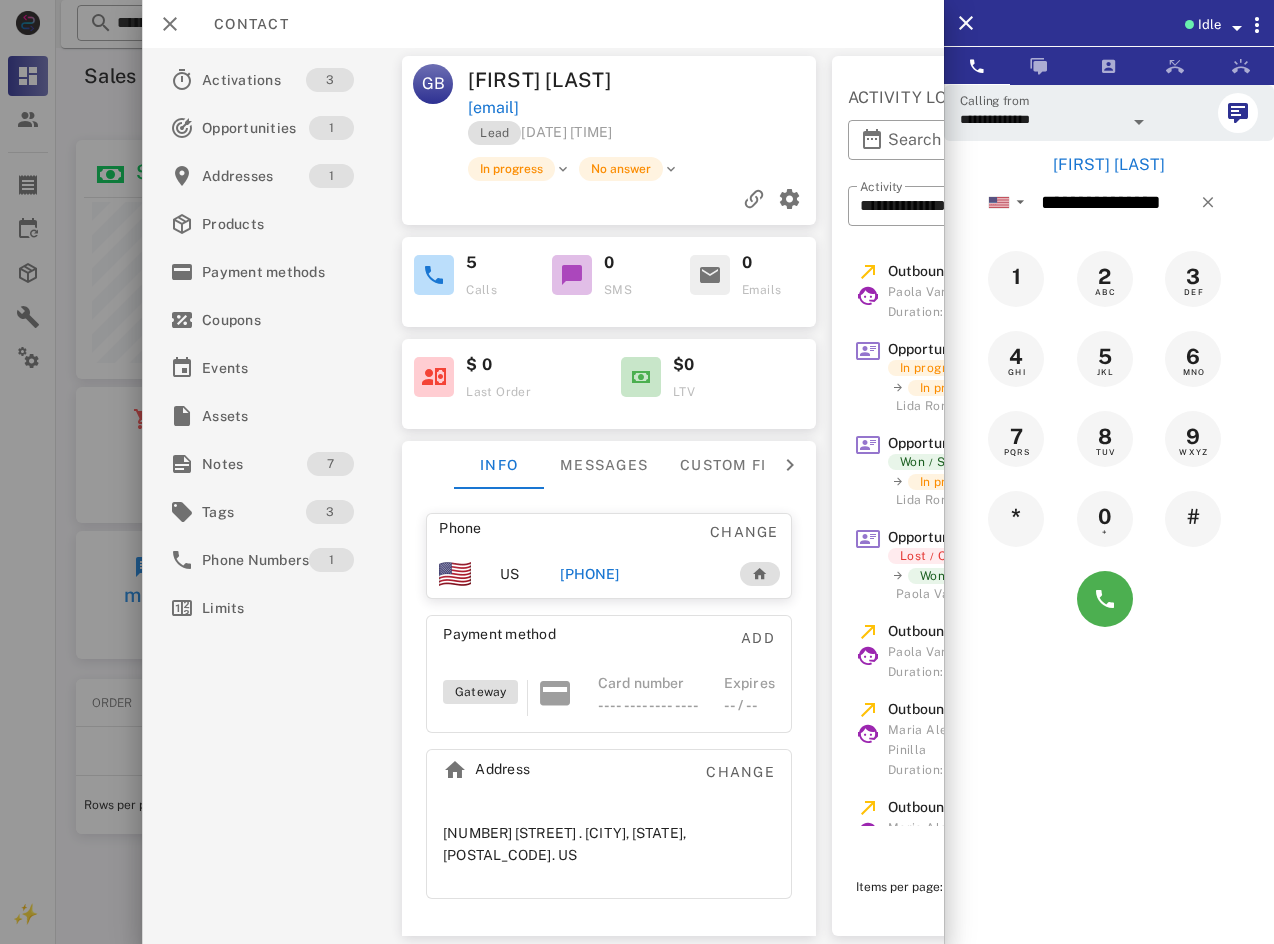 click on "[PHONE]" at bounding box center [589, 574] 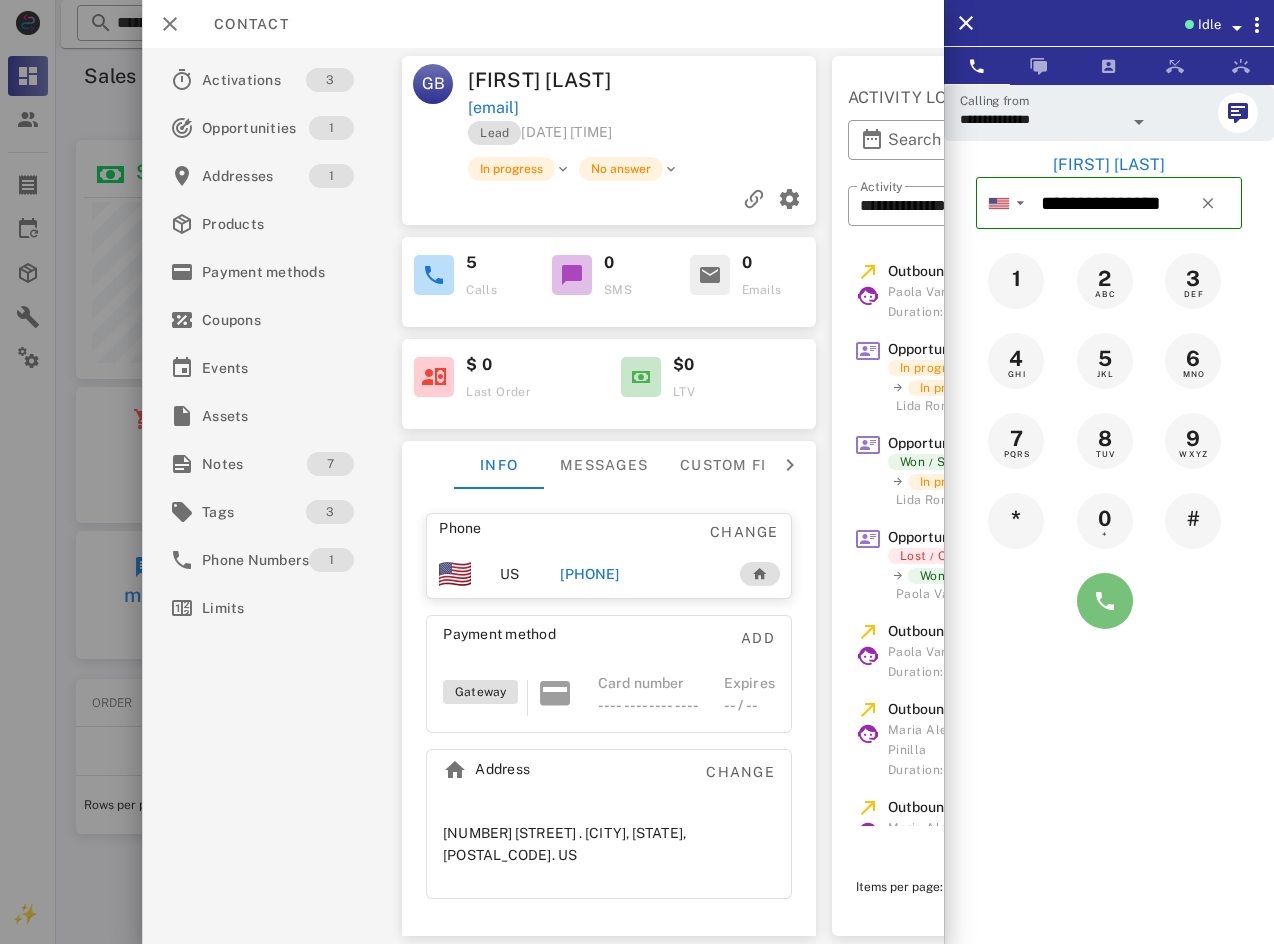 click at bounding box center [1105, 601] 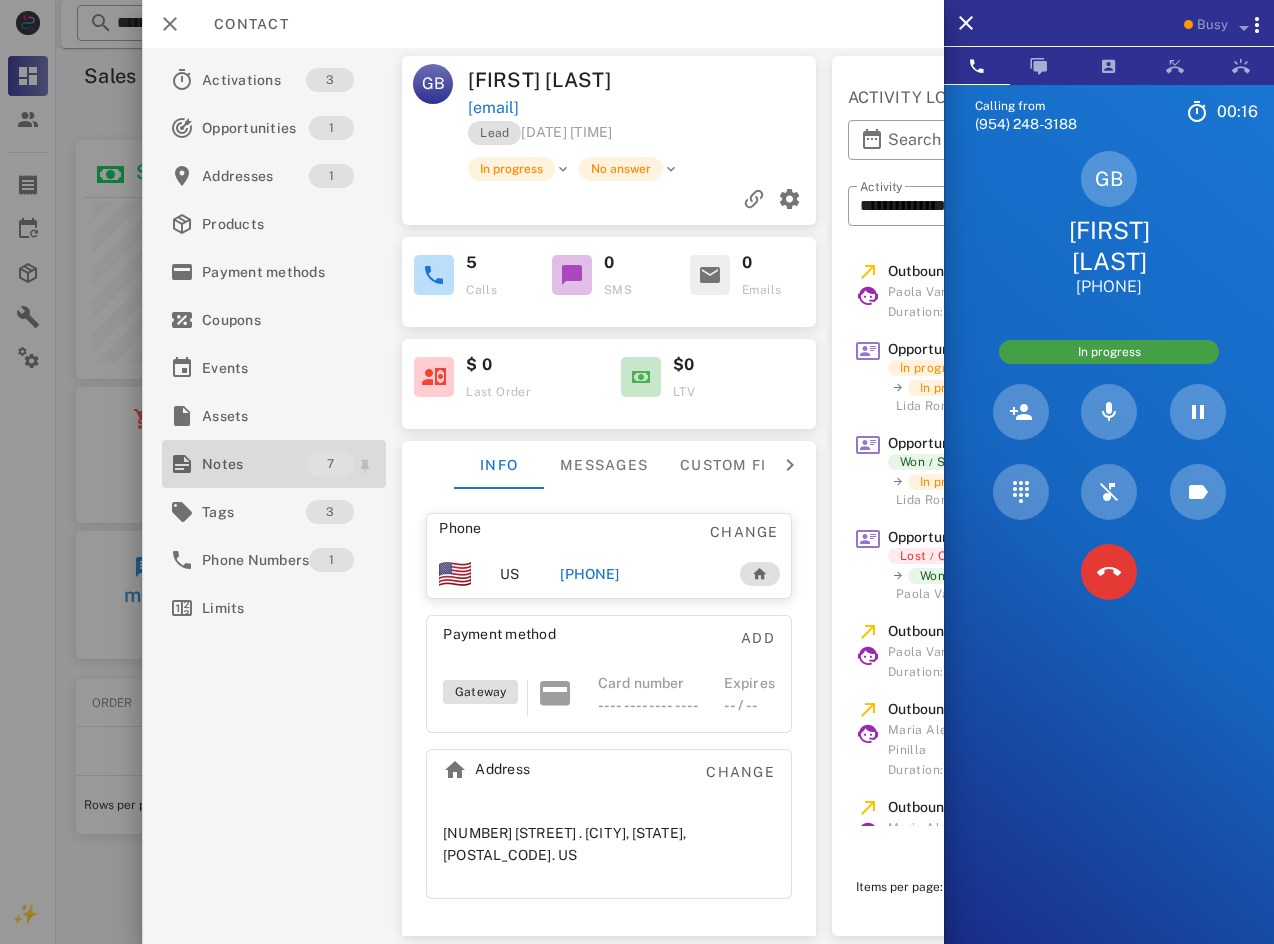 click on "Notes" at bounding box center [254, 464] 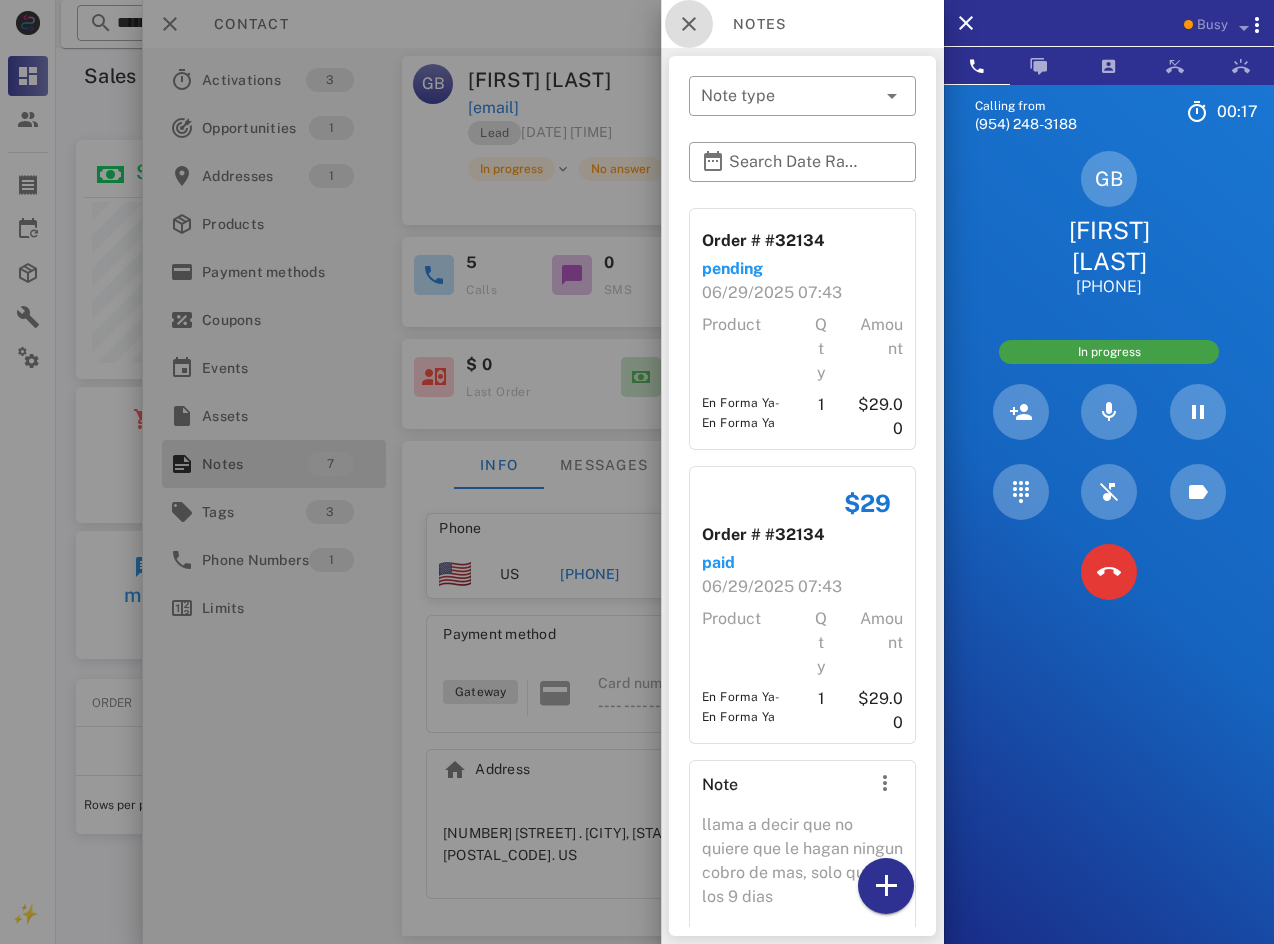 click at bounding box center (689, 24) 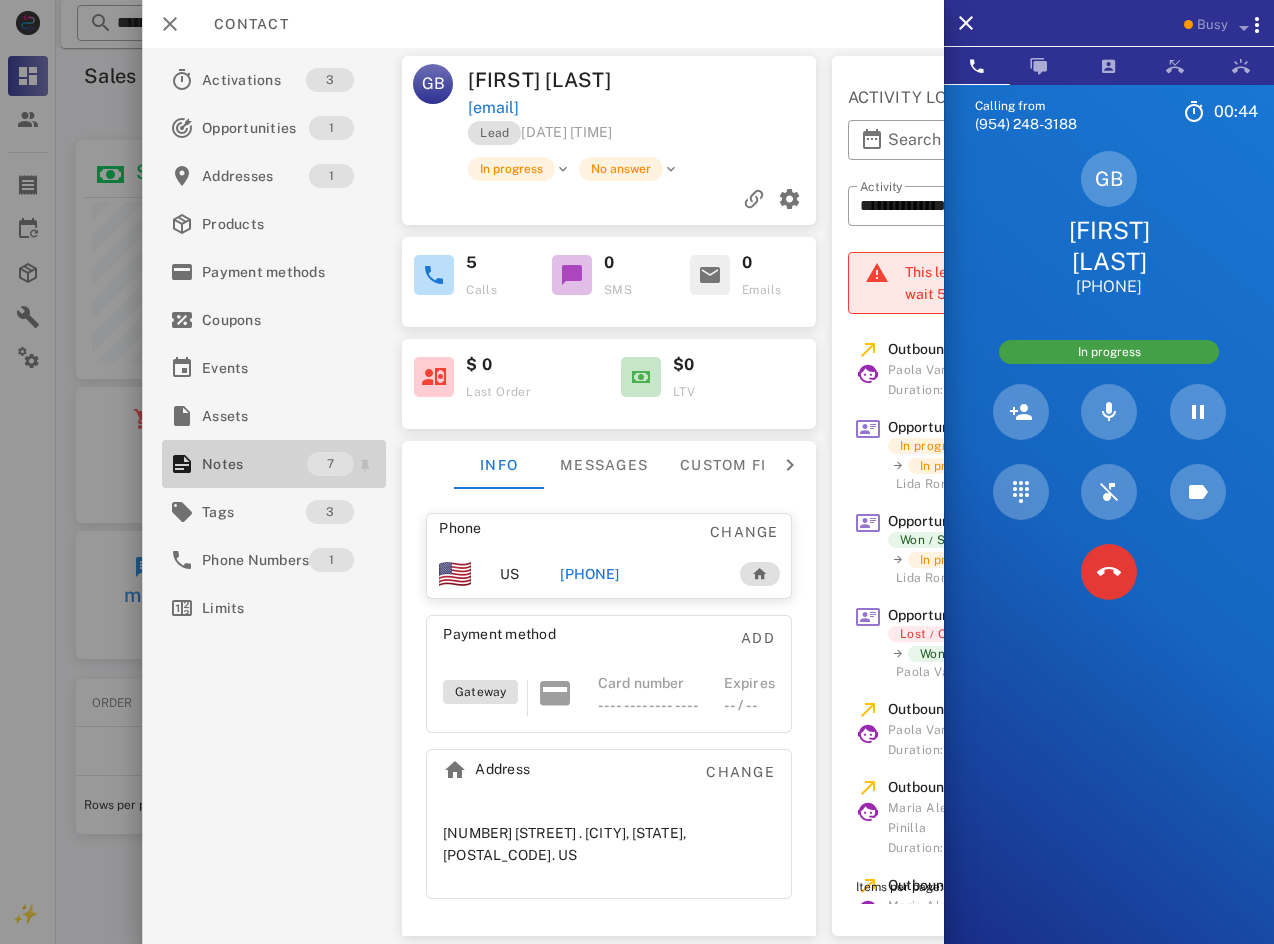 click on "Notes" at bounding box center [254, 464] 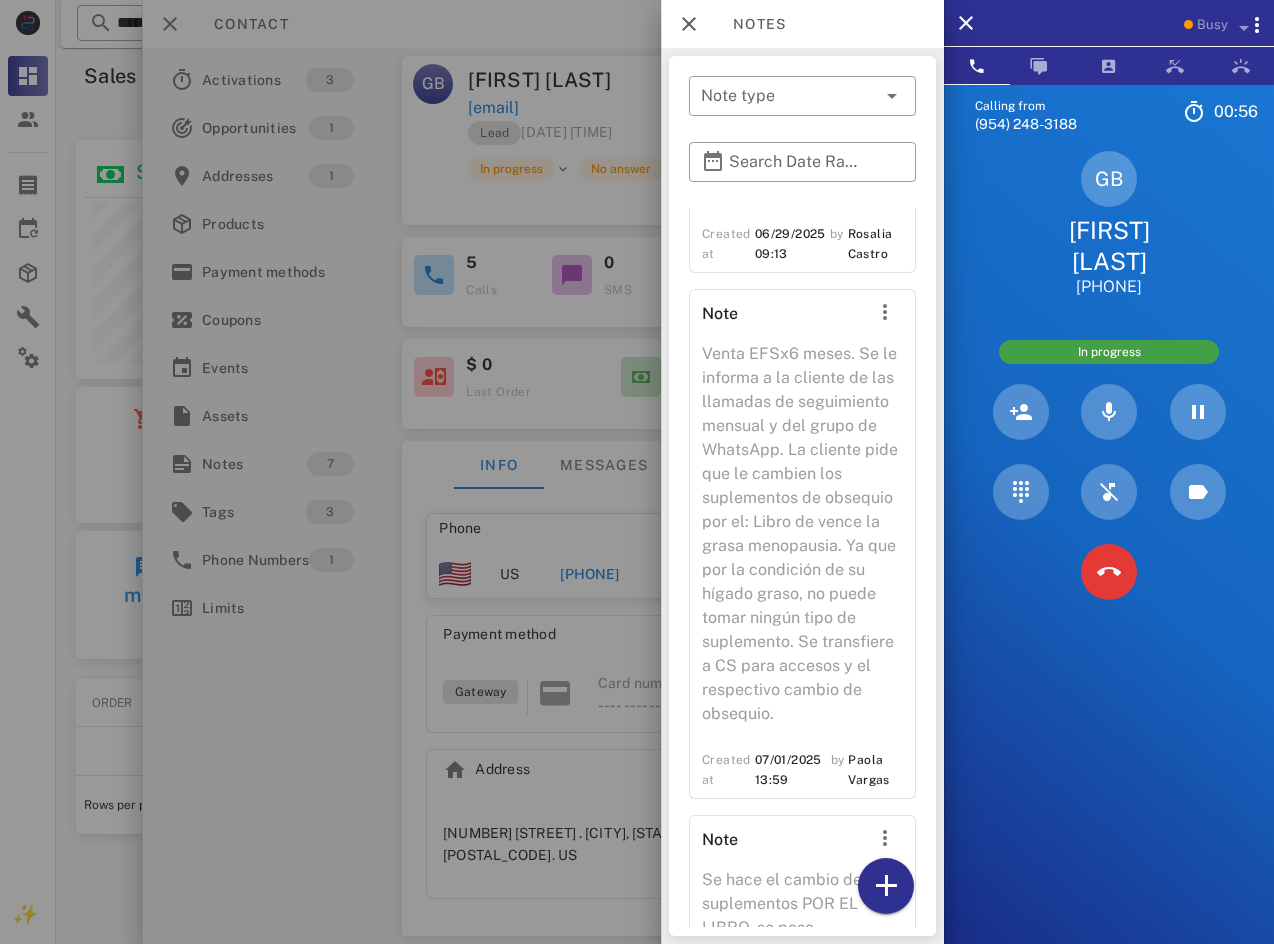 scroll, scrollTop: 687, scrollLeft: 0, axis: vertical 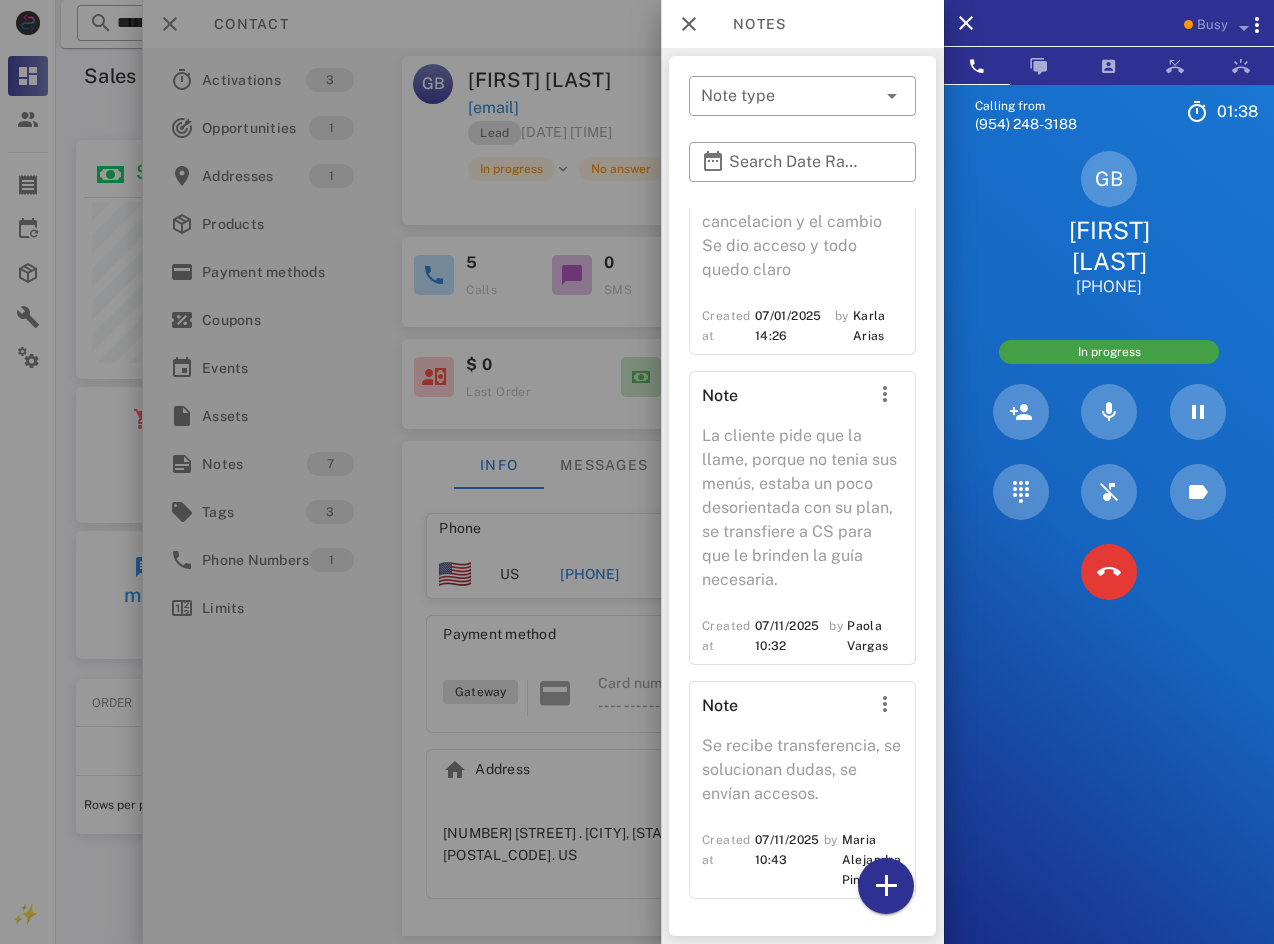 click on "Notes" at bounding box center [802, 24] 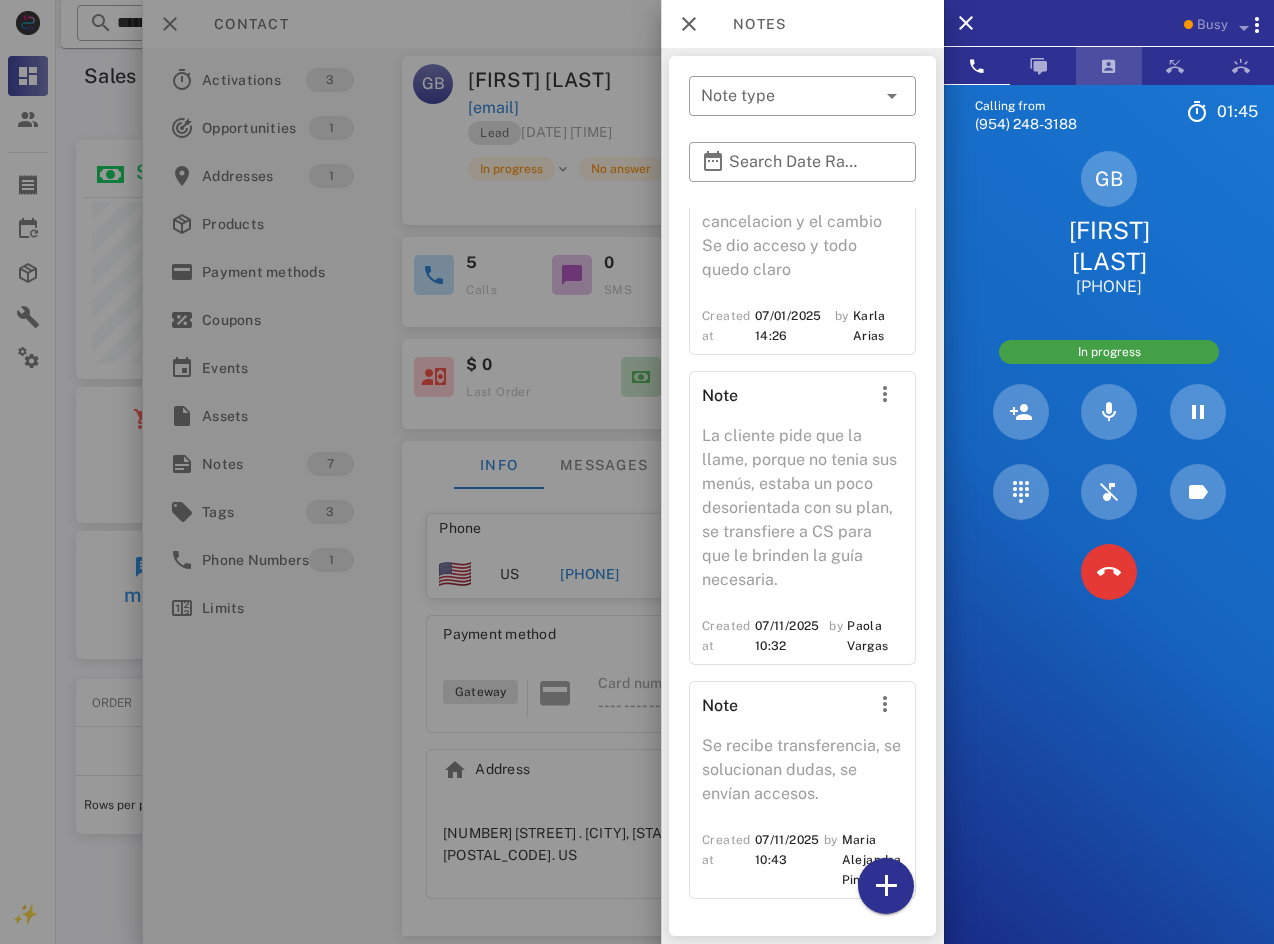 click at bounding box center (1109, 66) 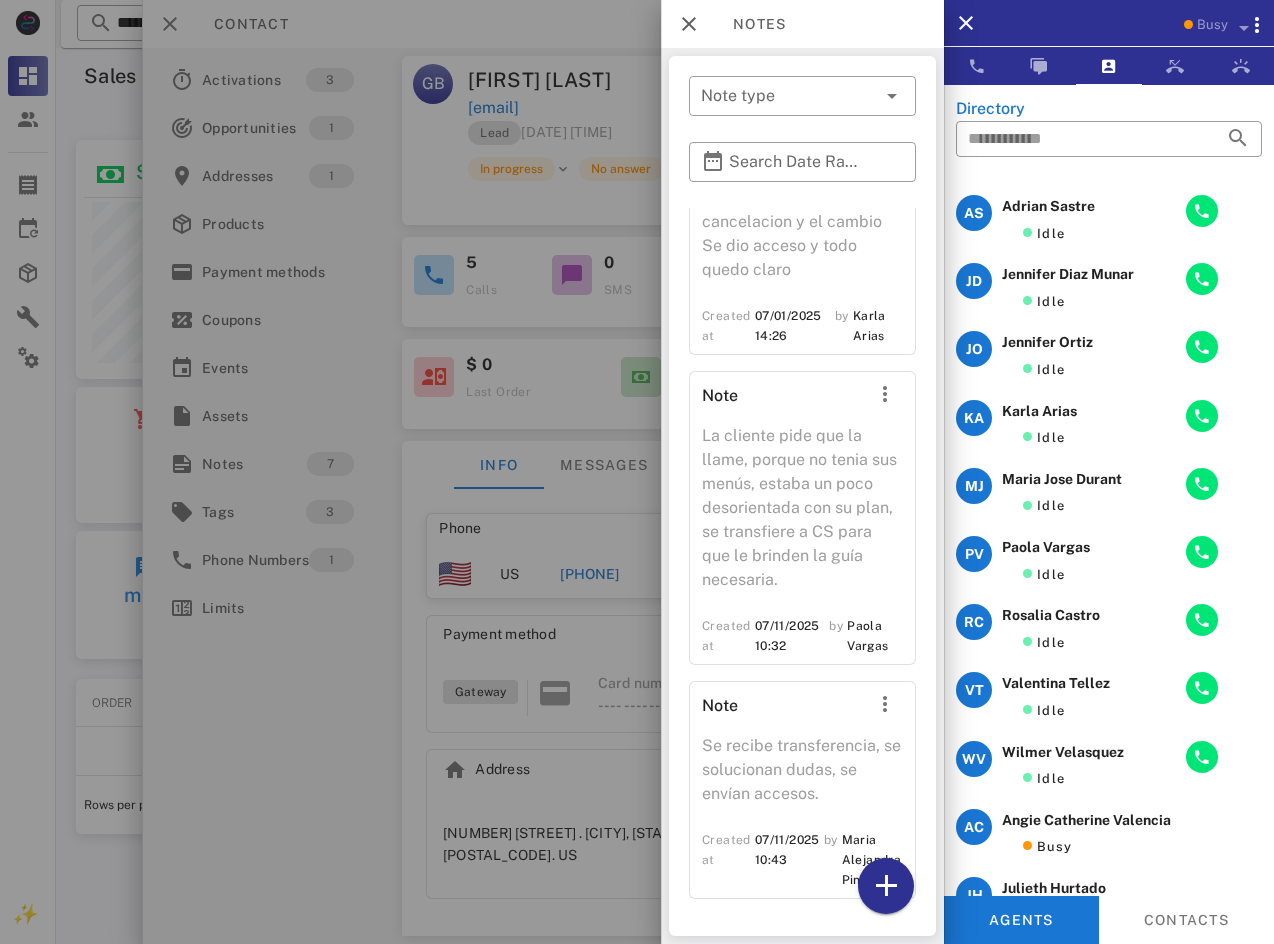 click on "Busy" at bounding box center [1137, 23] 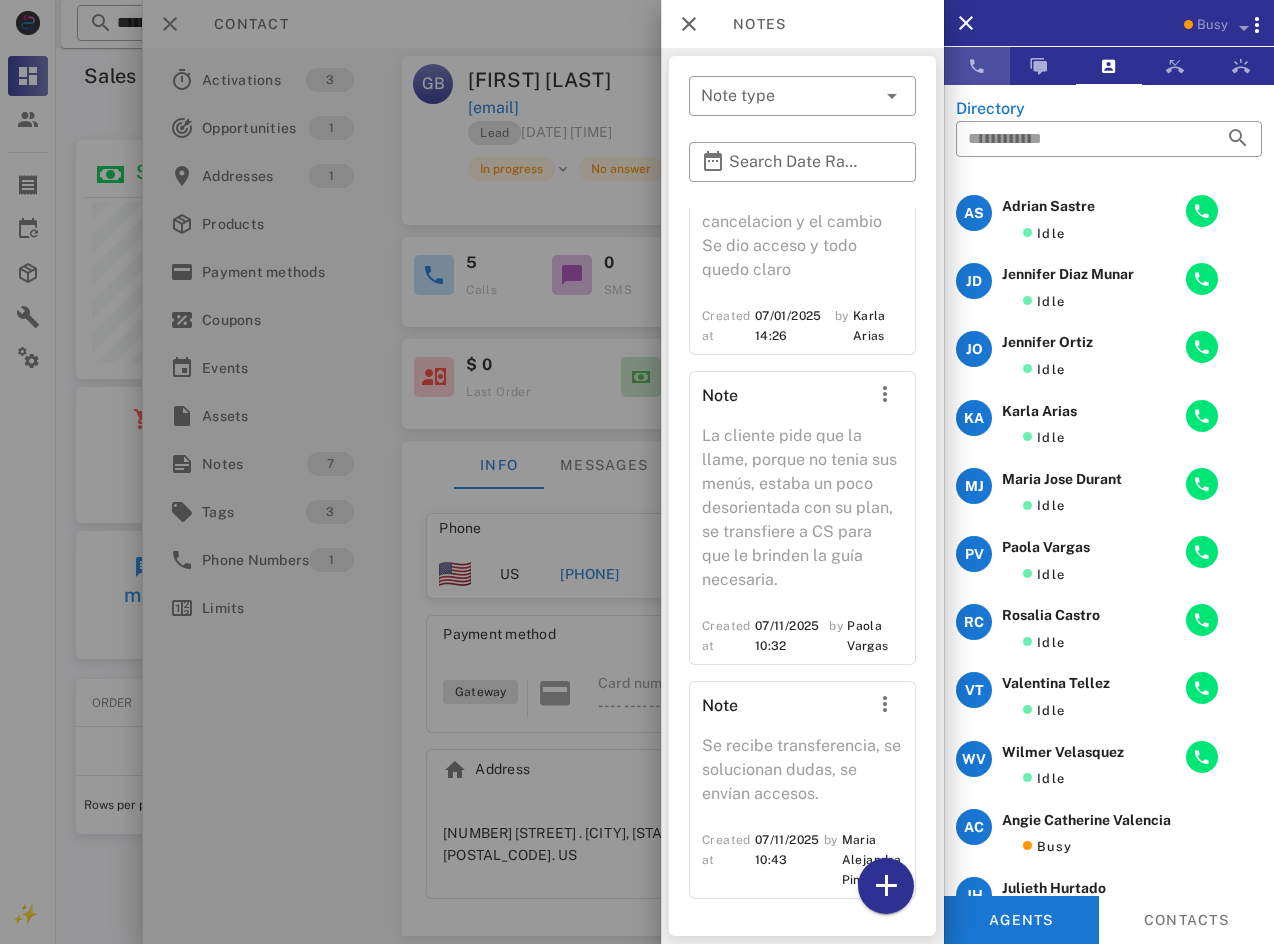 click at bounding box center (977, 66) 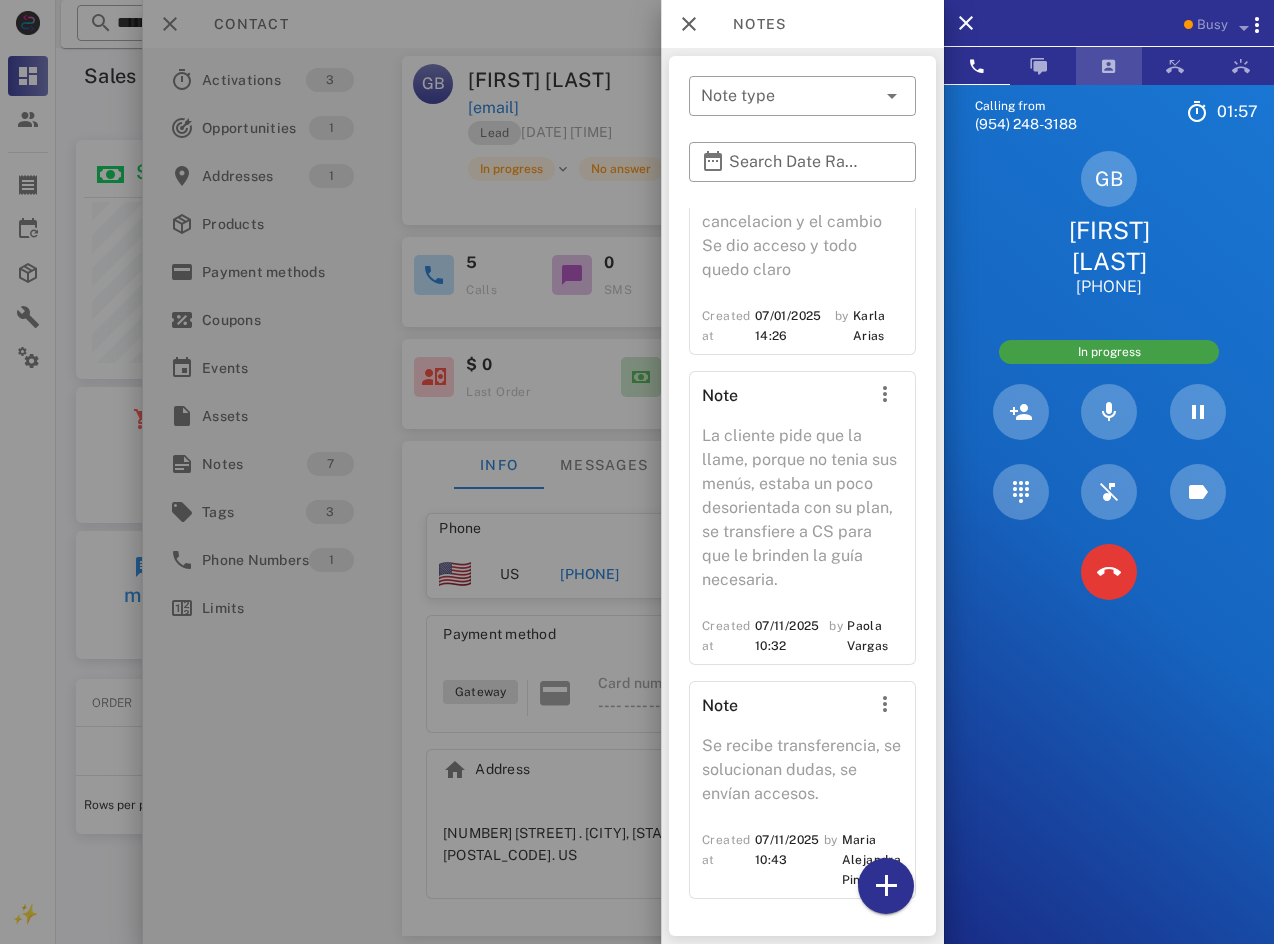 click at bounding box center (1109, 66) 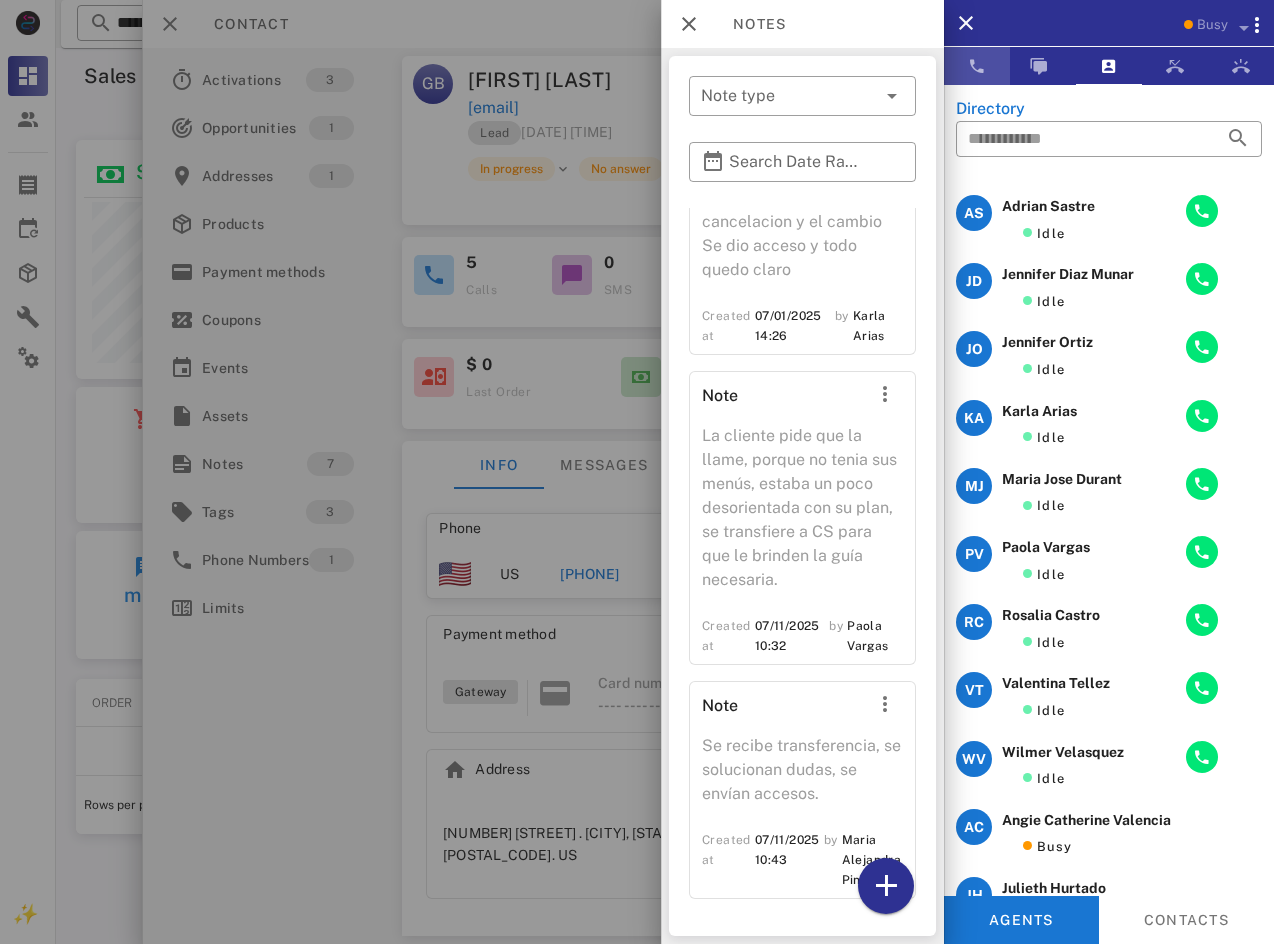 click at bounding box center [977, 66] 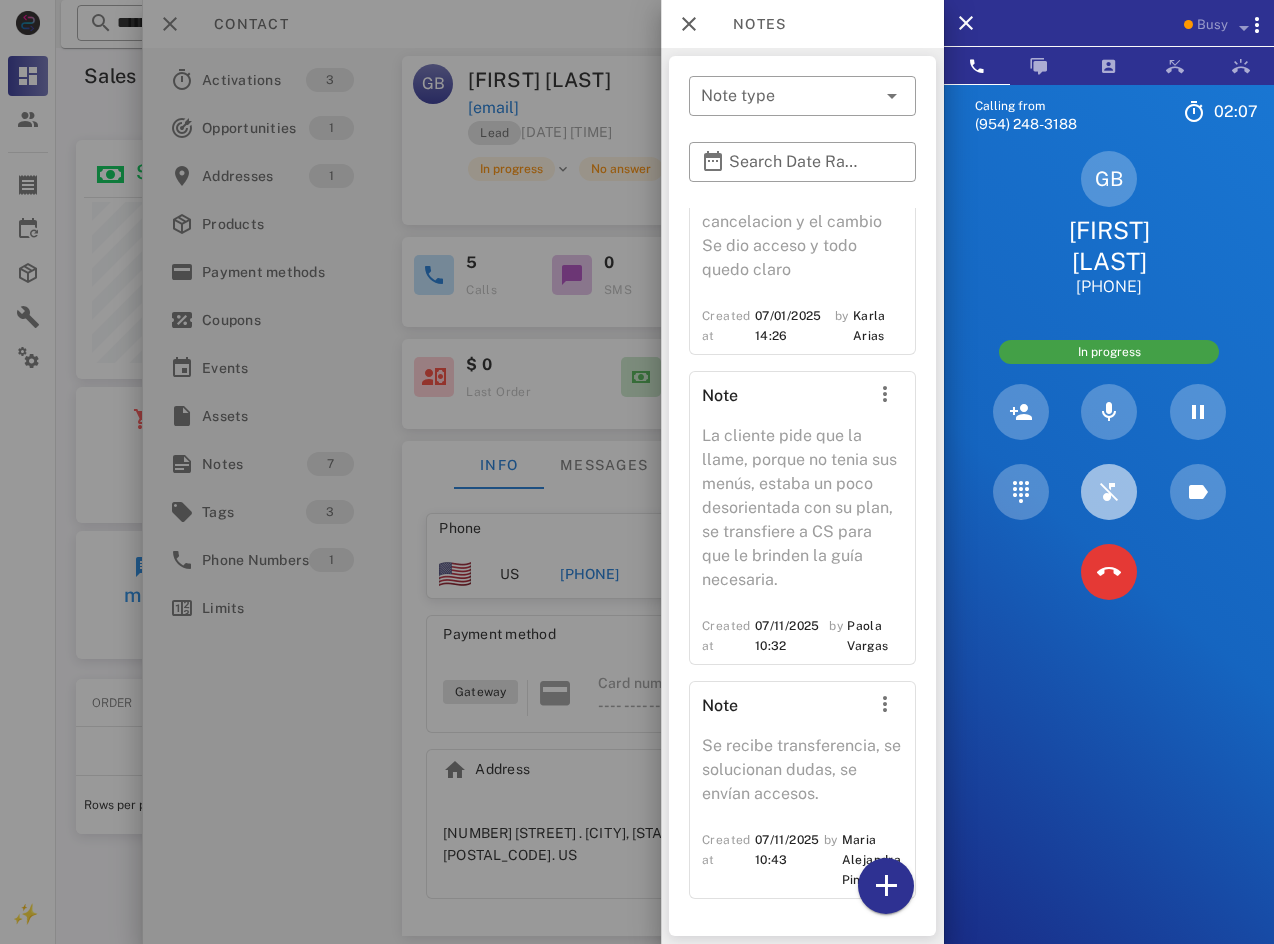 click at bounding box center (1109, 492) 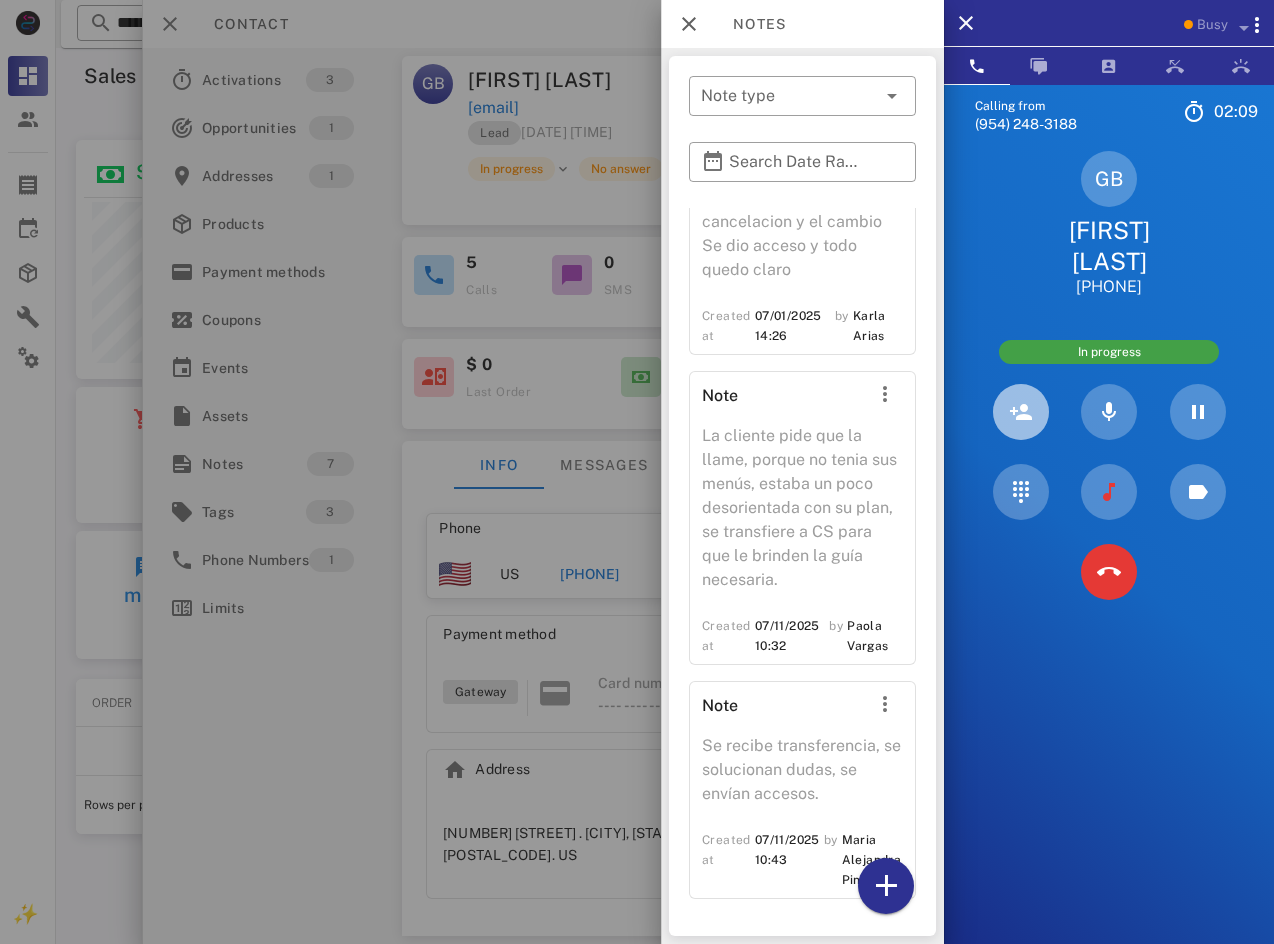 click at bounding box center (1021, 412) 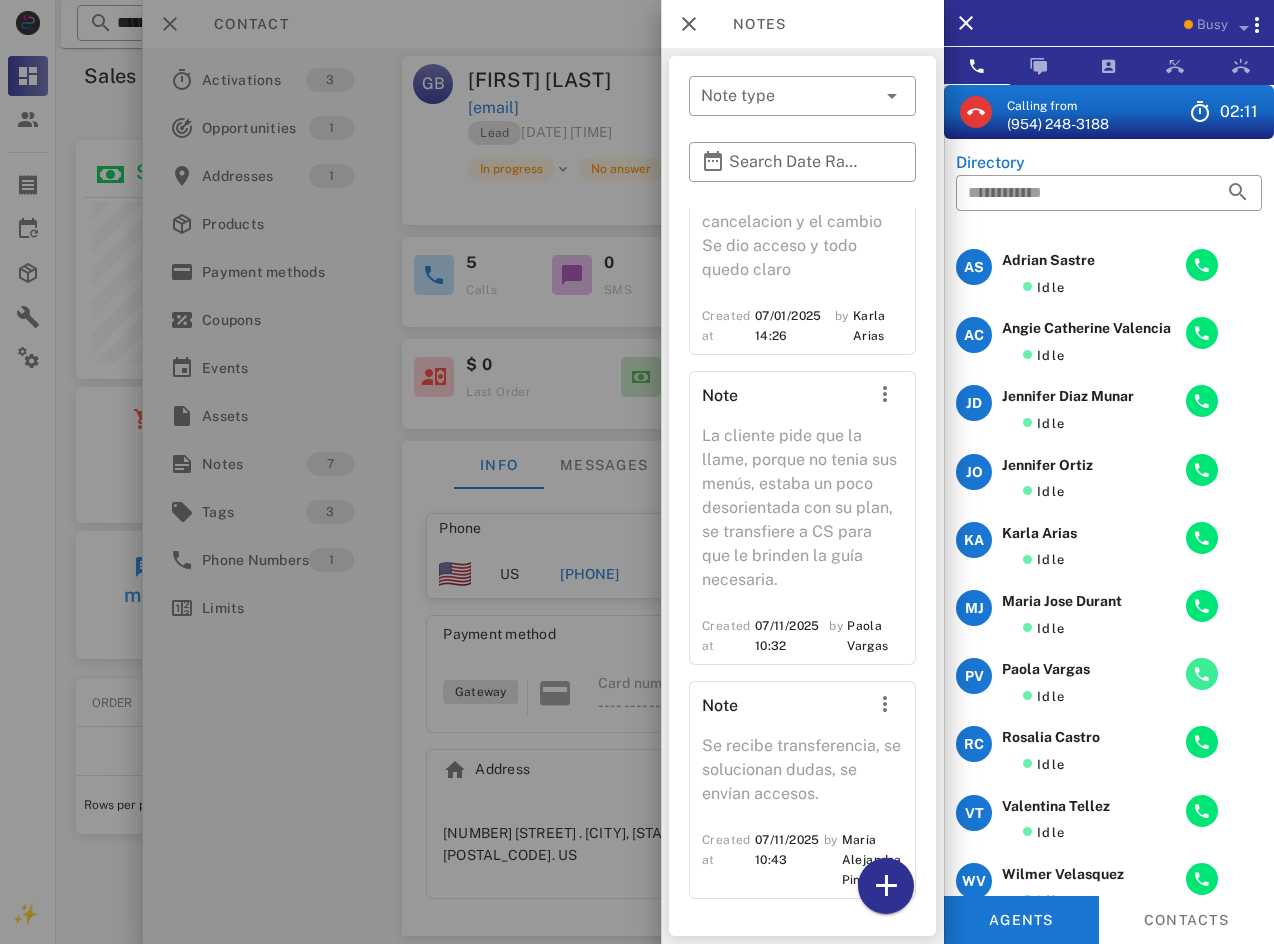 click at bounding box center [1202, 674] 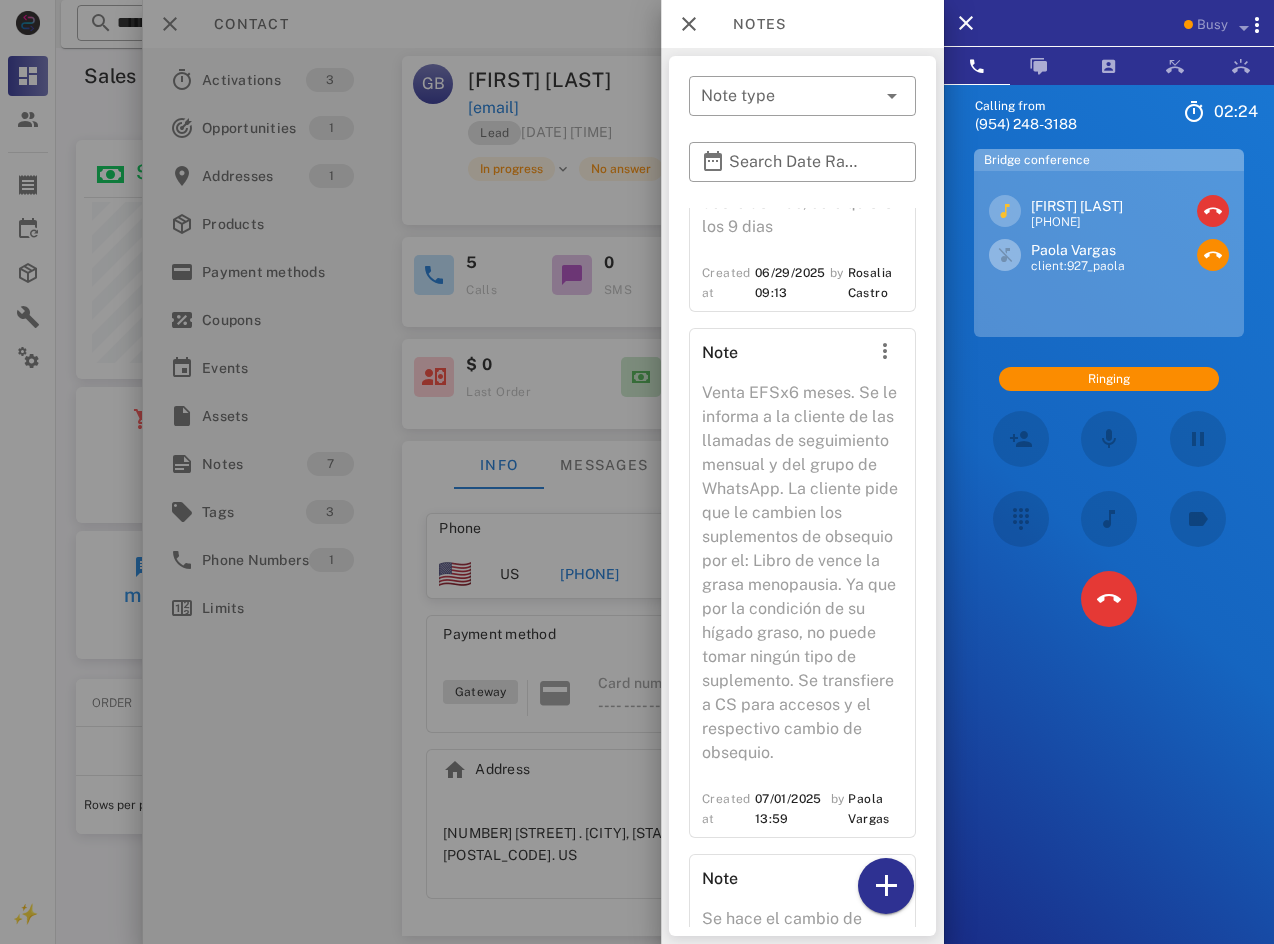 scroll, scrollTop: 668, scrollLeft: 0, axis: vertical 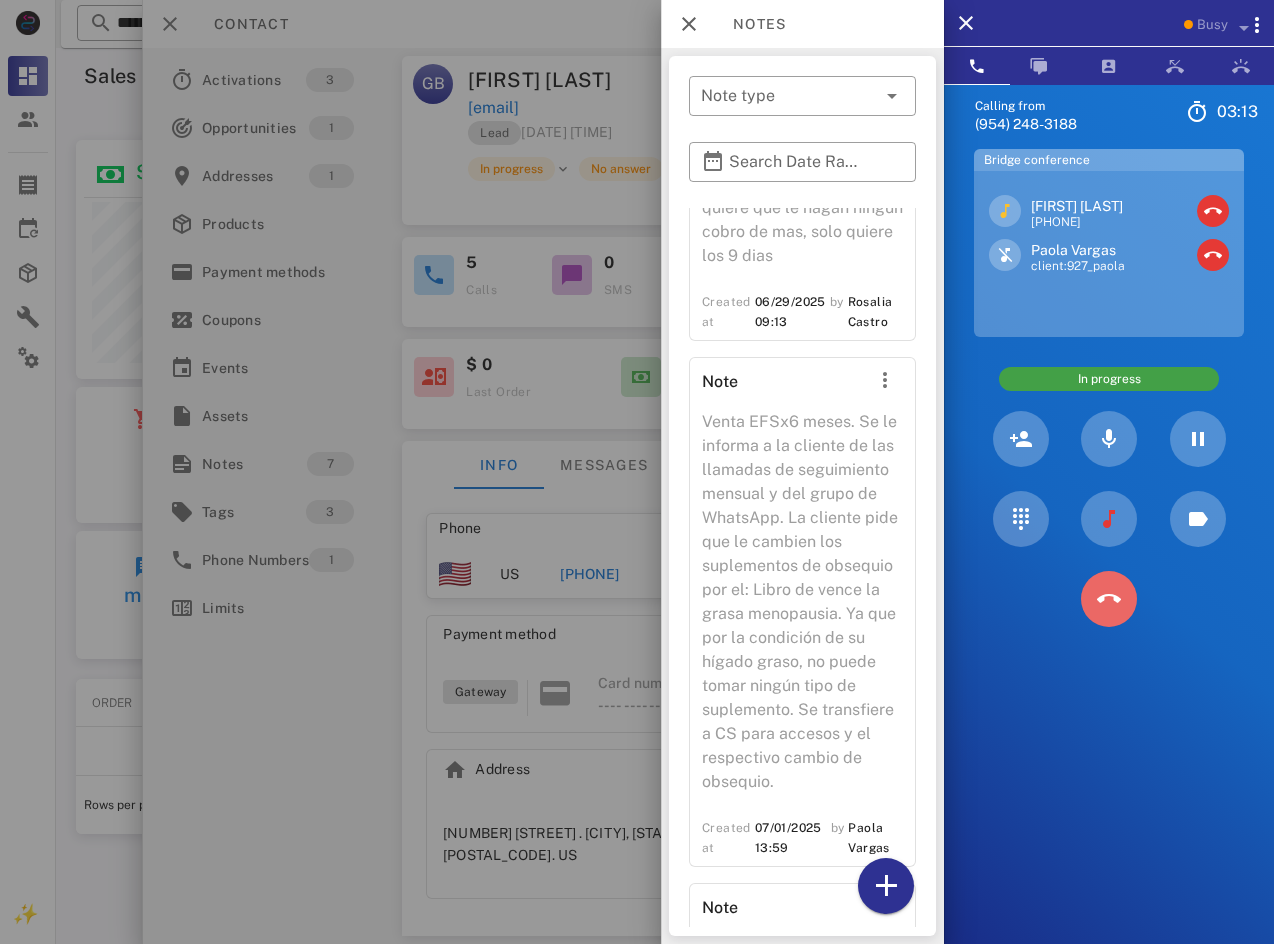 click at bounding box center [1108, 598] 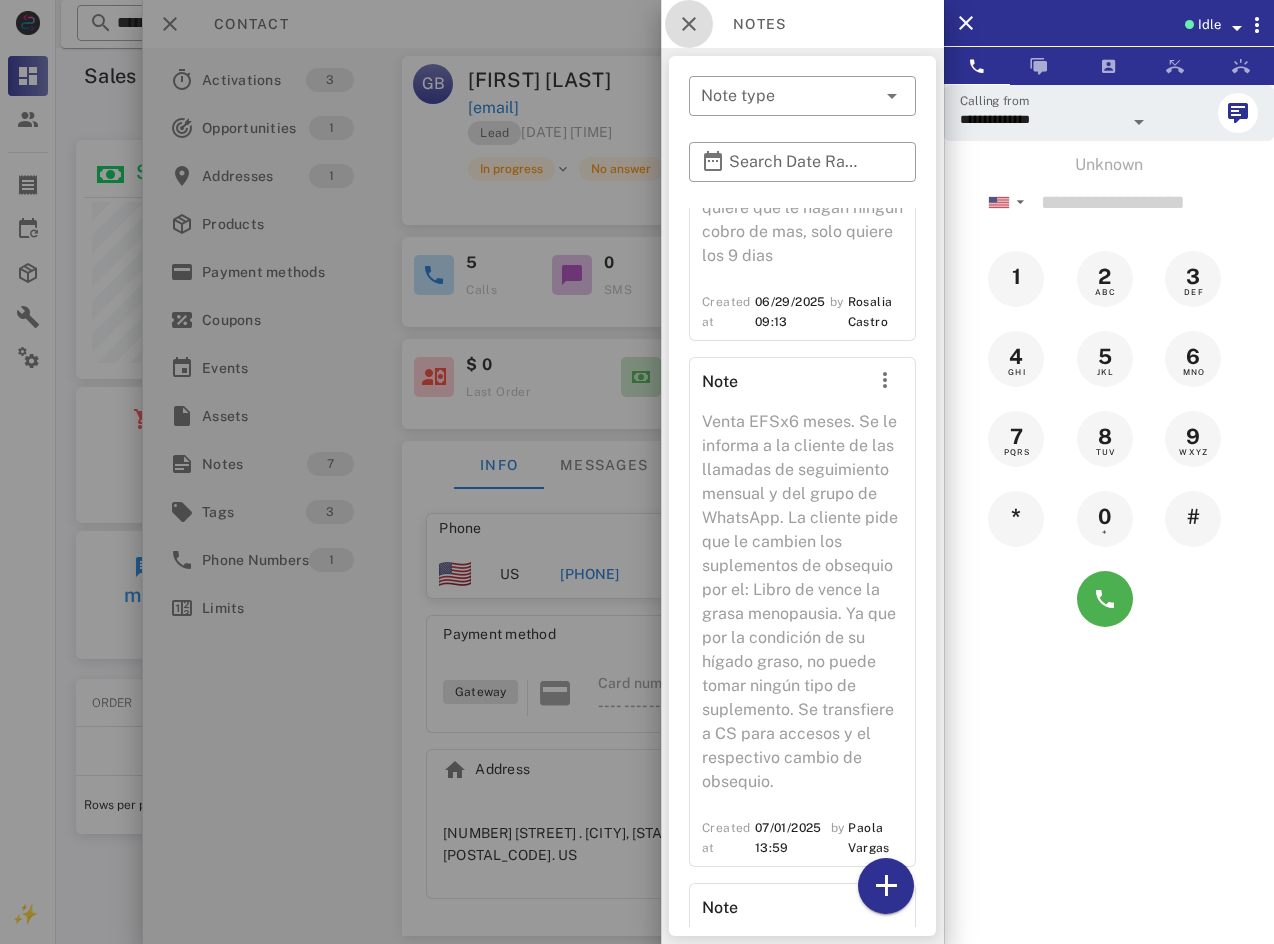 click at bounding box center (689, 24) 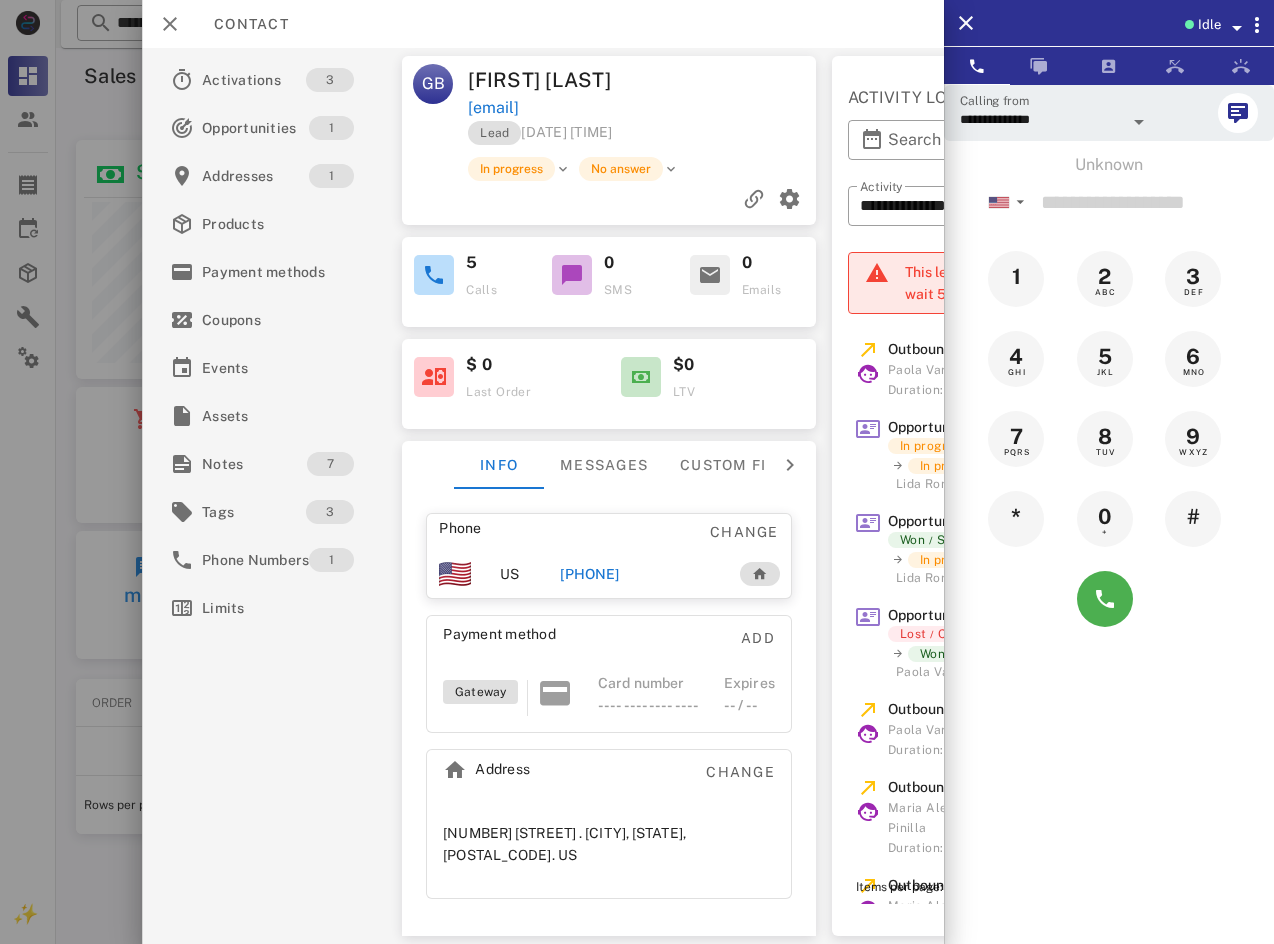 click at bounding box center (732, 80) 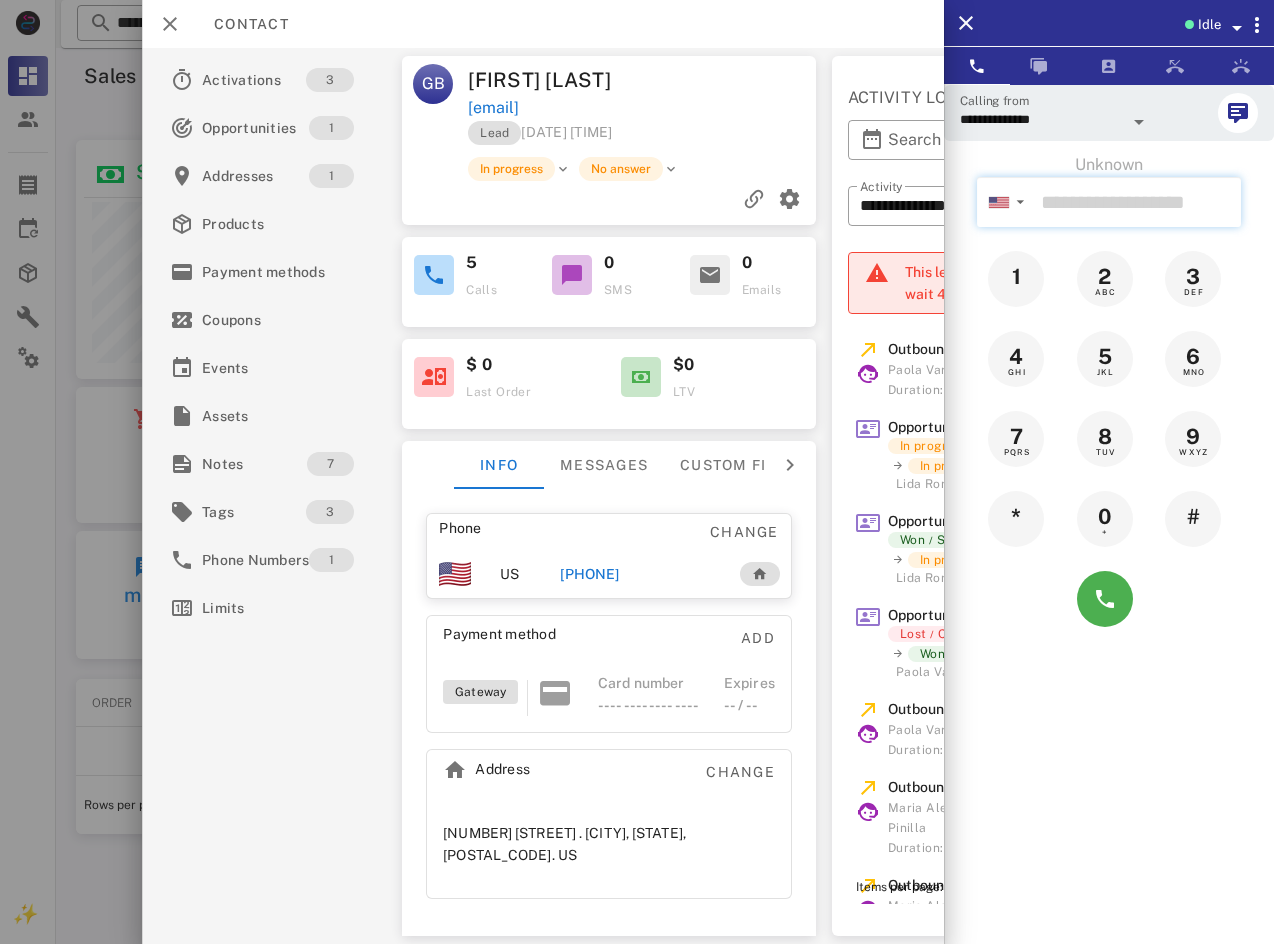 click at bounding box center (1137, 202) 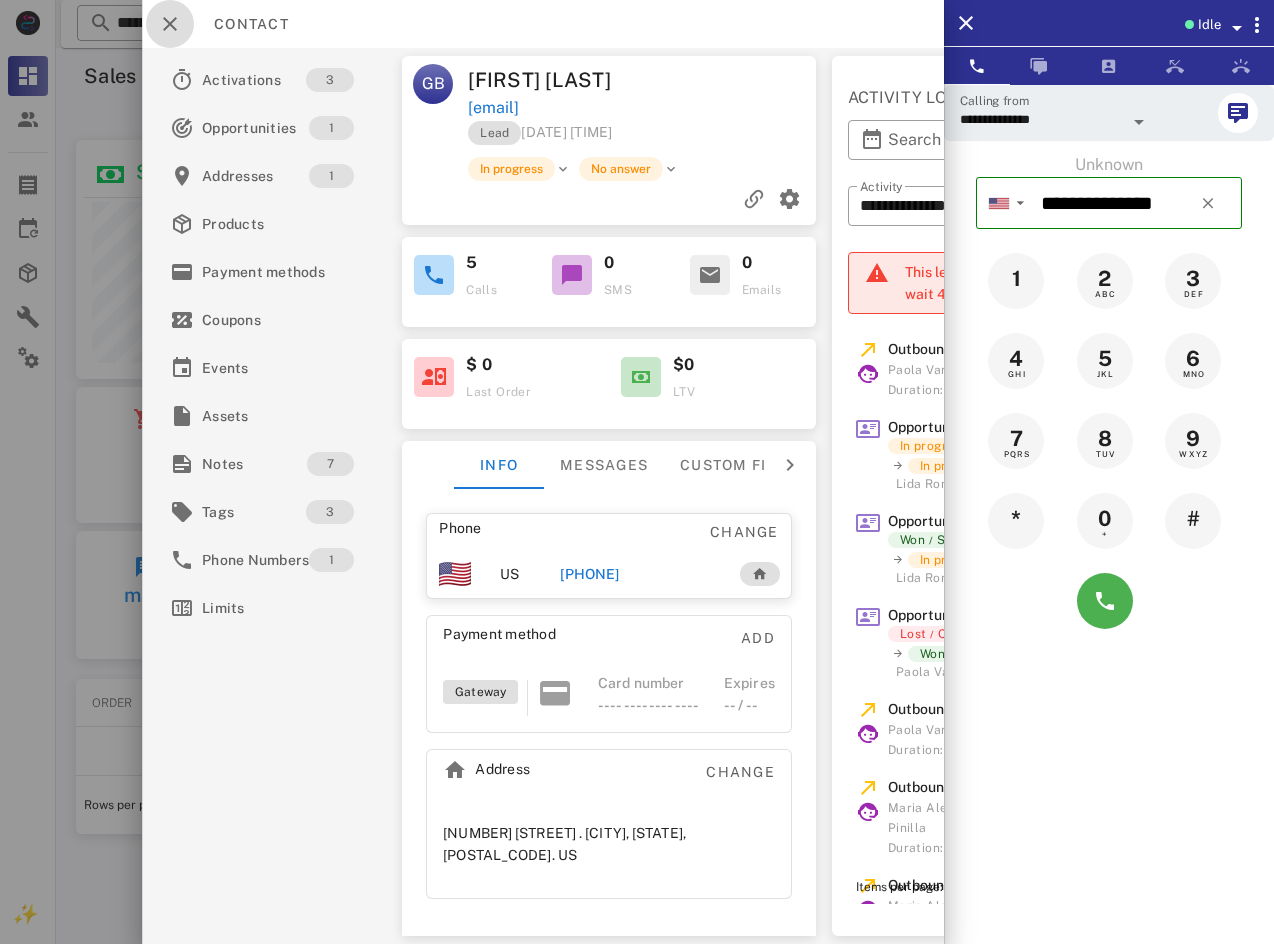 drag, startPoint x: 184, startPoint y: 31, endPoint x: 196, endPoint y: 45, distance: 18.439089 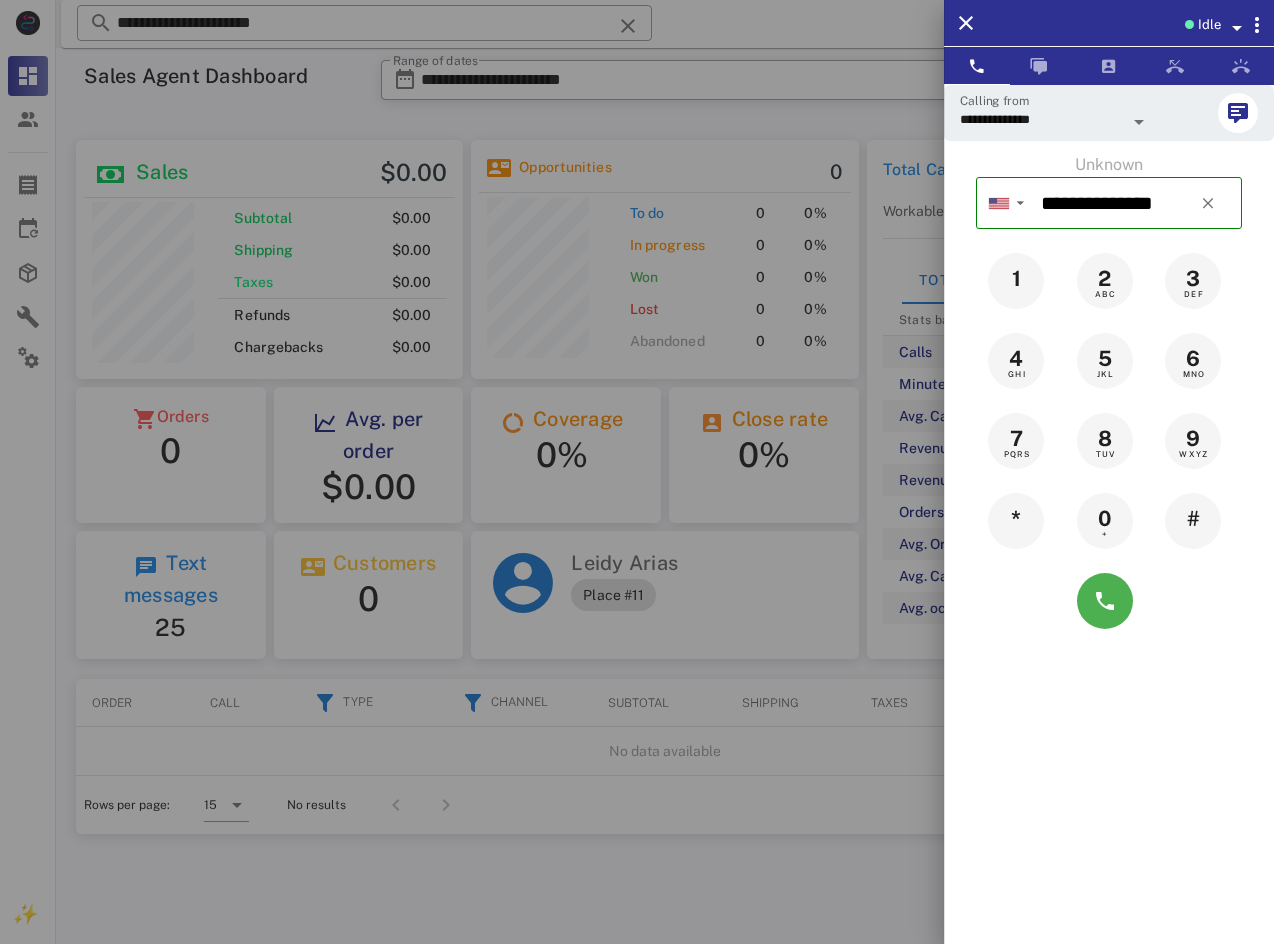 click at bounding box center (1109, 601) 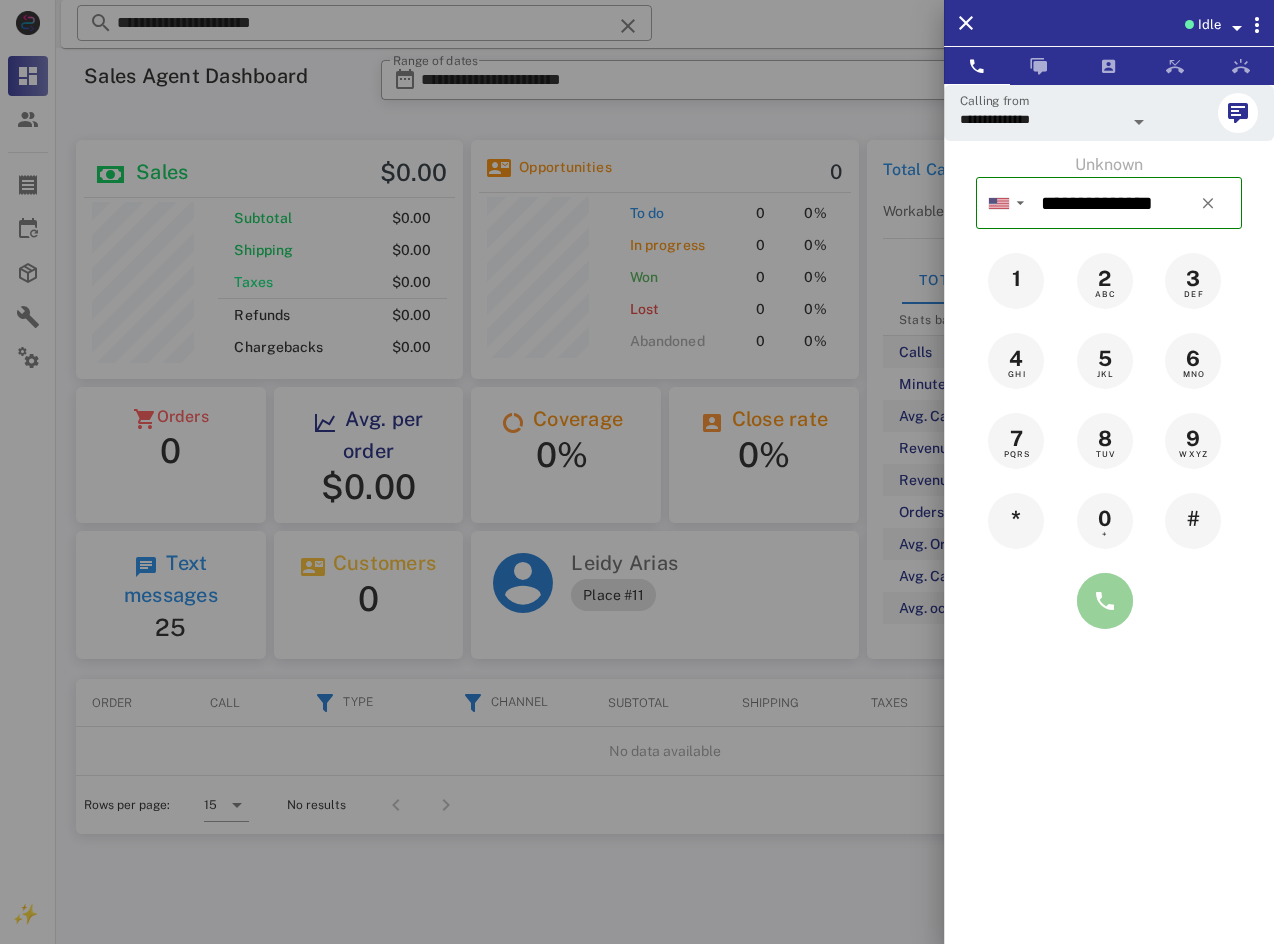 click at bounding box center (1105, 601) 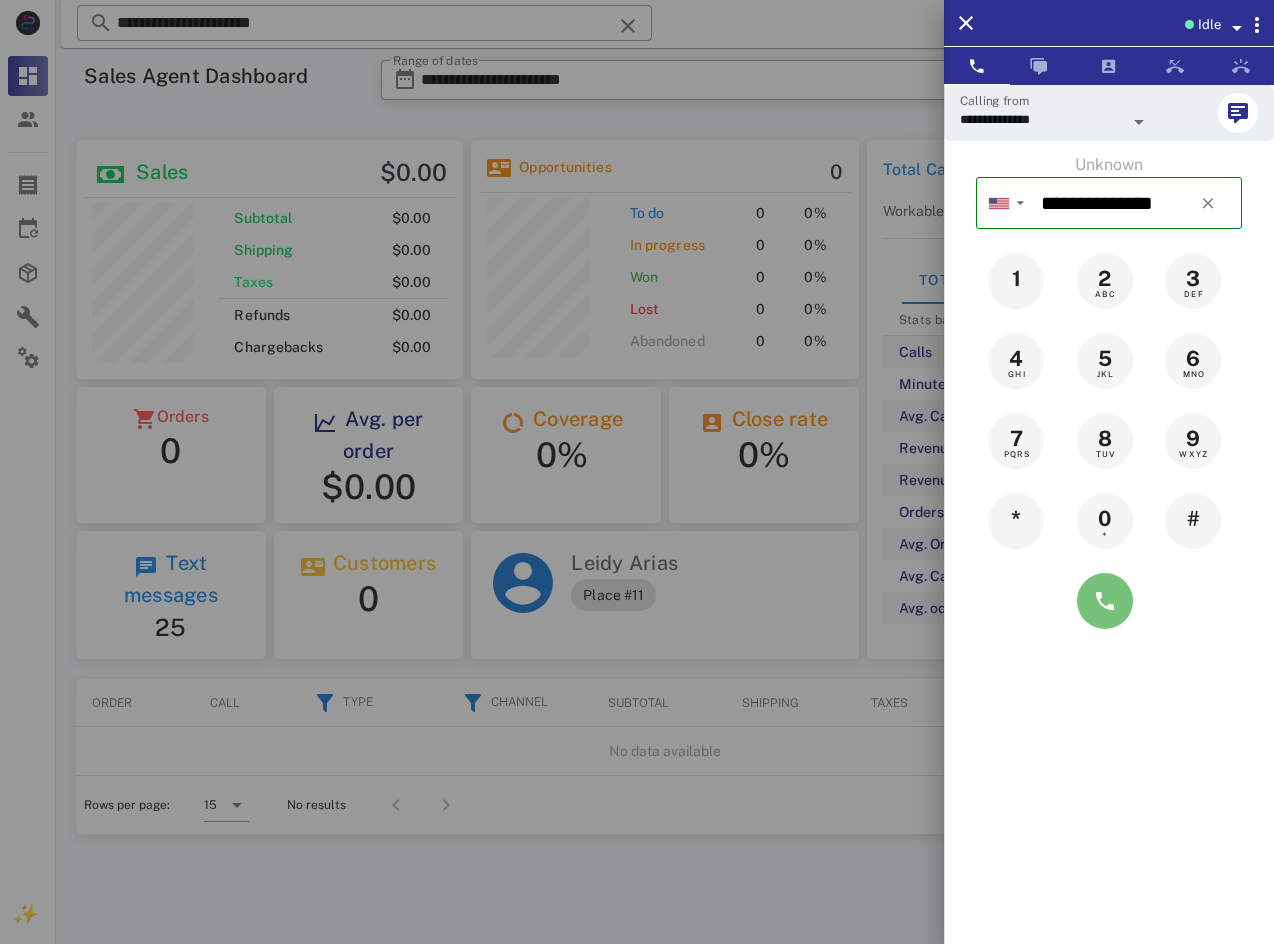 type on "**********" 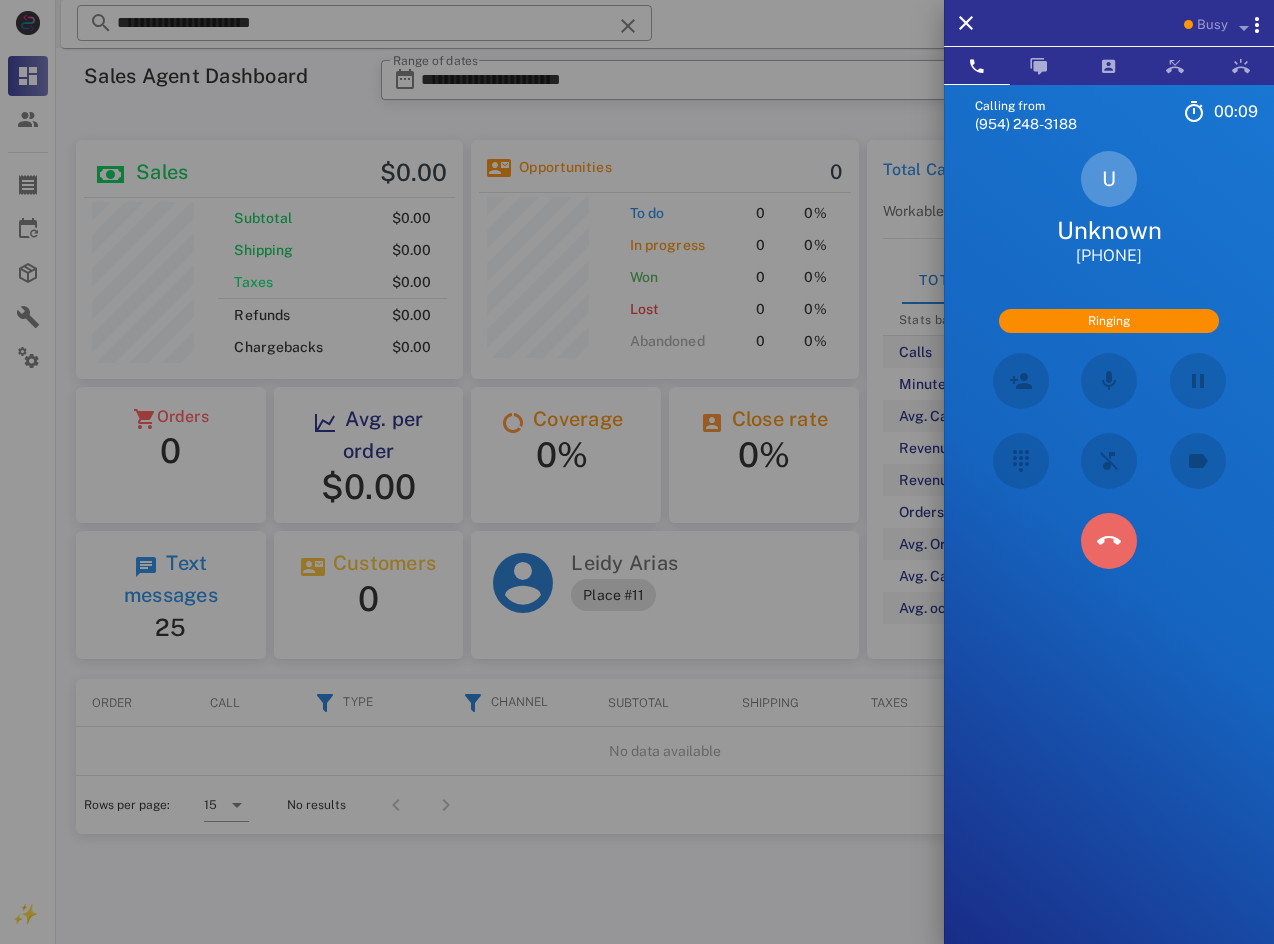click at bounding box center [1109, 541] 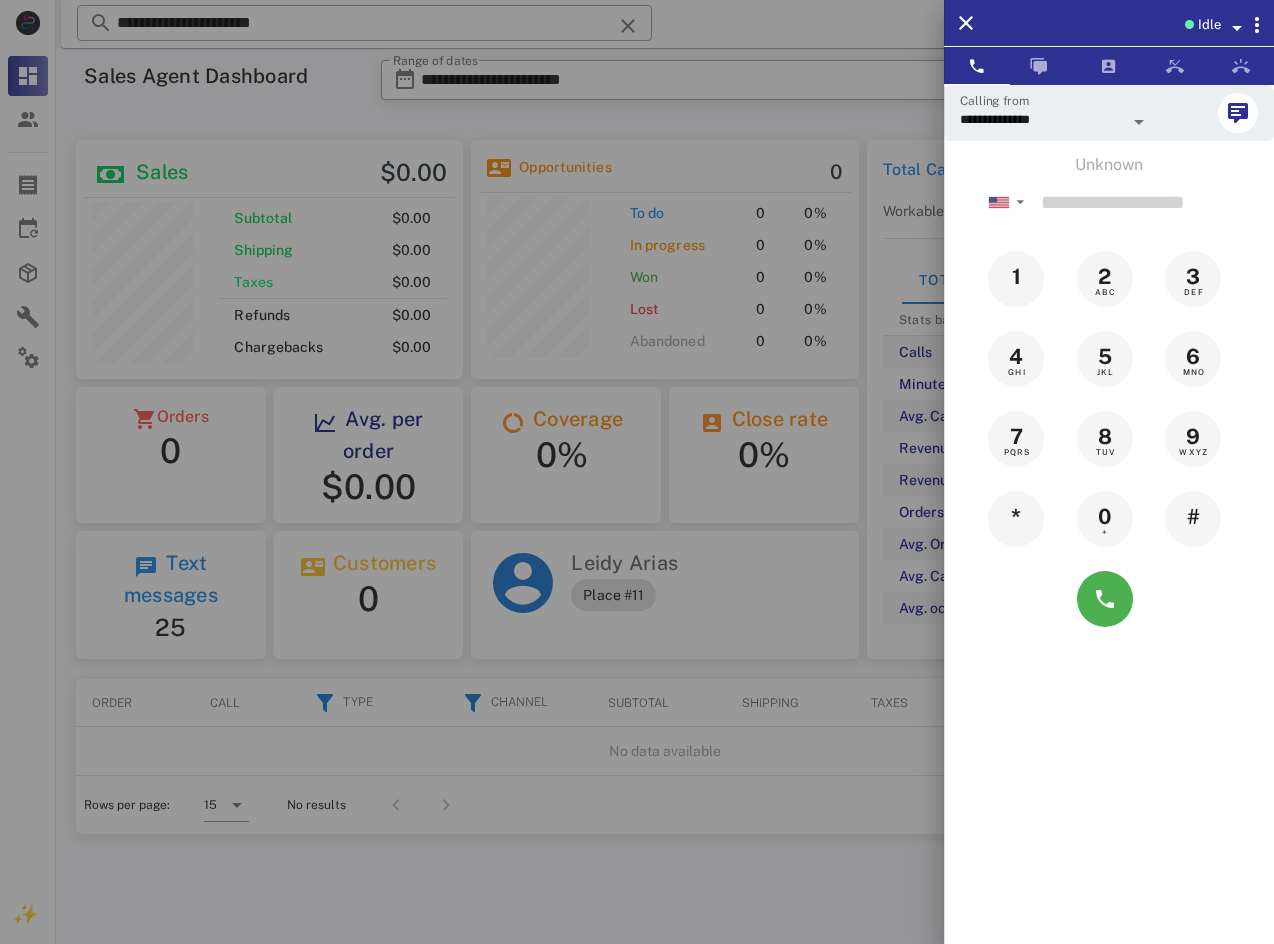 click at bounding box center [1235, 24] 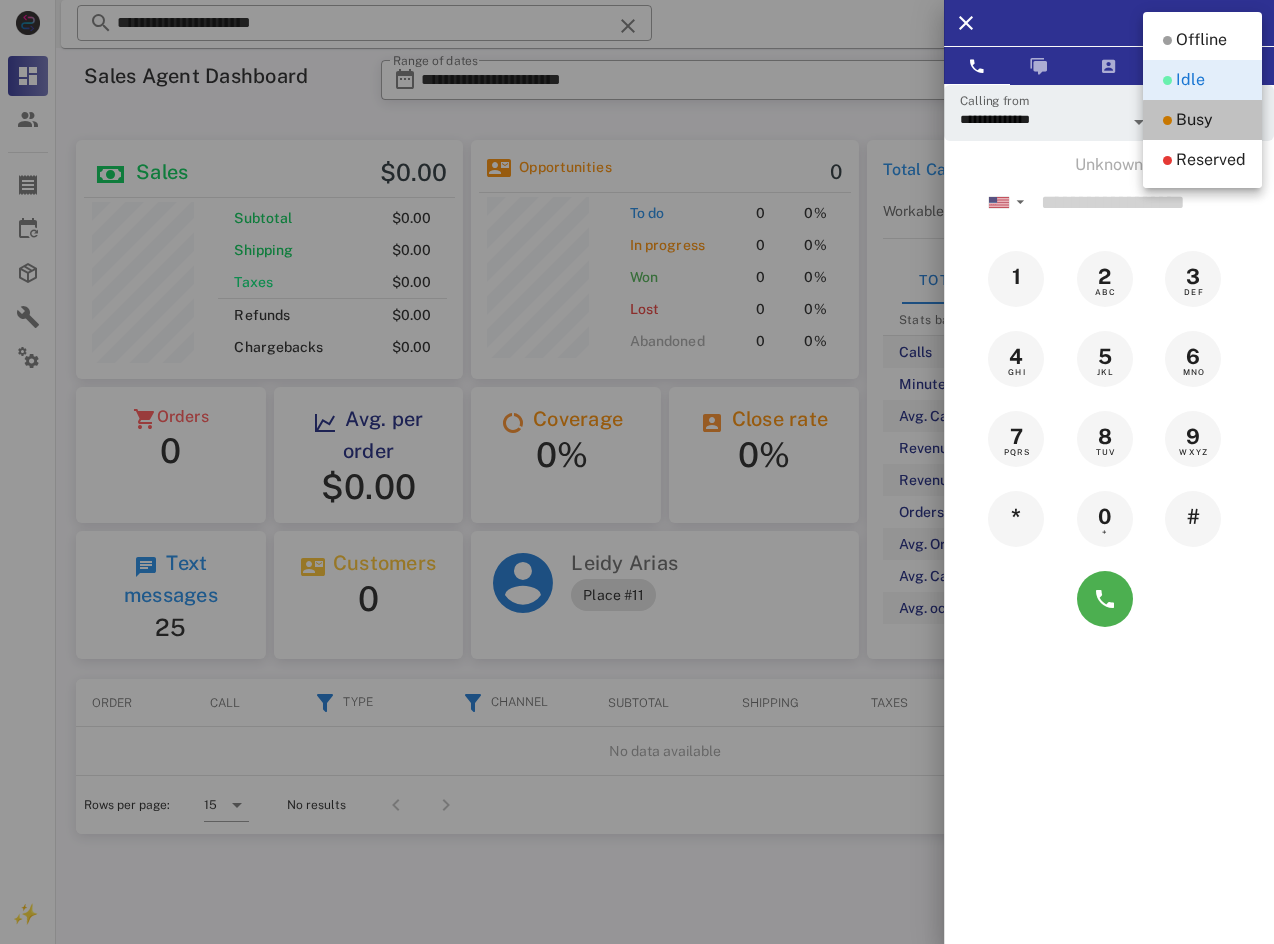 click on "Busy" at bounding box center [1194, 120] 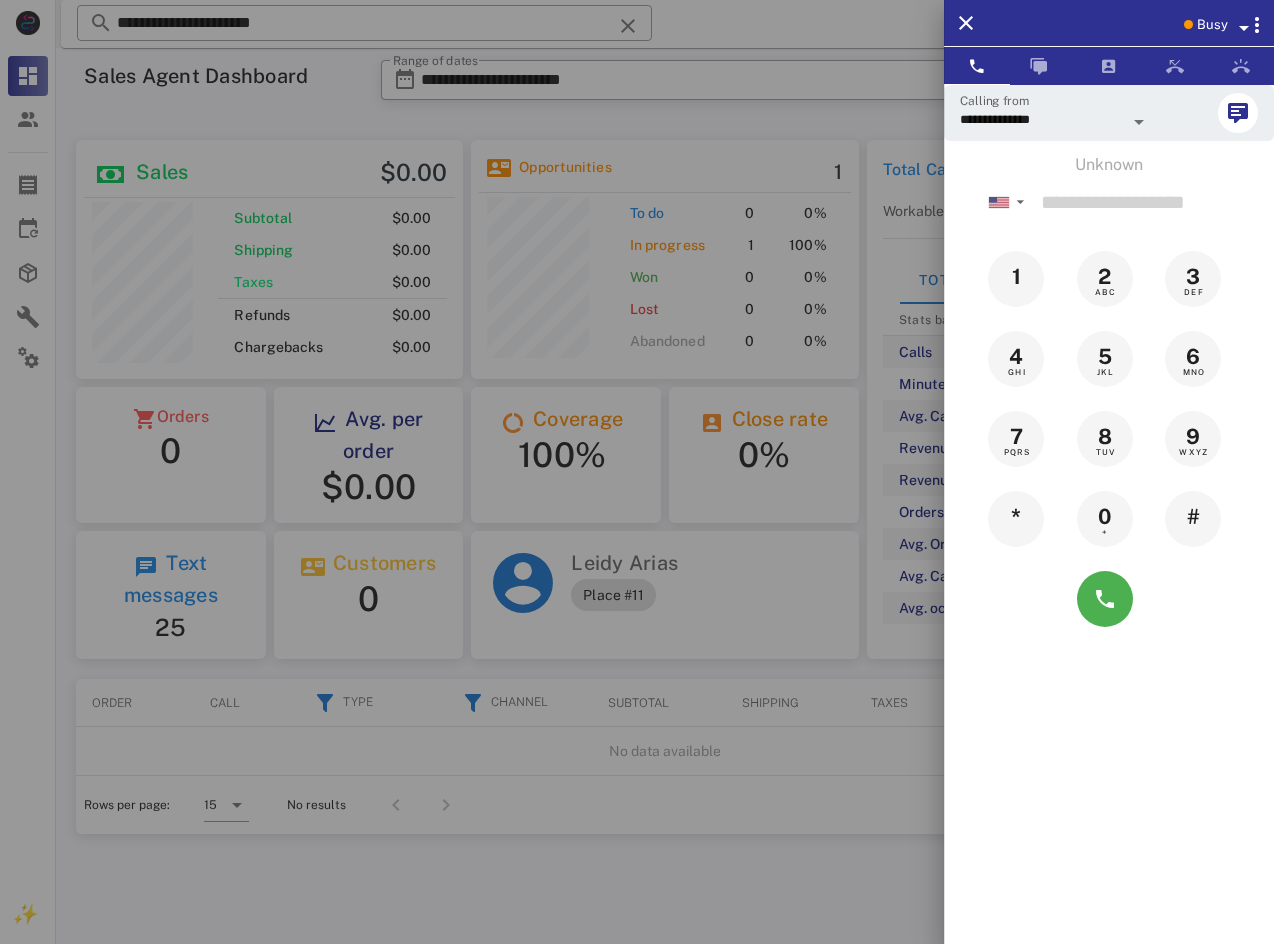 scroll, scrollTop: 999756, scrollLeft: 999613, axis: both 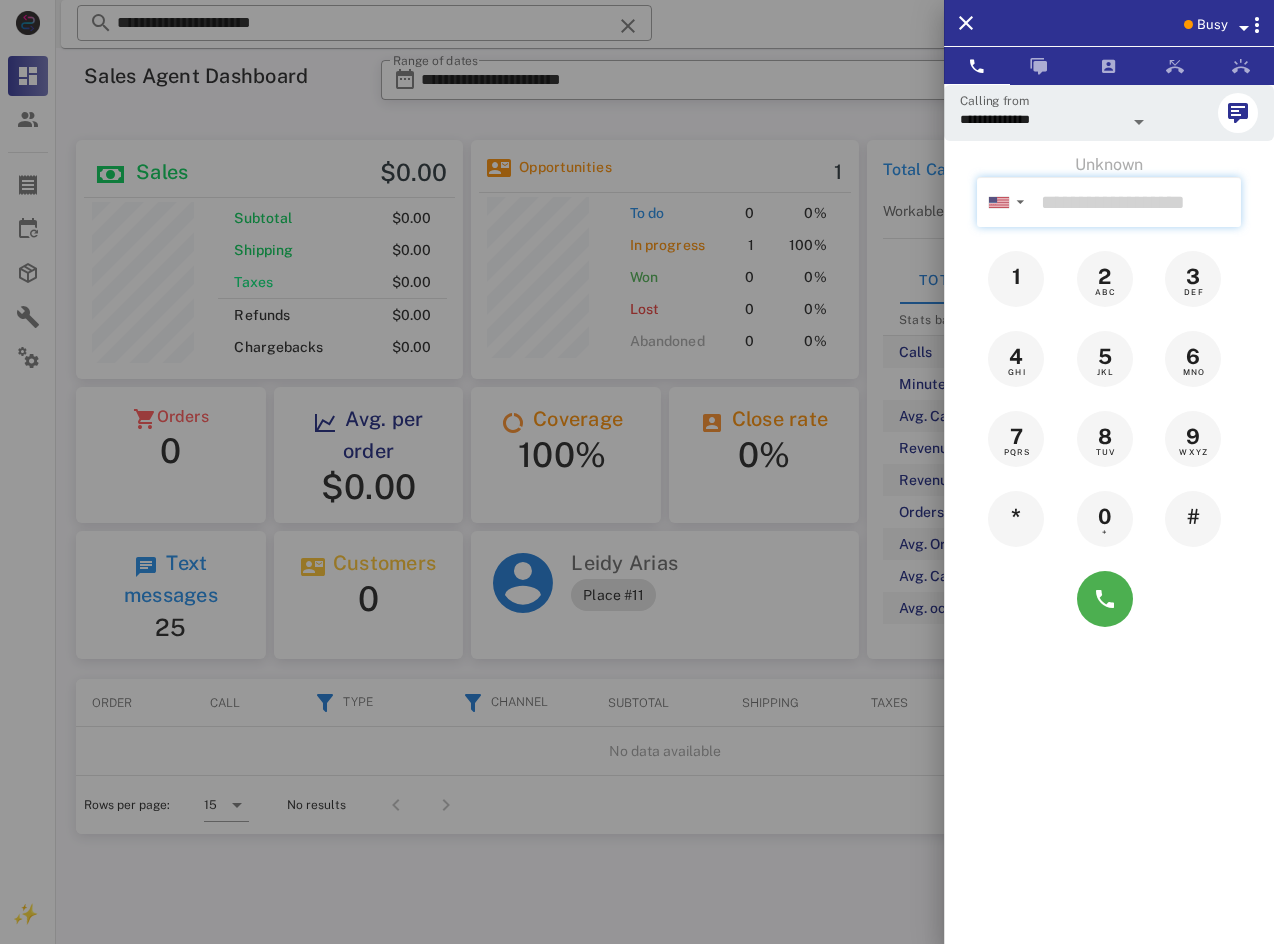 click at bounding box center (1137, 202) 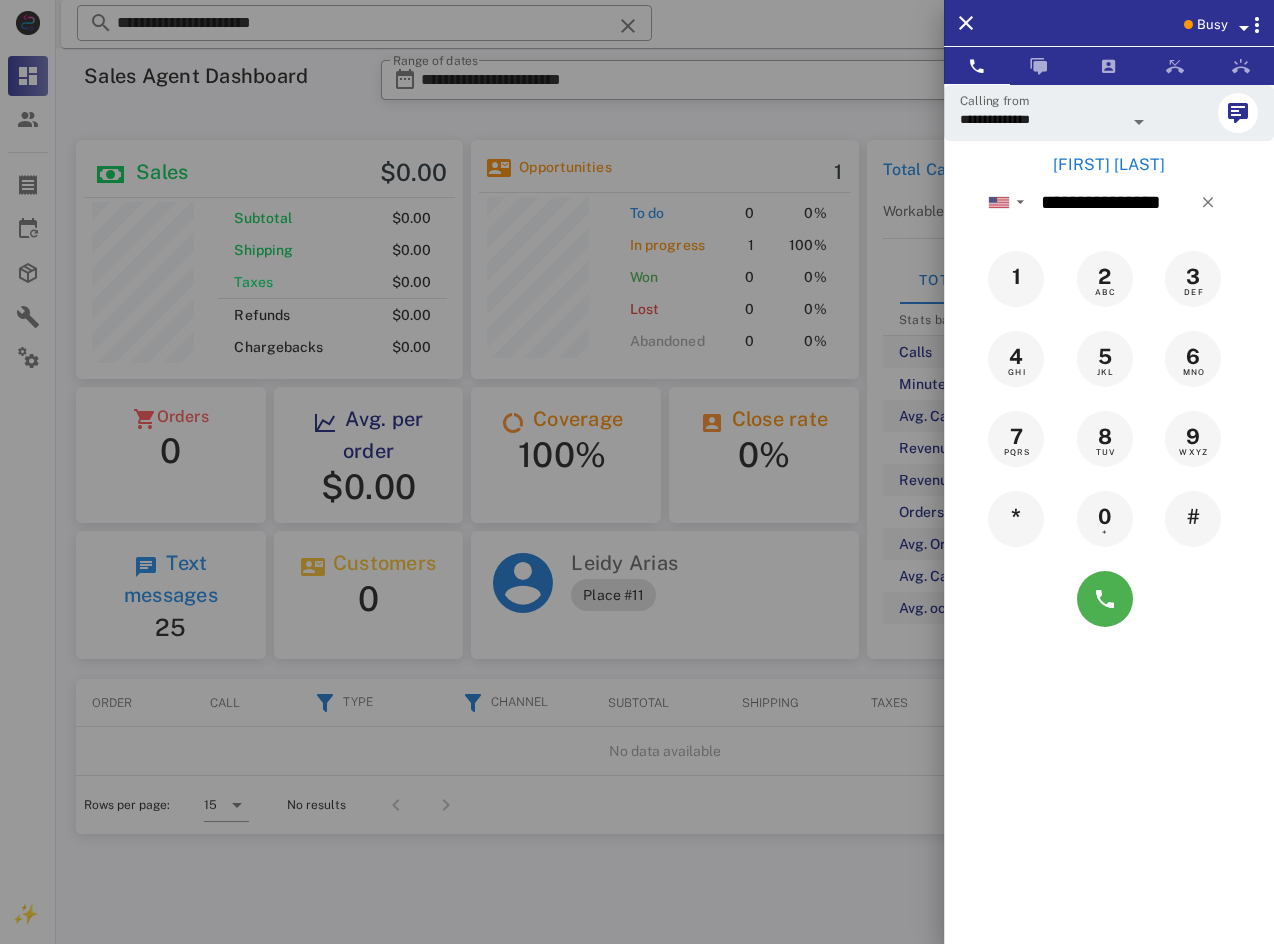 click on "[FIRST] [LAST]" at bounding box center (1109, 165) 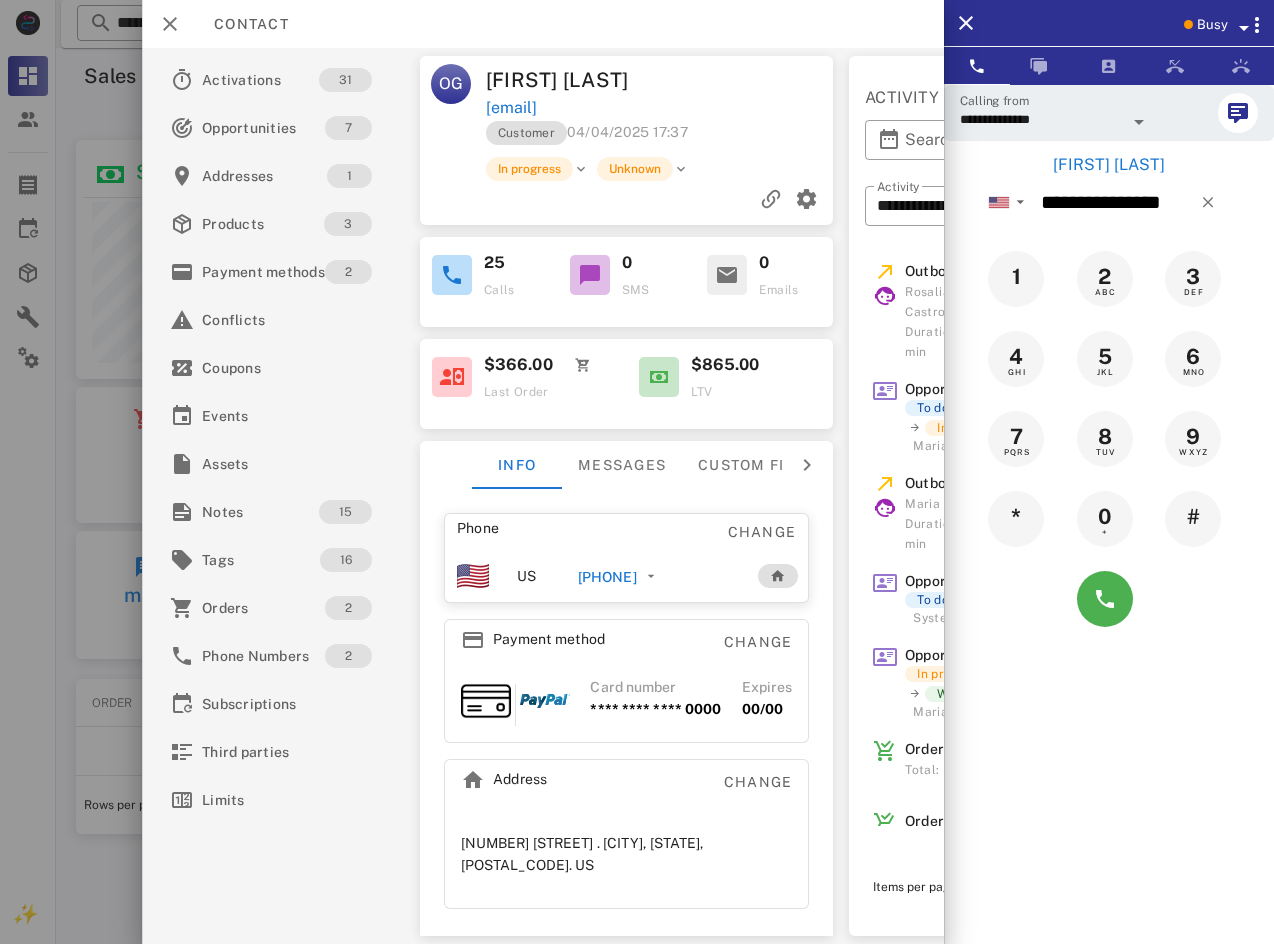 click on "[PHONE]" at bounding box center (607, 577) 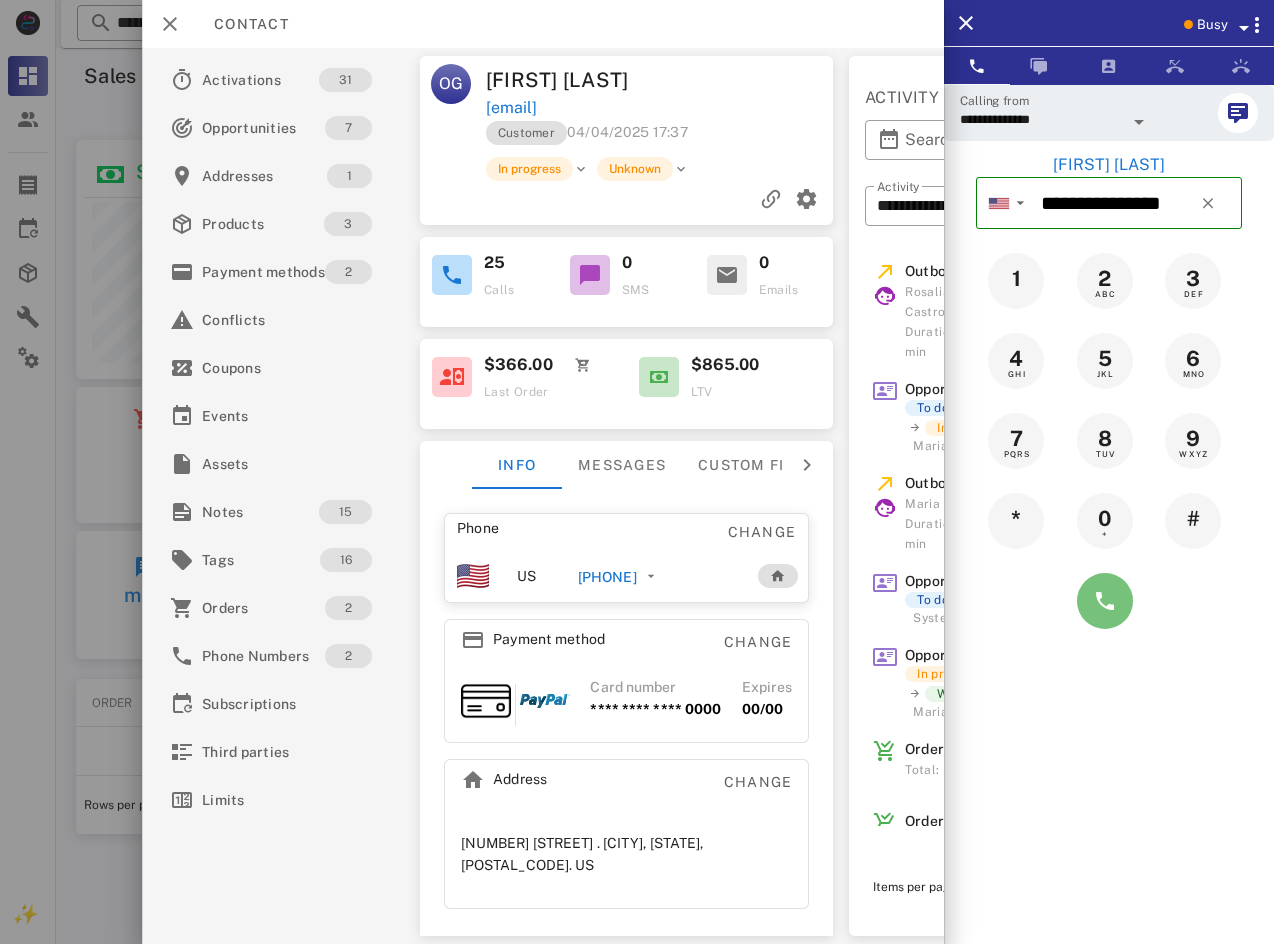 click at bounding box center [1105, 601] 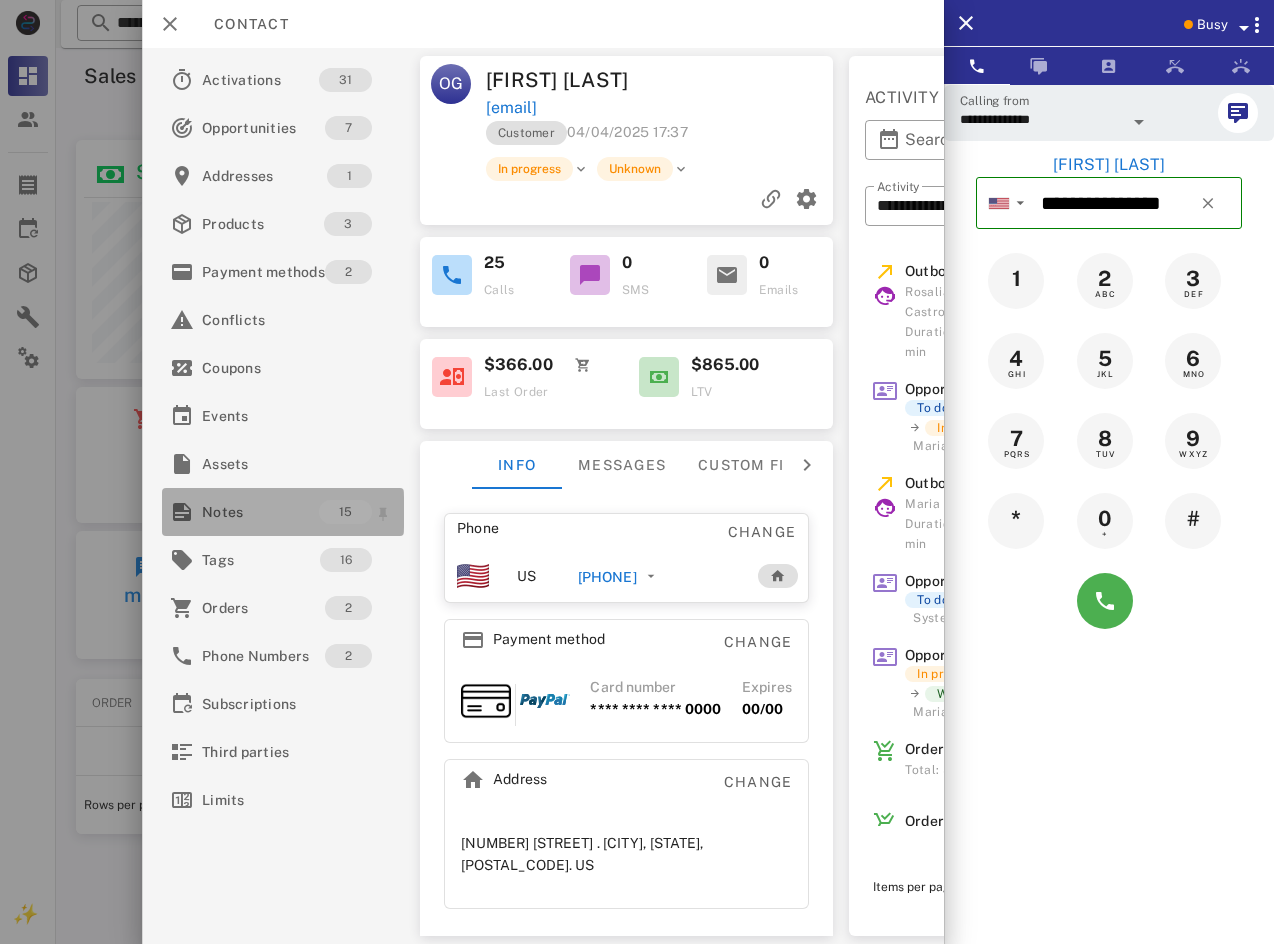 click on "Notes" at bounding box center [260, 512] 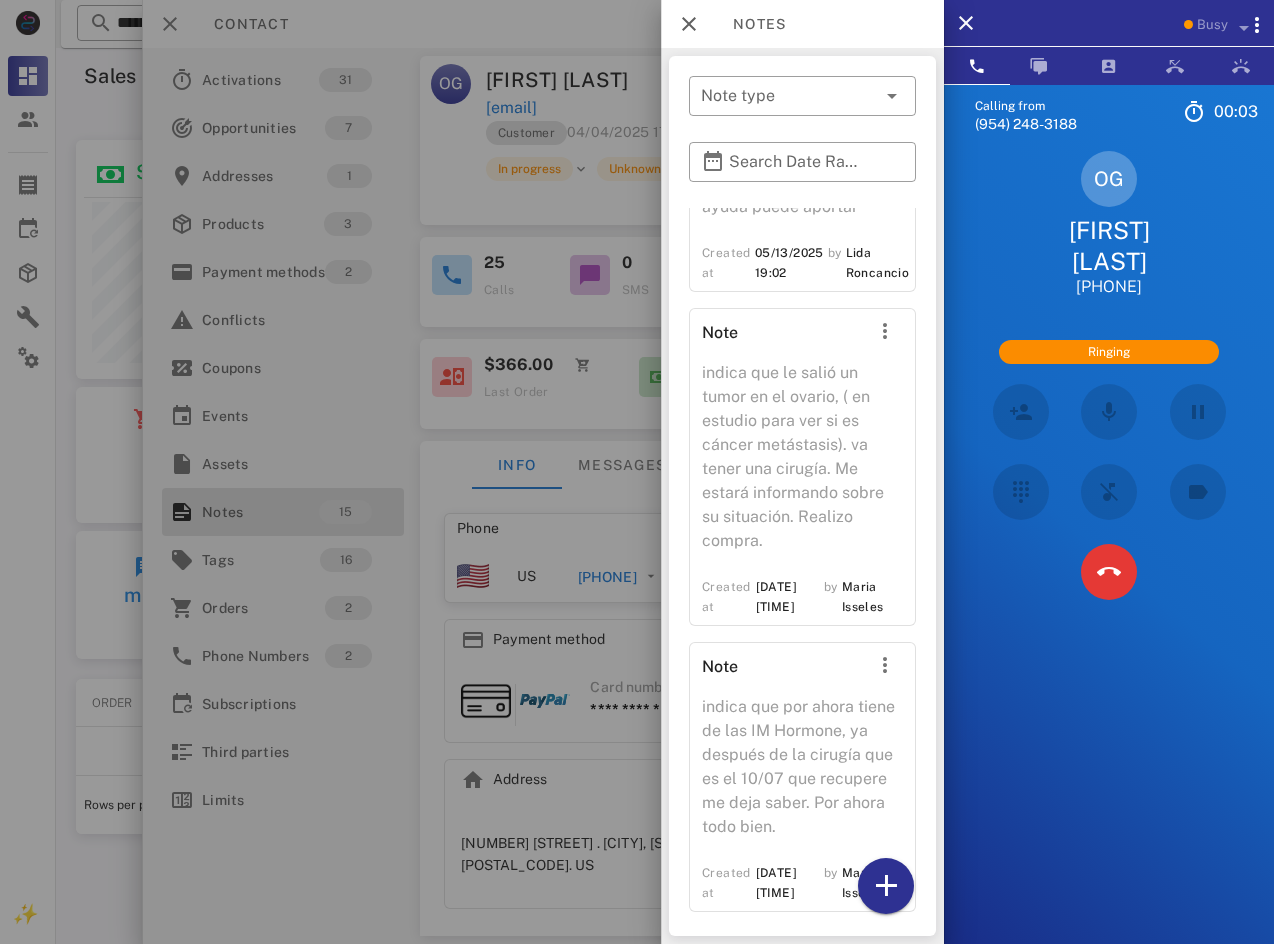 scroll, scrollTop: 3425, scrollLeft: 0, axis: vertical 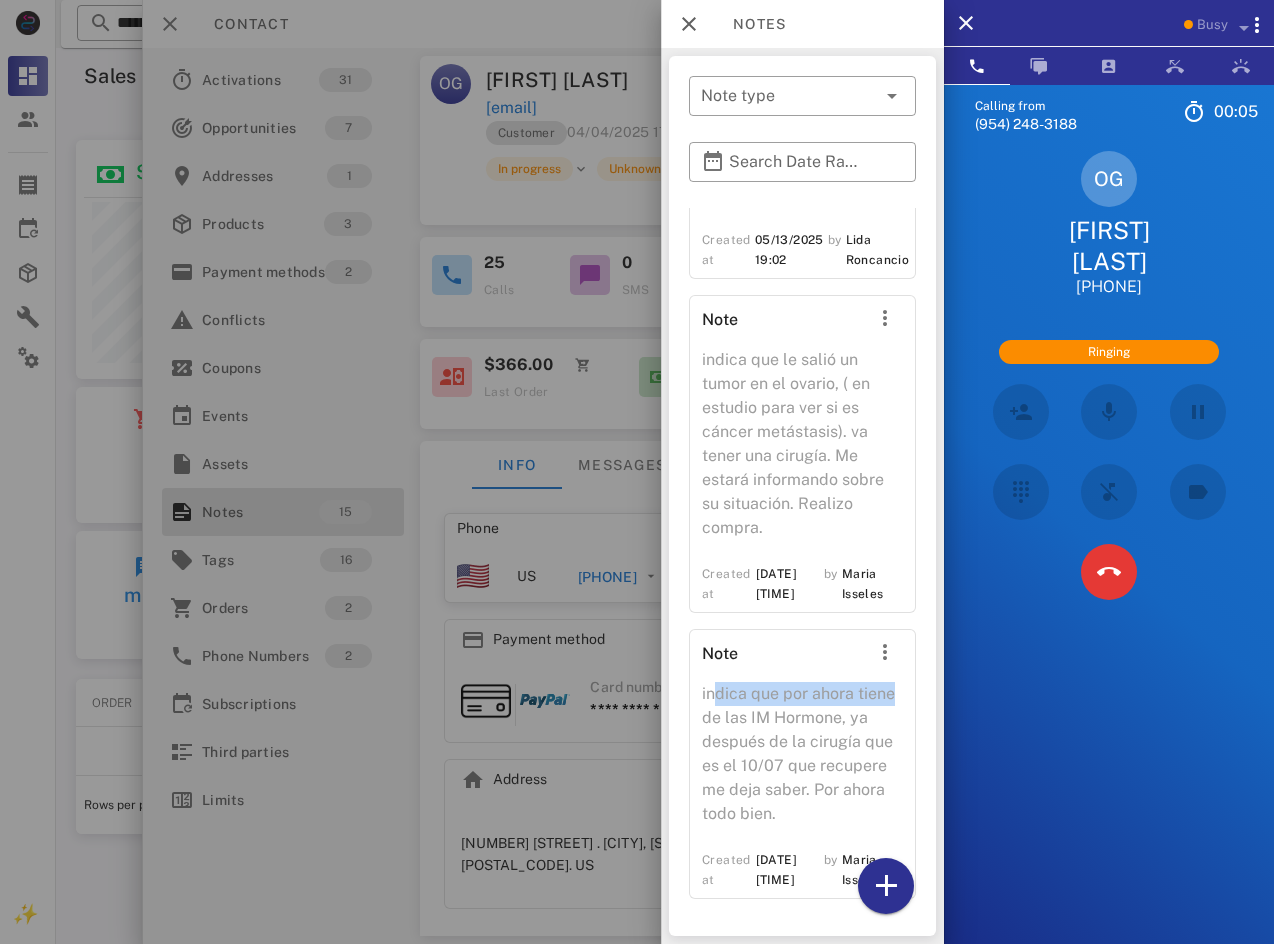 drag, startPoint x: 711, startPoint y: 700, endPoint x: 735, endPoint y: 726, distance: 35.383614 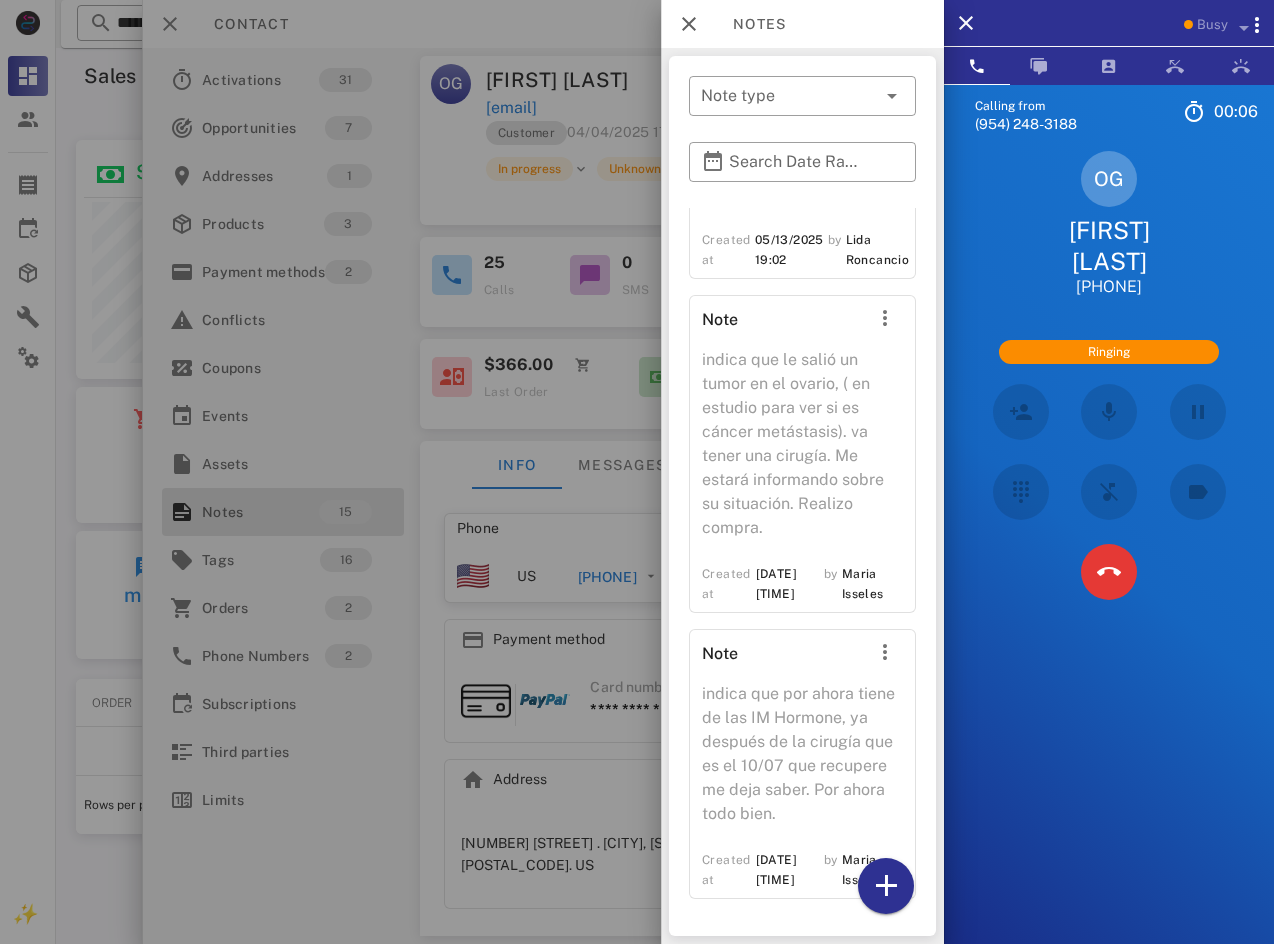 click on "indica que por ahora tiene de las IM Hormone, ya después de la cirugía que es el 10/07 que recupere me deja saber. Por ahora todo bien." at bounding box center (802, 760) 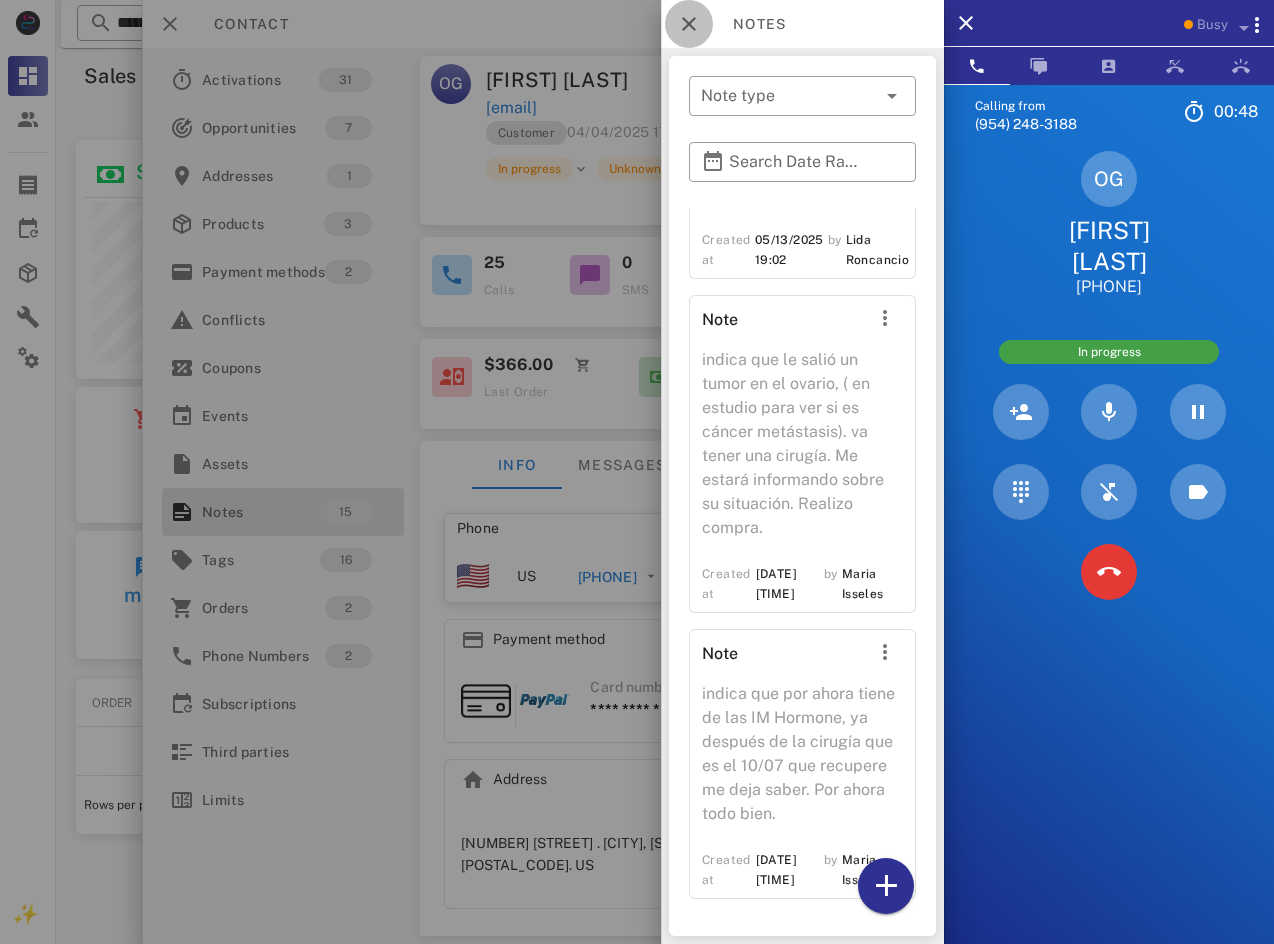click at bounding box center (689, 24) 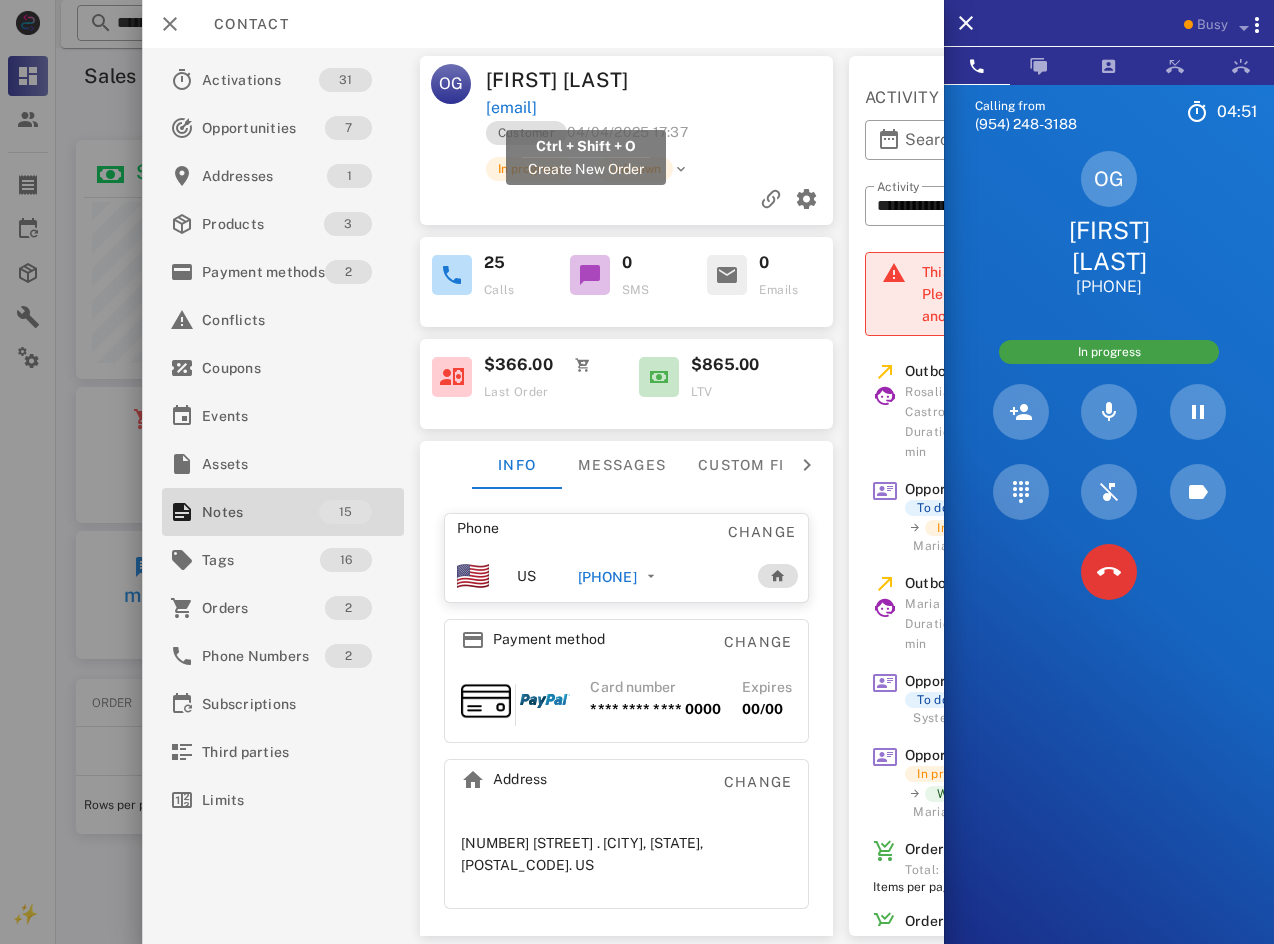 drag, startPoint x: 707, startPoint y: 107, endPoint x: 485, endPoint y: 108, distance: 222.00226 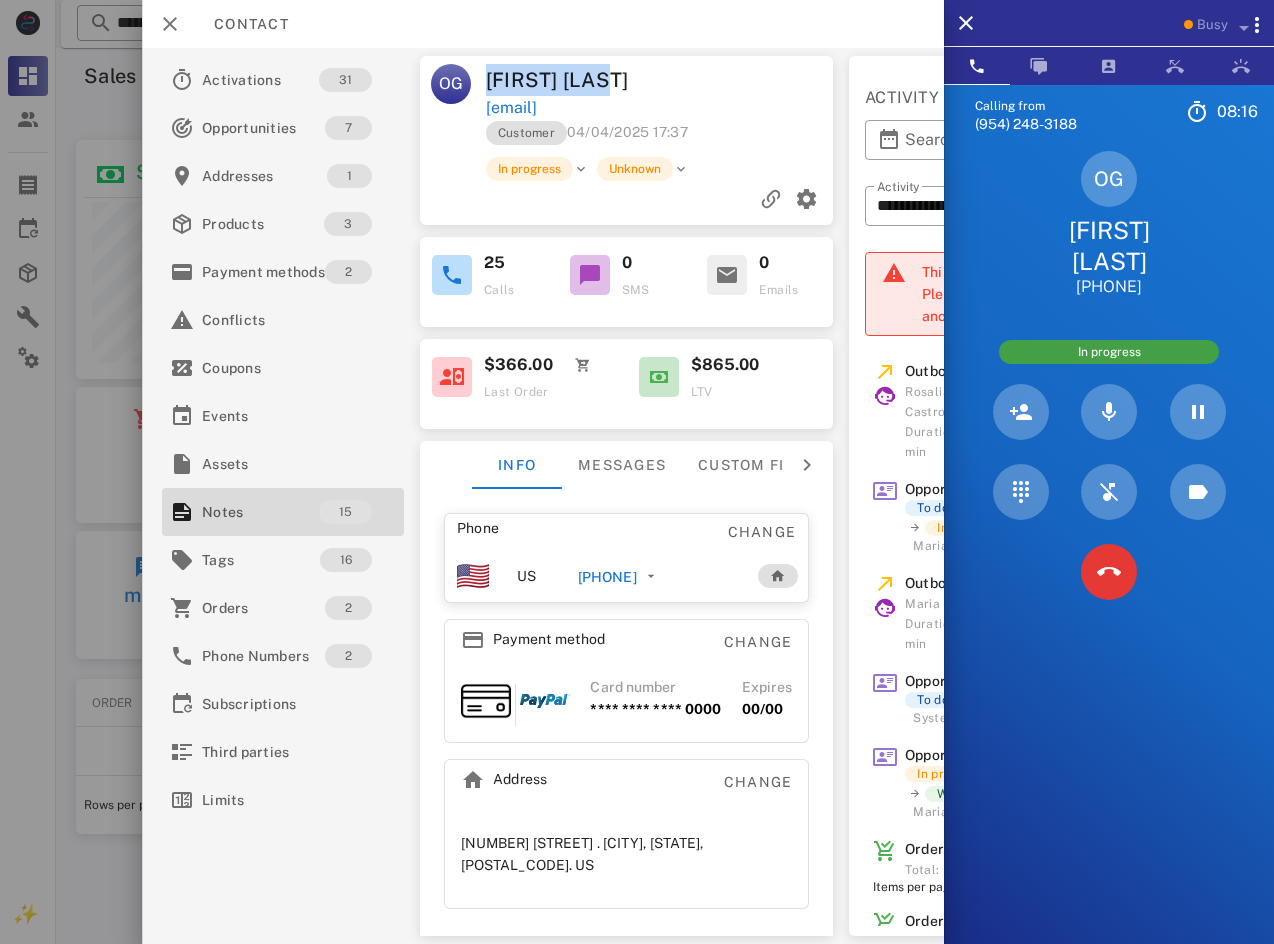 drag, startPoint x: 636, startPoint y: 81, endPoint x: 475, endPoint y: 80, distance: 161.00311 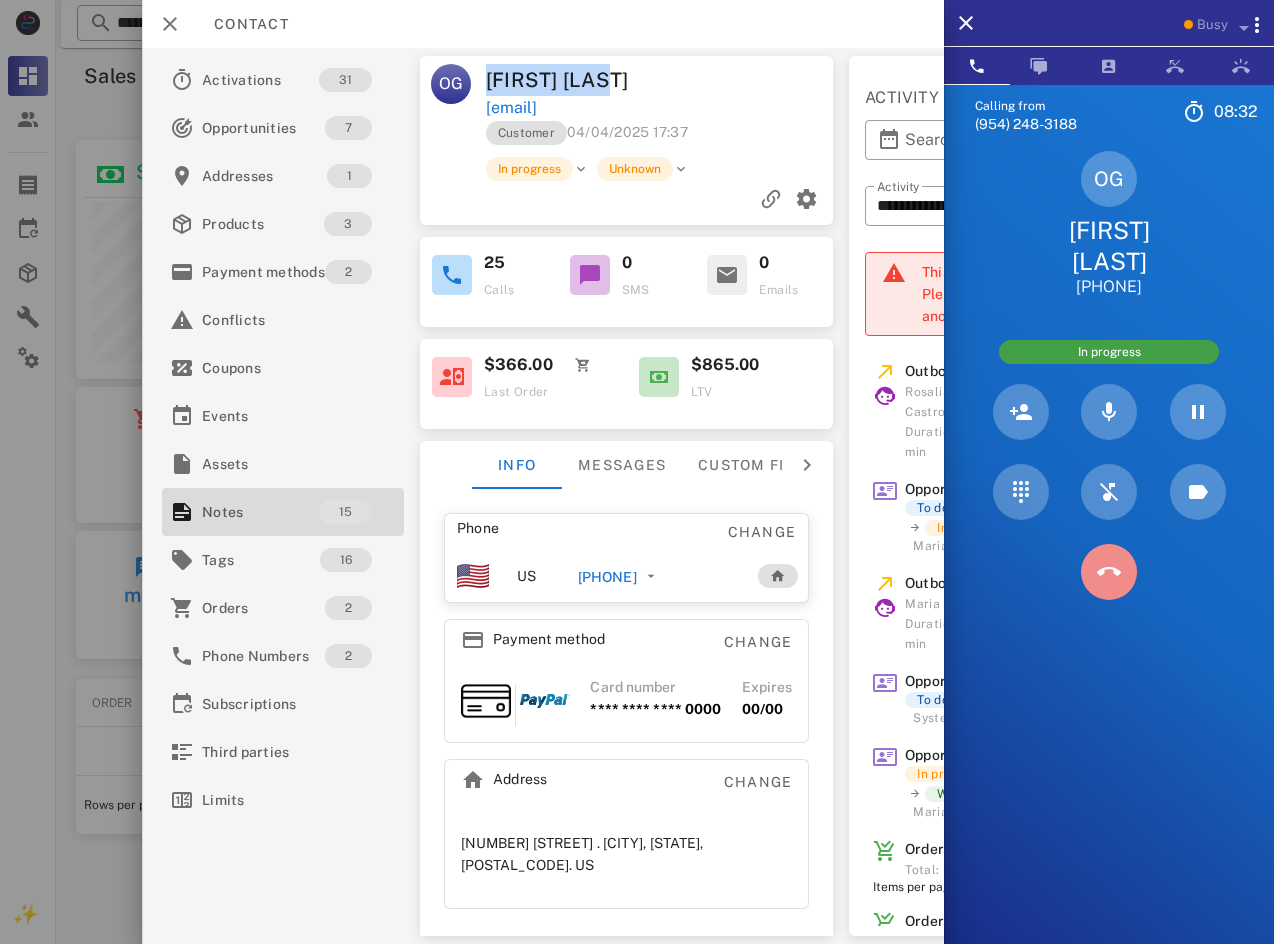 click at bounding box center [1109, 572] 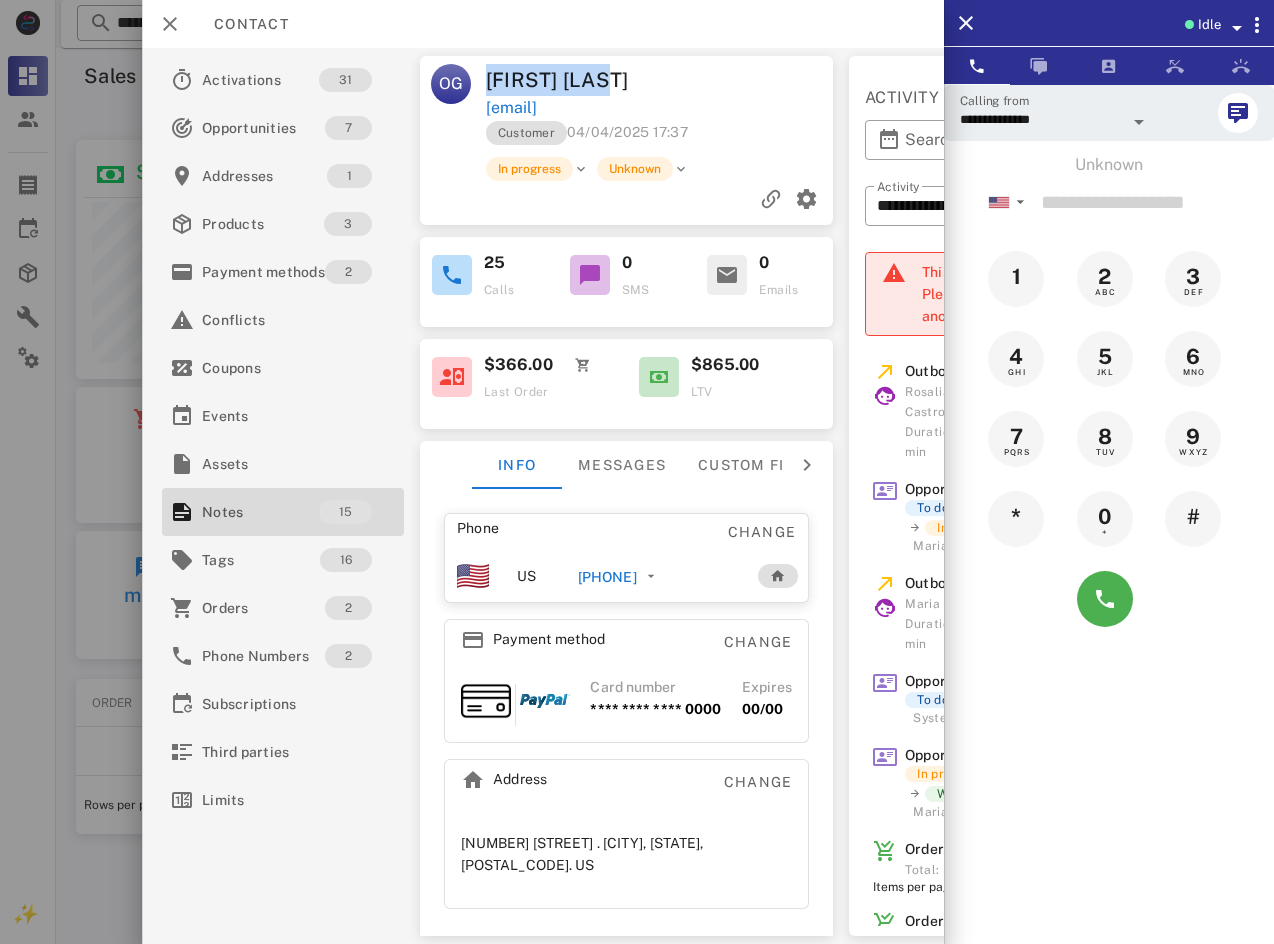 click at bounding box center [1237, 28] 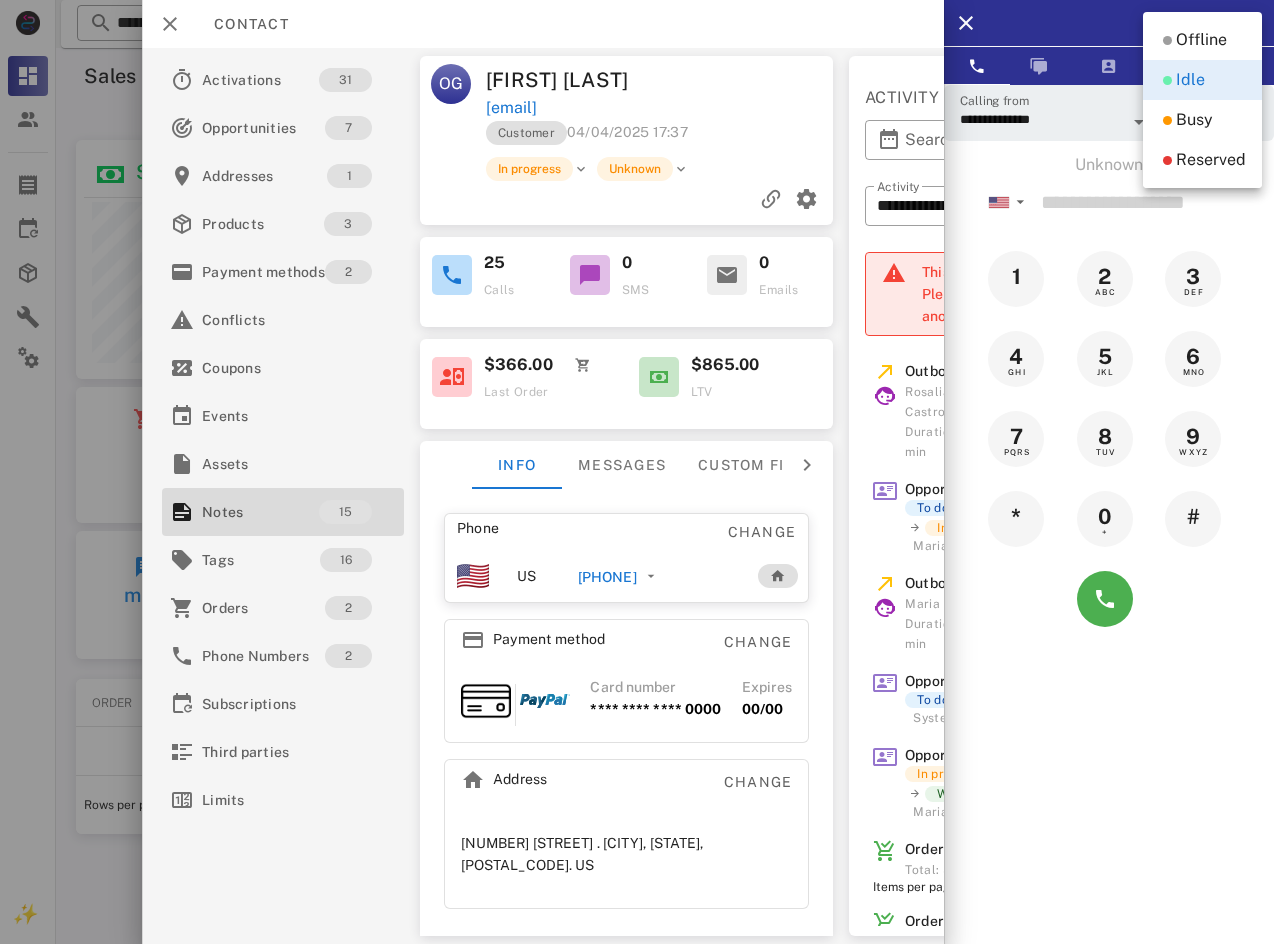 drag, startPoint x: 1207, startPoint y: 134, endPoint x: 1216, endPoint y: 127, distance: 11.401754 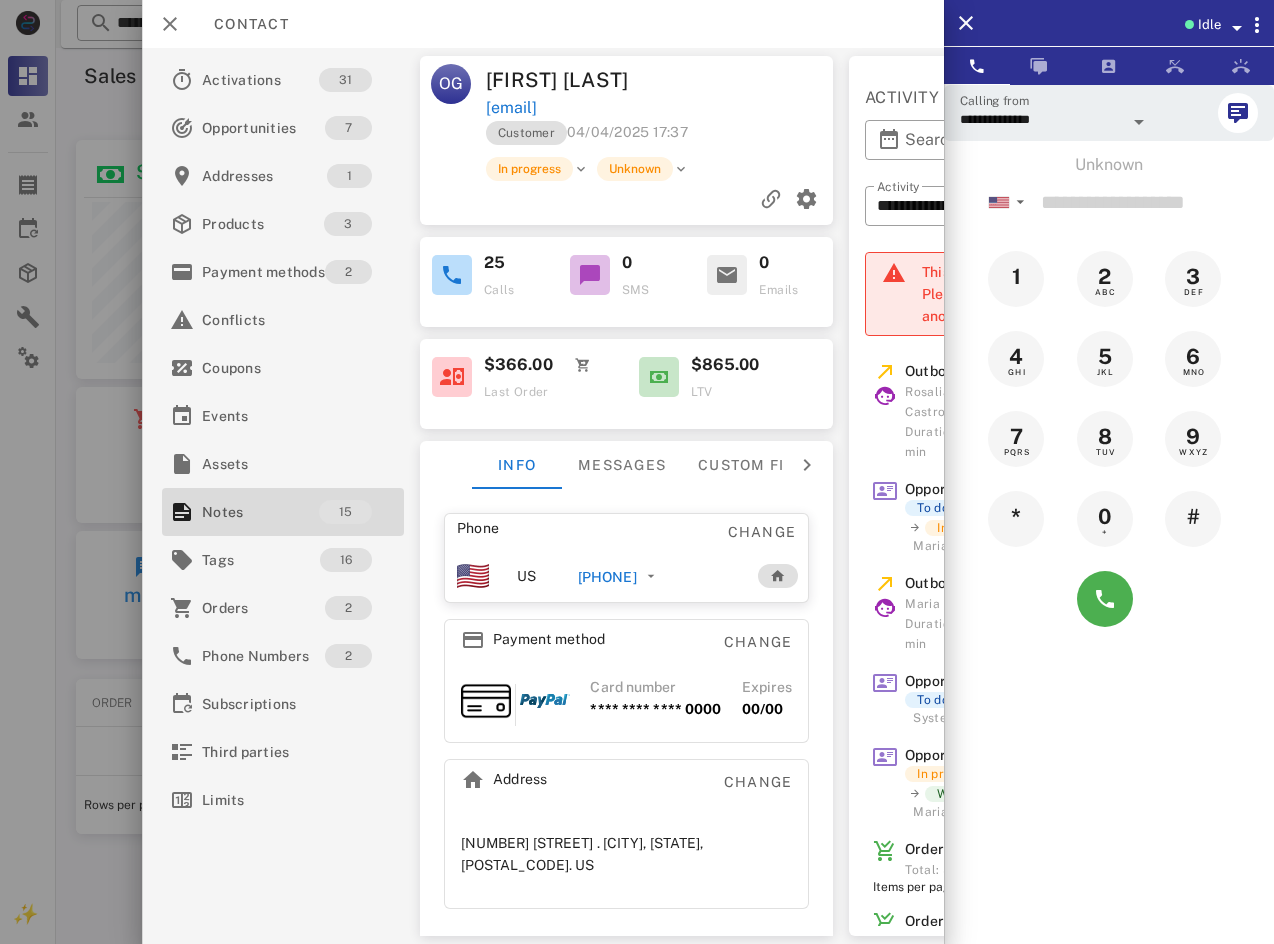 click on "Idle" at bounding box center (1209, 25) 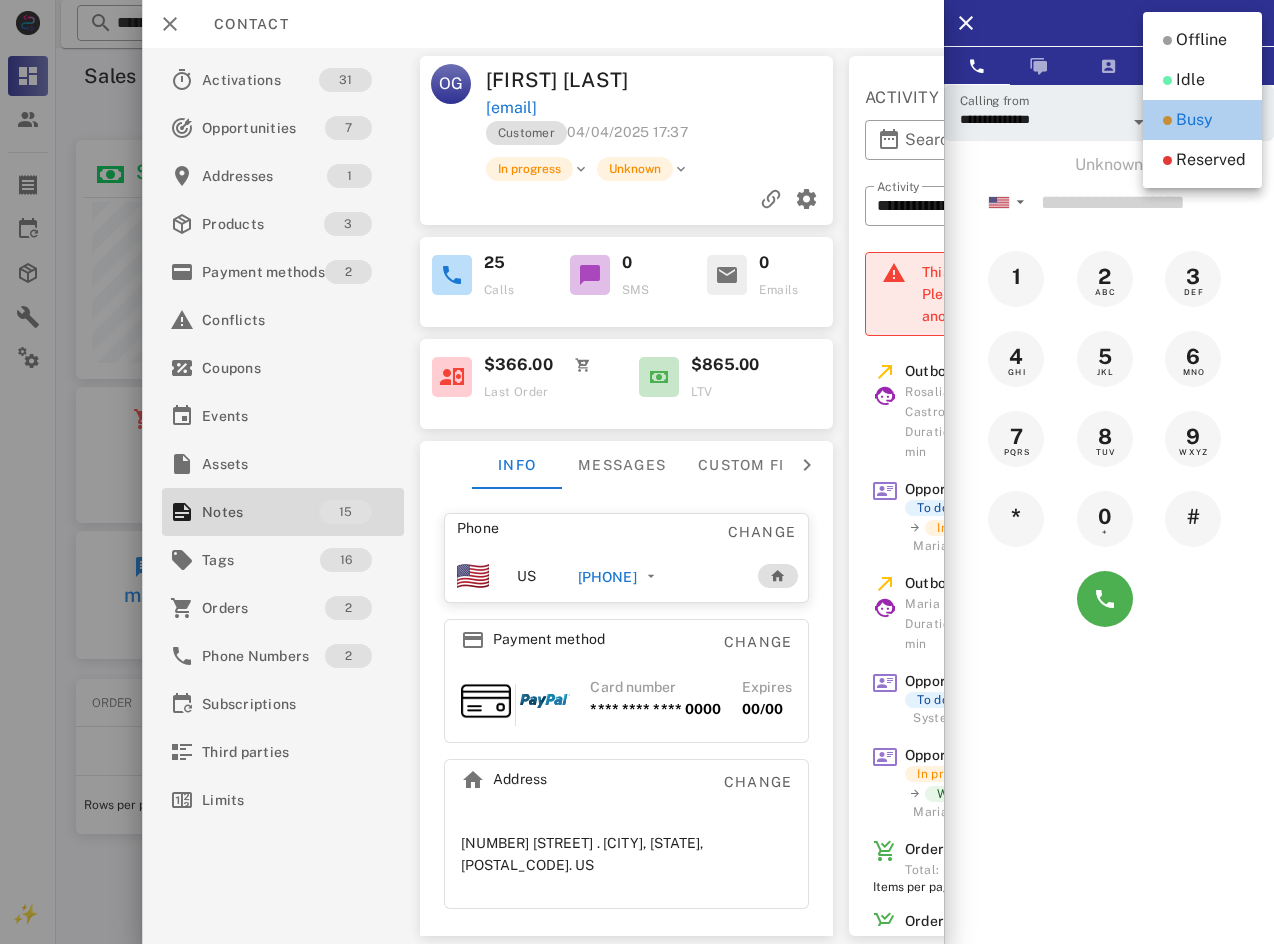 click on "Busy" at bounding box center (1194, 120) 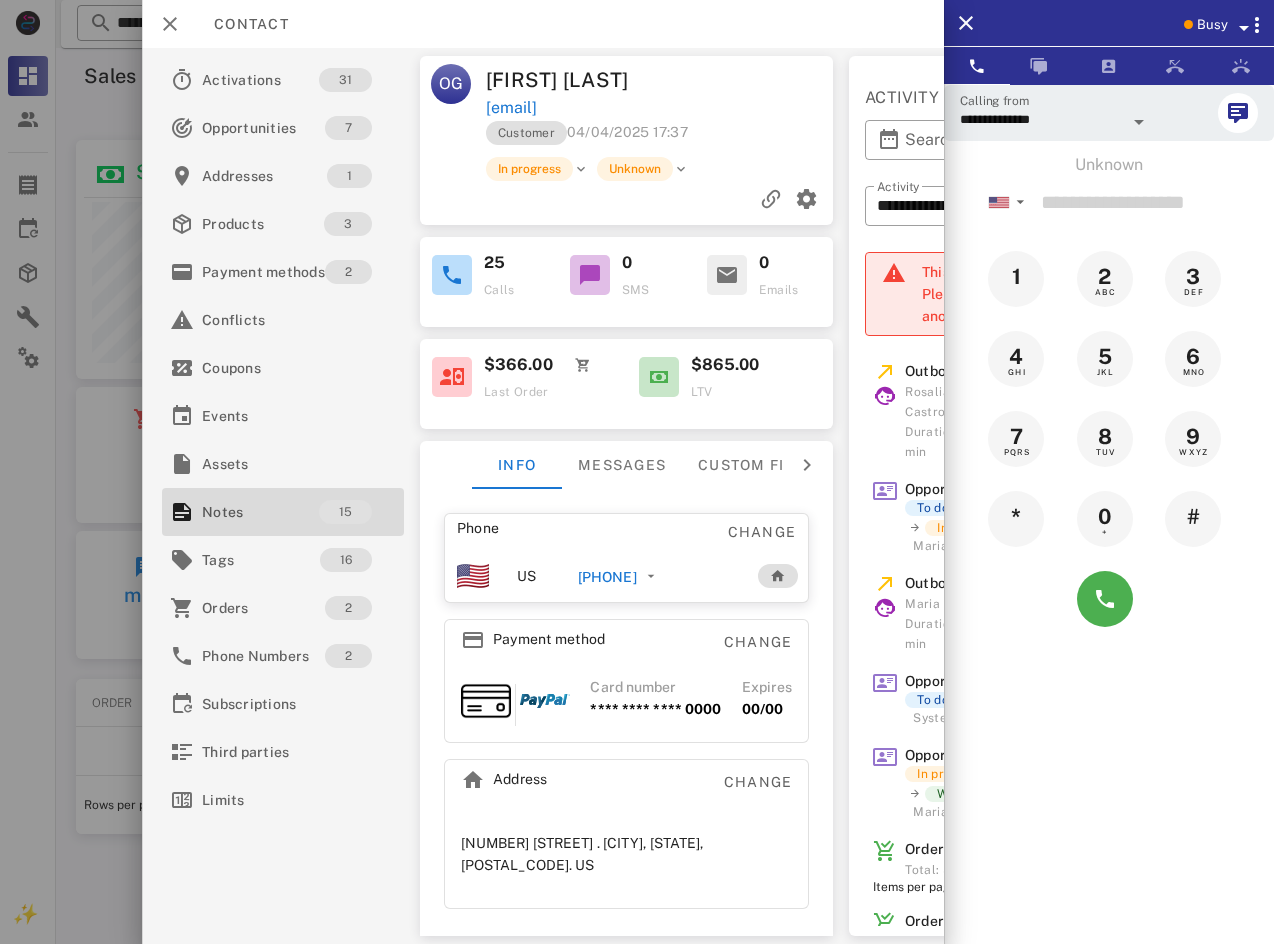click at bounding box center (1244, 24) 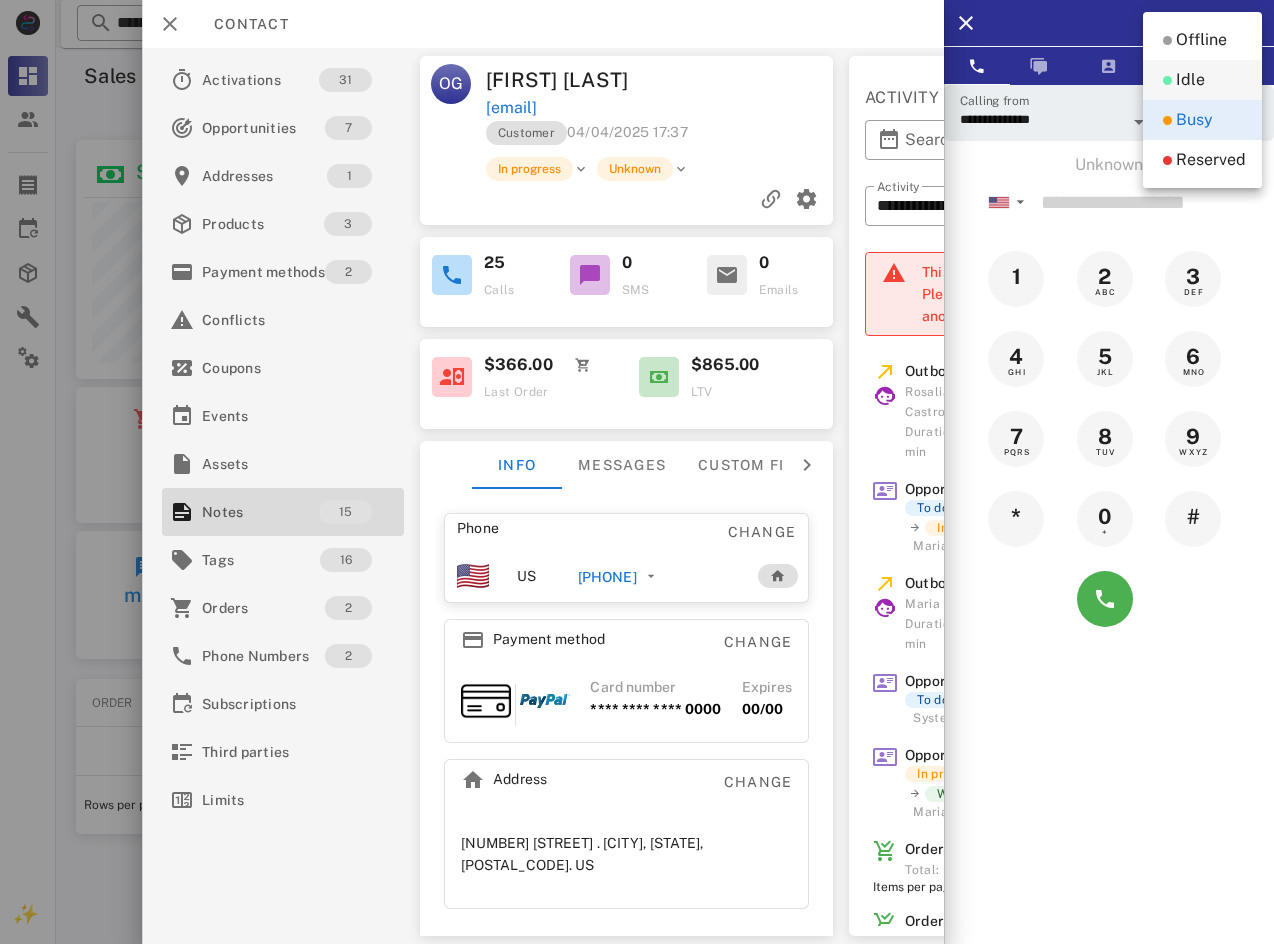 click on "Idle" at bounding box center (1202, 80) 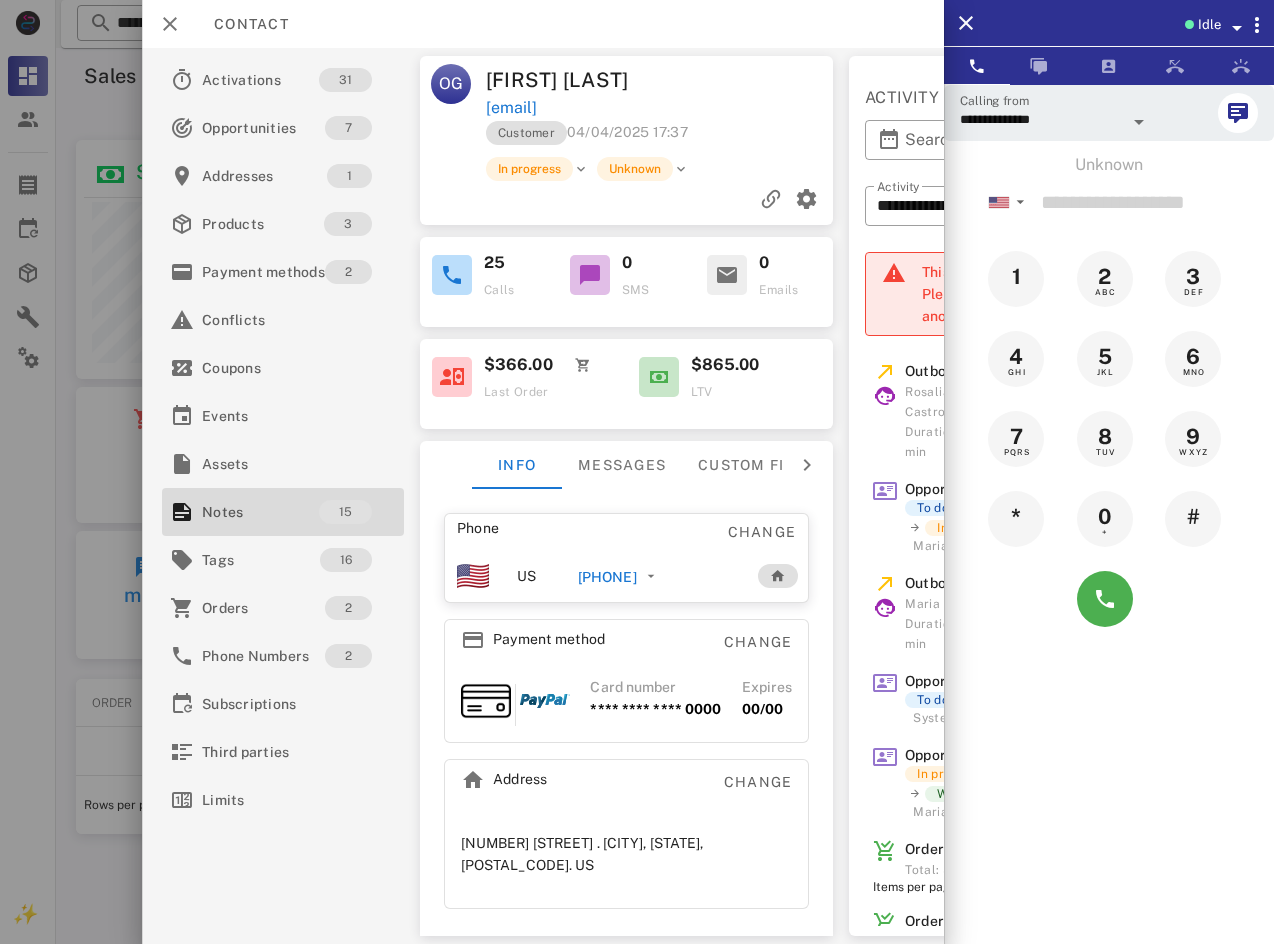 scroll, scrollTop: 999756, scrollLeft: 999613, axis: both 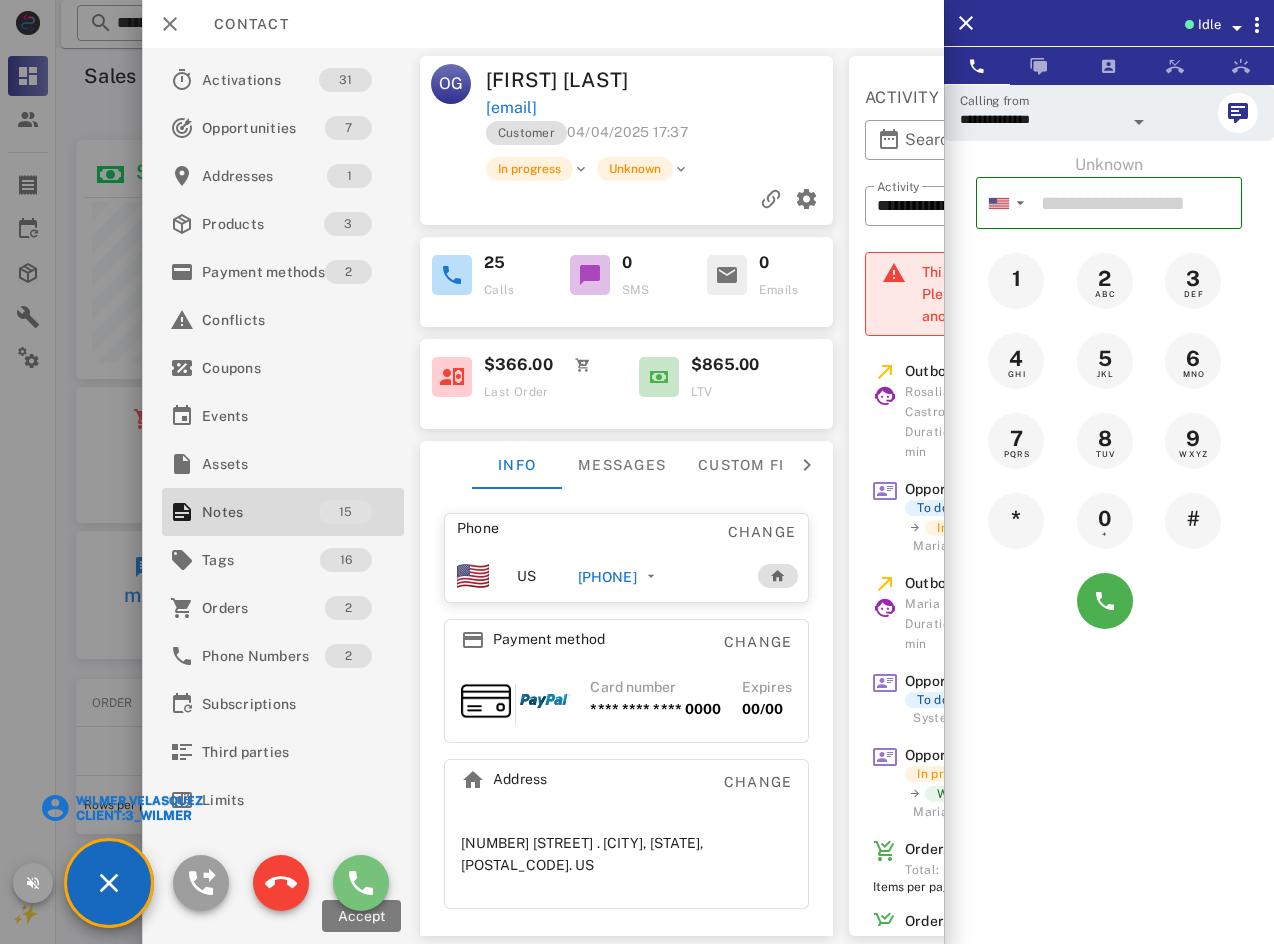 click at bounding box center [361, 883] 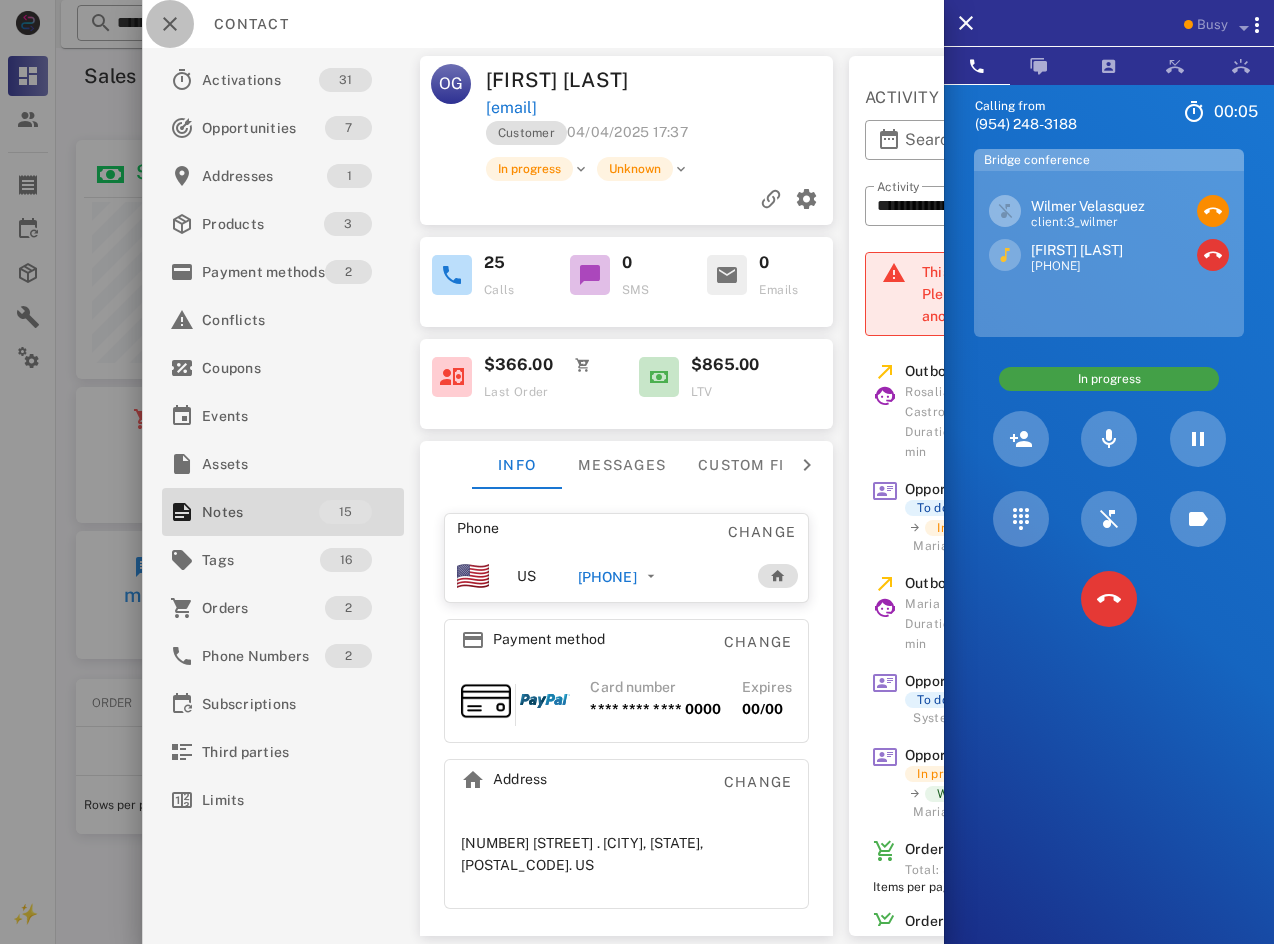 click at bounding box center (170, 24) 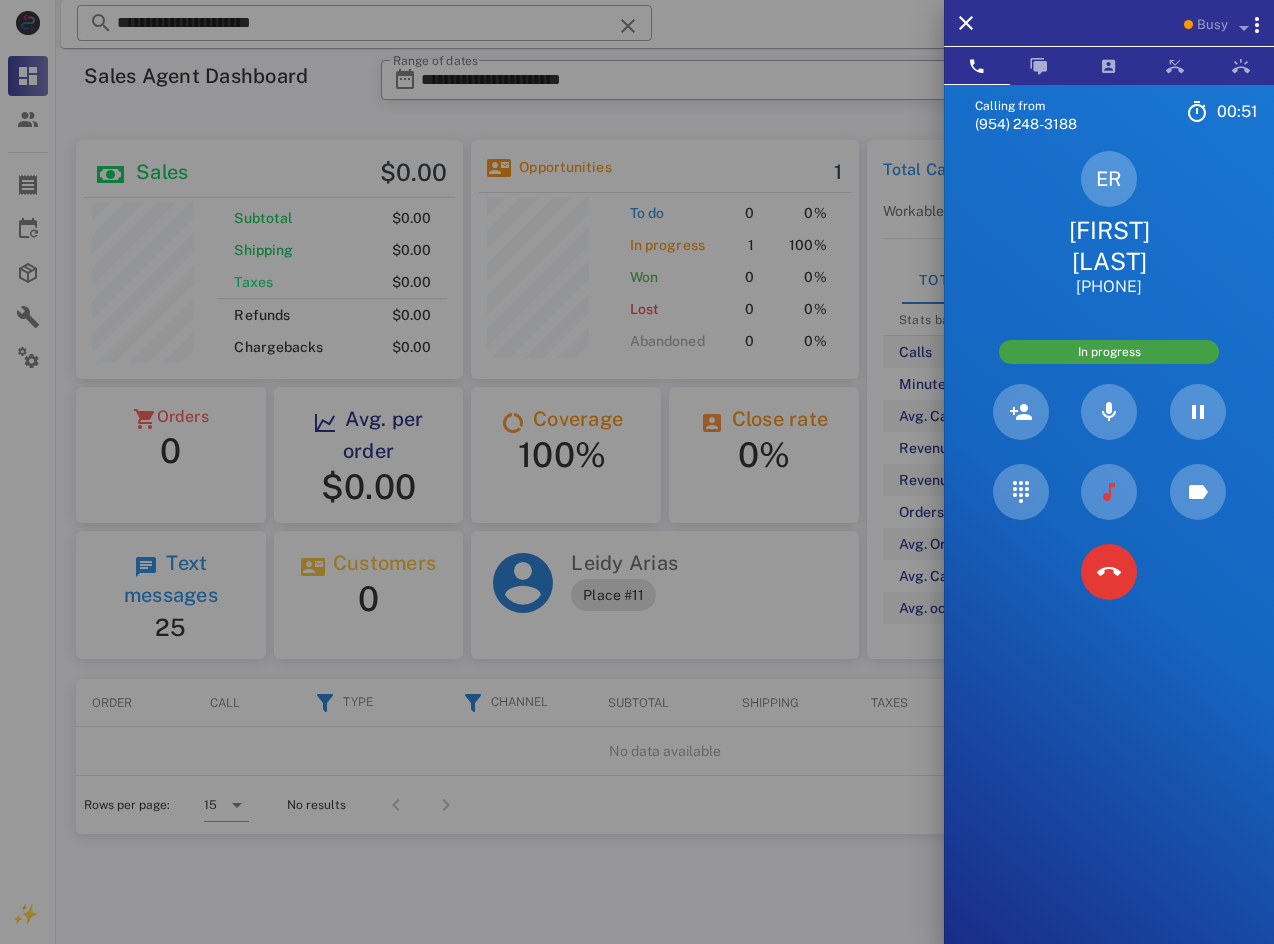 click on "[FIRST] [LAST]" at bounding box center (1109, 246) 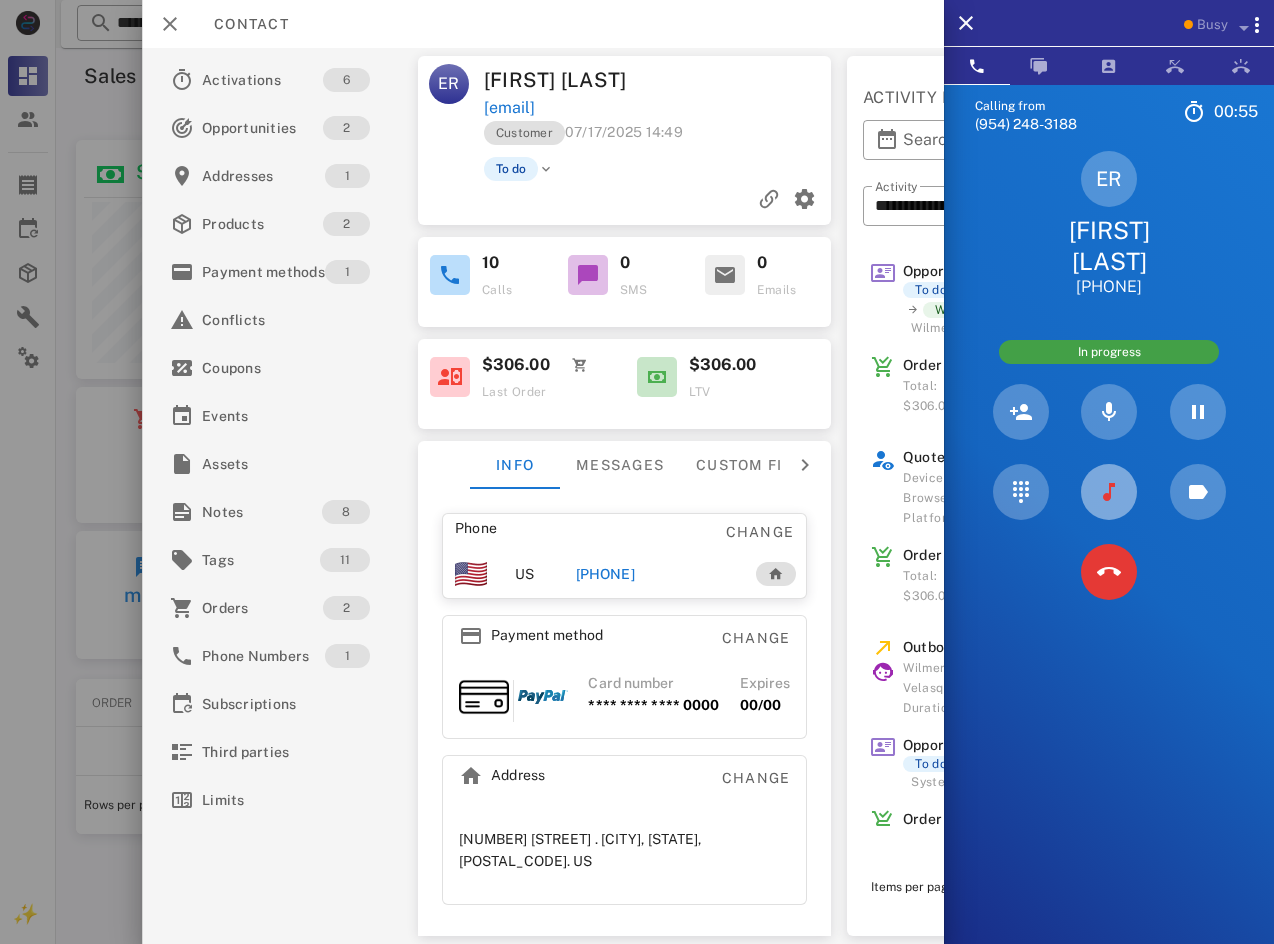 click at bounding box center (1109, 492) 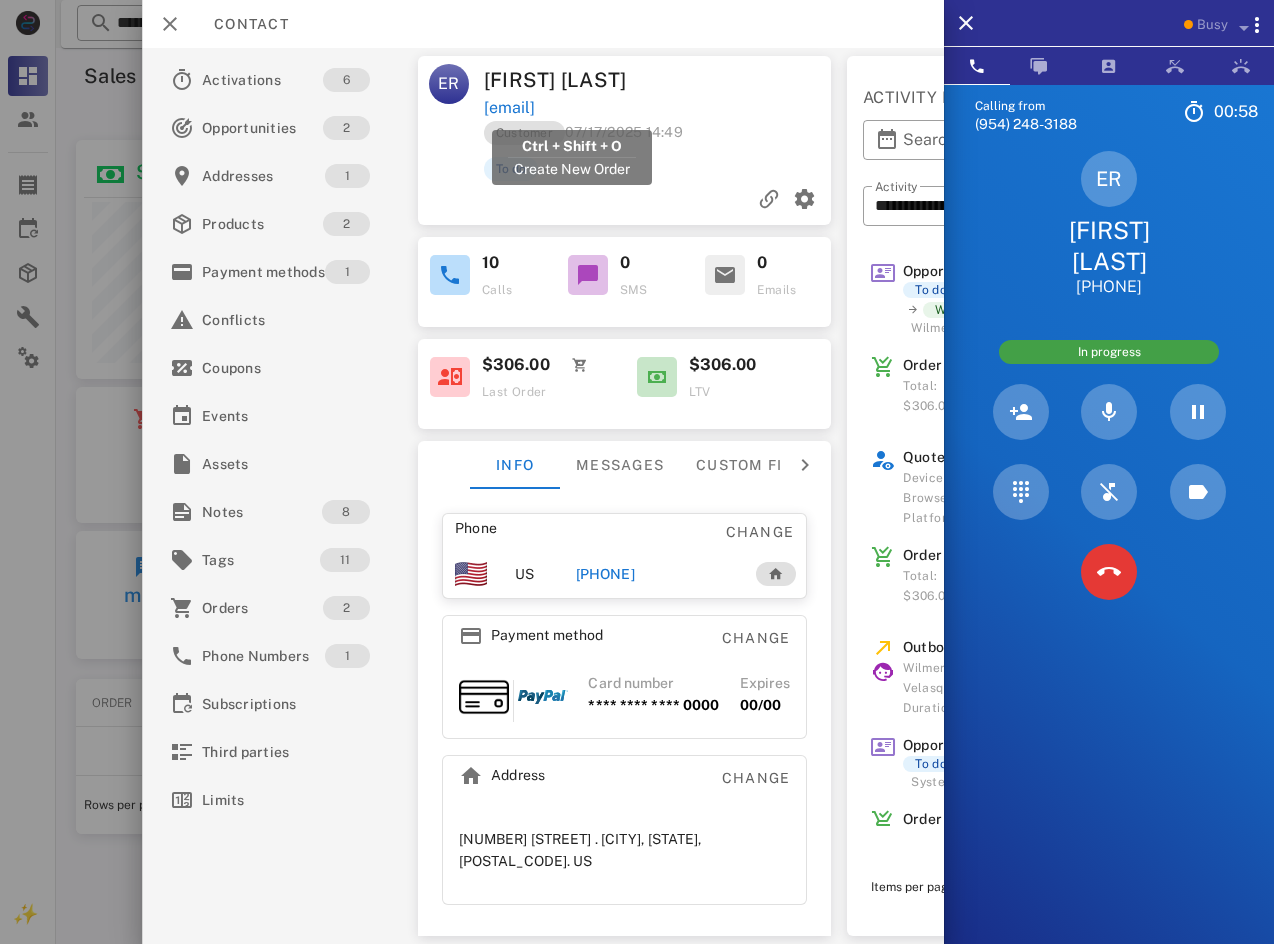 drag, startPoint x: 689, startPoint y: 104, endPoint x: 484, endPoint y: 112, distance: 205.15604 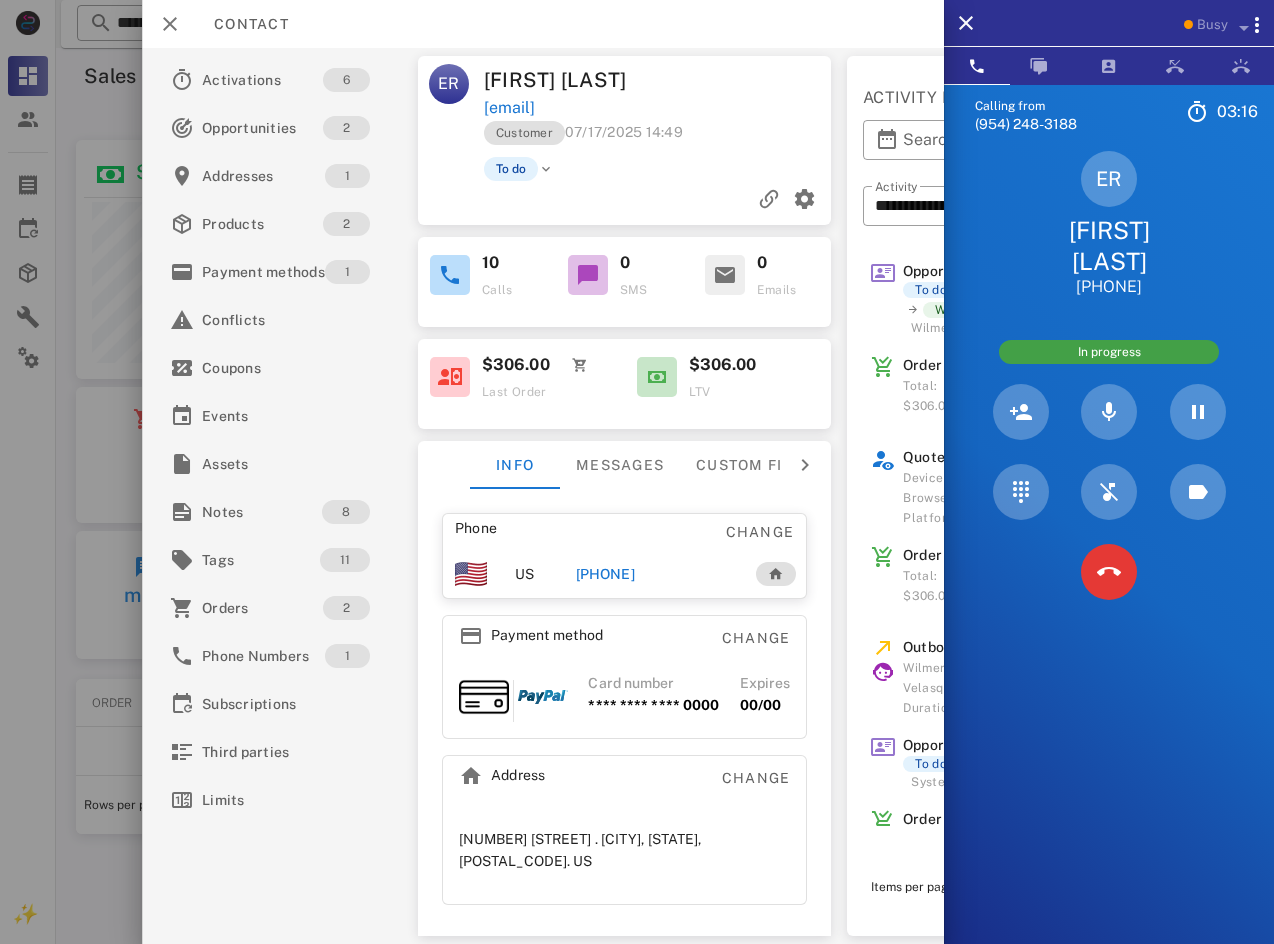 click on "ER [FIRST] [LAST] [EMAIL] Customer [DATE] [TIME] To do" at bounding box center [624, 140] 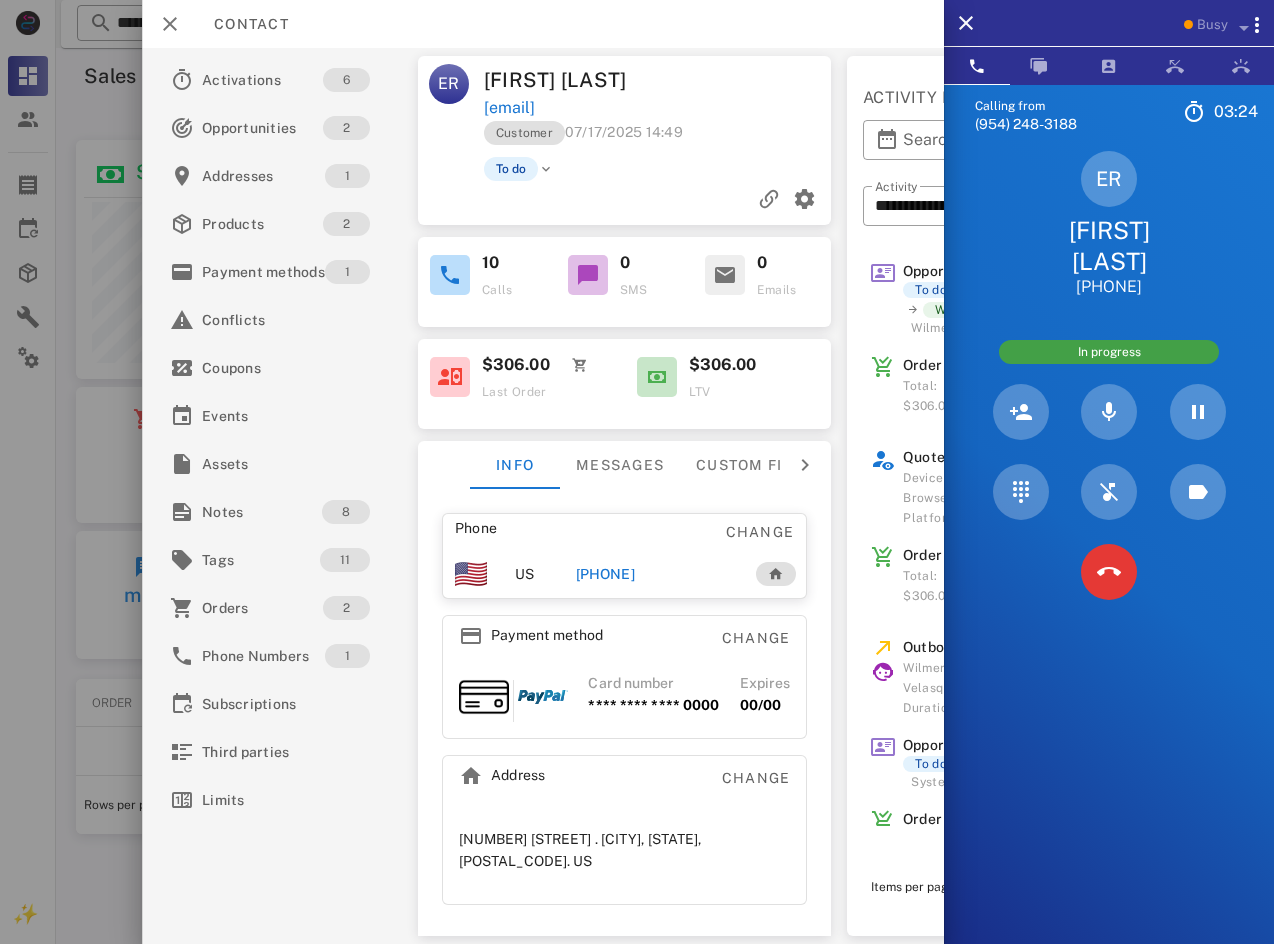 click on "[EMAIL]" at bounding box center (659, 108) 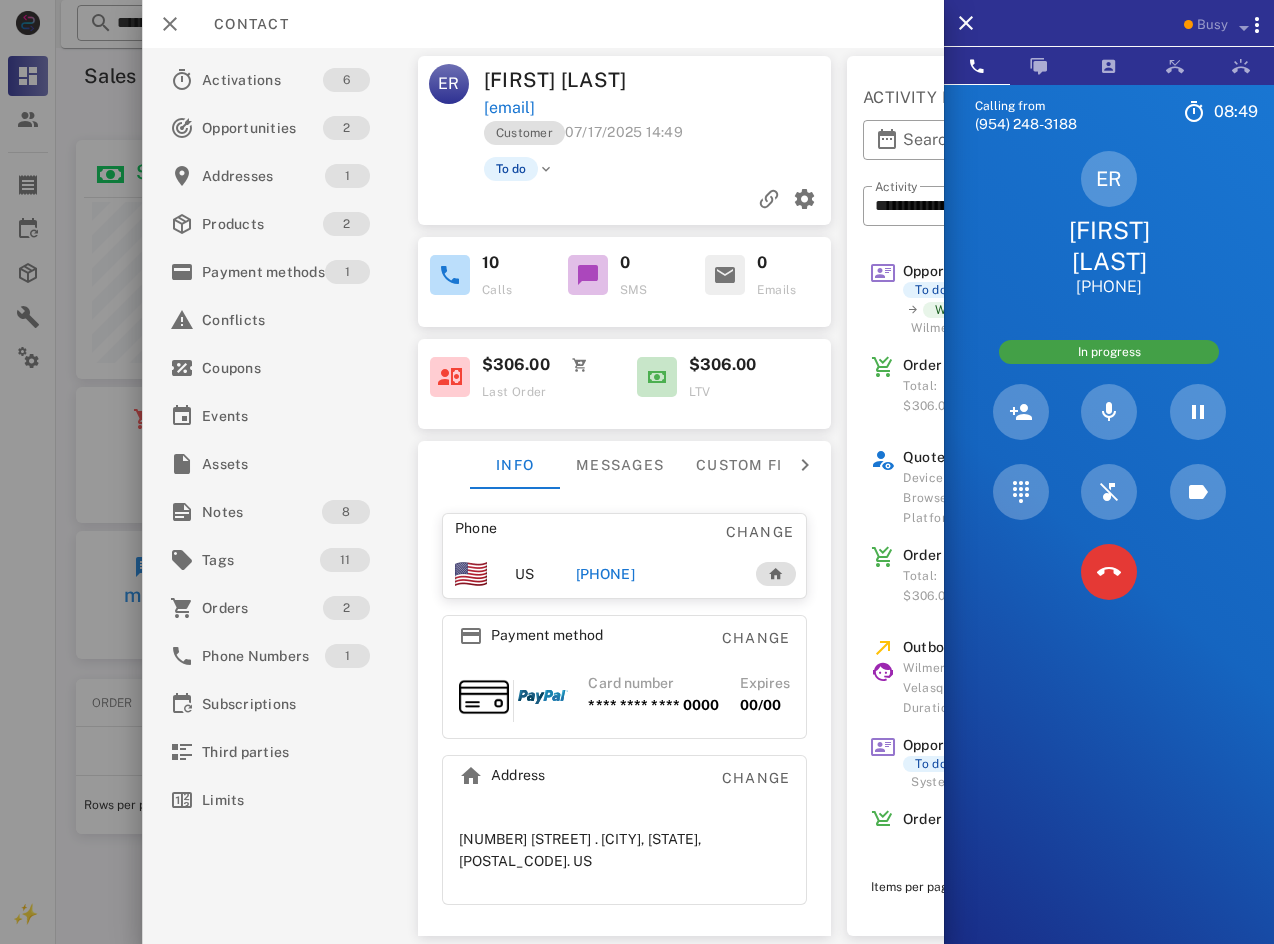 click on "Calling from [PHONE] 08: 49  Unknown      ▼     Andorra
+376
Argentina
+54
Aruba
+297
Australia
+61
Belgium (België)
+32
Bolivia
+591
Brazil (Brasil)
+55
Canada
+1
Chile
+56
Colombia
+57
Costa Rica
+506
Dominican Republic (República Dominicana)
+1
Ecuador
+593
El Salvador
+503
France
+33
Germany (Deutschland)
+49
Guadeloupe
+590
Guatemala
+502
Honduras
+504
Iceland (Ísland)
+354
India (भारत)
+91
Israel (‫ישראל‬‎)
+972
Italy (Italia)
+39" at bounding box center [1109, 556] 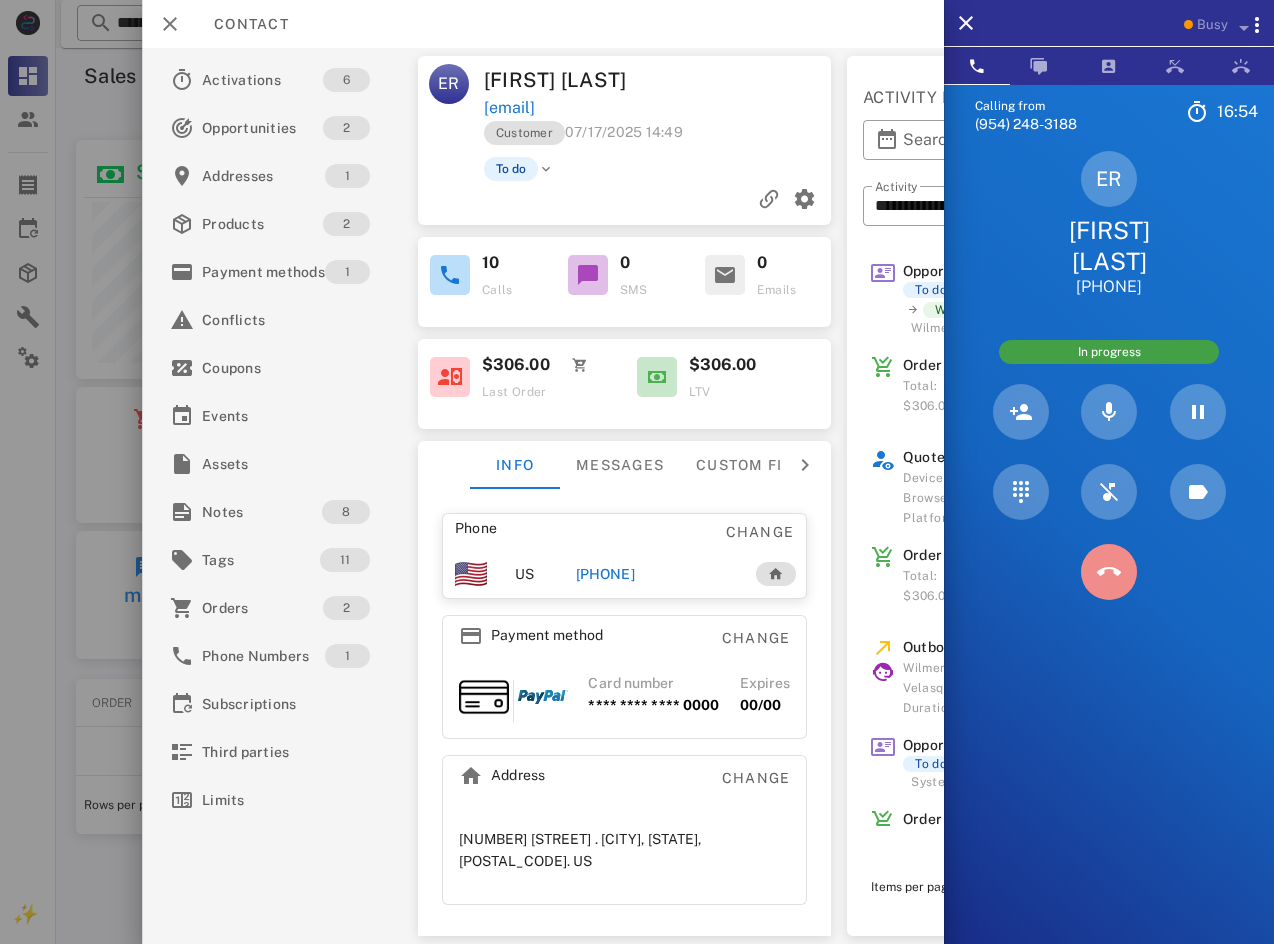 click at bounding box center (1109, 572) 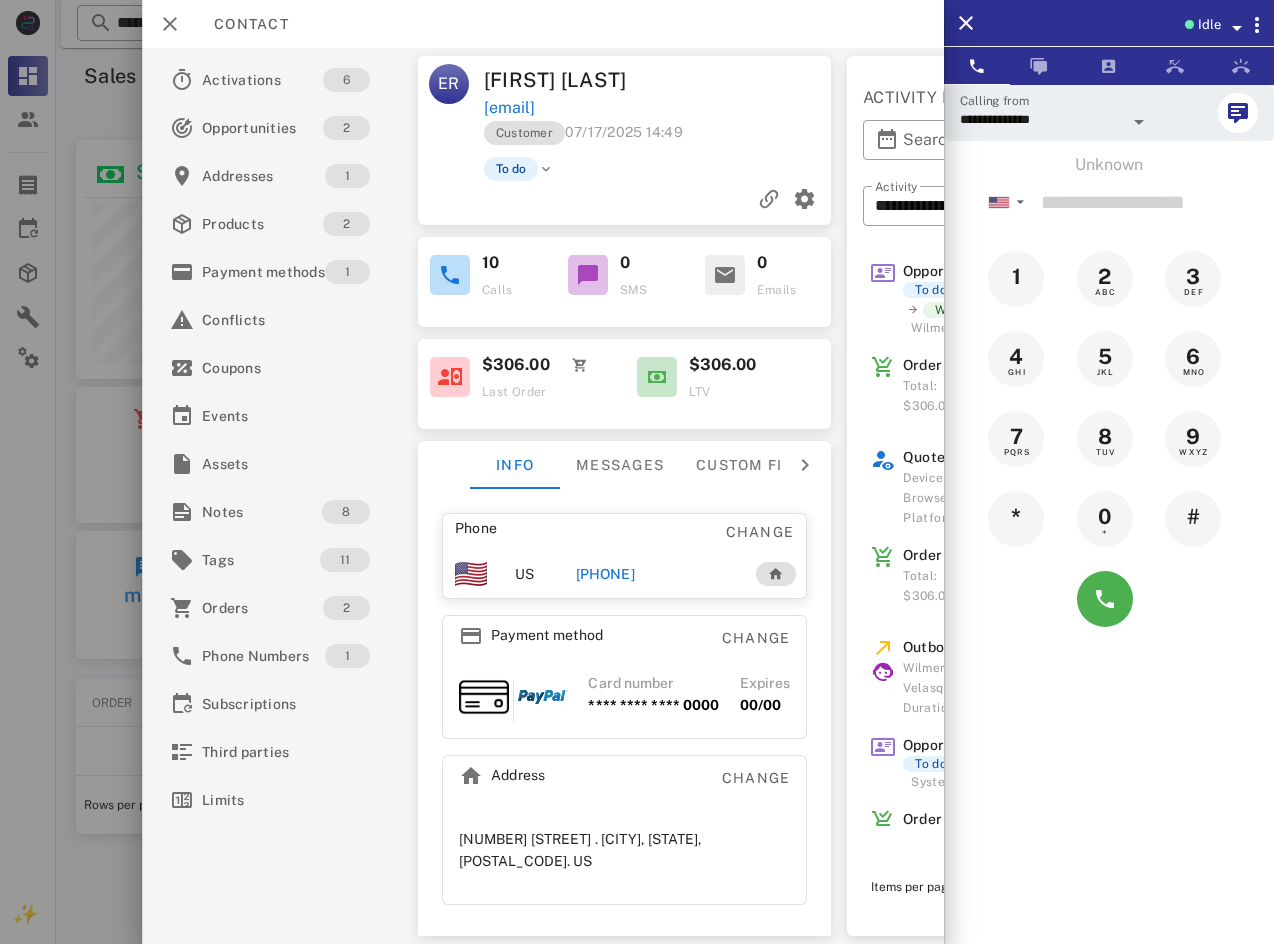 click at bounding box center [1235, 24] 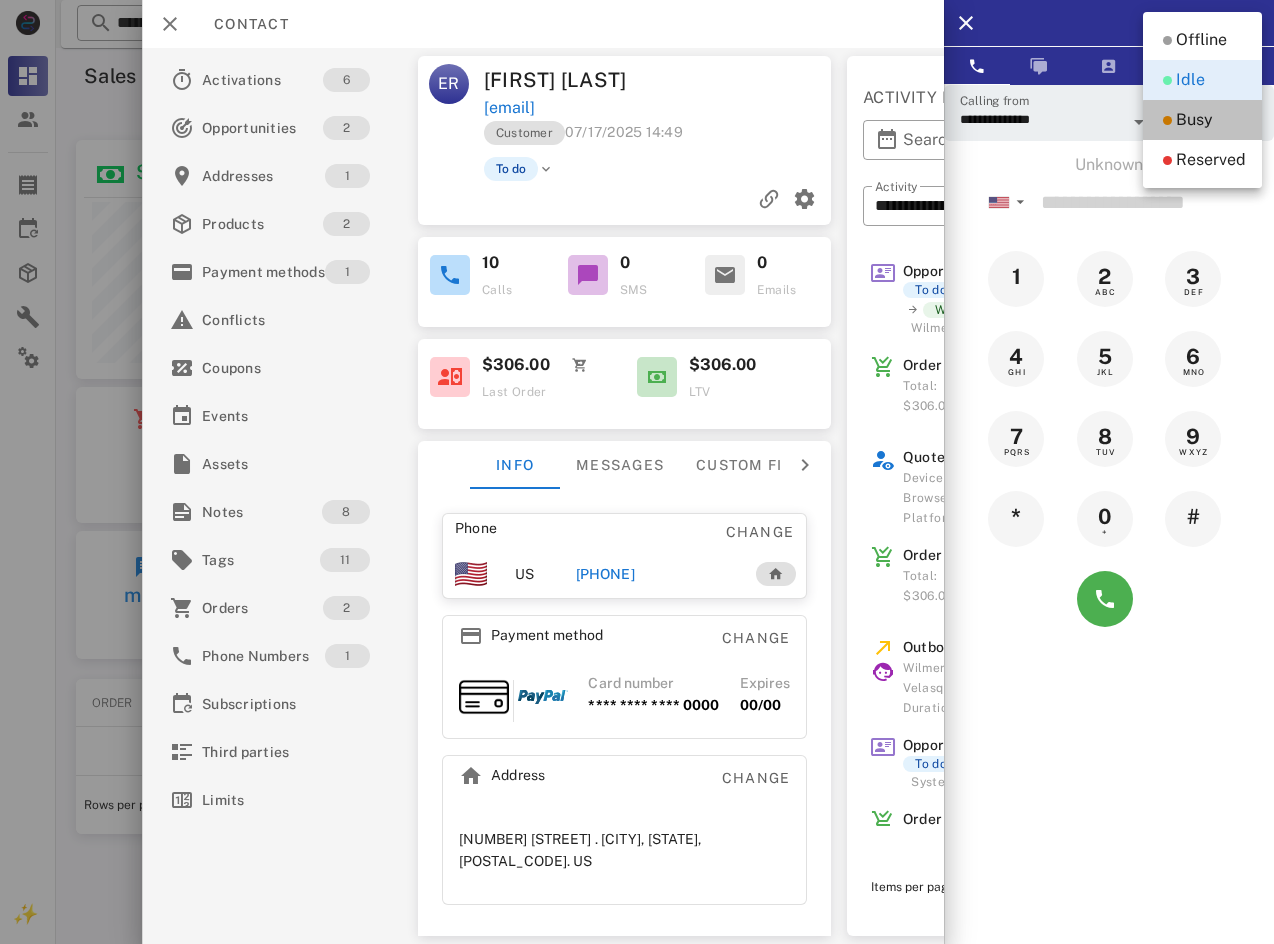 click on "Busy" at bounding box center [1194, 120] 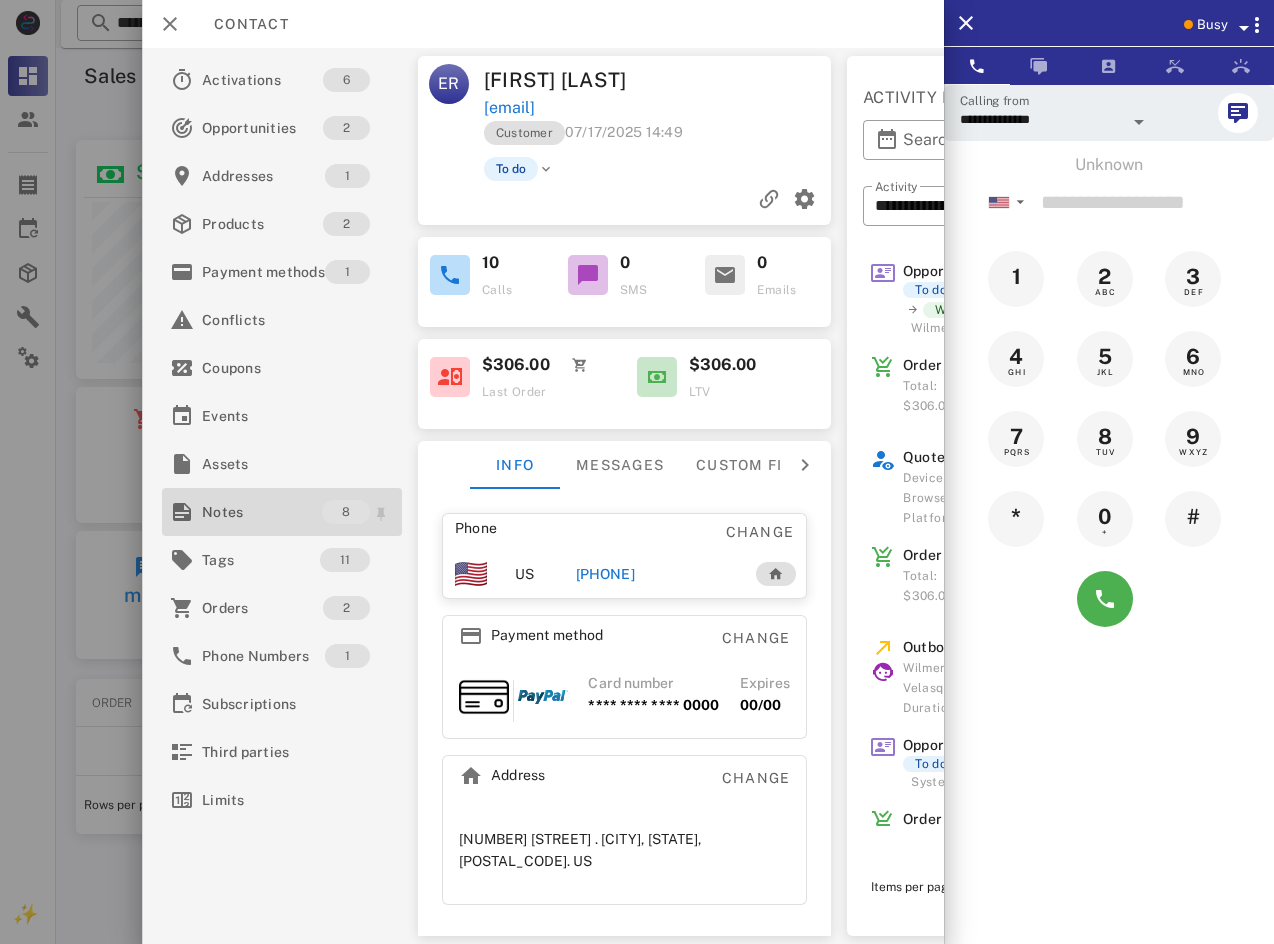 click on "Notes" at bounding box center (262, 512) 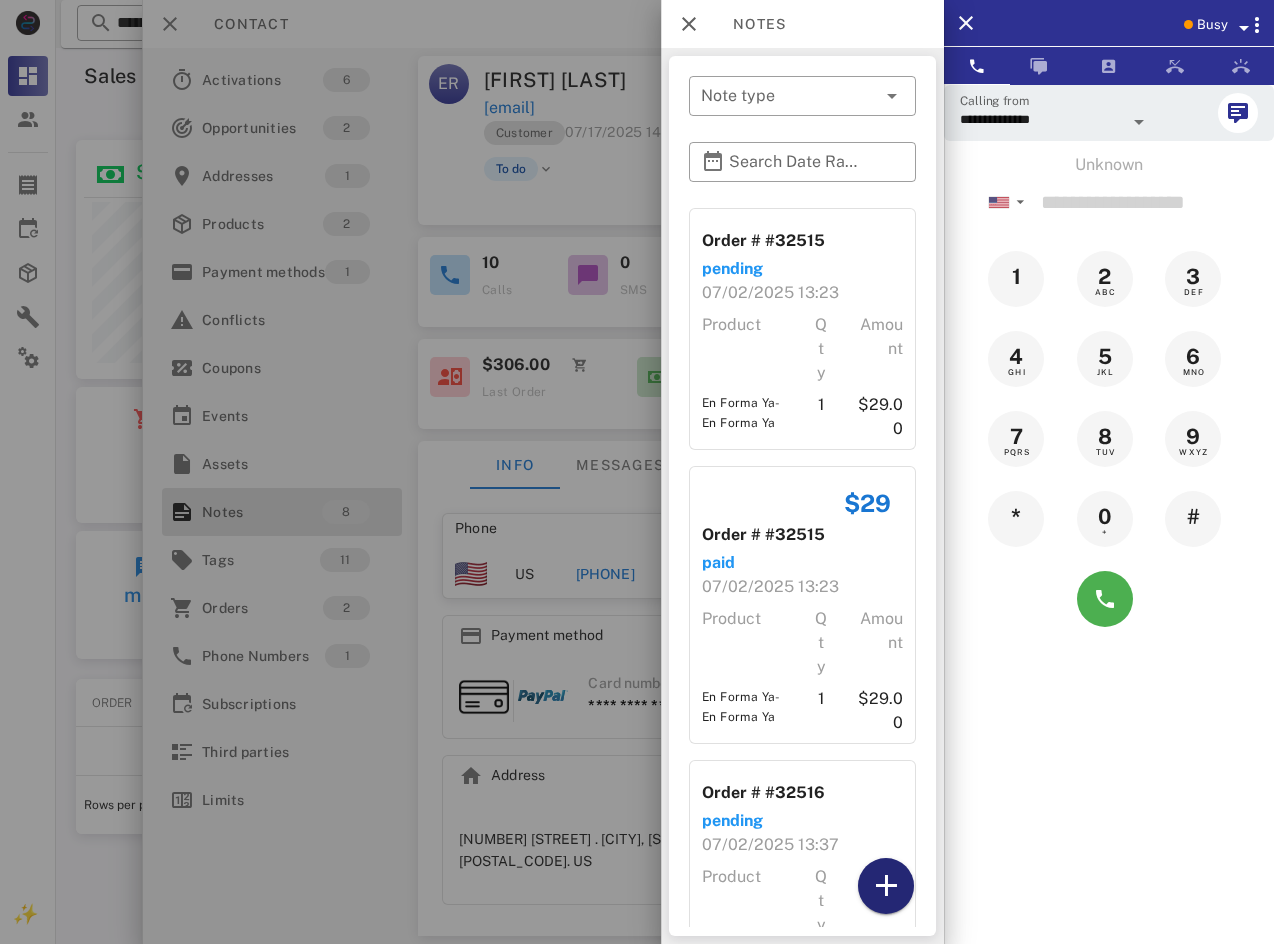 click at bounding box center (886, 886) 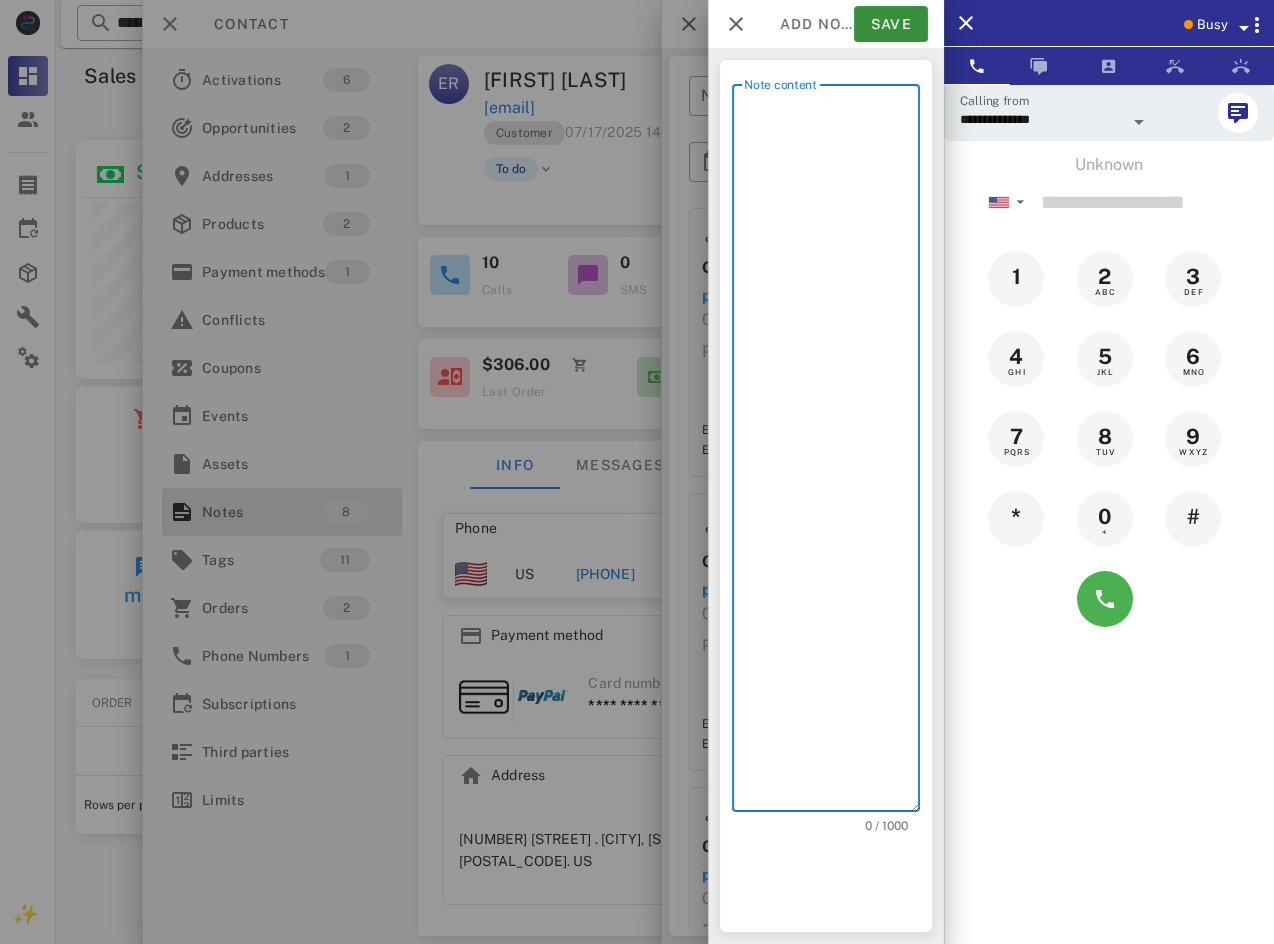 click on "Note content" at bounding box center (832, 453) 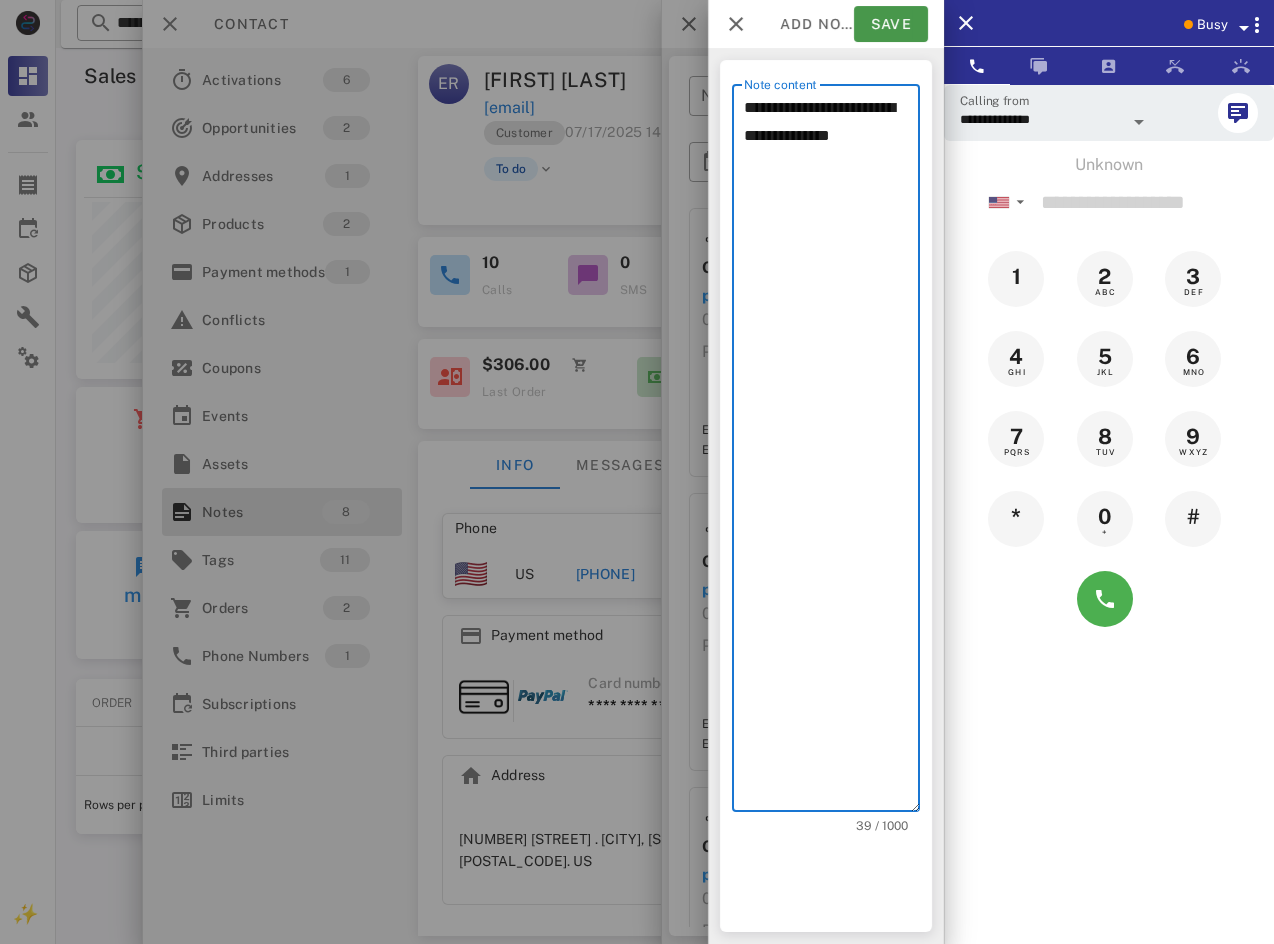 type on "**********" 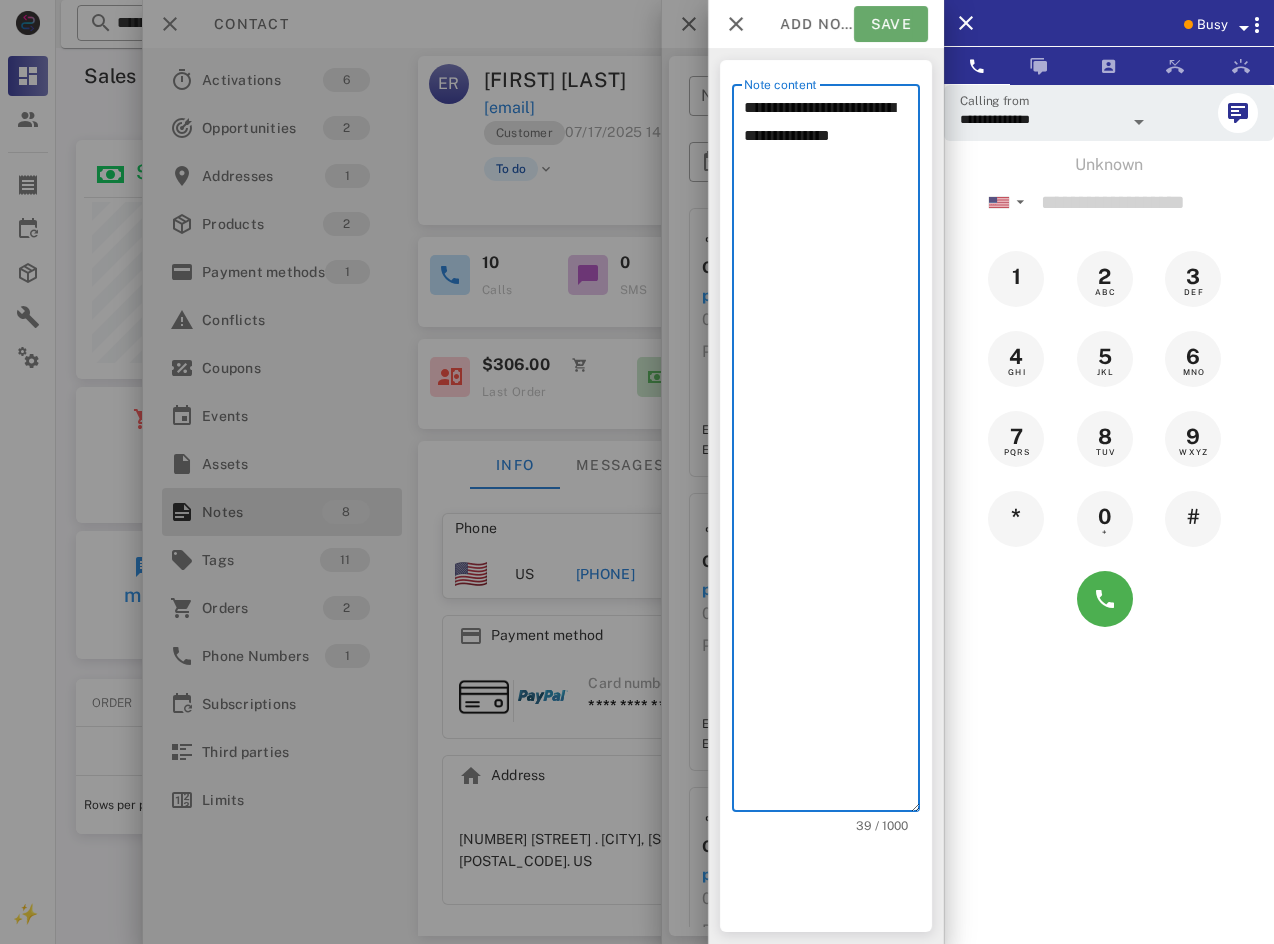 click on "Save" at bounding box center [891, 24] 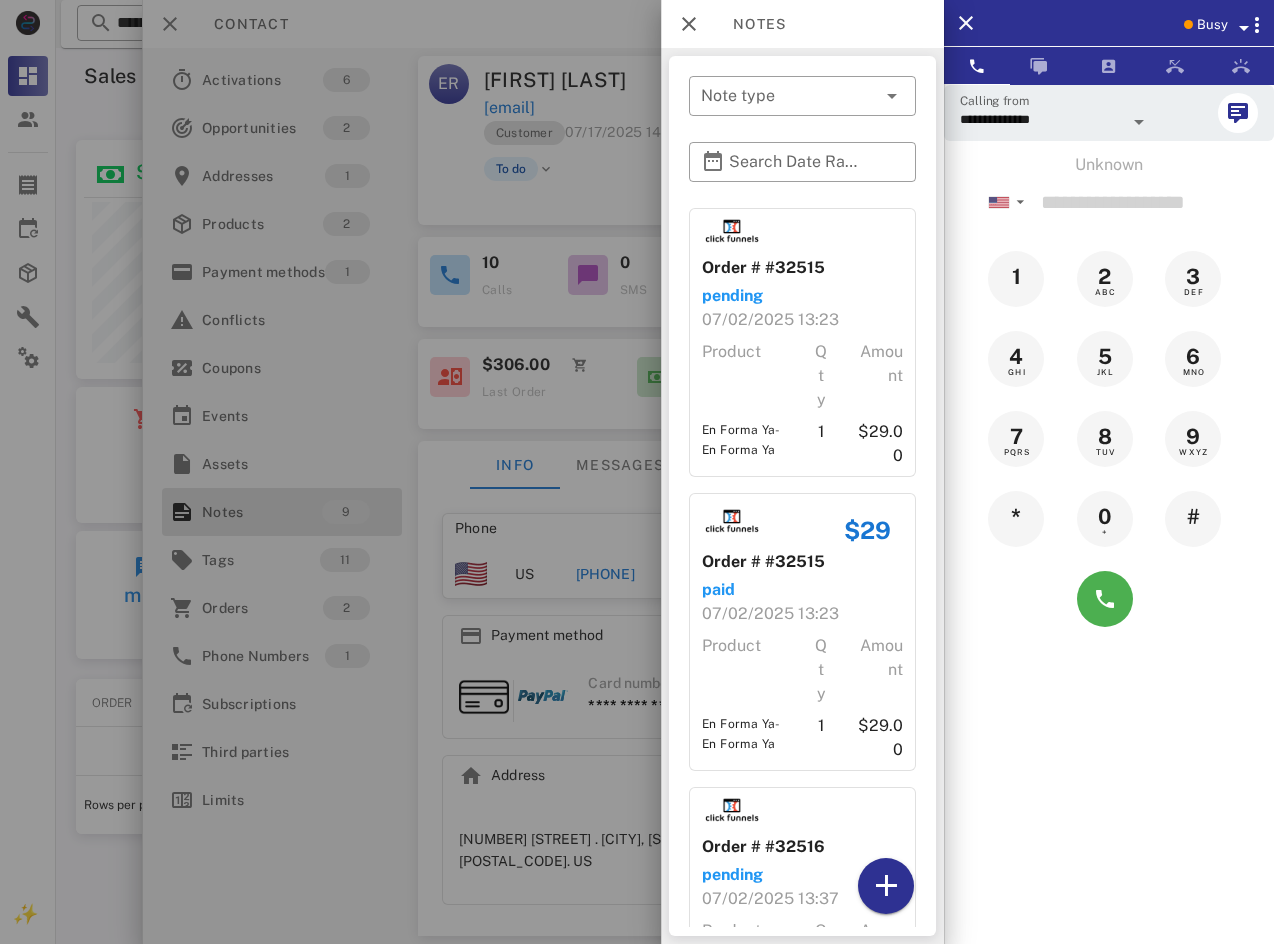 click at bounding box center [637, 472] 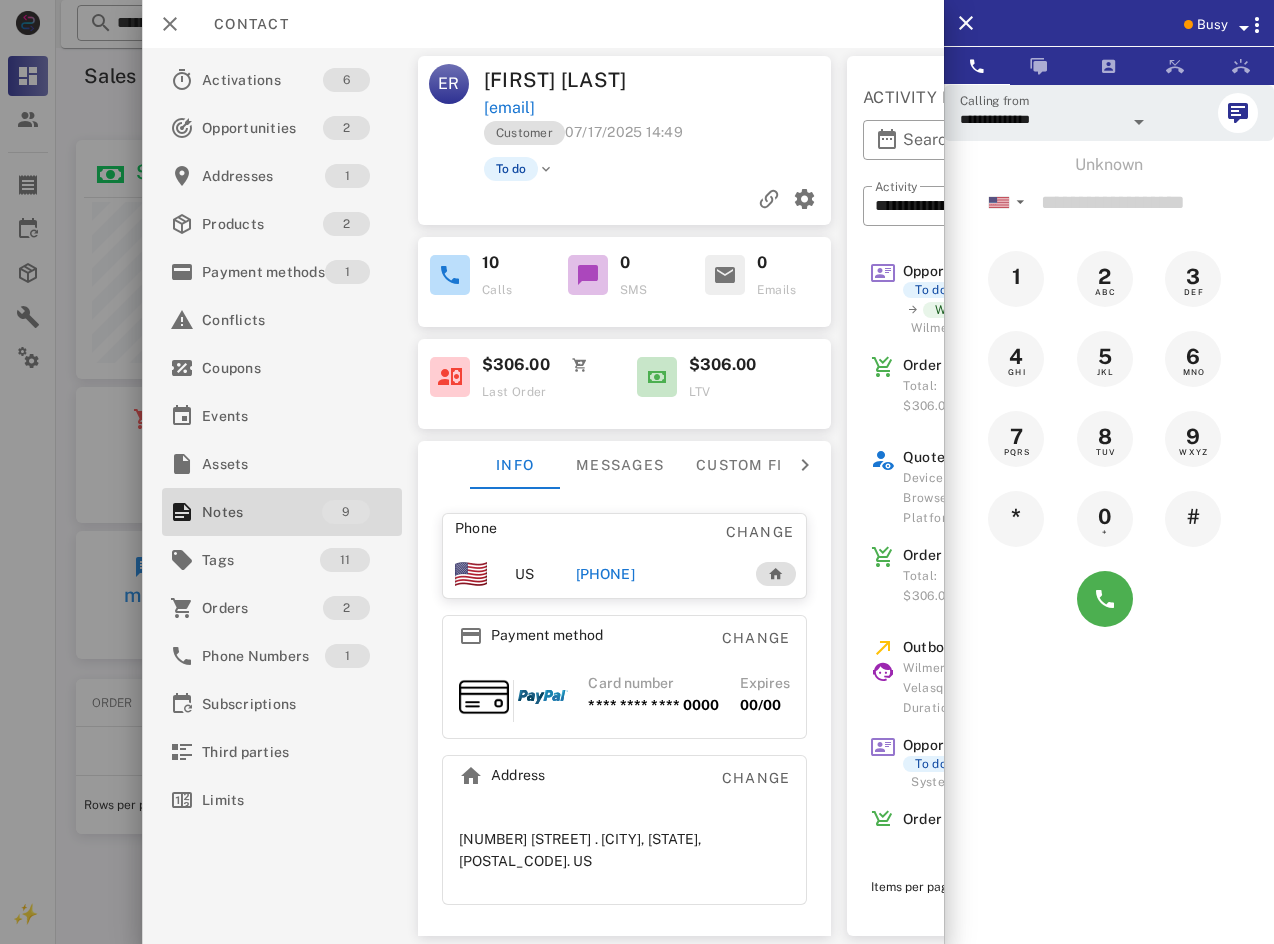 drag, startPoint x: 215, startPoint y: 40, endPoint x: 202, endPoint y: 39, distance: 13.038404 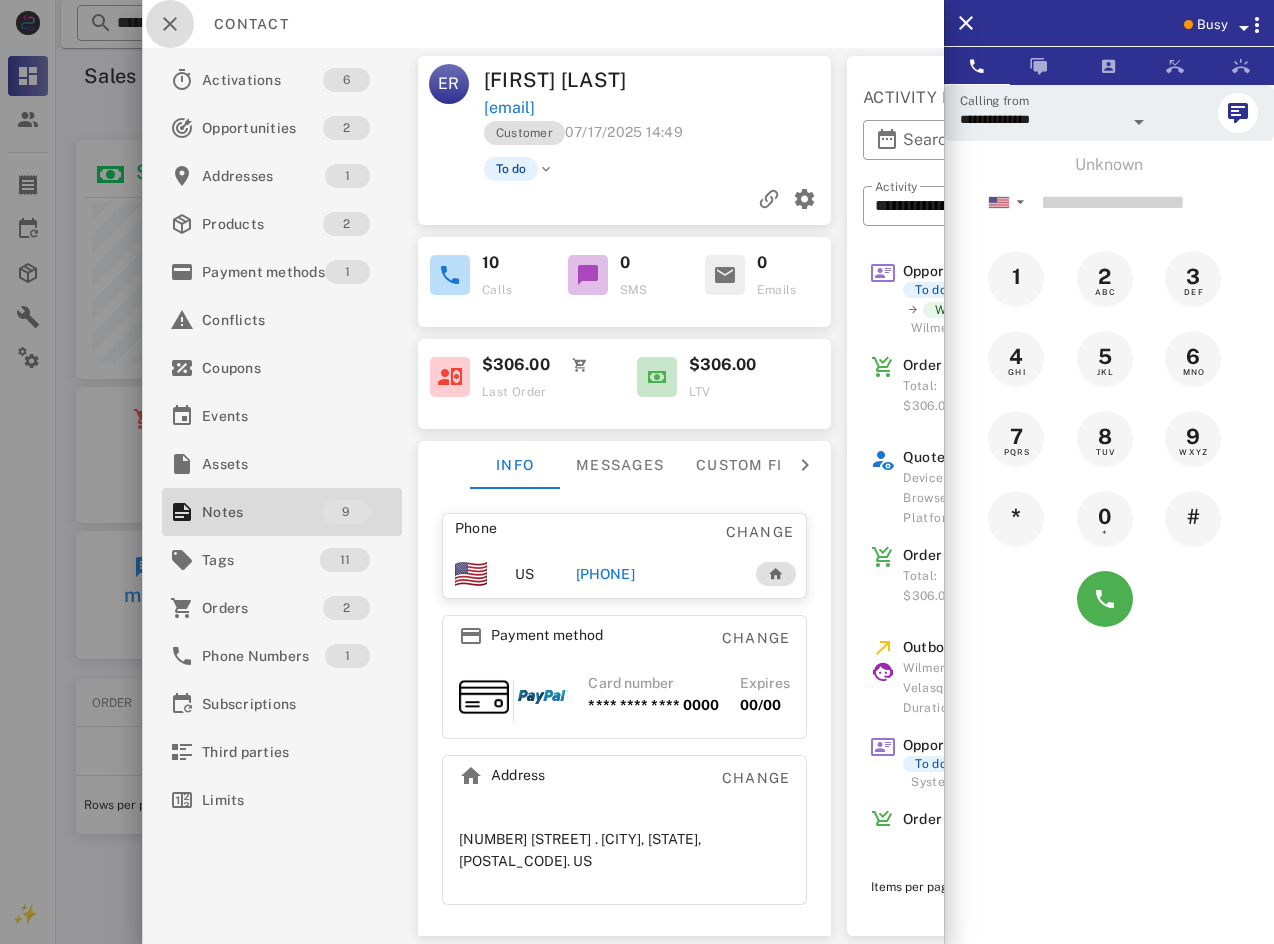 click at bounding box center [170, 24] 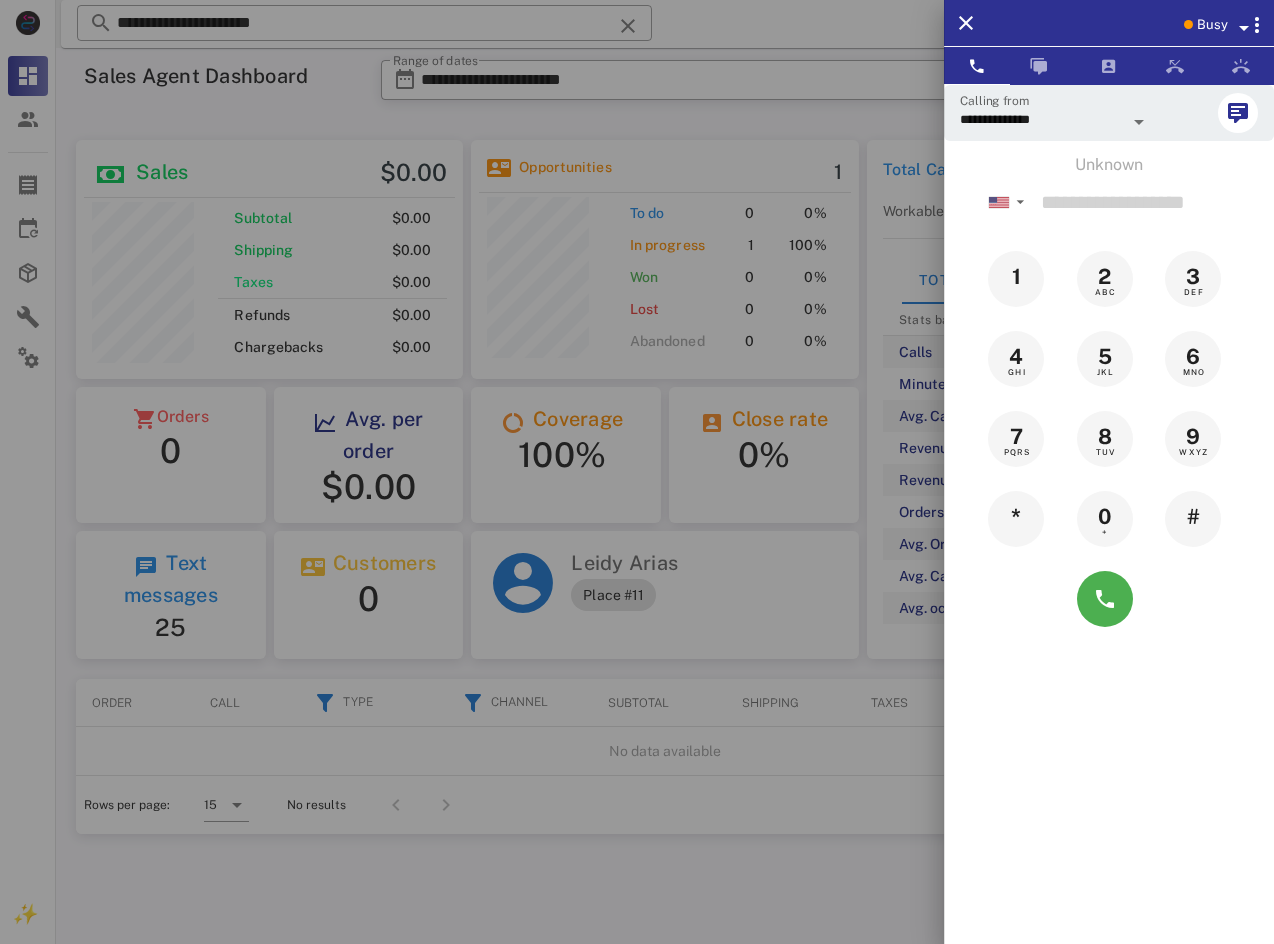 click at bounding box center (637, 472) 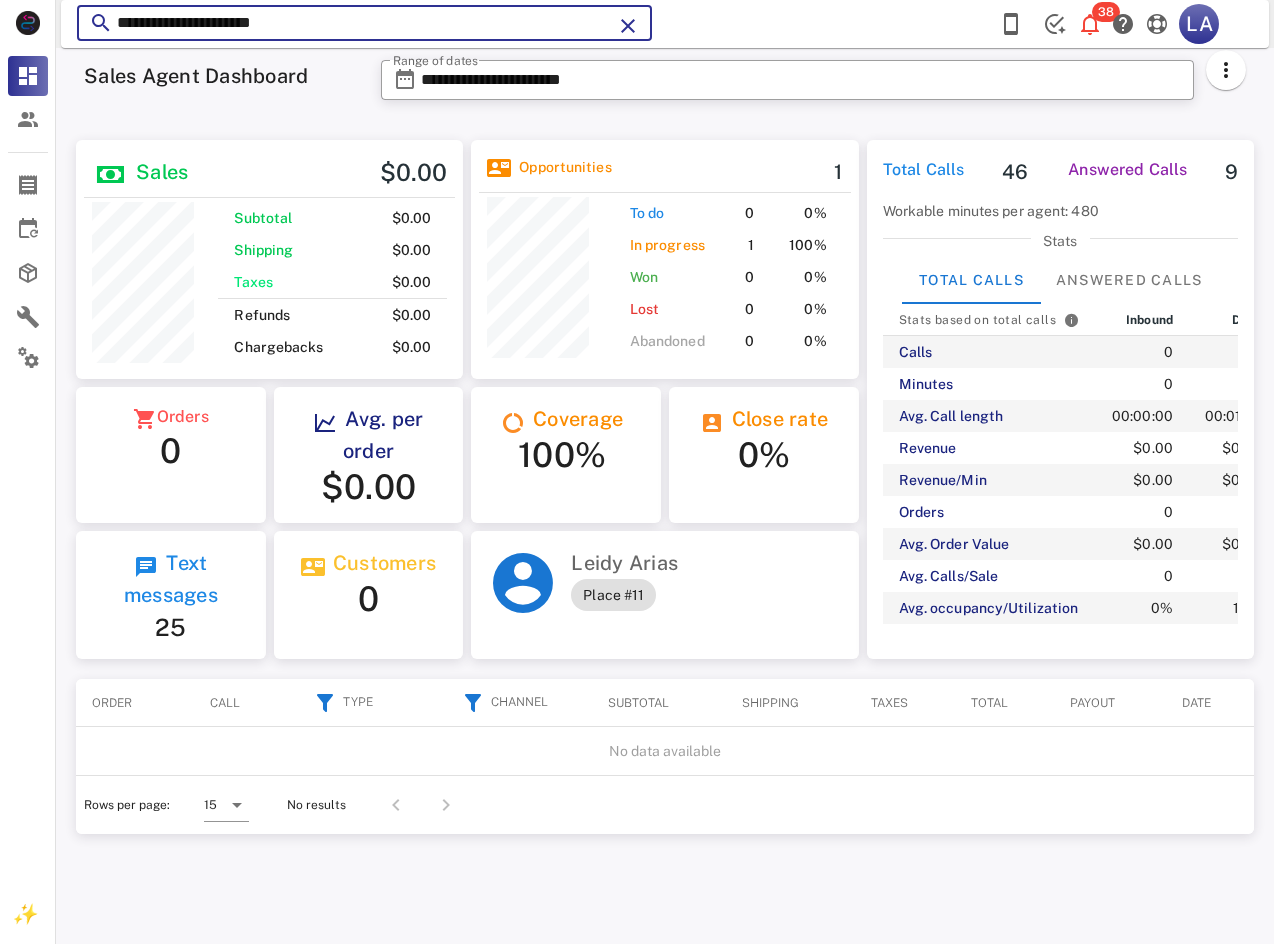 click on "**********" at bounding box center (364, 23) 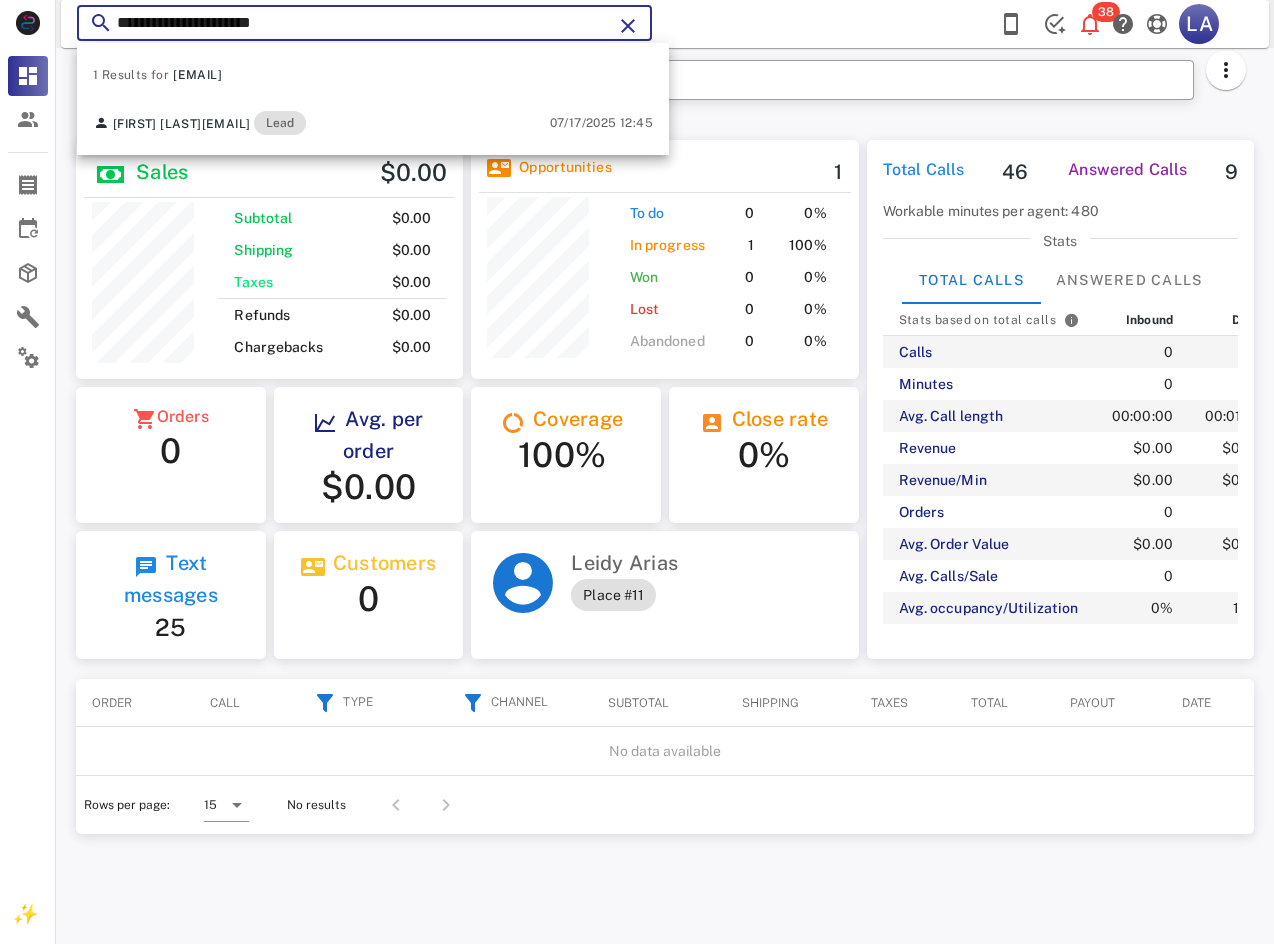 click on "**********" at bounding box center (364, 23) 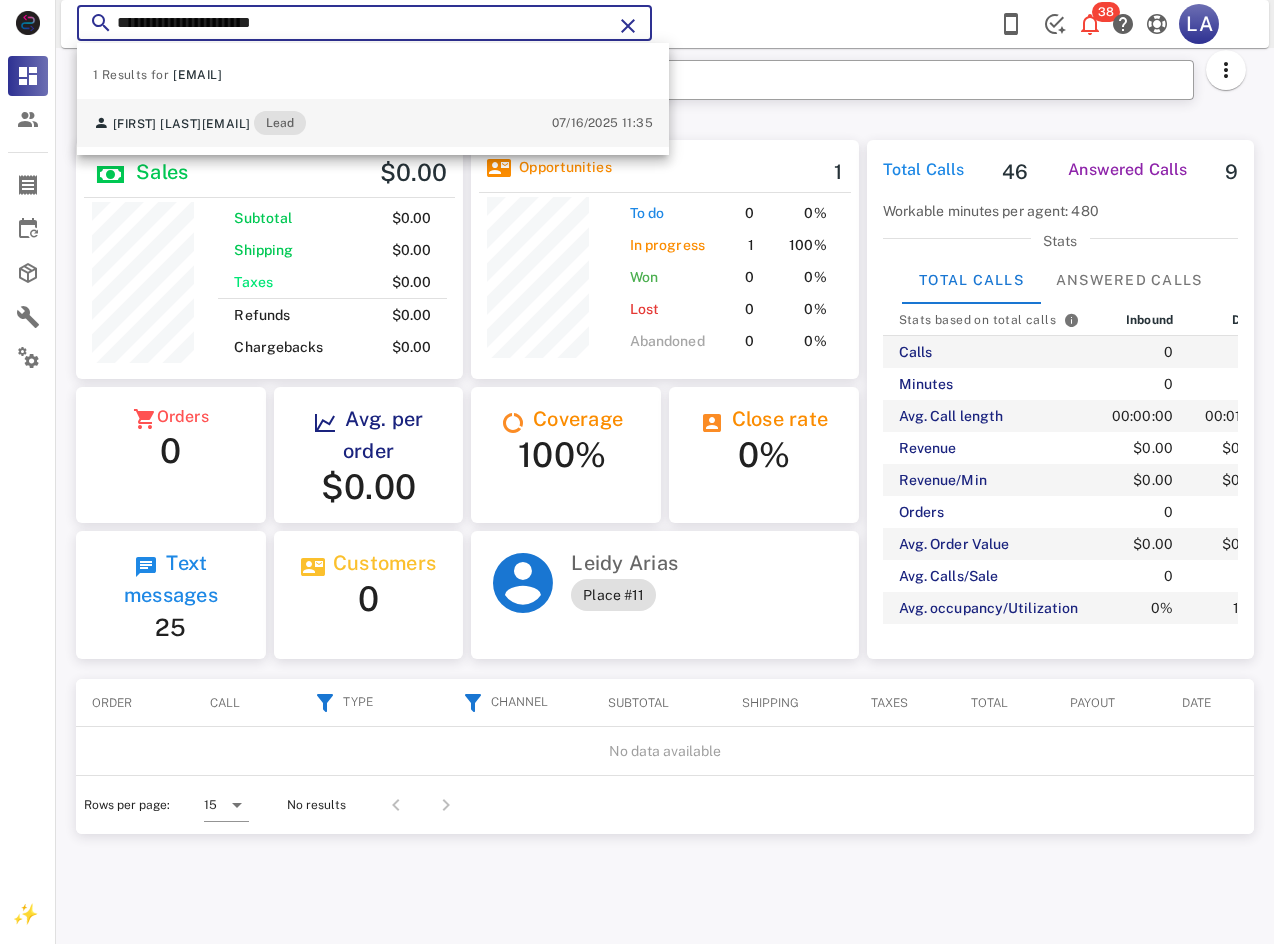 type on "**********" 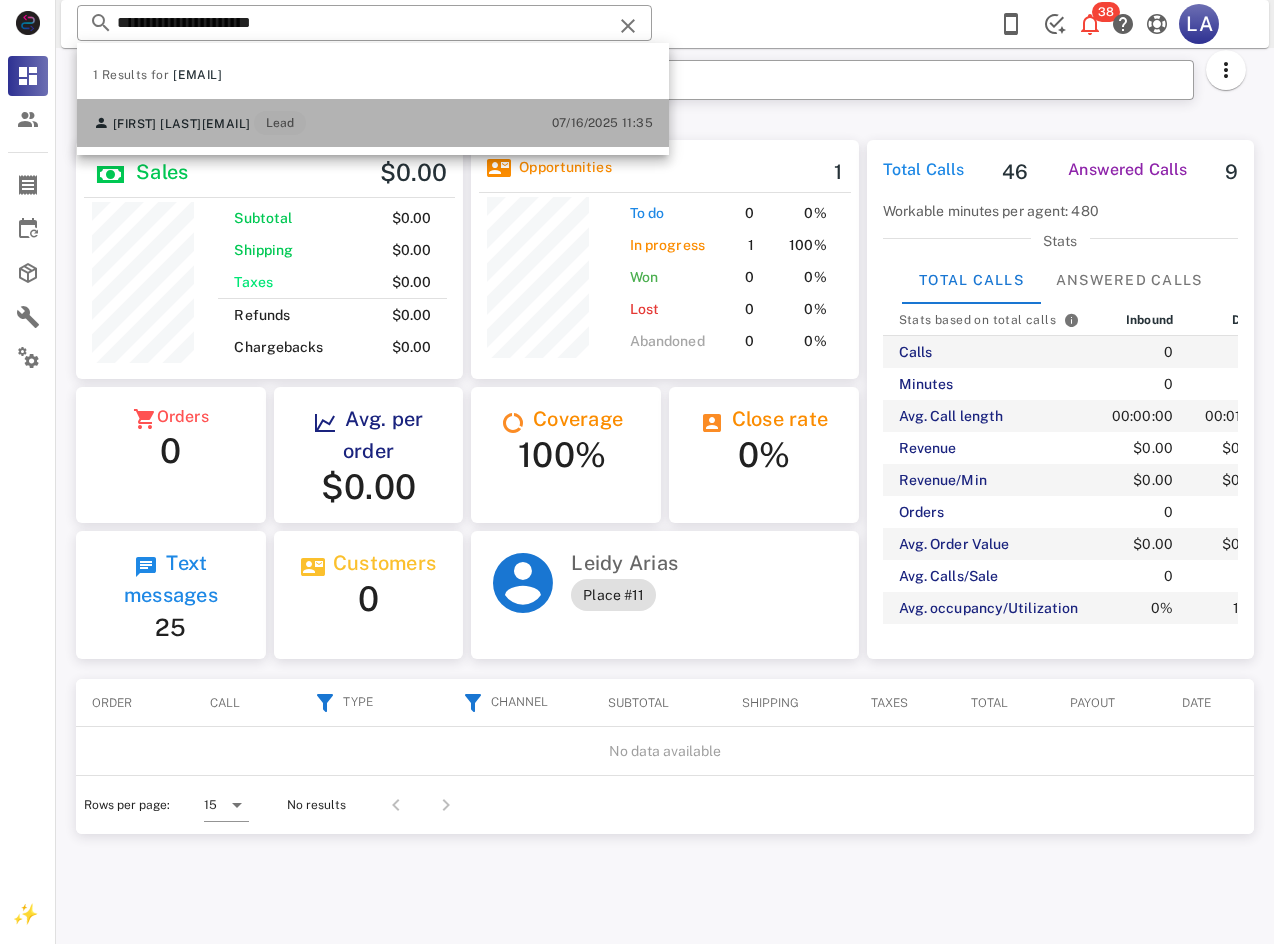 click on "[FIRST] [LAST] [EMAIL] Lead [DATE] [TIME]" at bounding box center (373, 123) 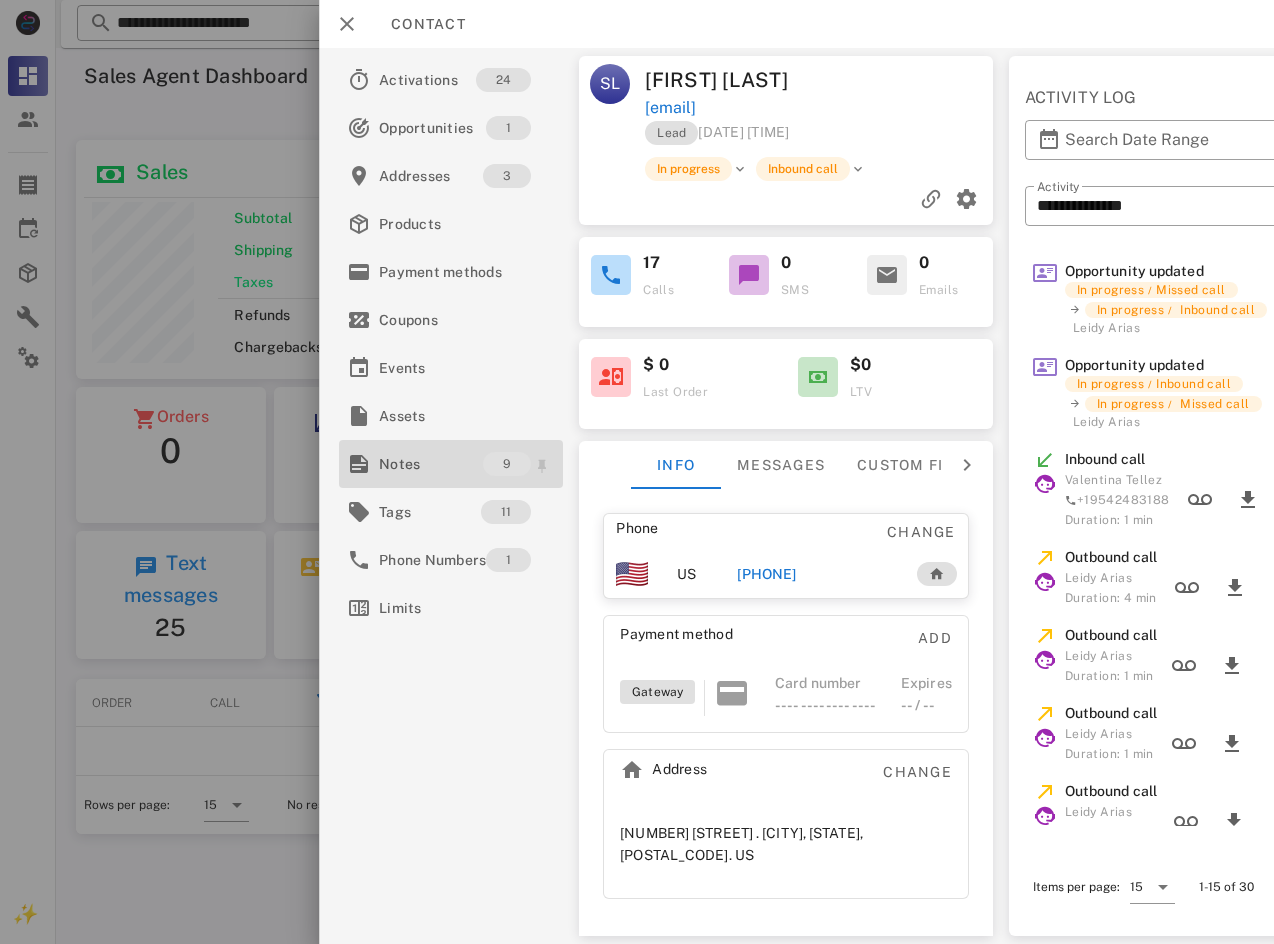 click on "Notes" at bounding box center [431, 464] 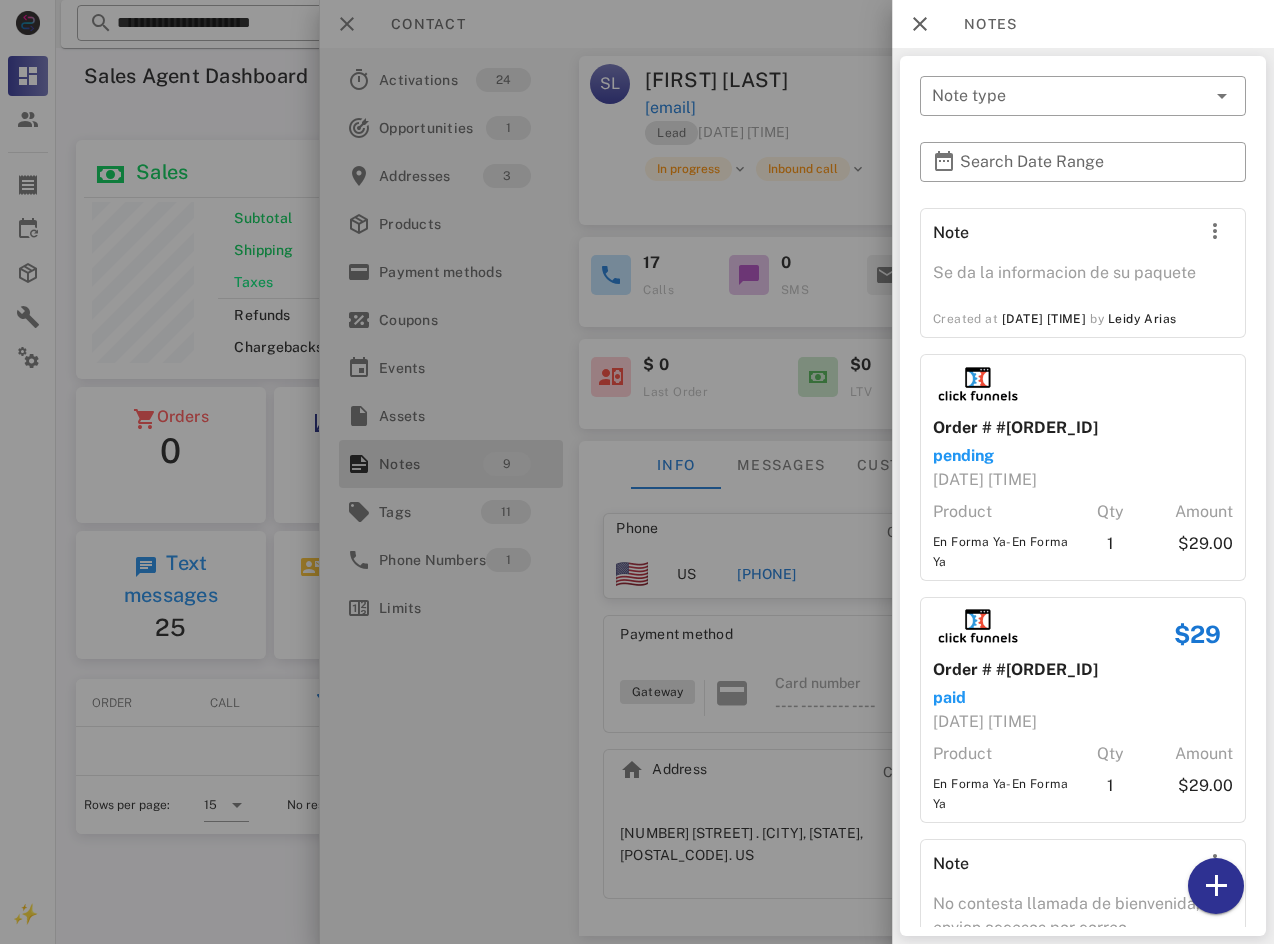 scroll, scrollTop: 989, scrollLeft: 0, axis: vertical 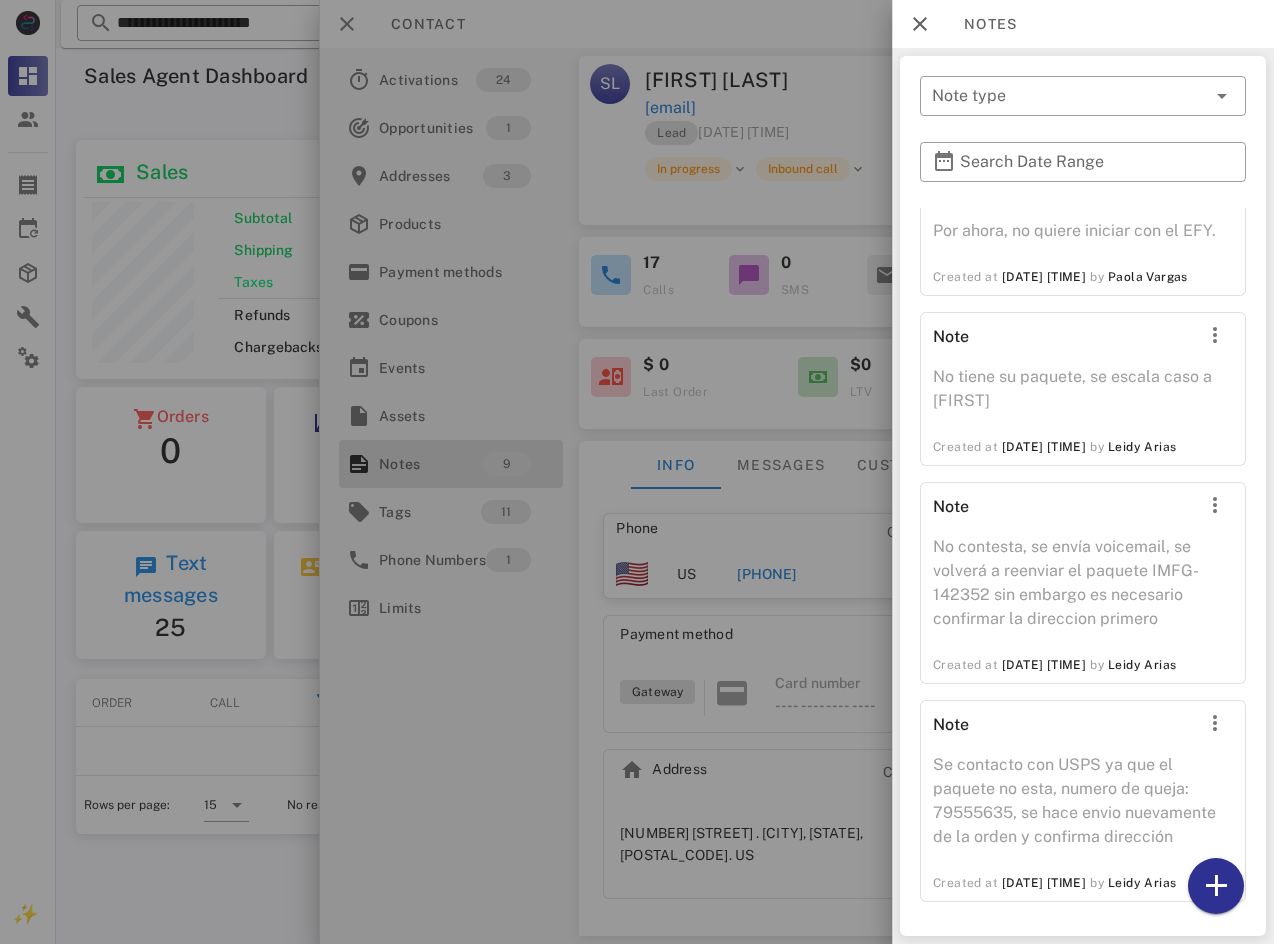 click at bounding box center (637, 472) 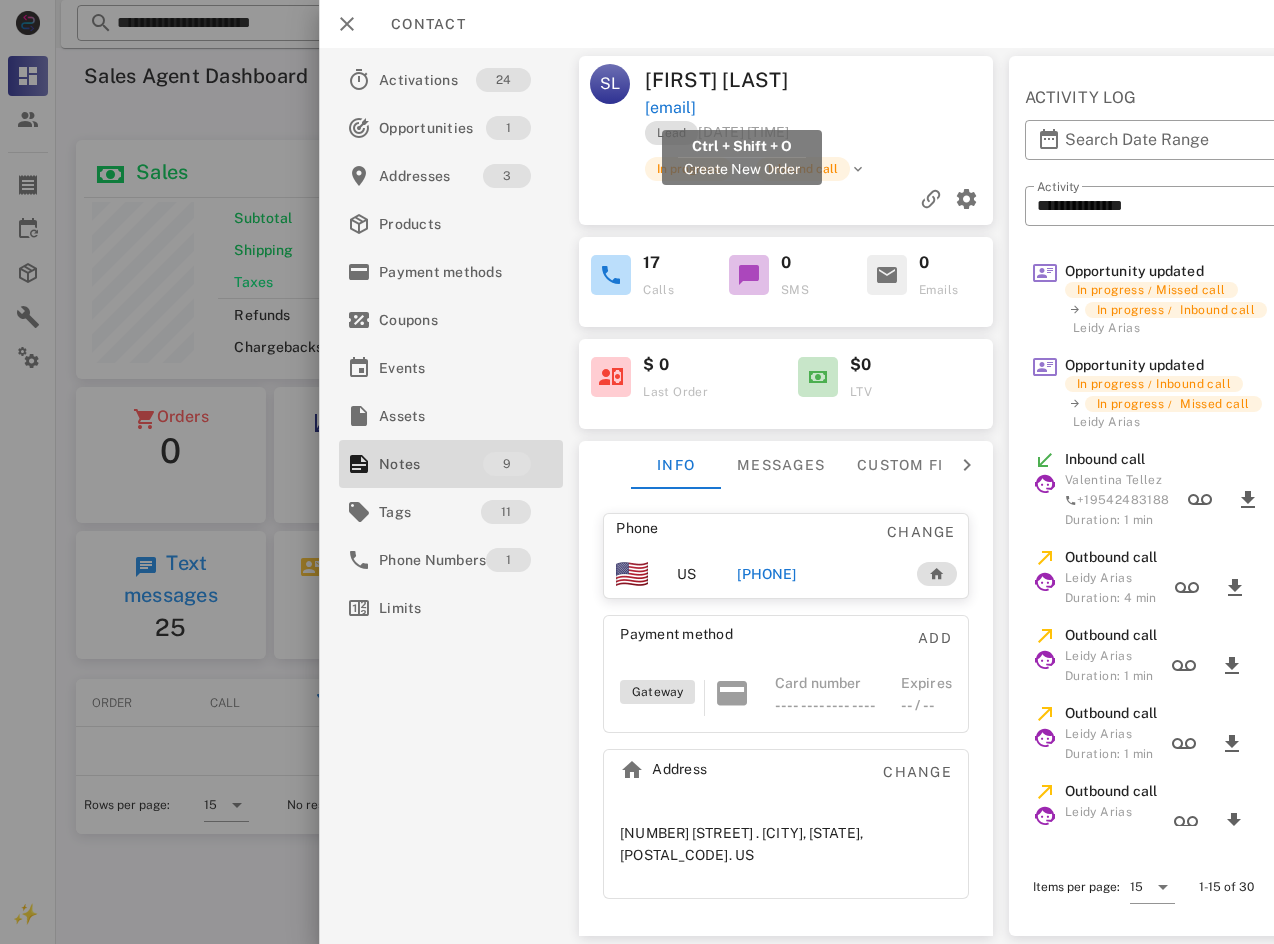drag, startPoint x: 842, startPoint y: 106, endPoint x: 649, endPoint y: 115, distance: 193.20973 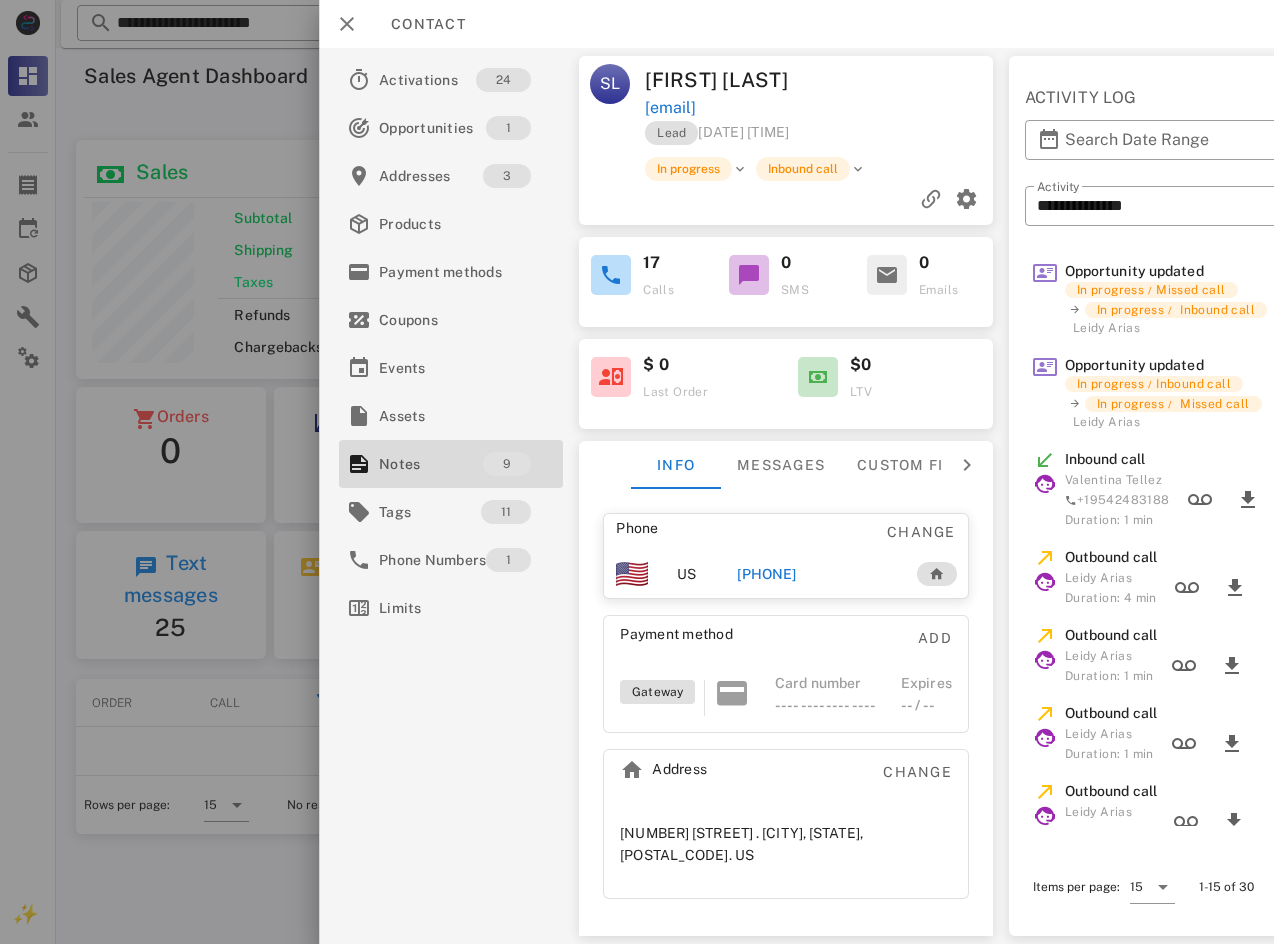 click on "[PHONE]" at bounding box center [766, 574] 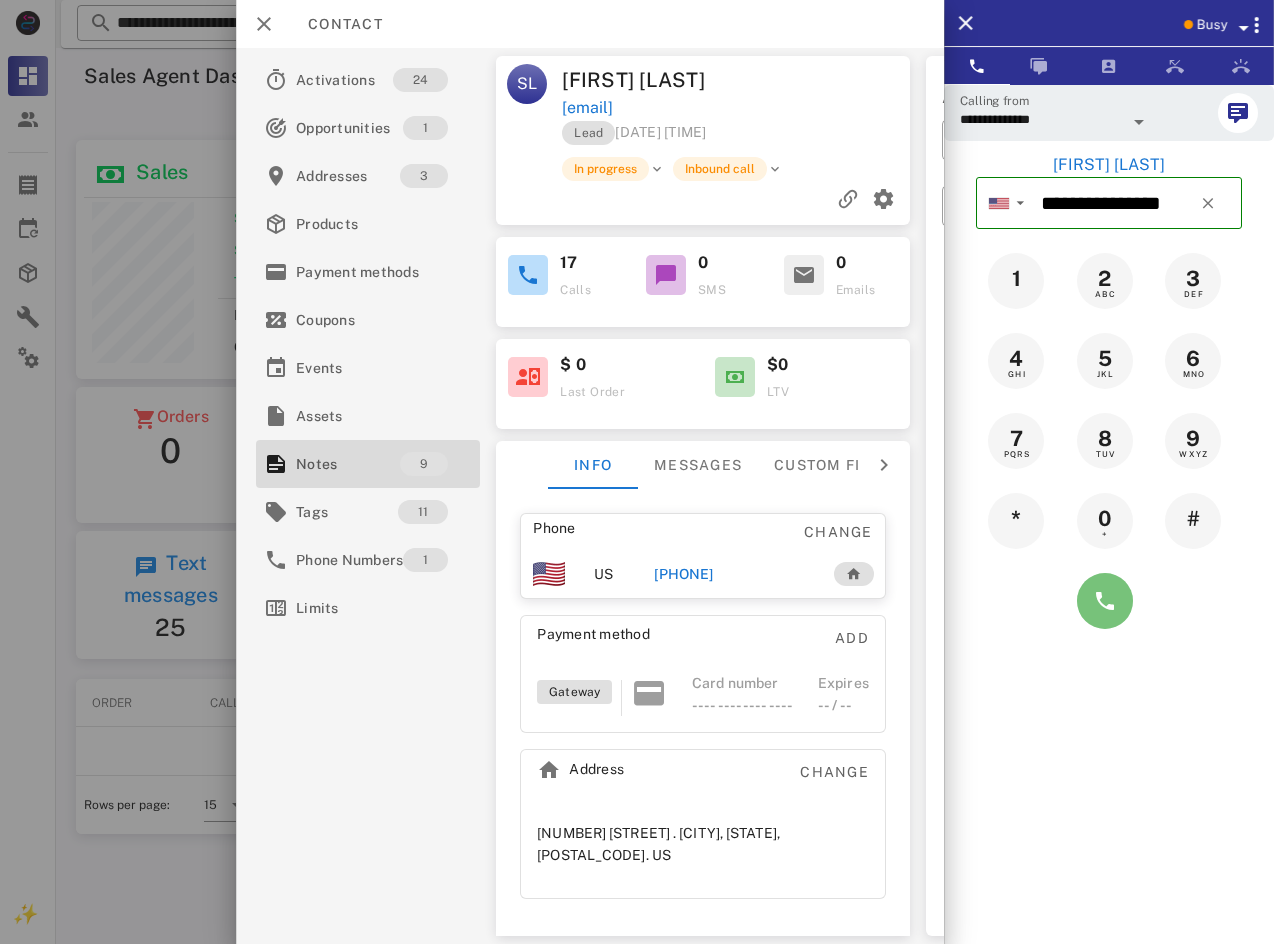 click at bounding box center (1105, 601) 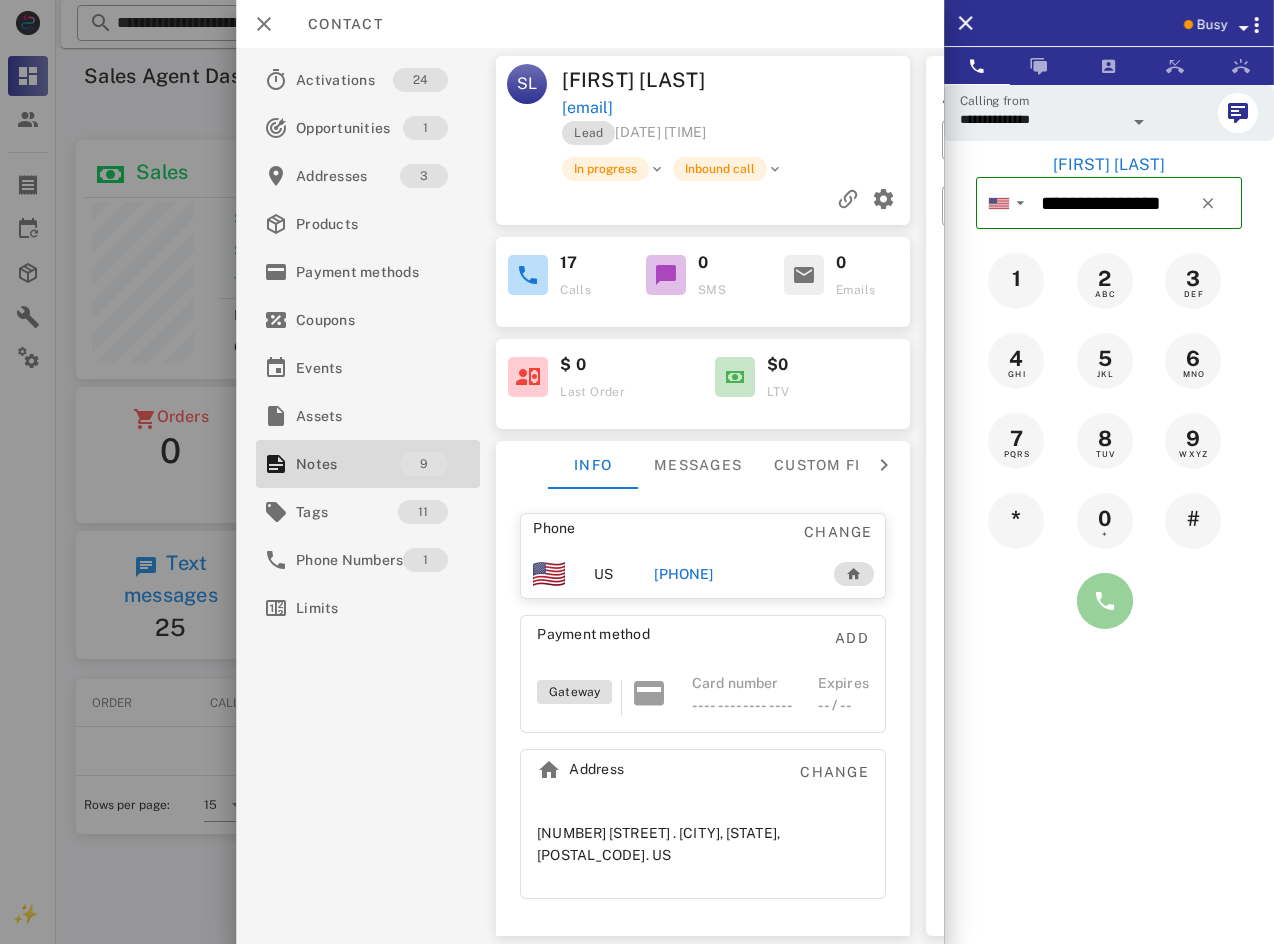 click at bounding box center (1105, 601) 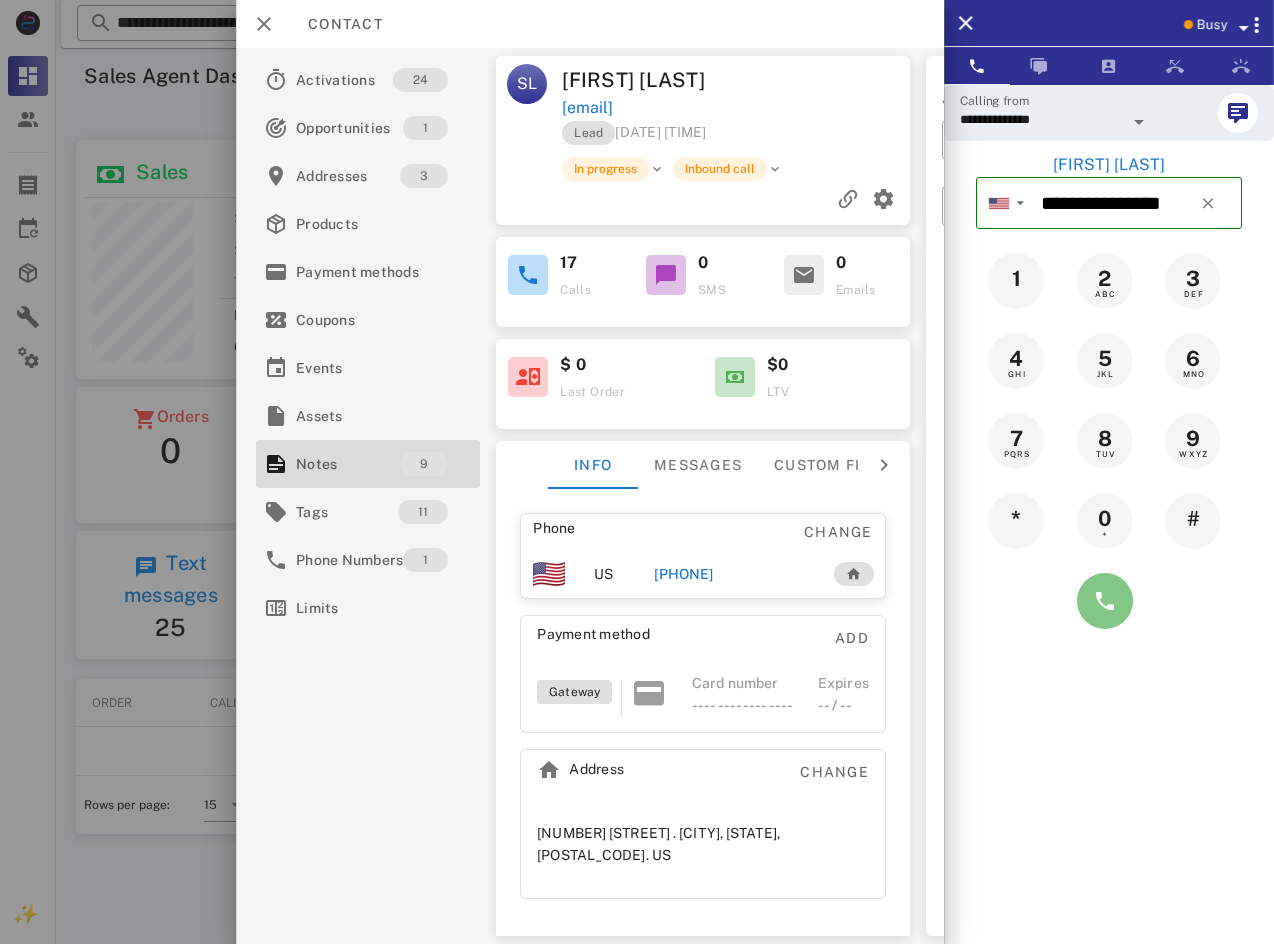 type on "**********" 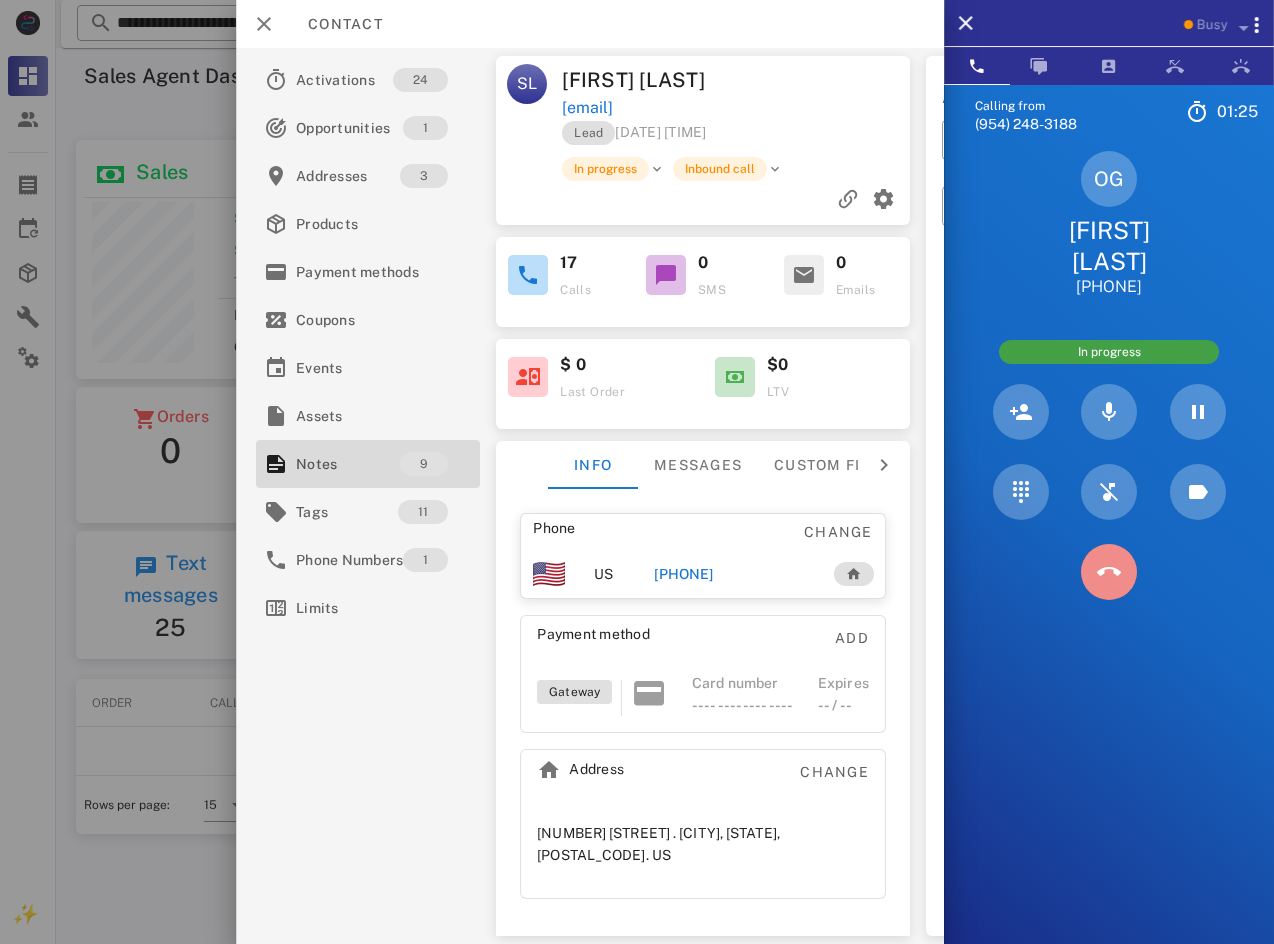 click at bounding box center [1109, 572] 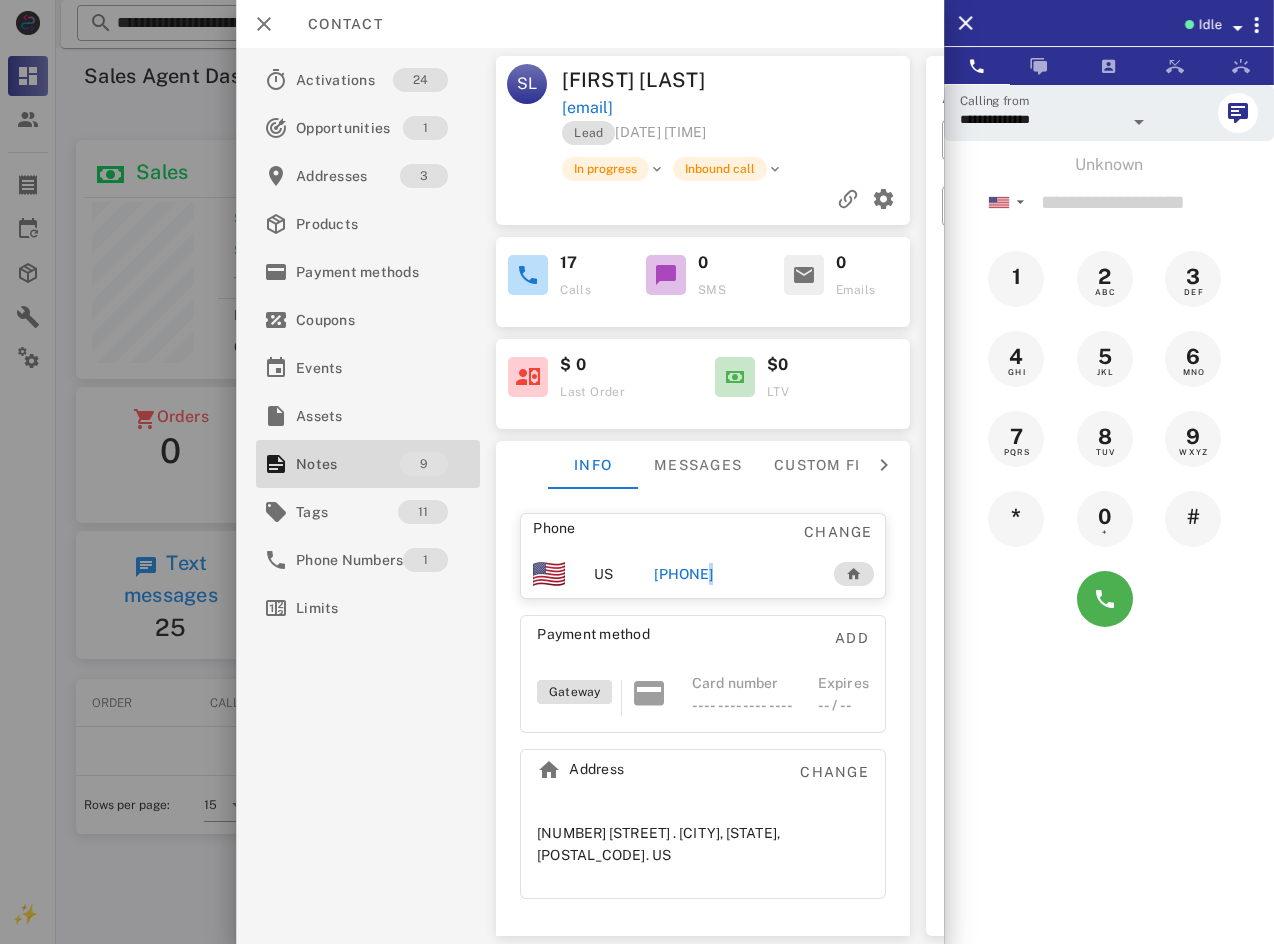 click on "[PHONE]" at bounding box center (683, 574) 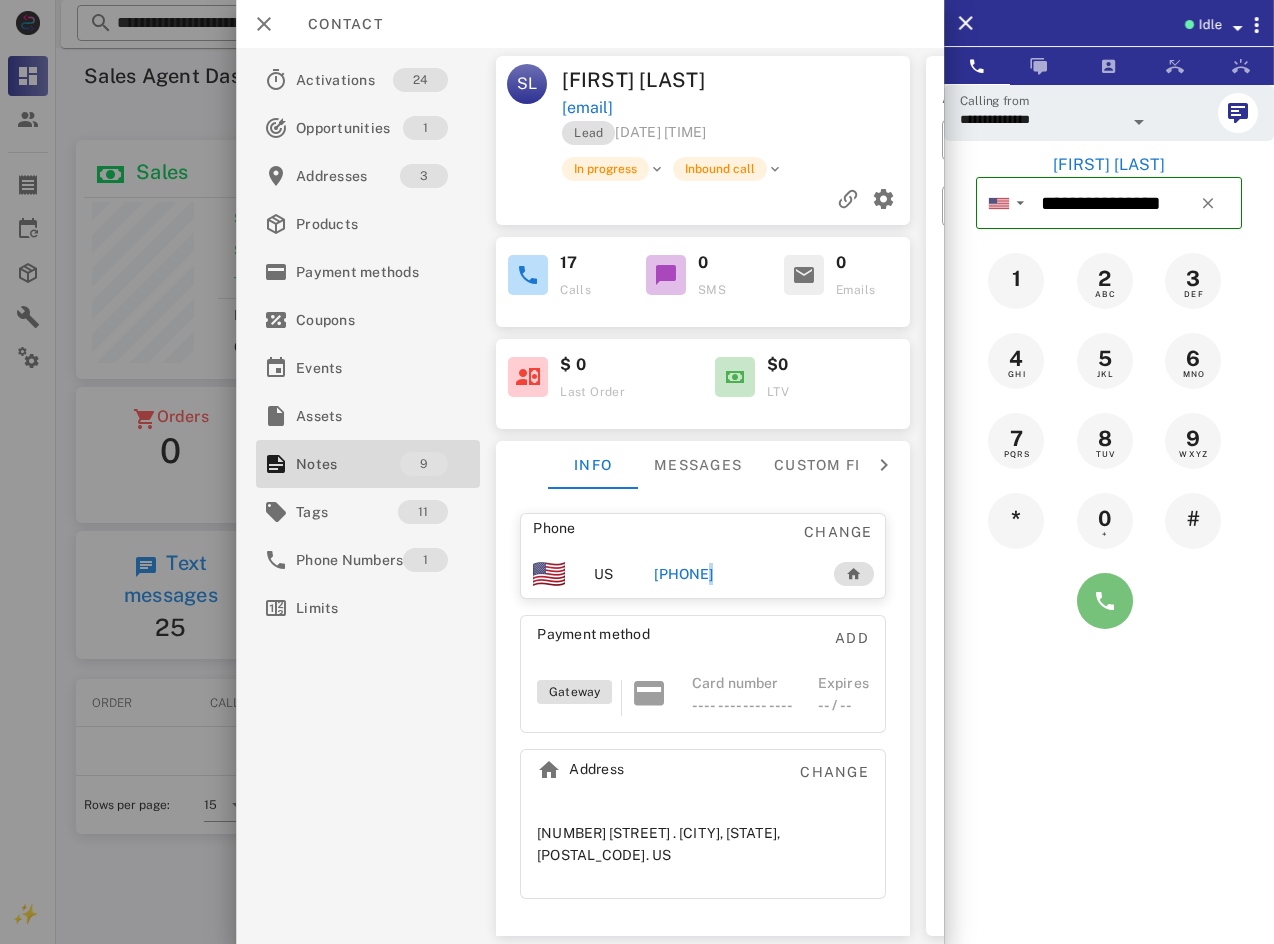 click at bounding box center [1105, 601] 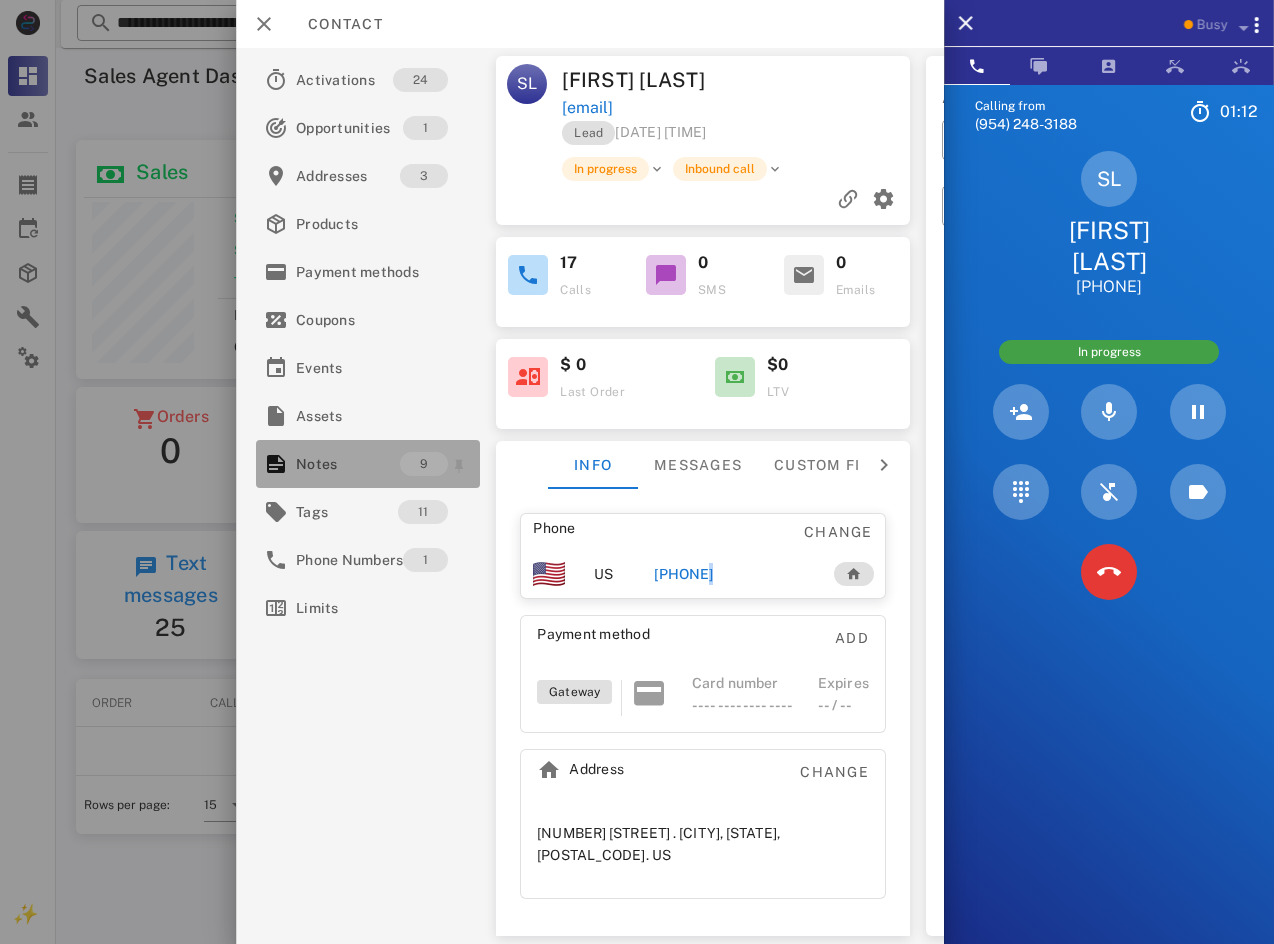 click on "Notes" at bounding box center [348, 464] 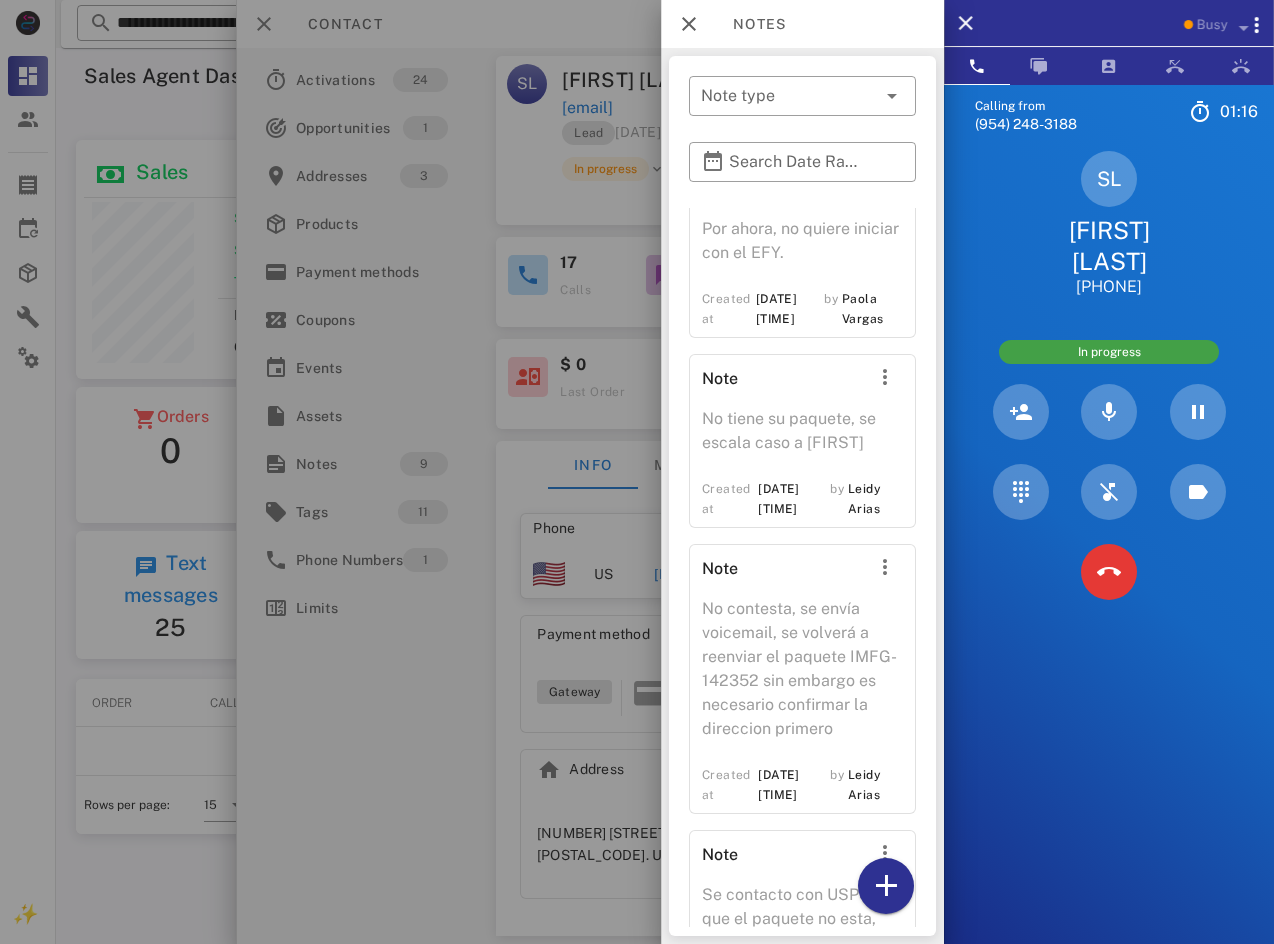 scroll, scrollTop: 1441, scrollLeft: 0, axis: vertical 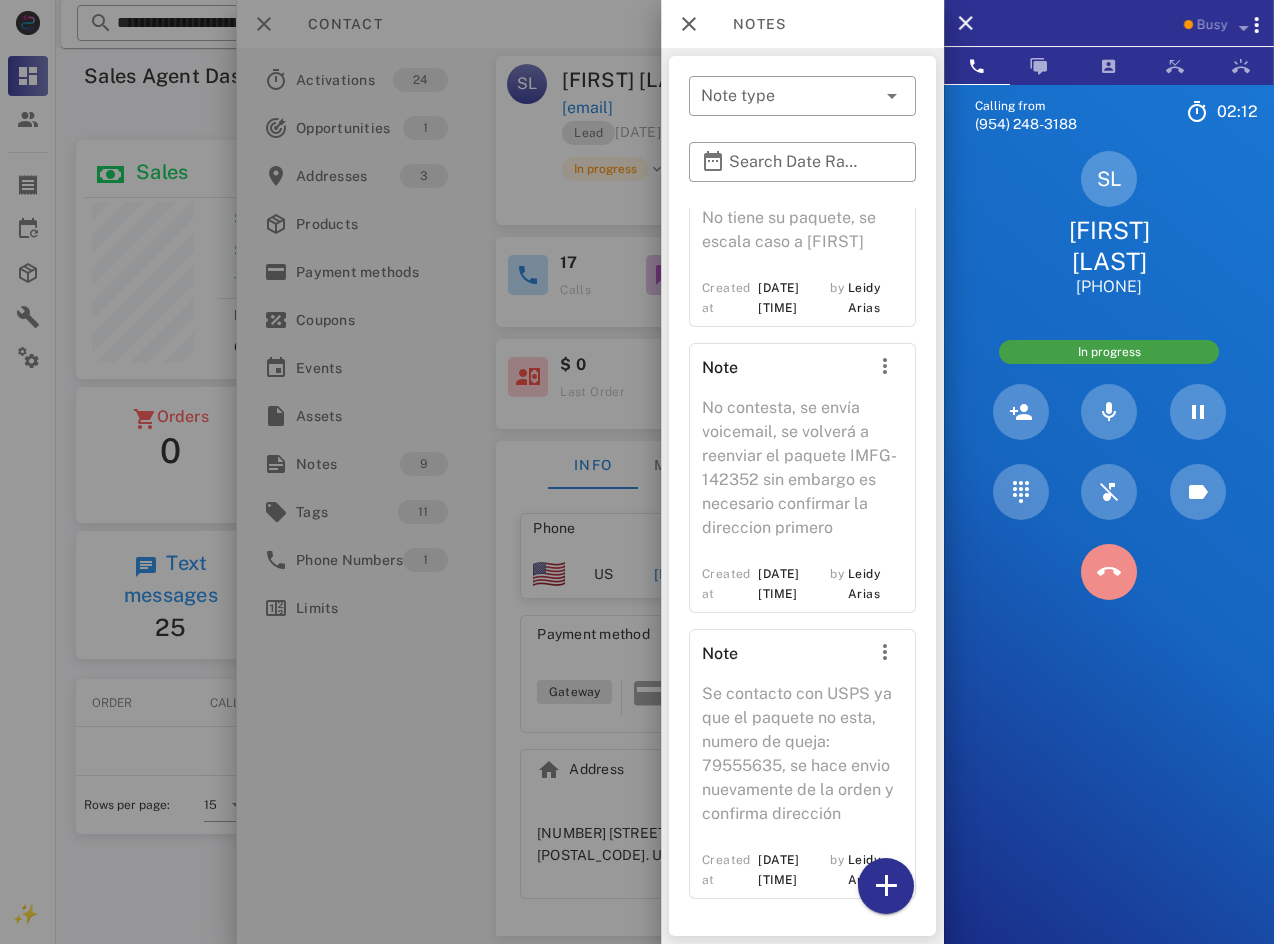click at bounding box center (1109, 572) 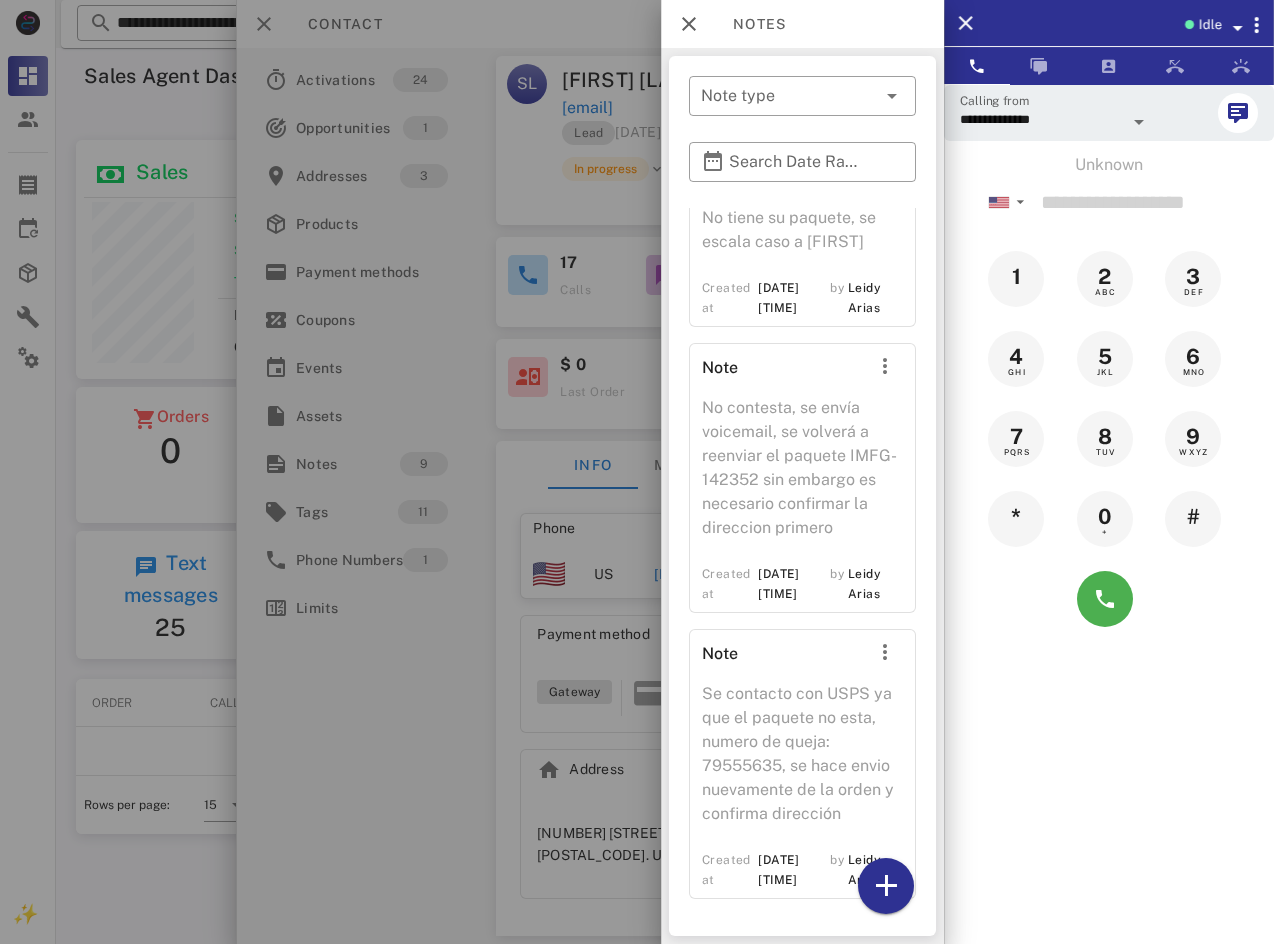 click on "Idle" at bounding box center (1209, 25) 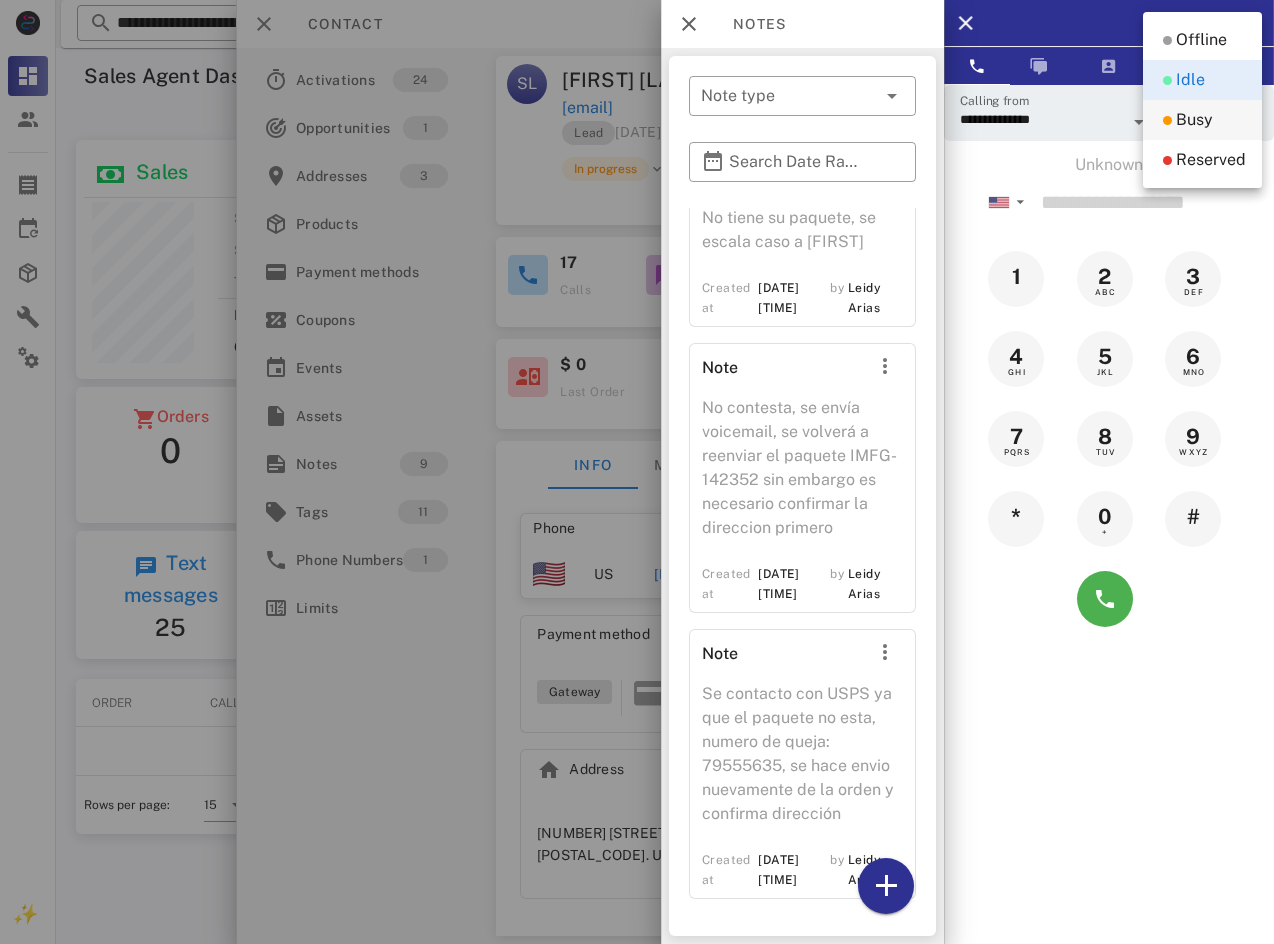 click on "Busy" at bounding box center [1194, 120] 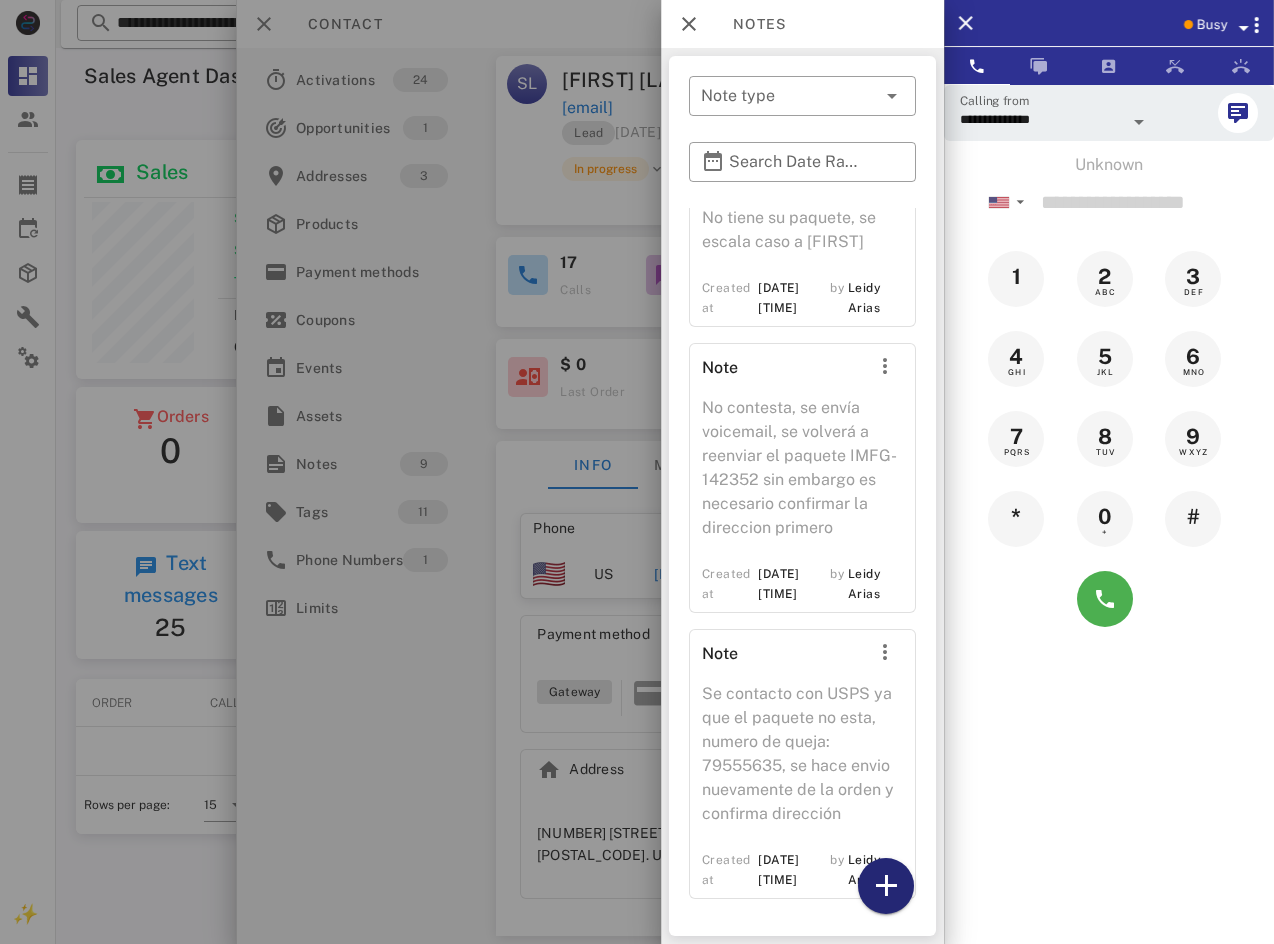 click at bounding box center (886, 886) 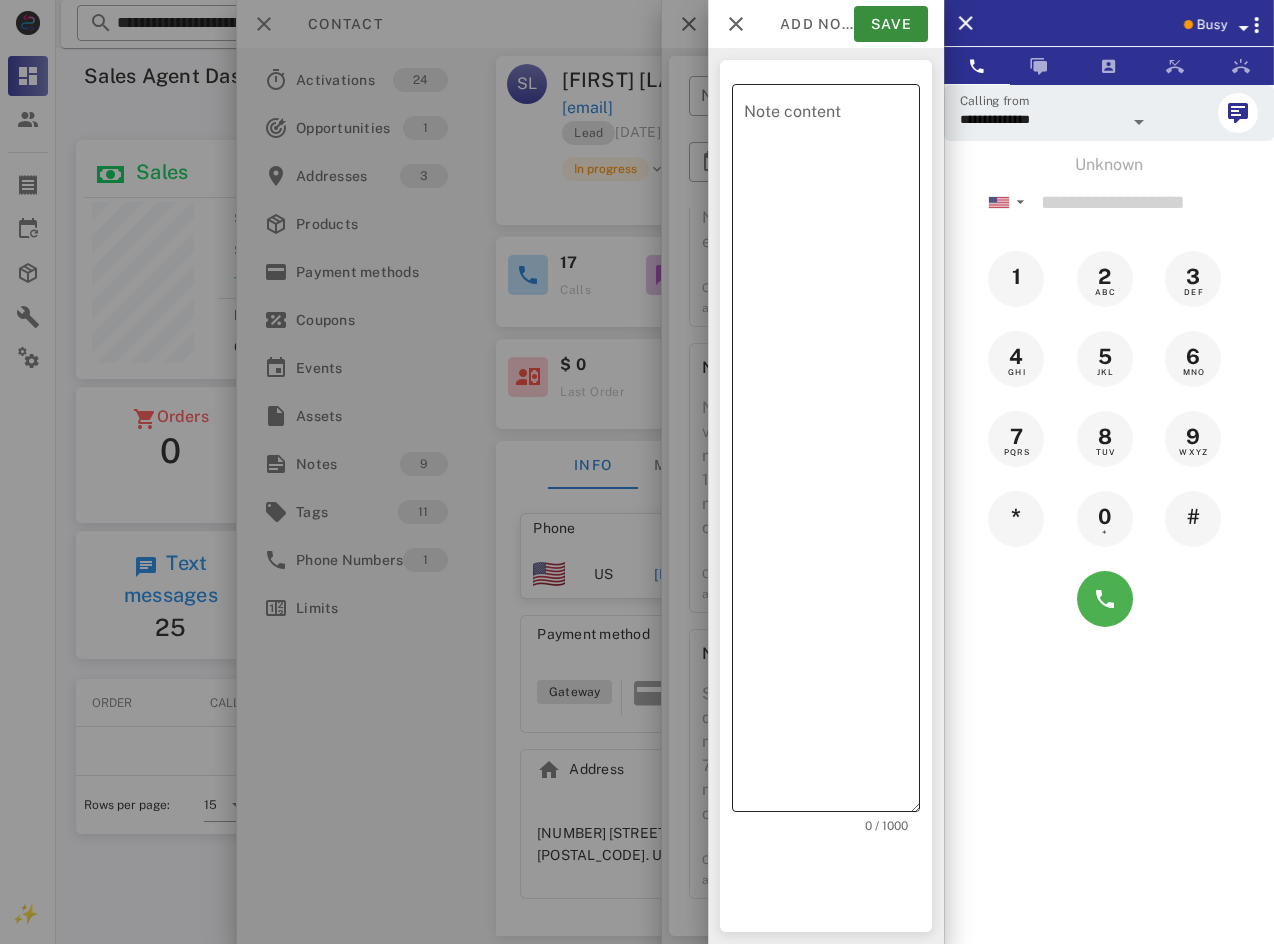 click on "Note content" at bounding box center (832, 453) 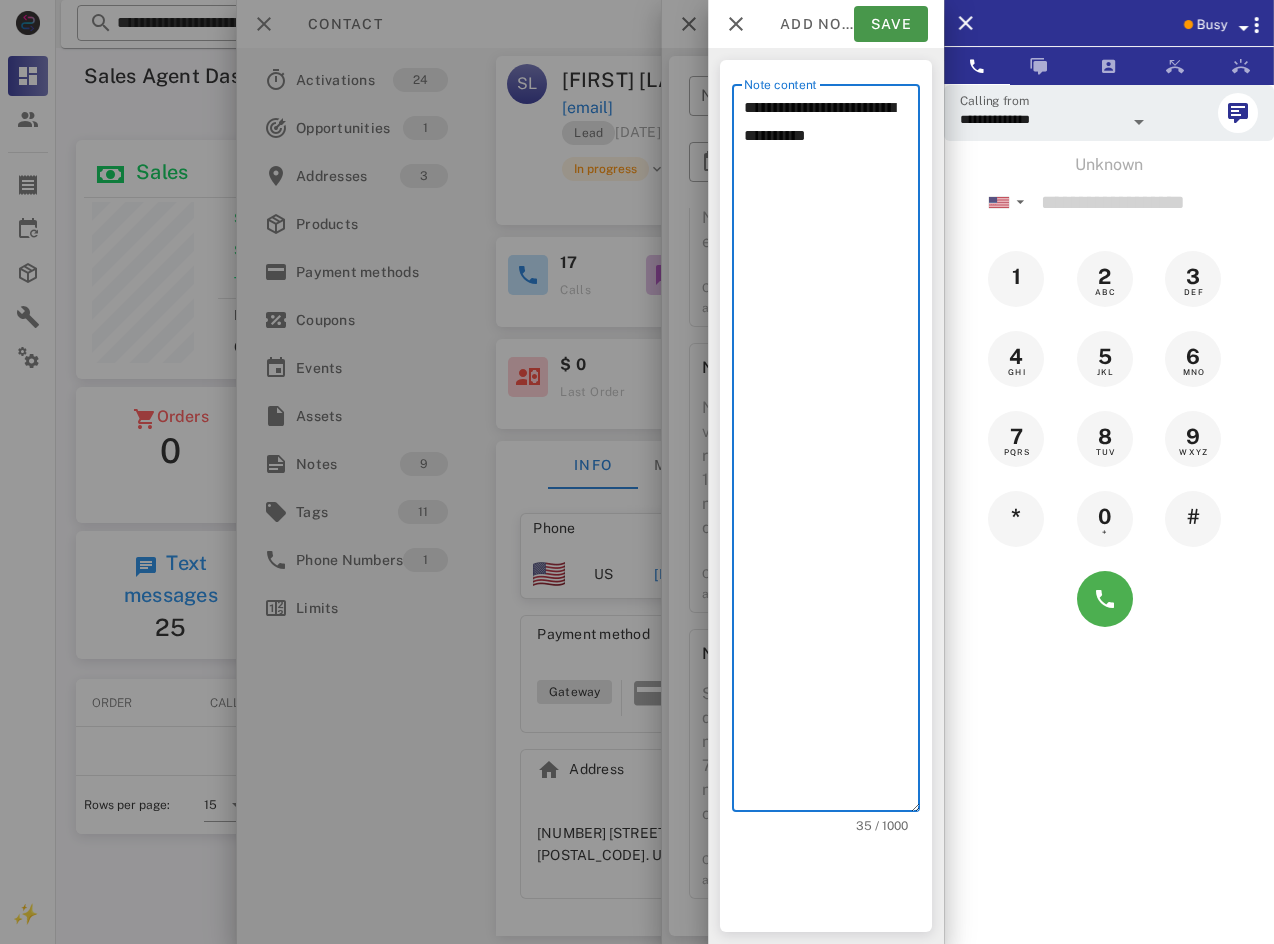 type on "**********" 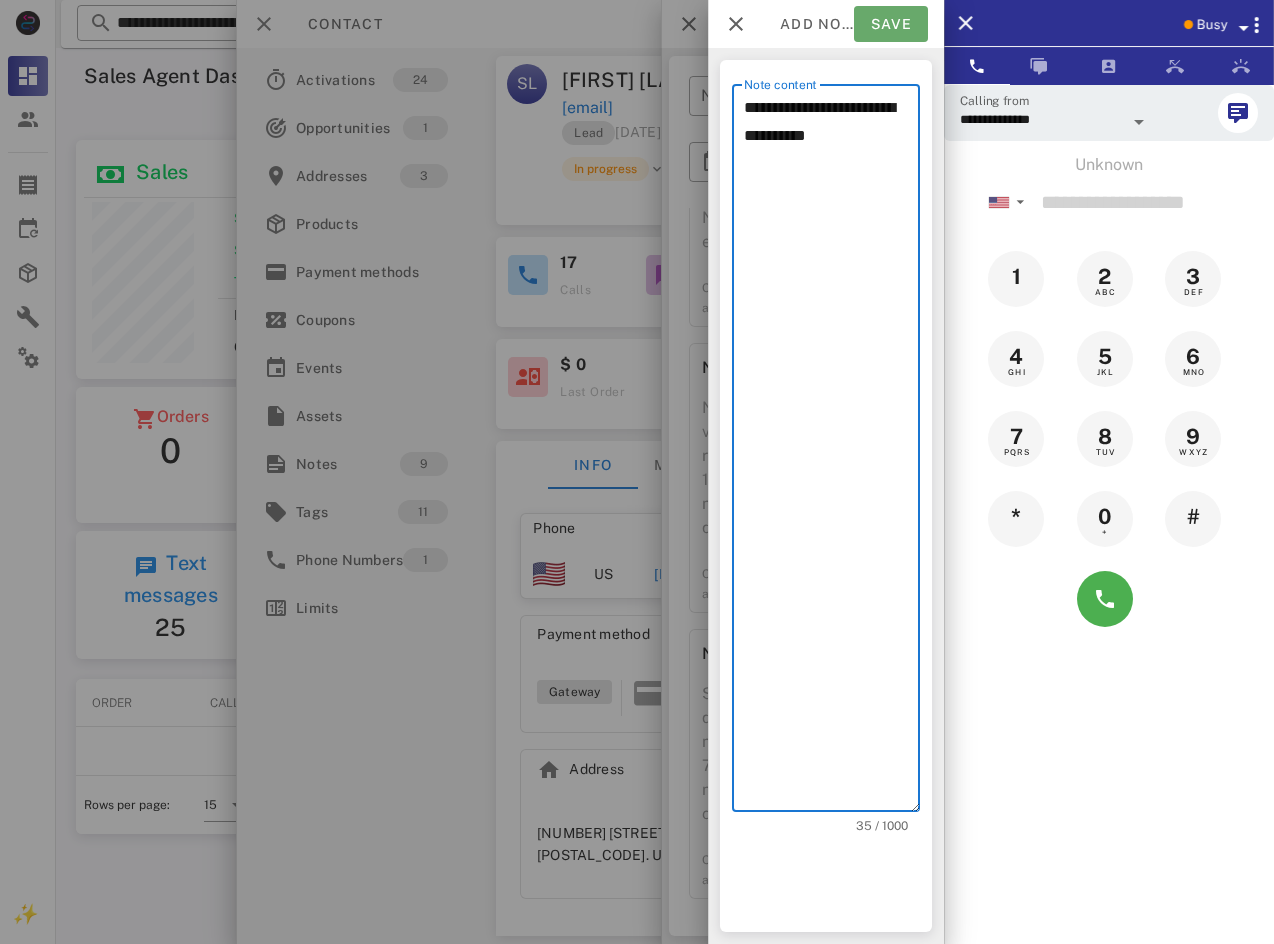 click on "Save" at bounding box center [891, 24] 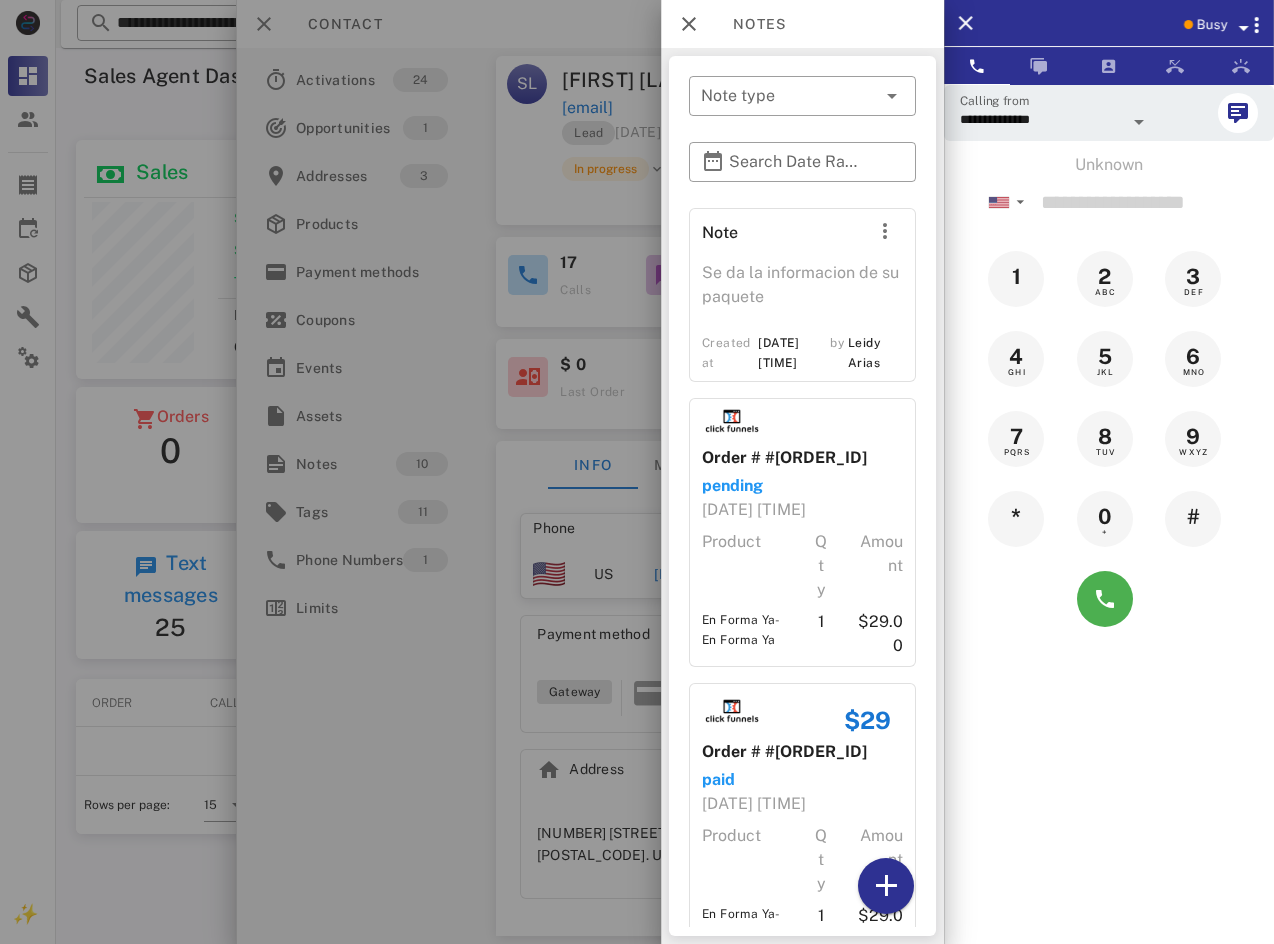 click at bounding box center [1188, 24] 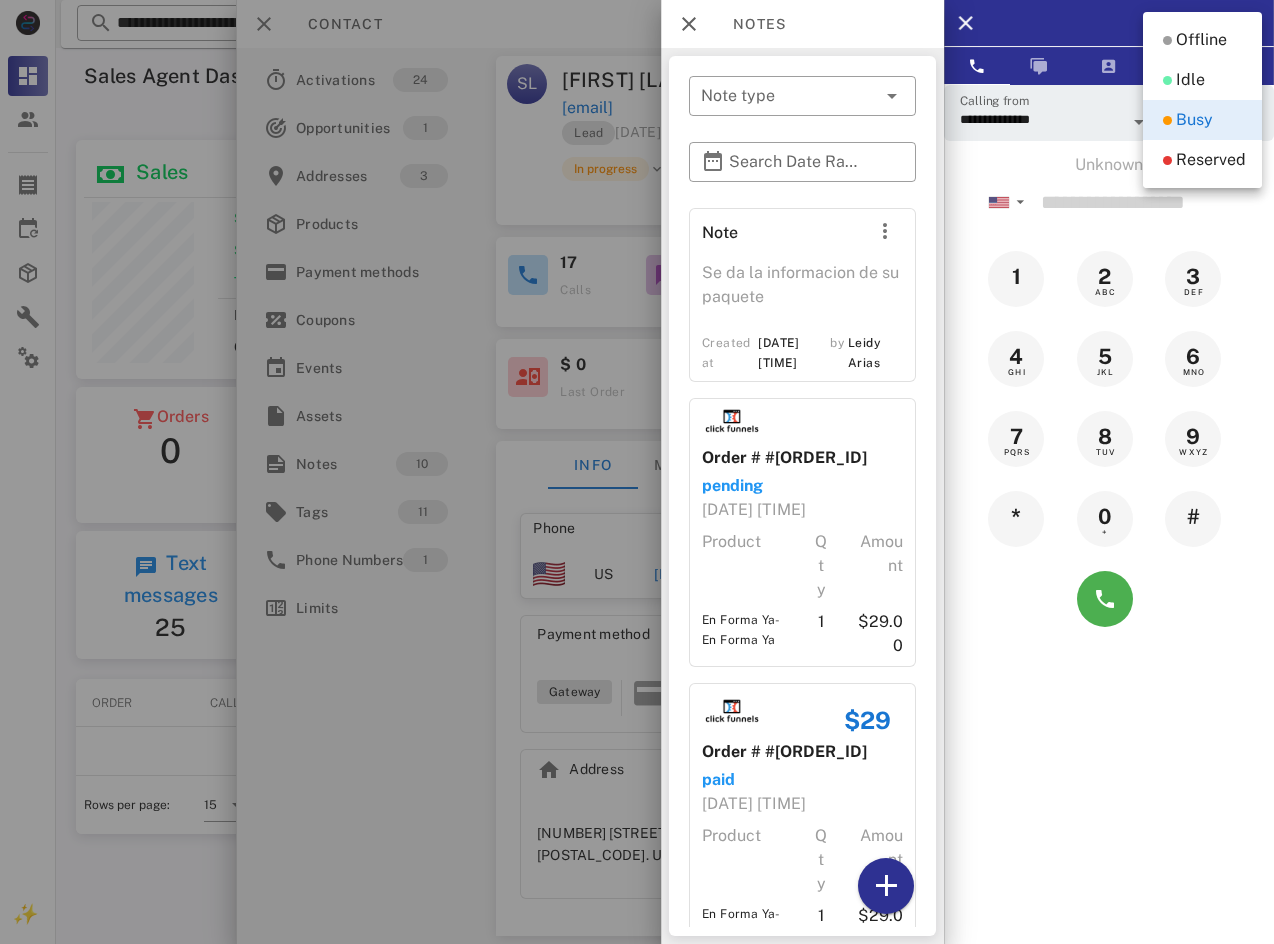 click on "Busy" at bounding box center (1202, 120) 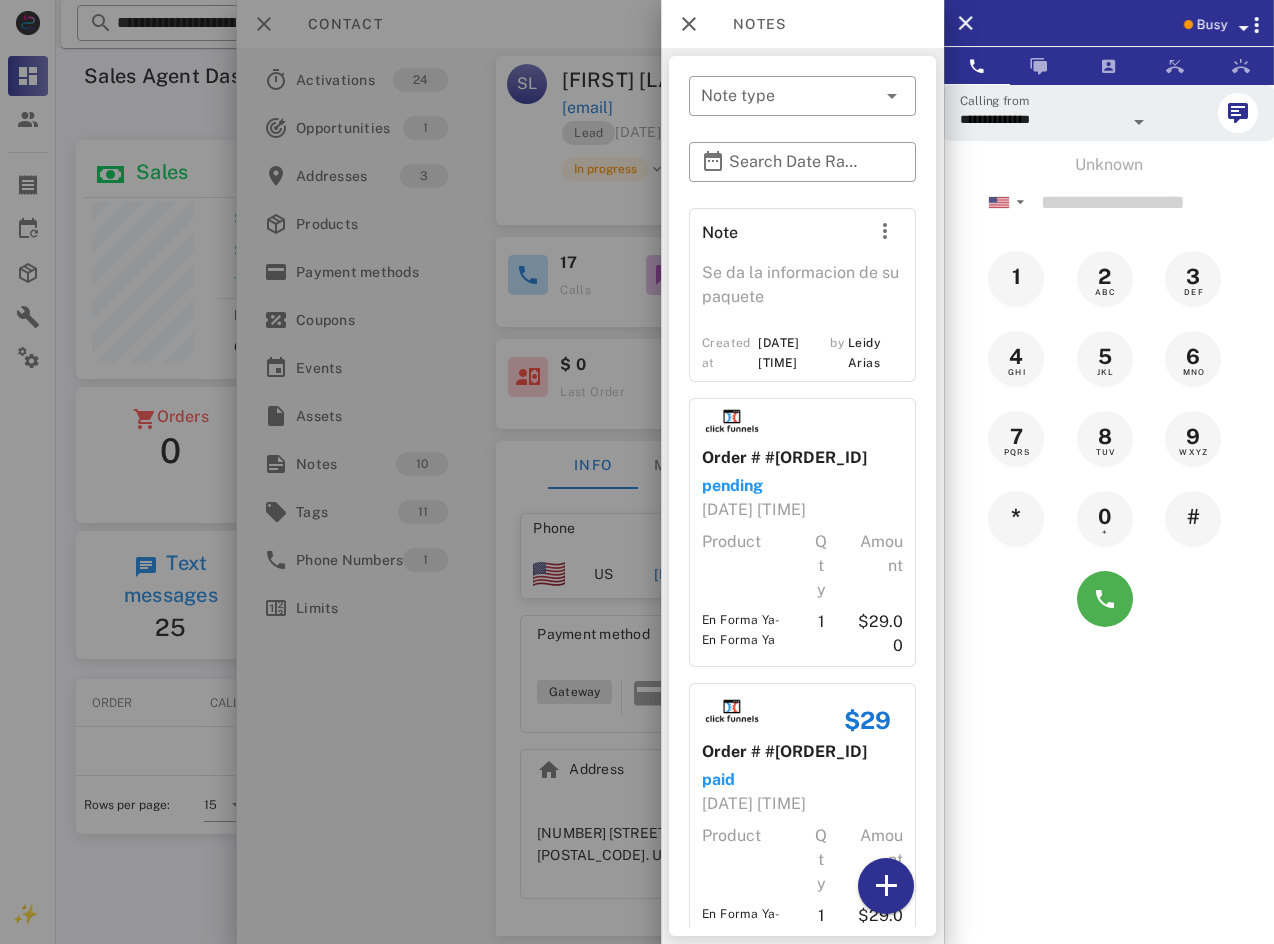 click on "Busy" at bounding box center [1109, 23] 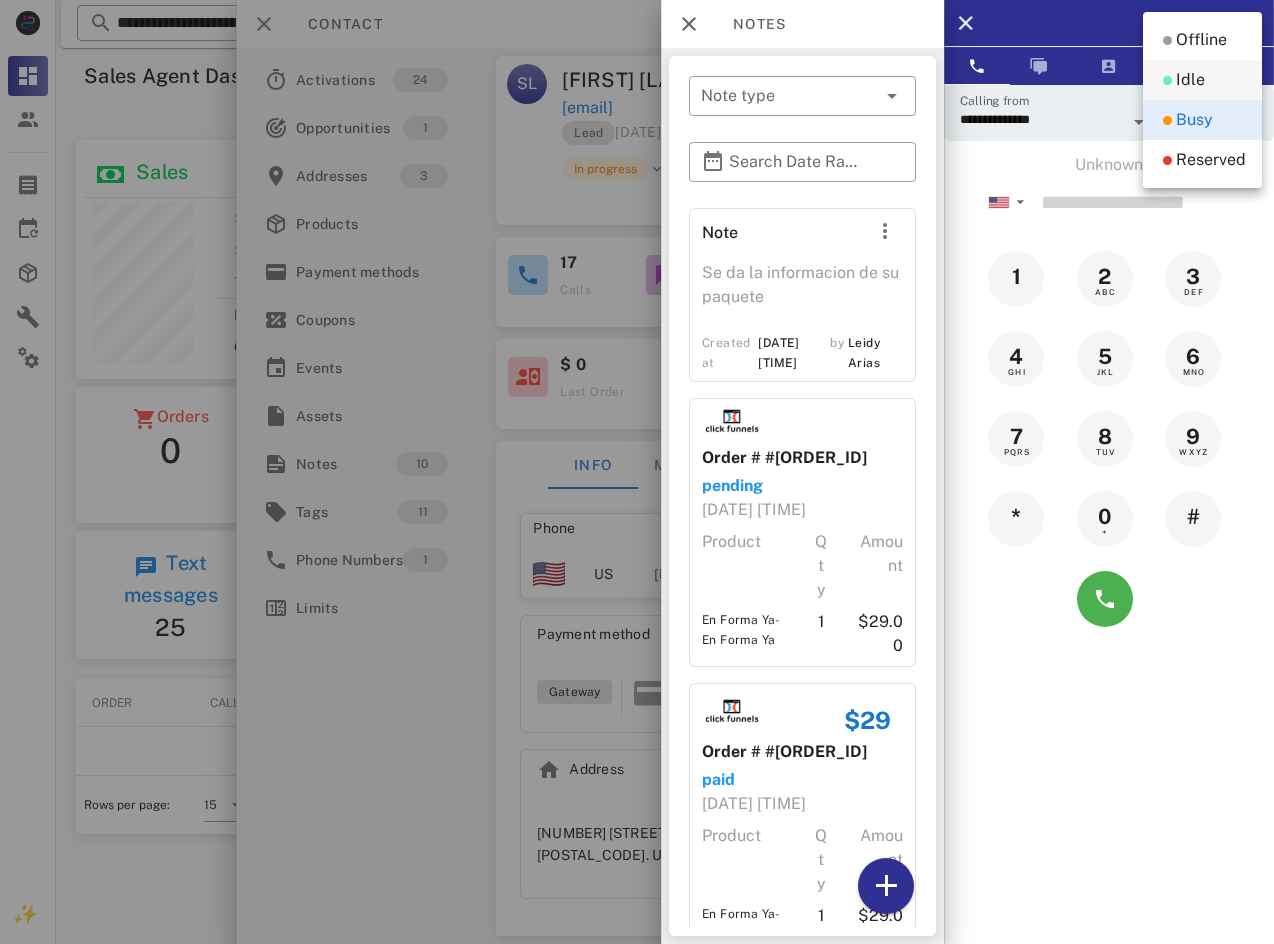 click on "Idle" at bounding box center [1190, 80] 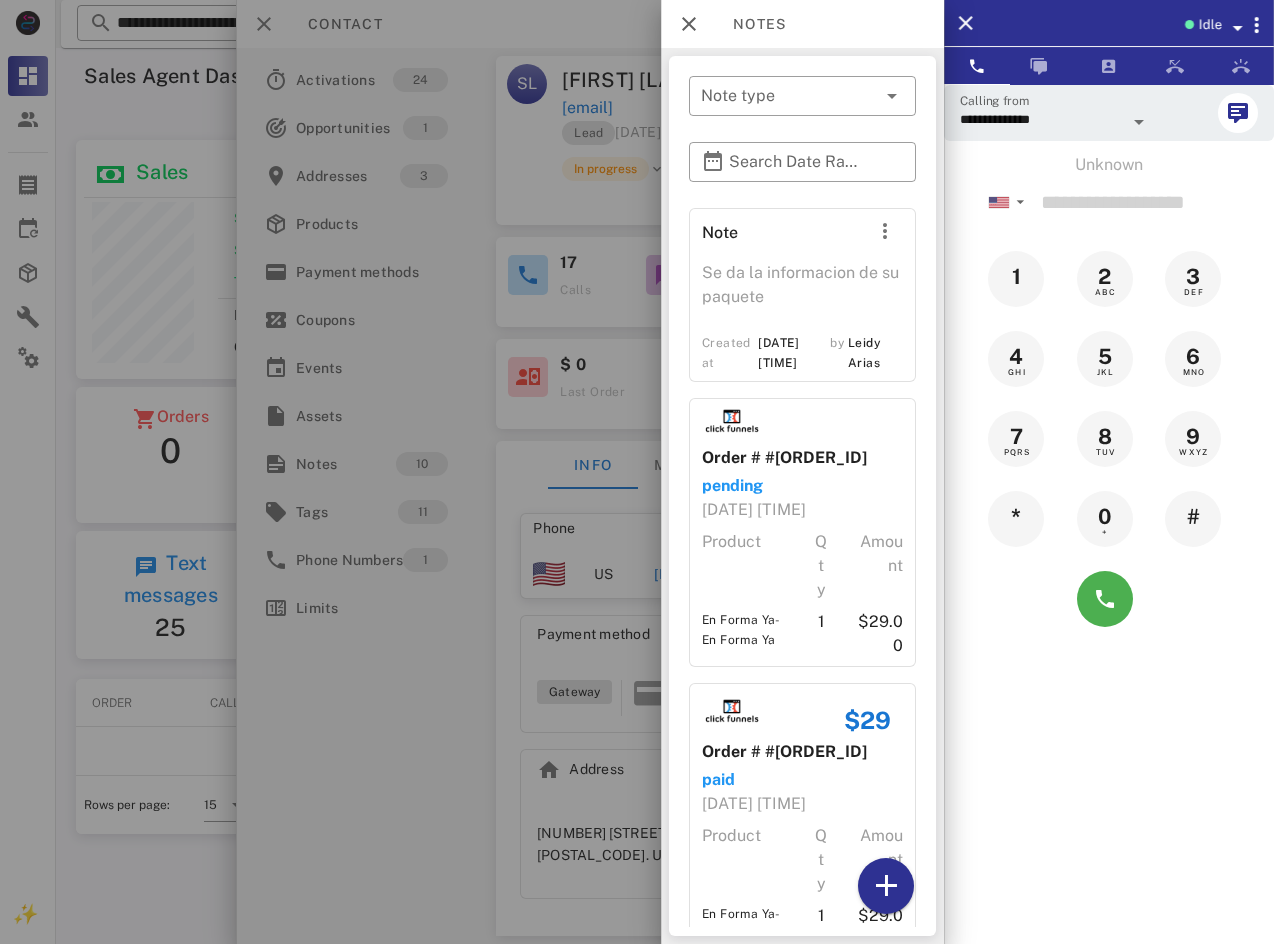 click at bounding box center (637, 472) 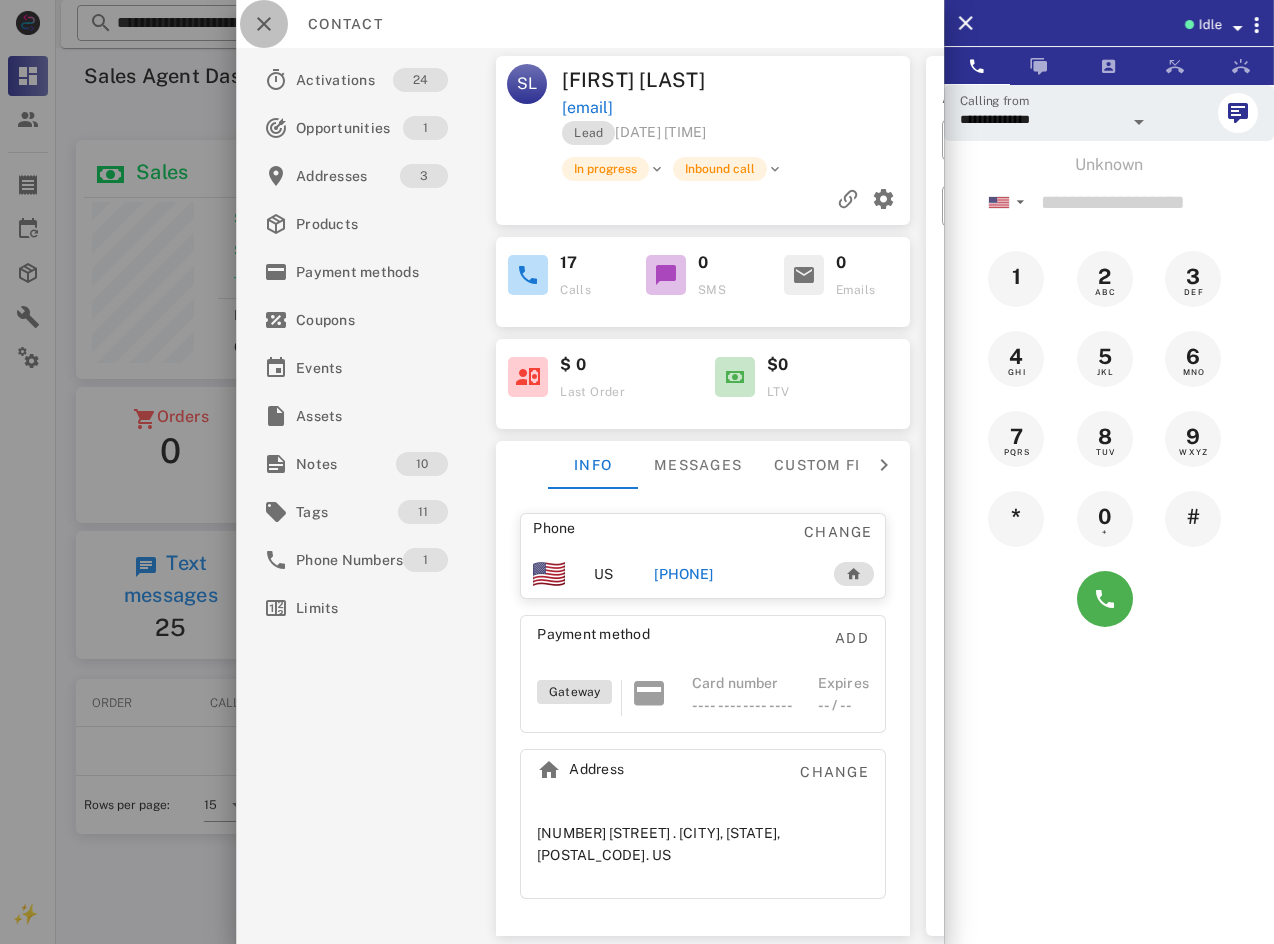 click at bounding box center [264, 24] 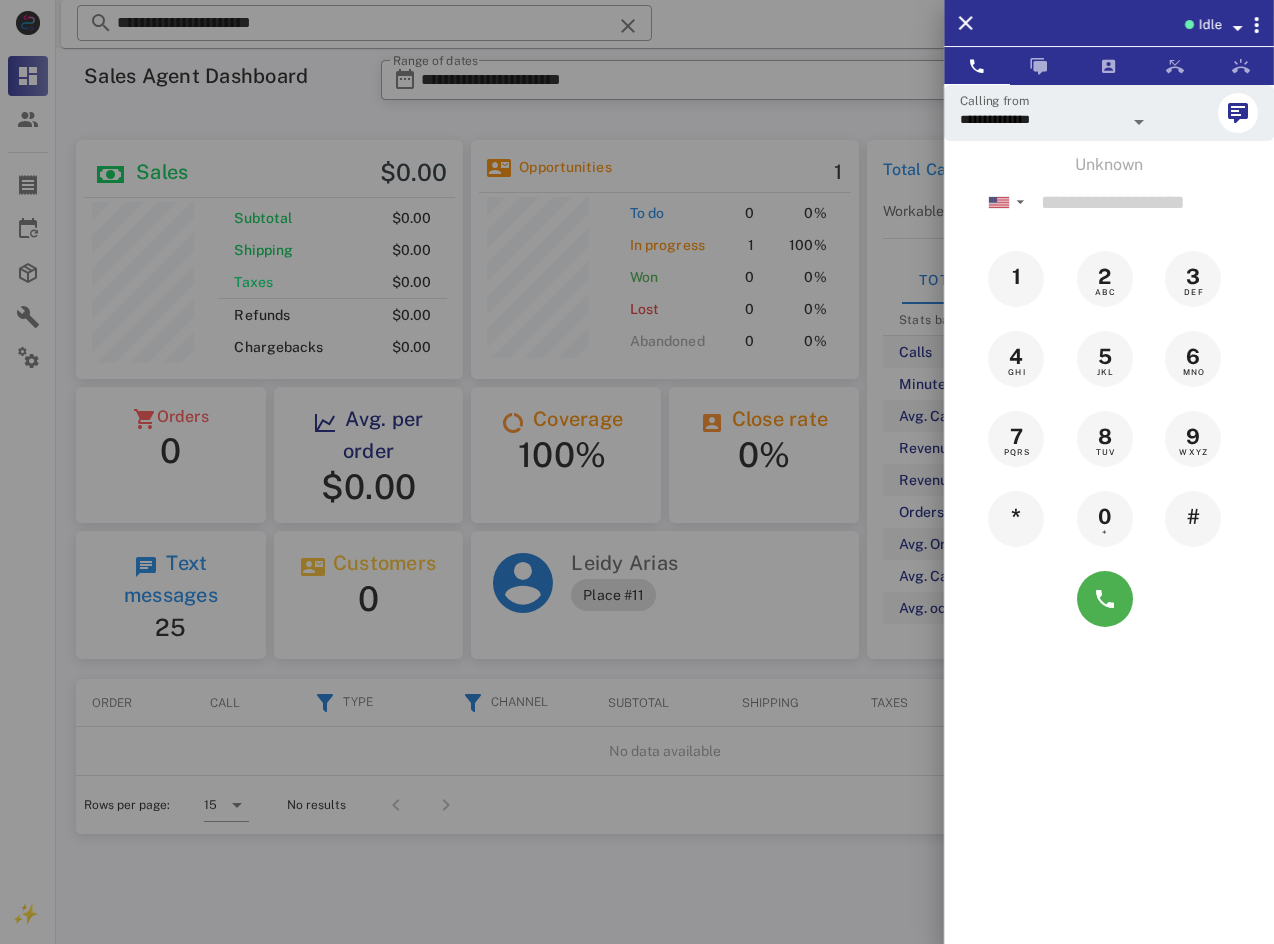 click at bounding box center (637, 472) 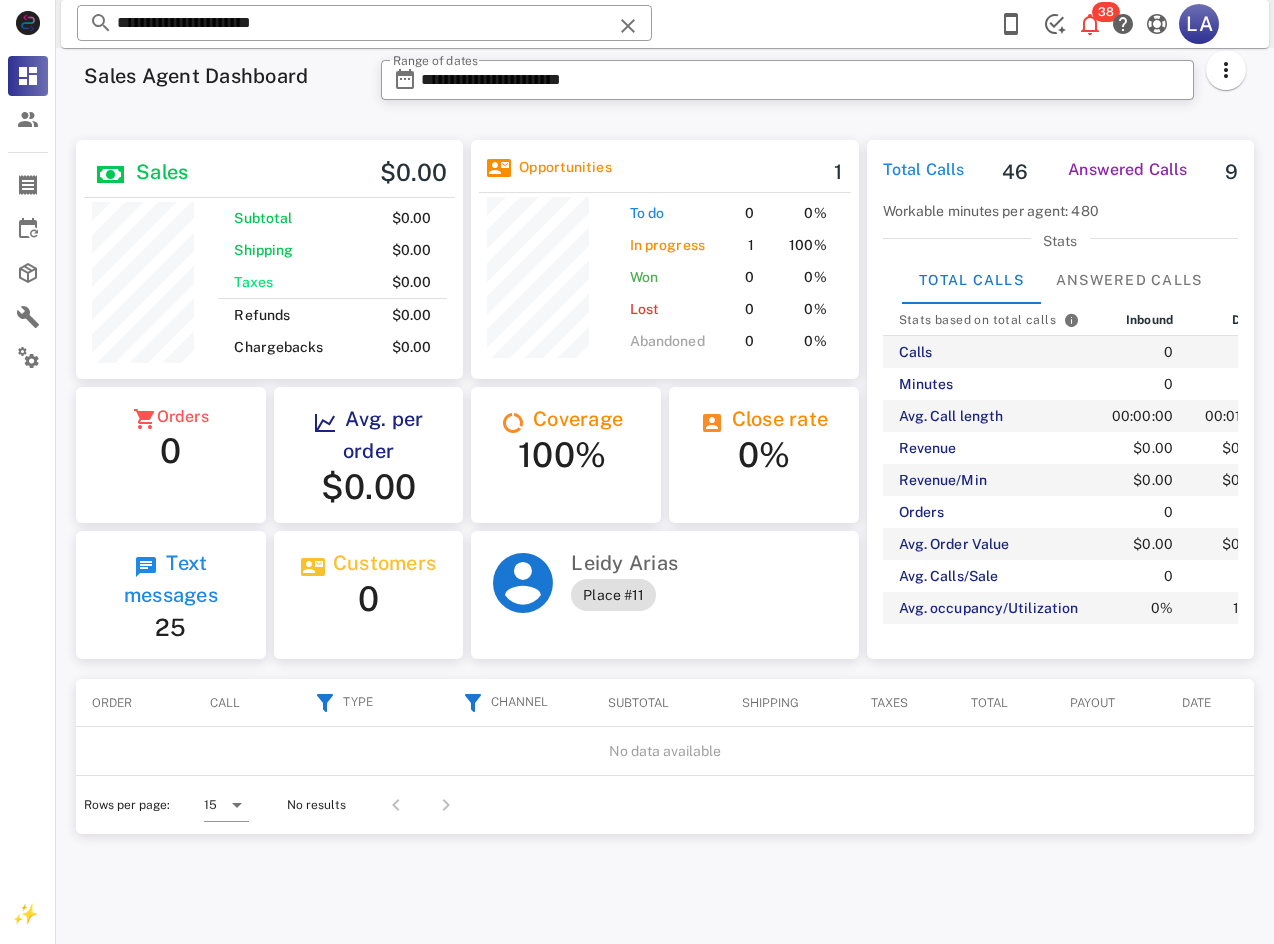 click on "**********" at bounding box center (364, 23) 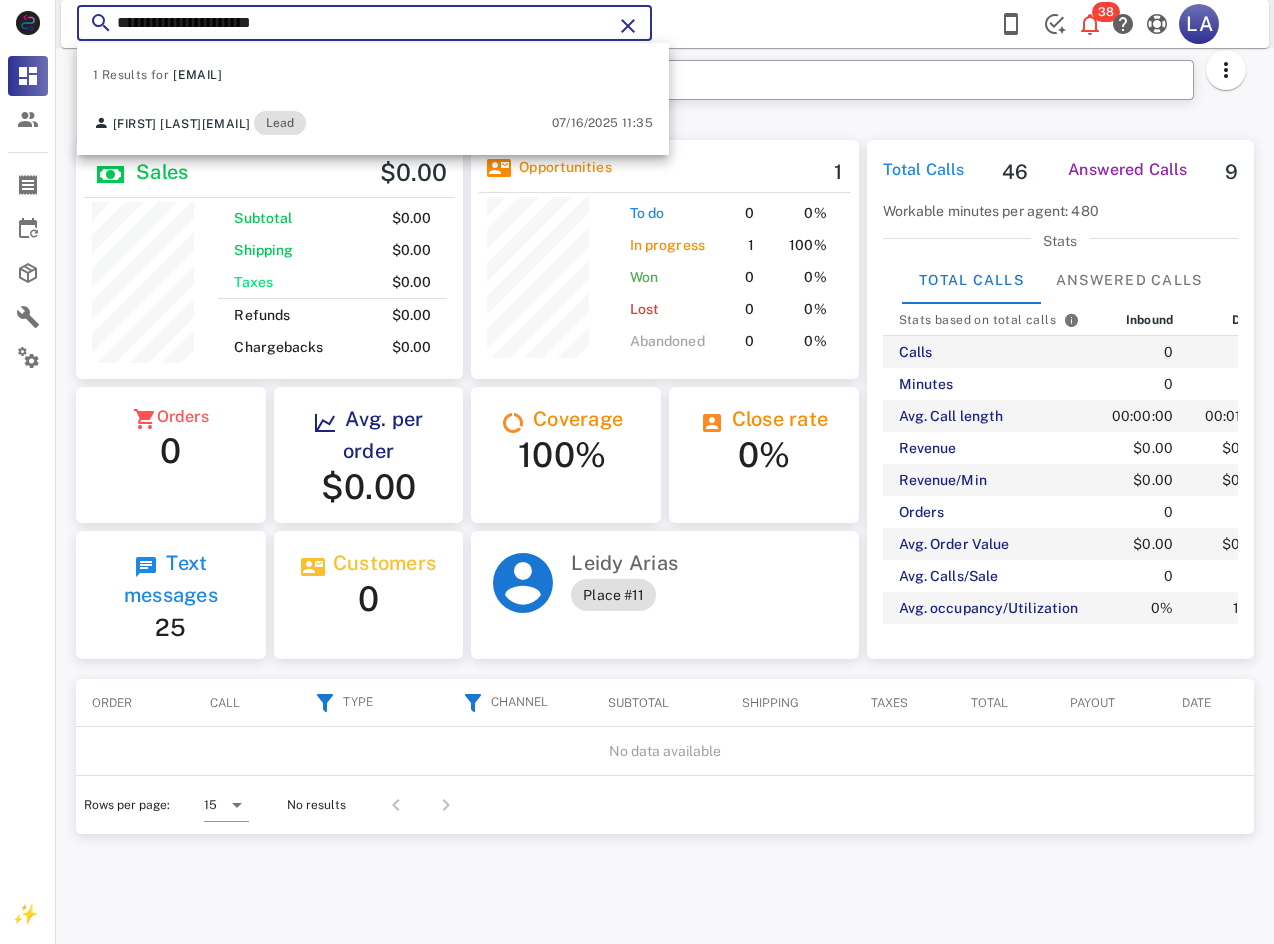 click on "**********" at bounding box center [364, 23] 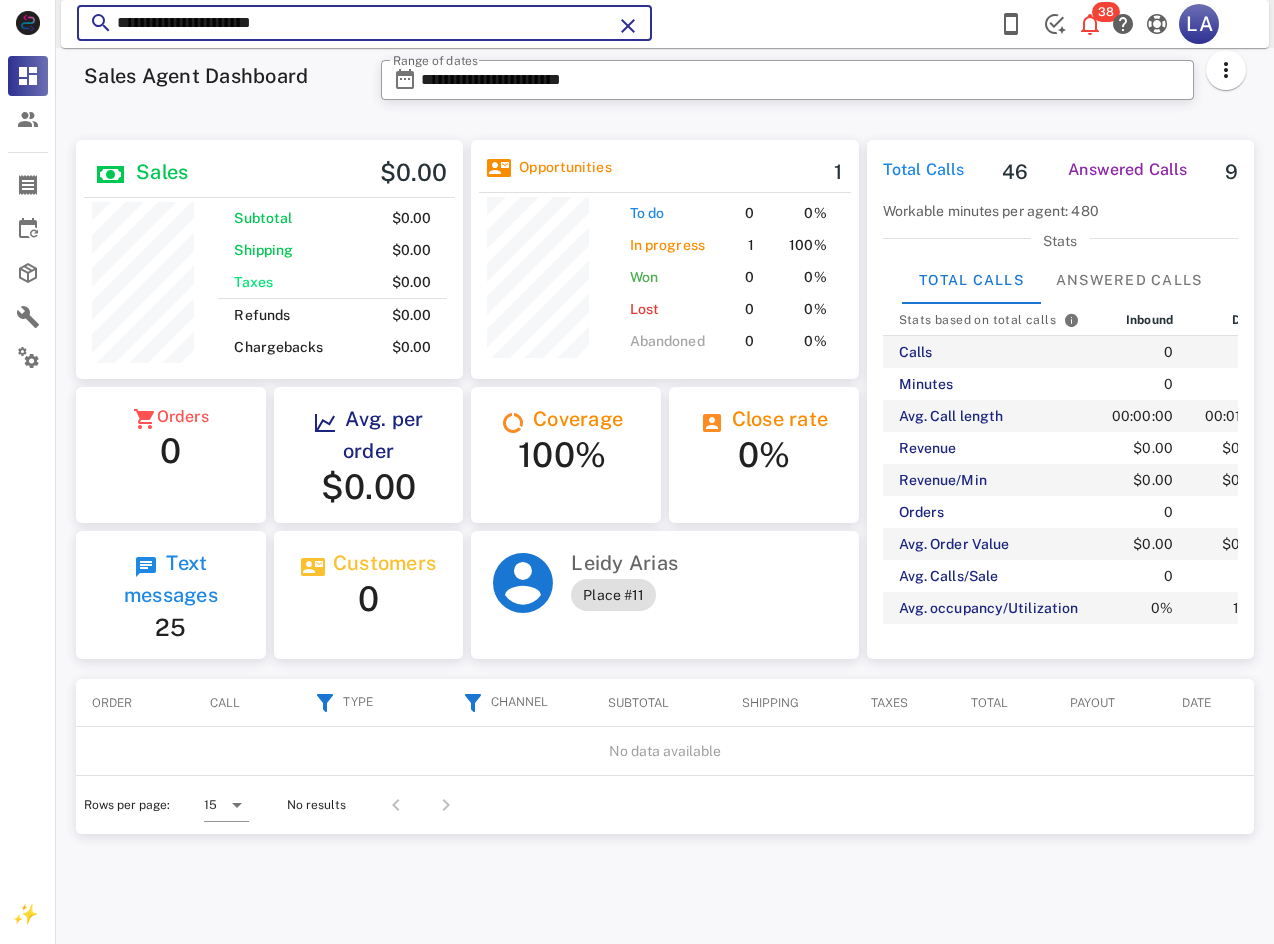 paste on "***" 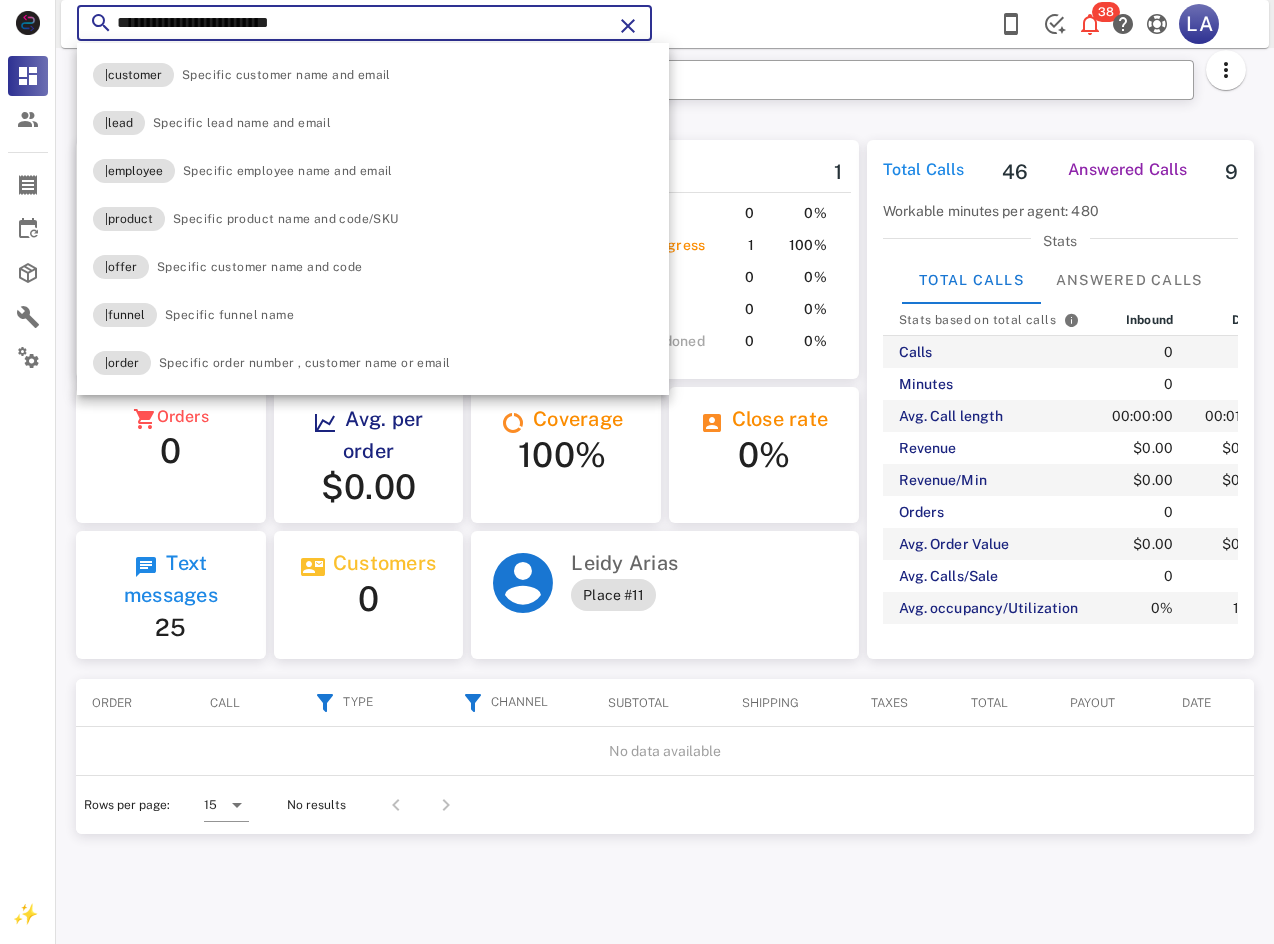 click on "**********" at bounding box center (364, 23) 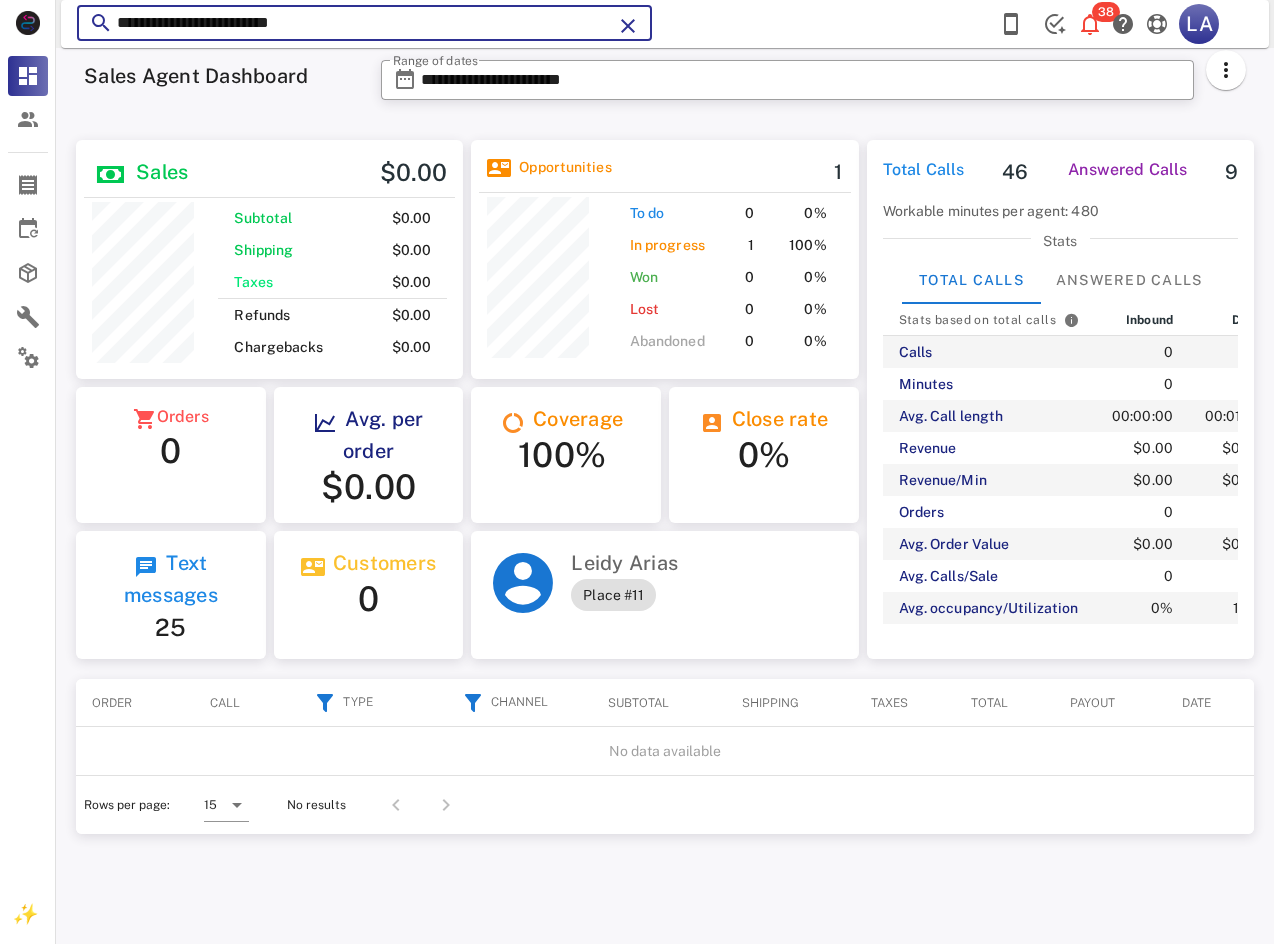 click on "**********" at bounding box center [364, 23] 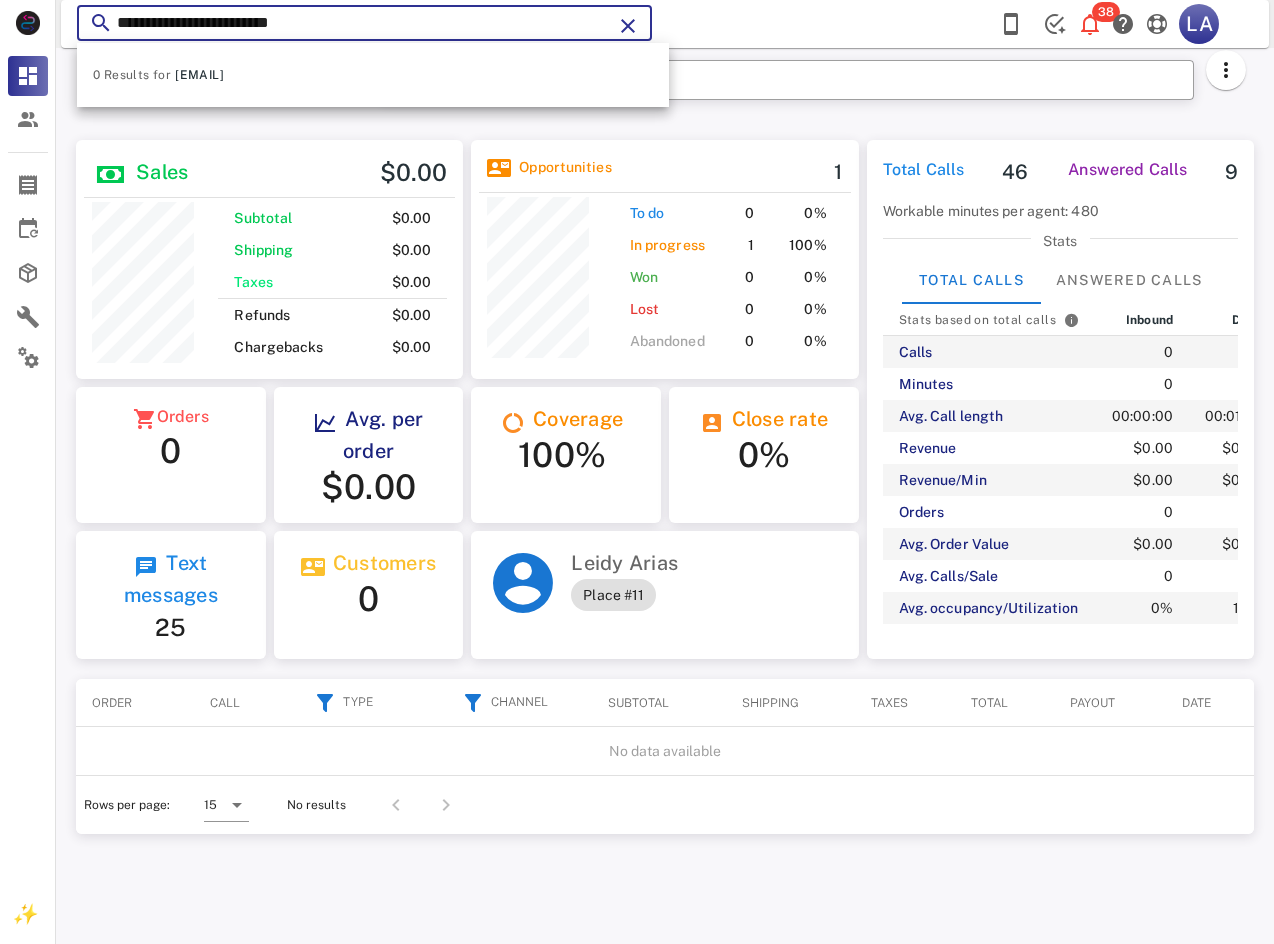 click at bounding box center (628, 26) 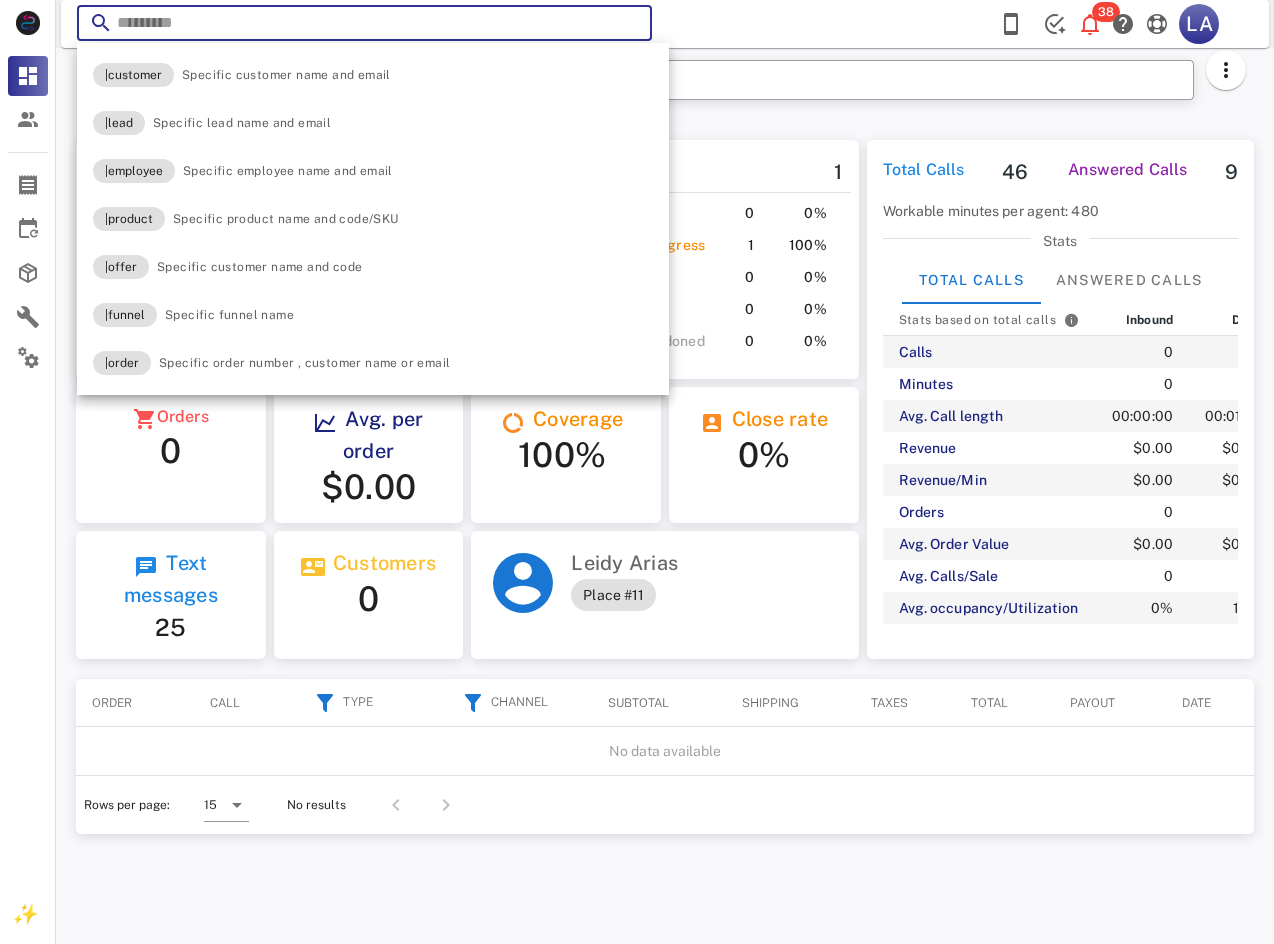 type 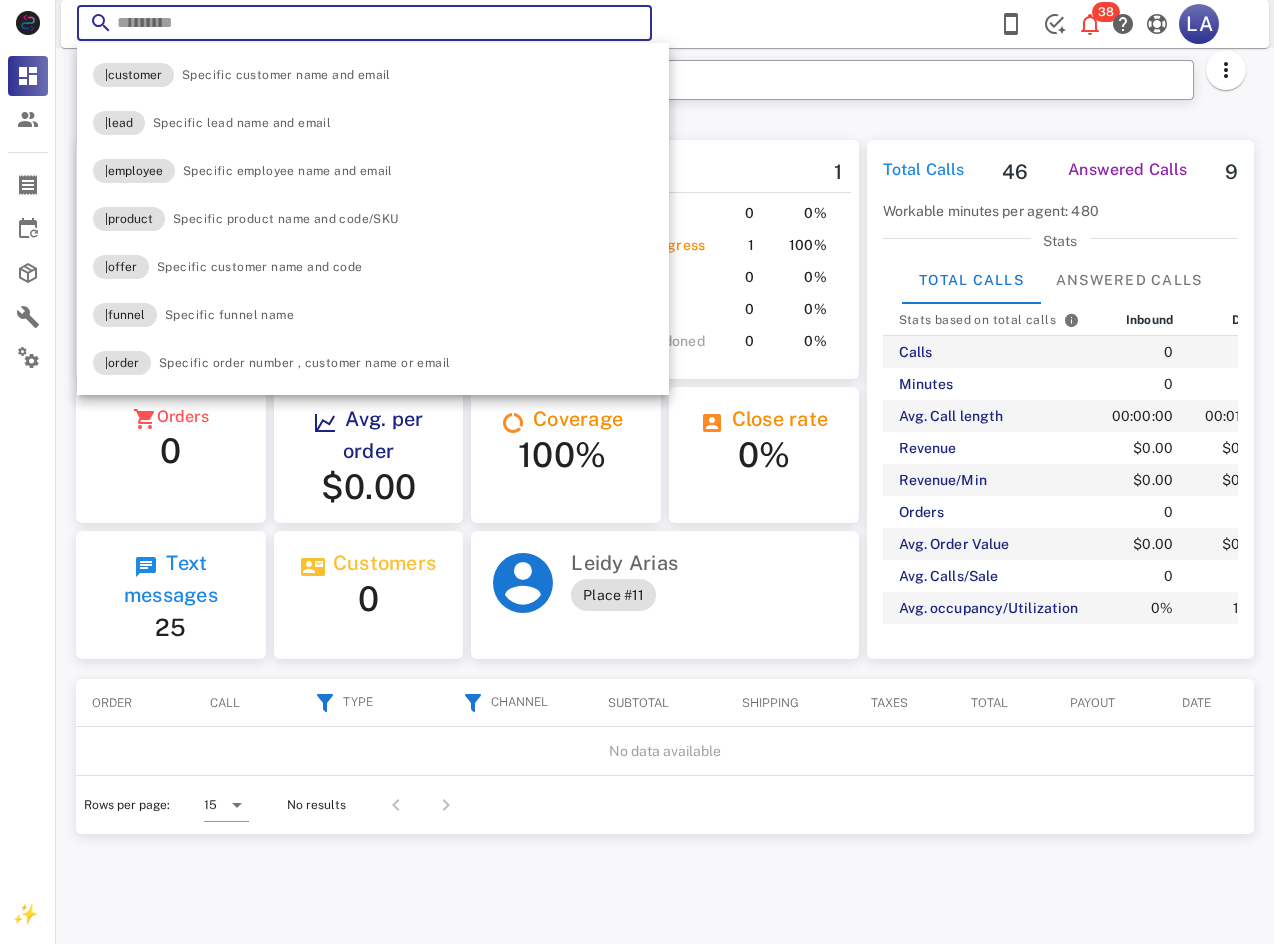 click at bounding box center (364, 23) 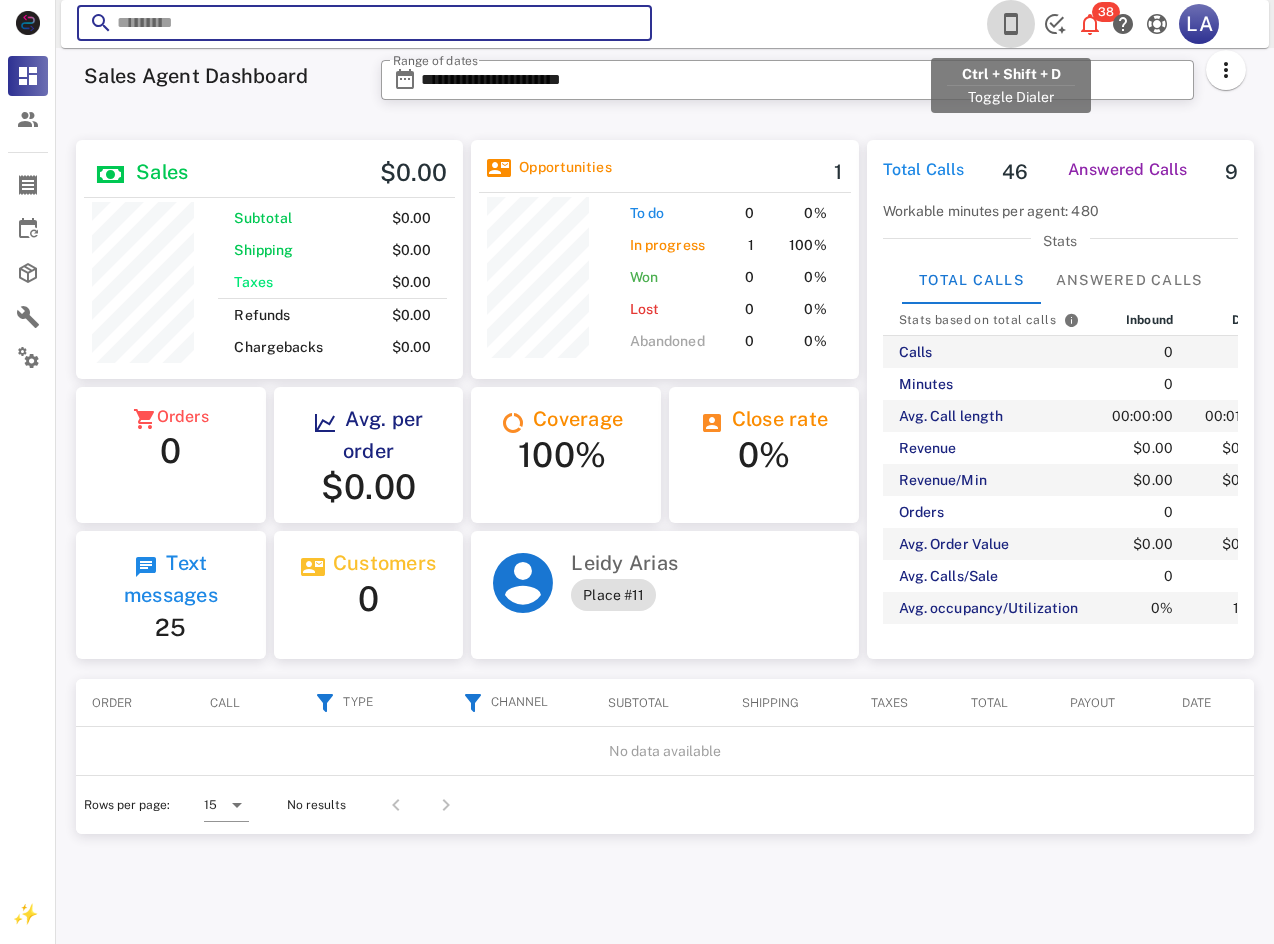 click at bounding box center [1011, 24] 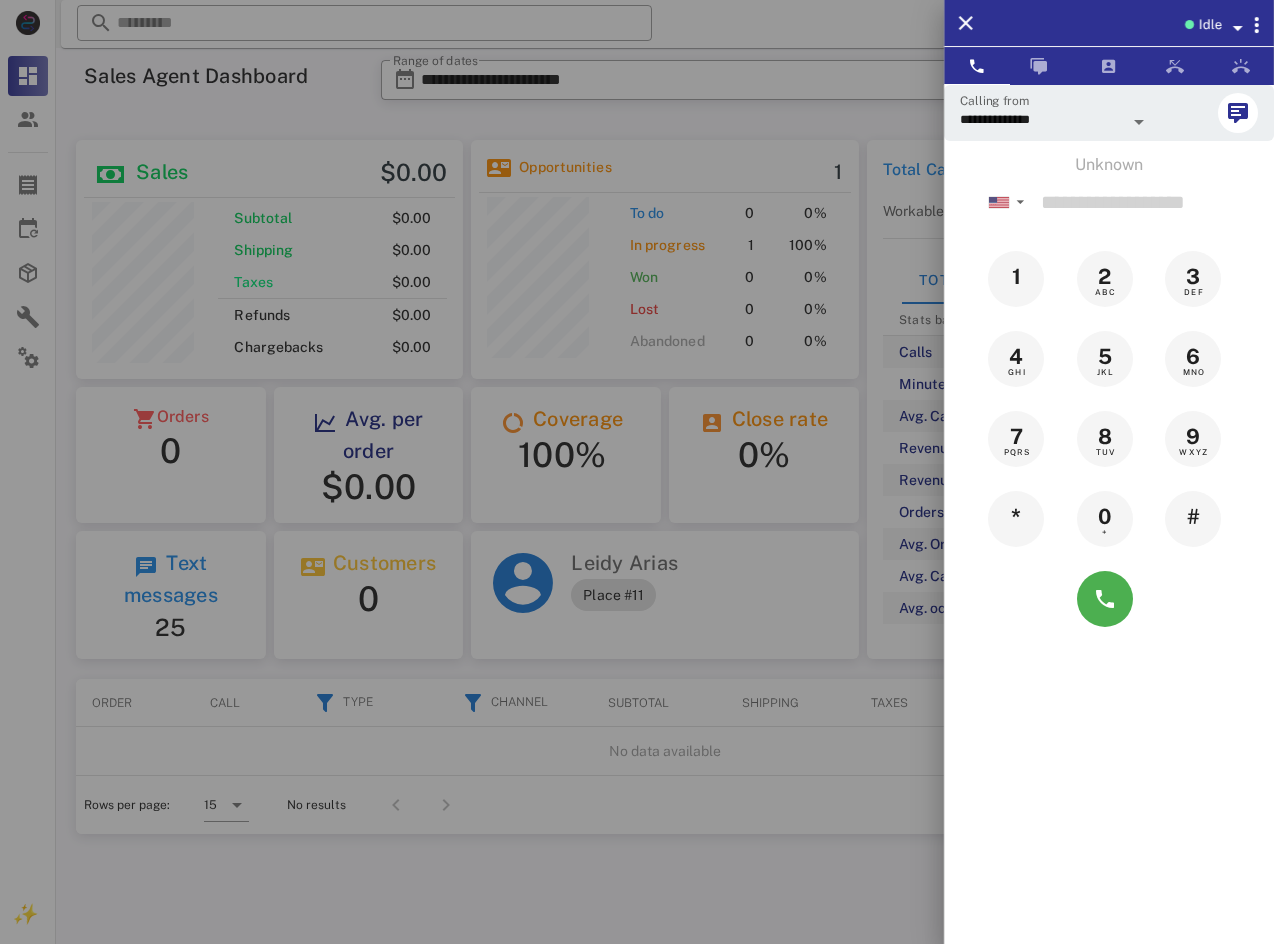 click on "Idle" at bounding box center (1209, 25) 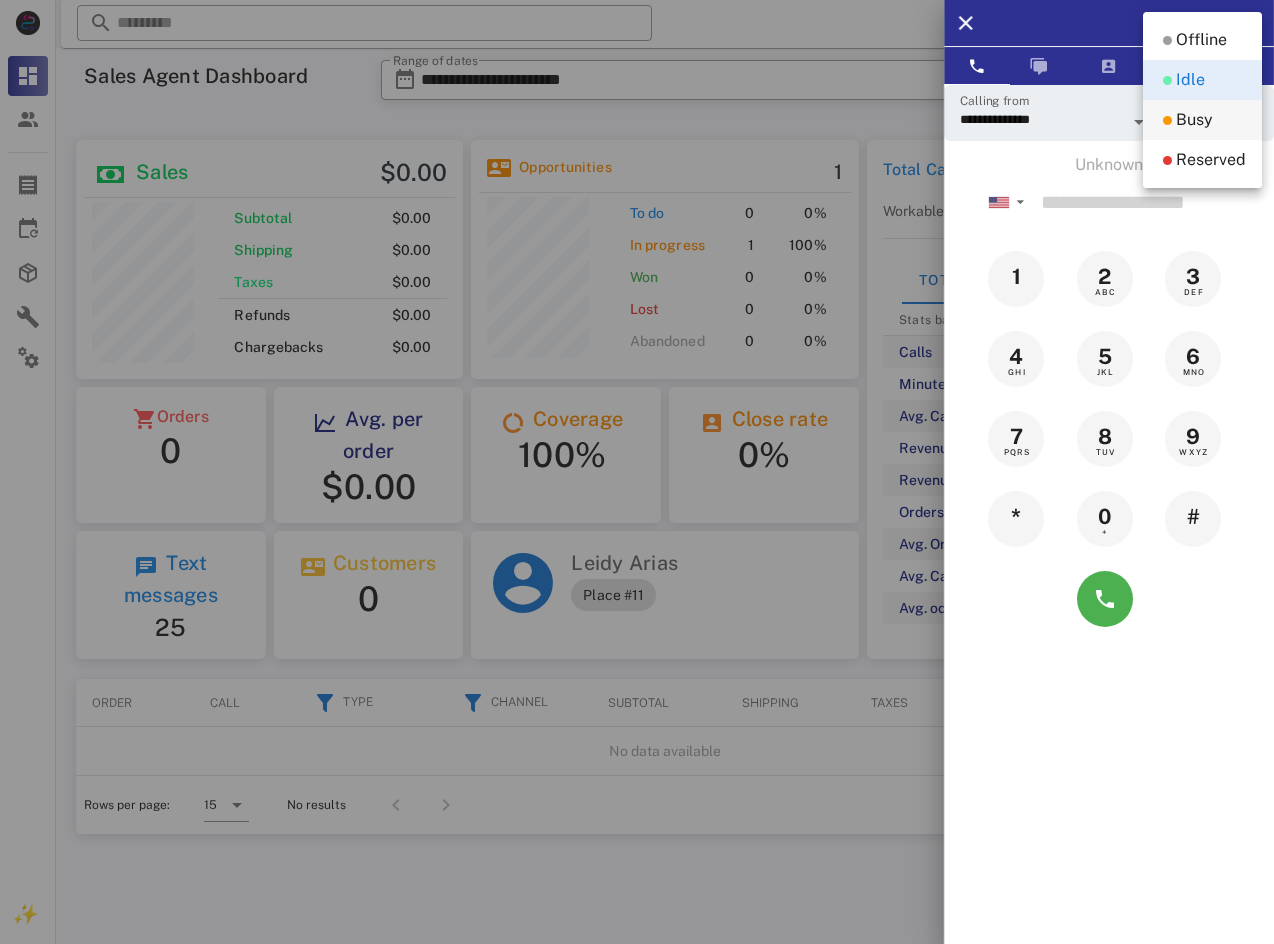 click on "Busy" at bounding box center [1202, 120] 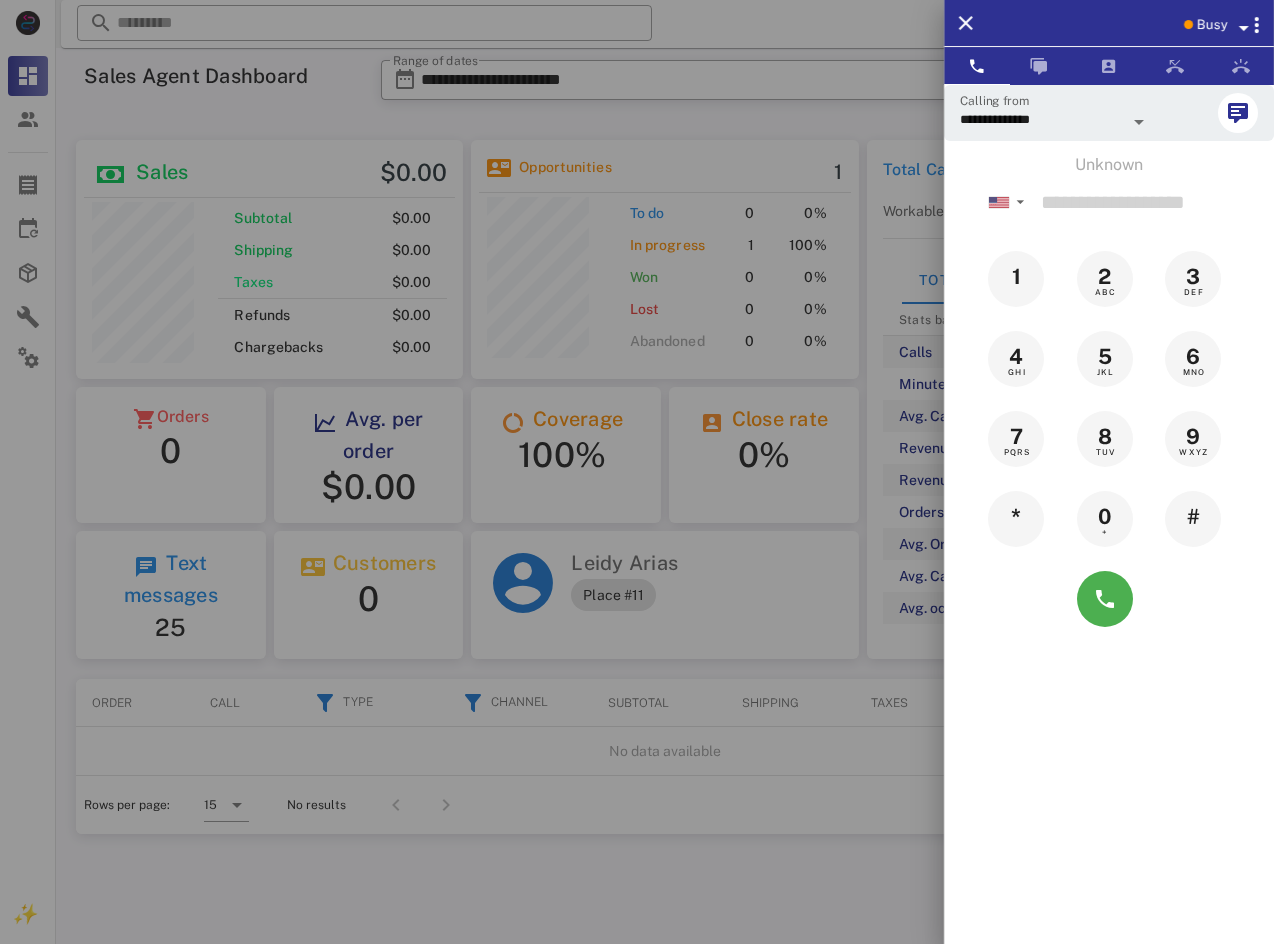 click on "Busy" at bounding box center (1226, 25) 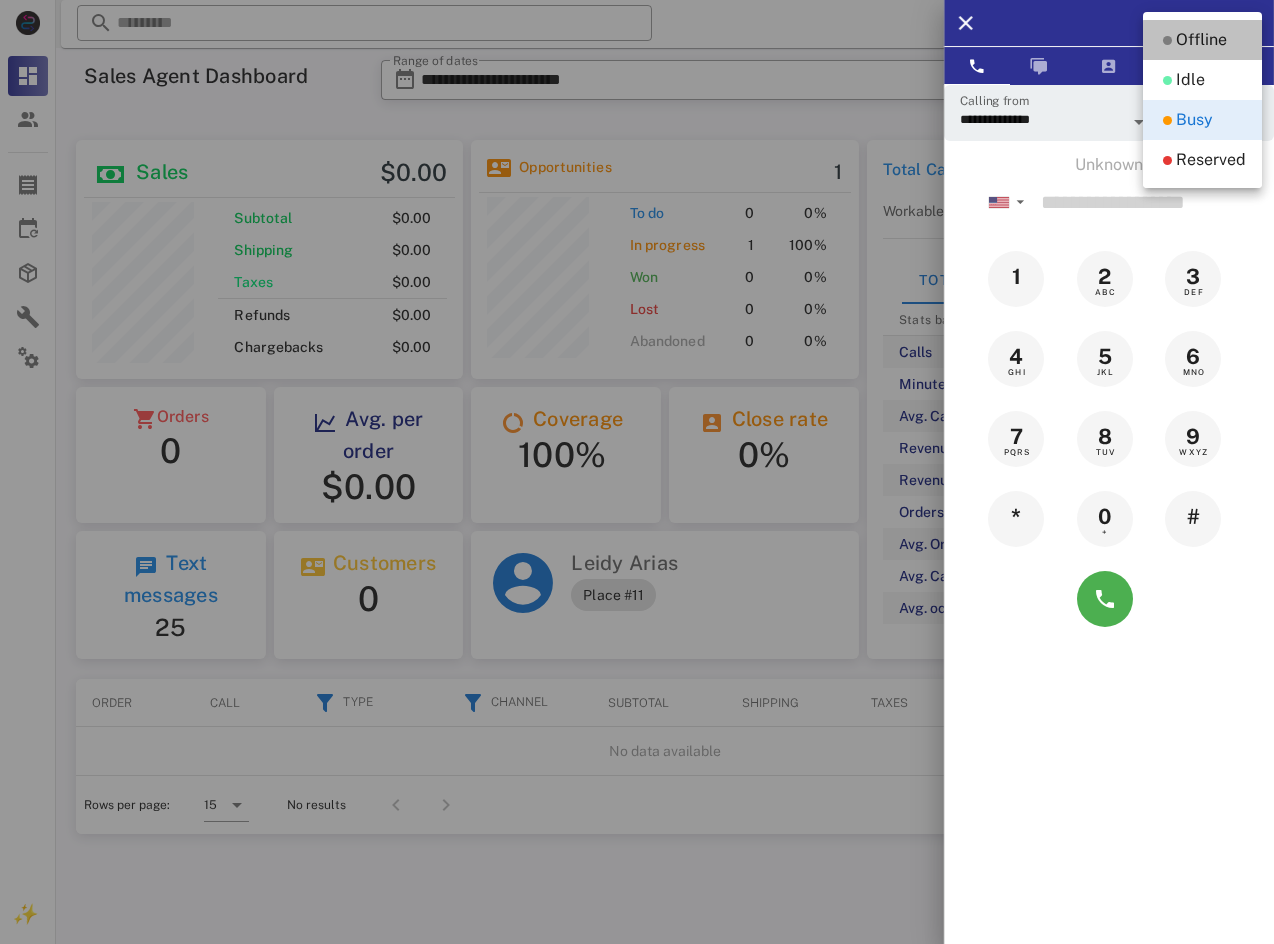 click on "Offline" at bounding box center (1201, 40) 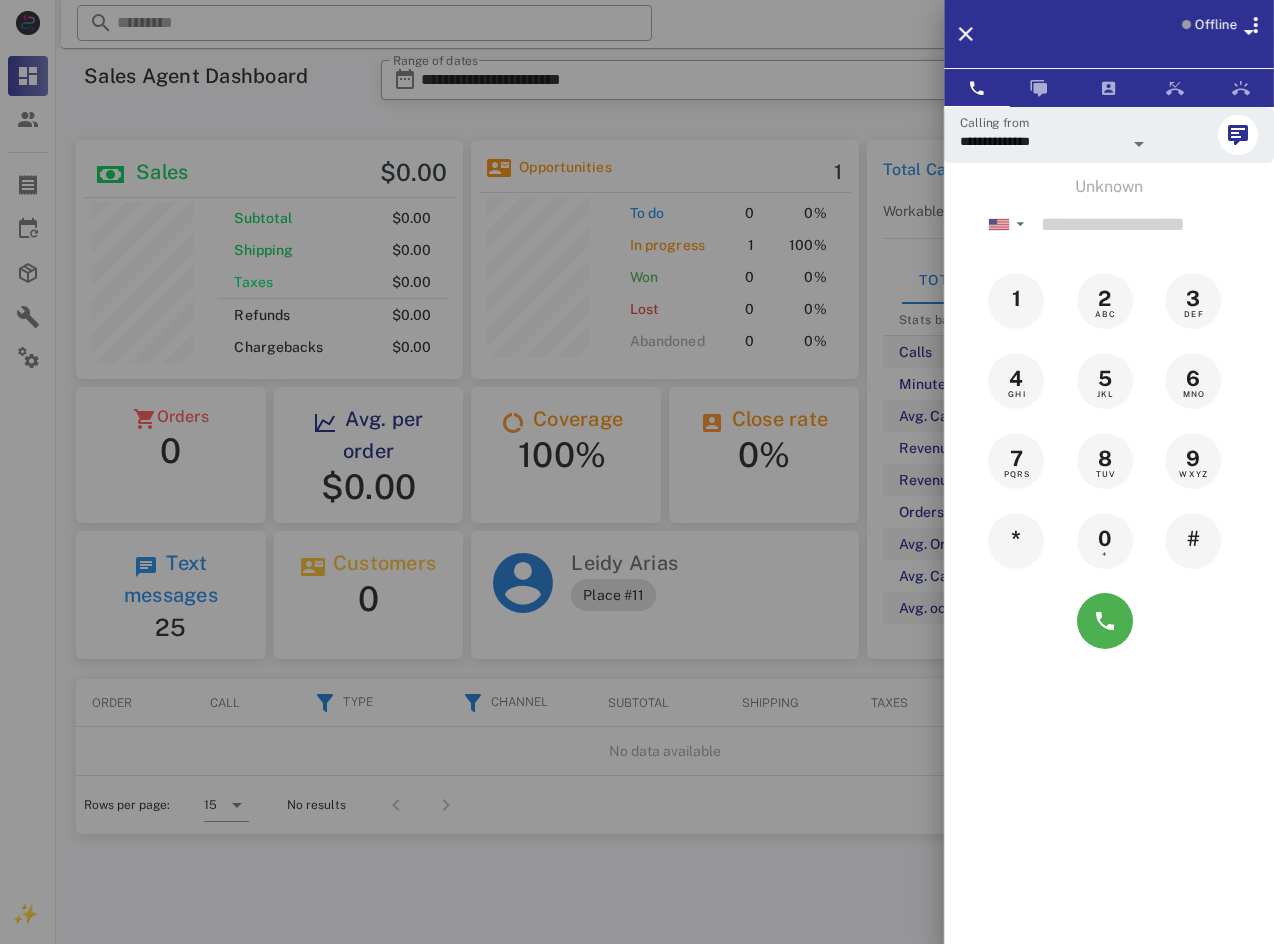 click on "Offline" at bounding box center [1135, 34] 